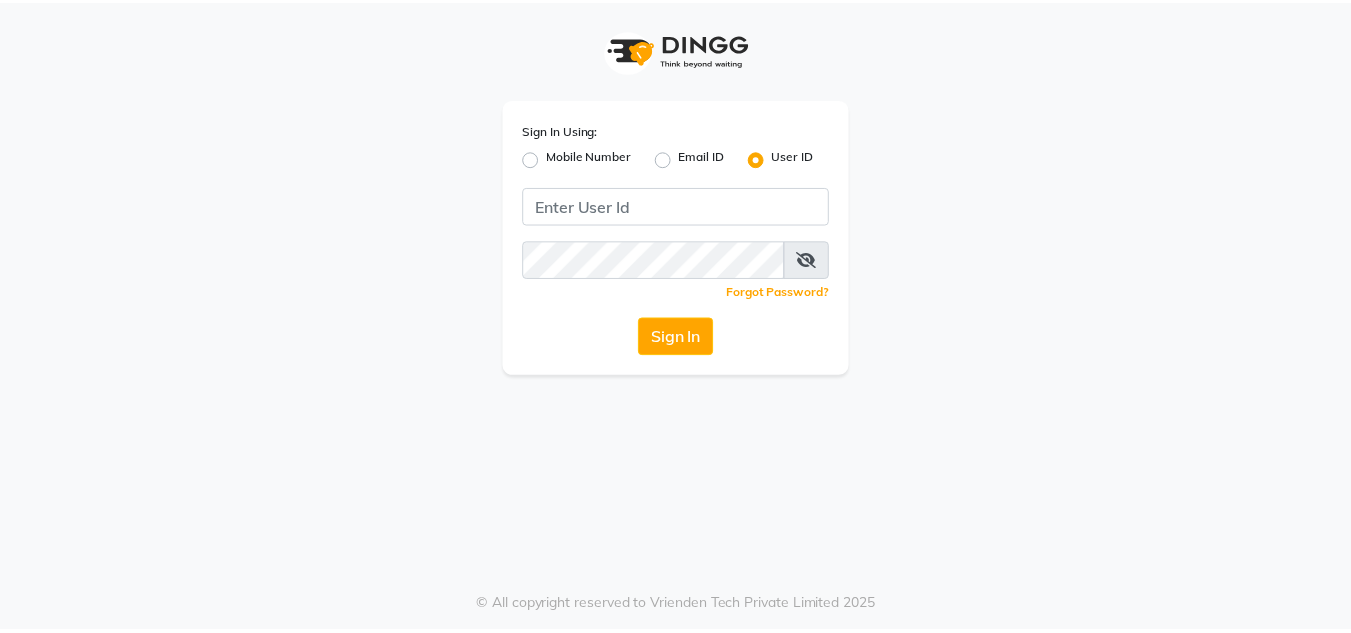 scroll, scrollTop: 0, scrollLeft: 0, axis: both 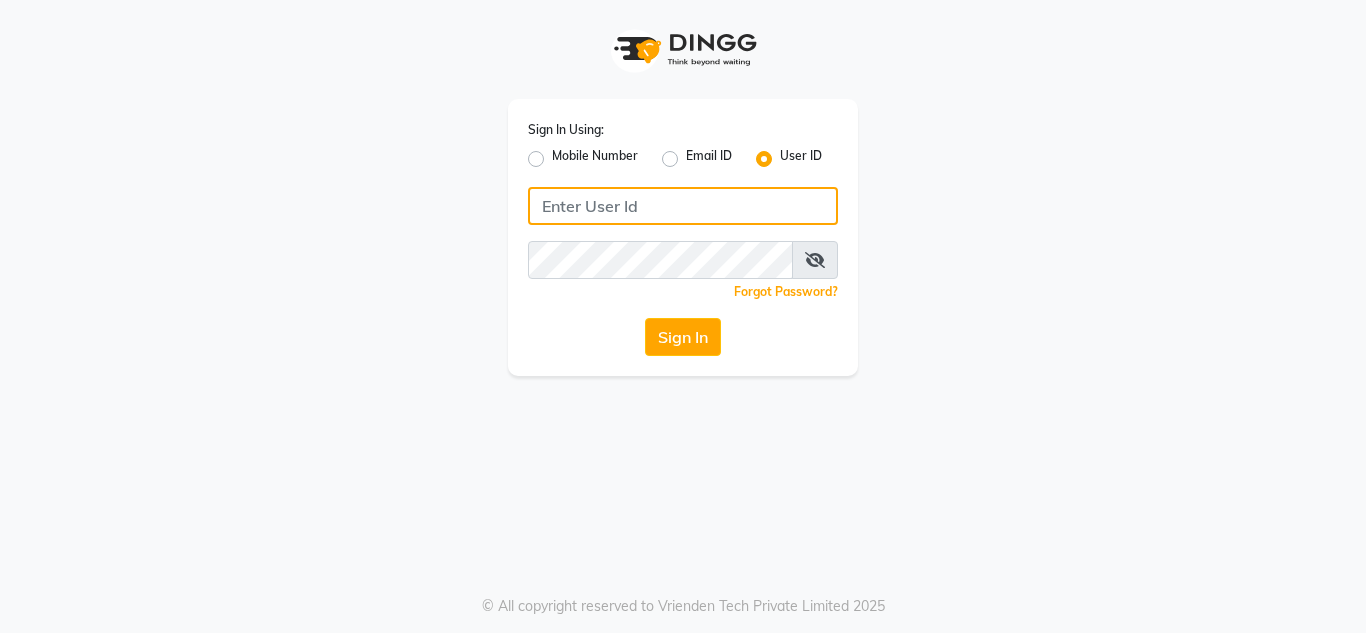 type on "[PHONE]" 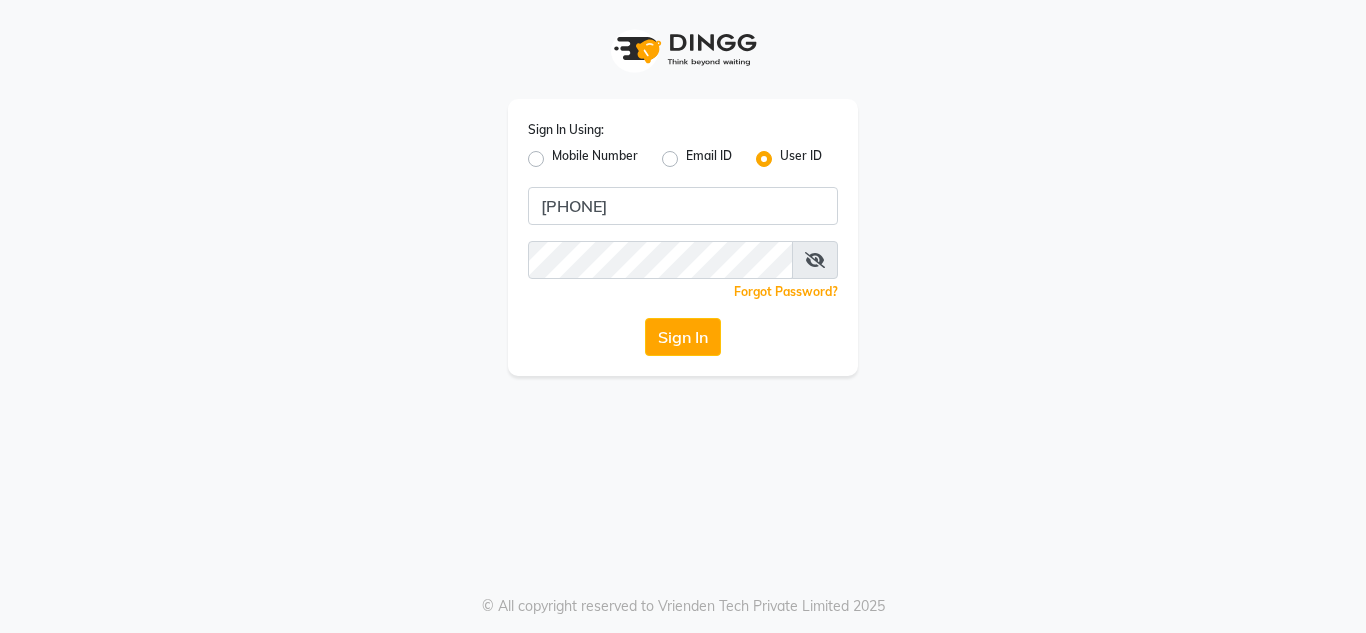 click on "Mobile Number" 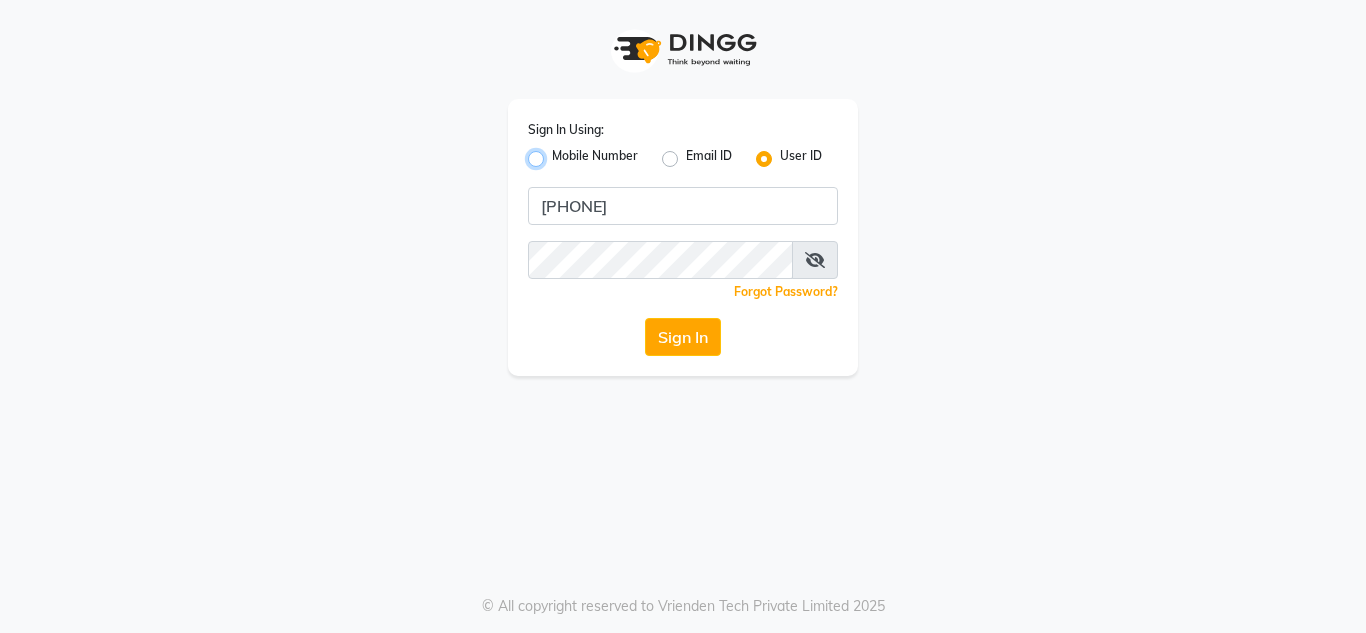 radio on "true" 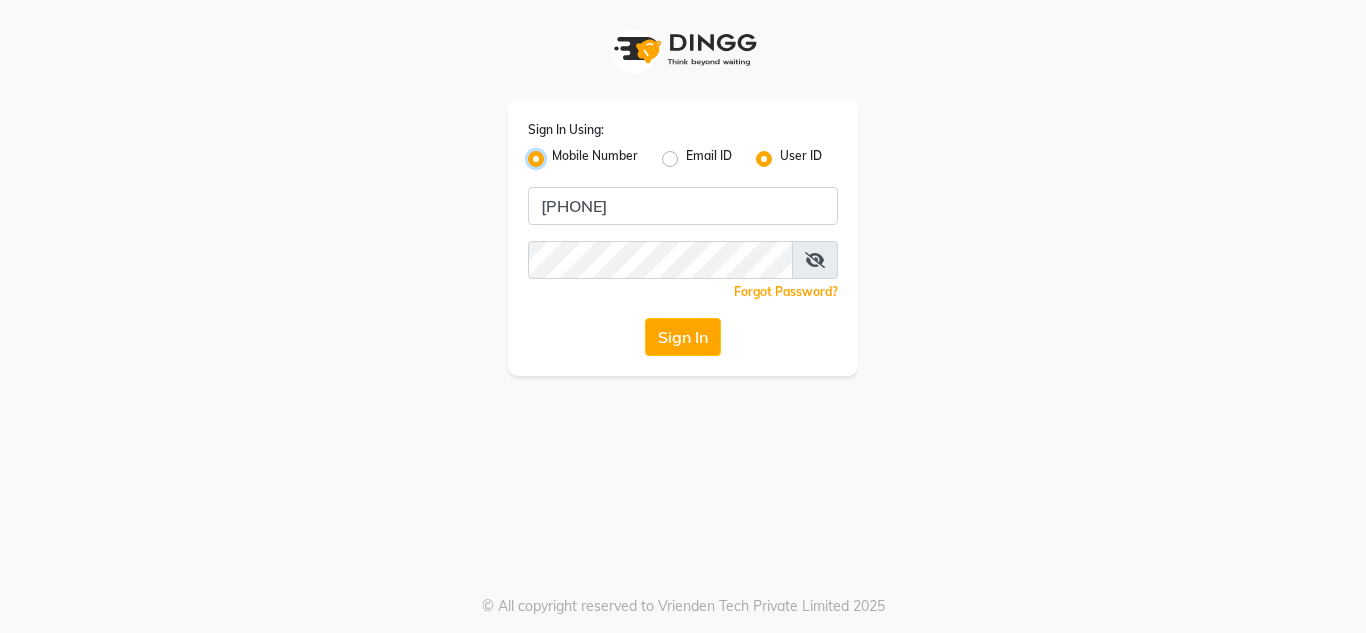 radio on "false" 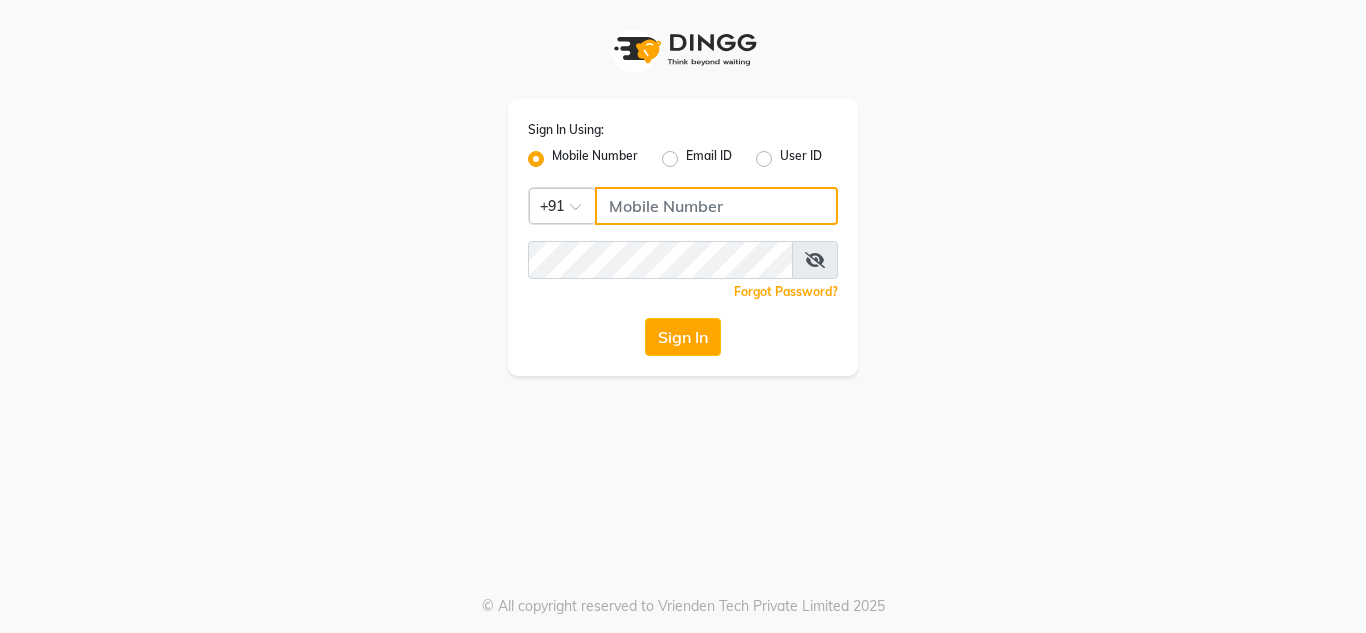 click 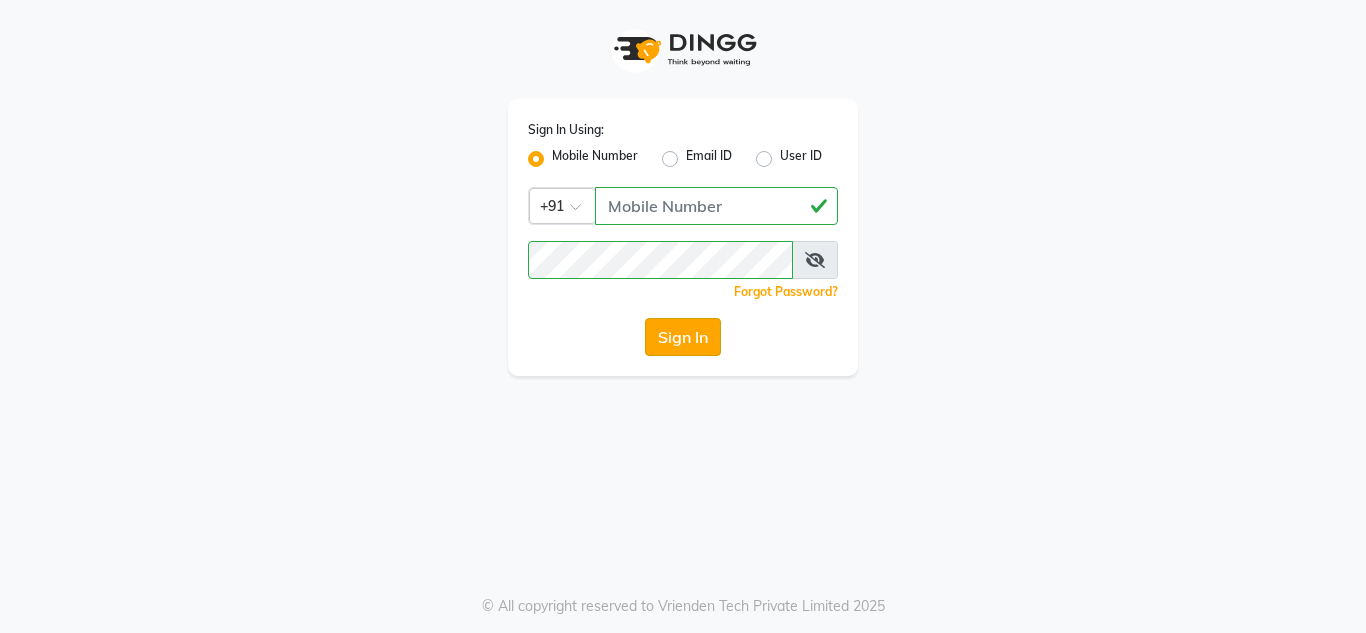 click on "Sign In" 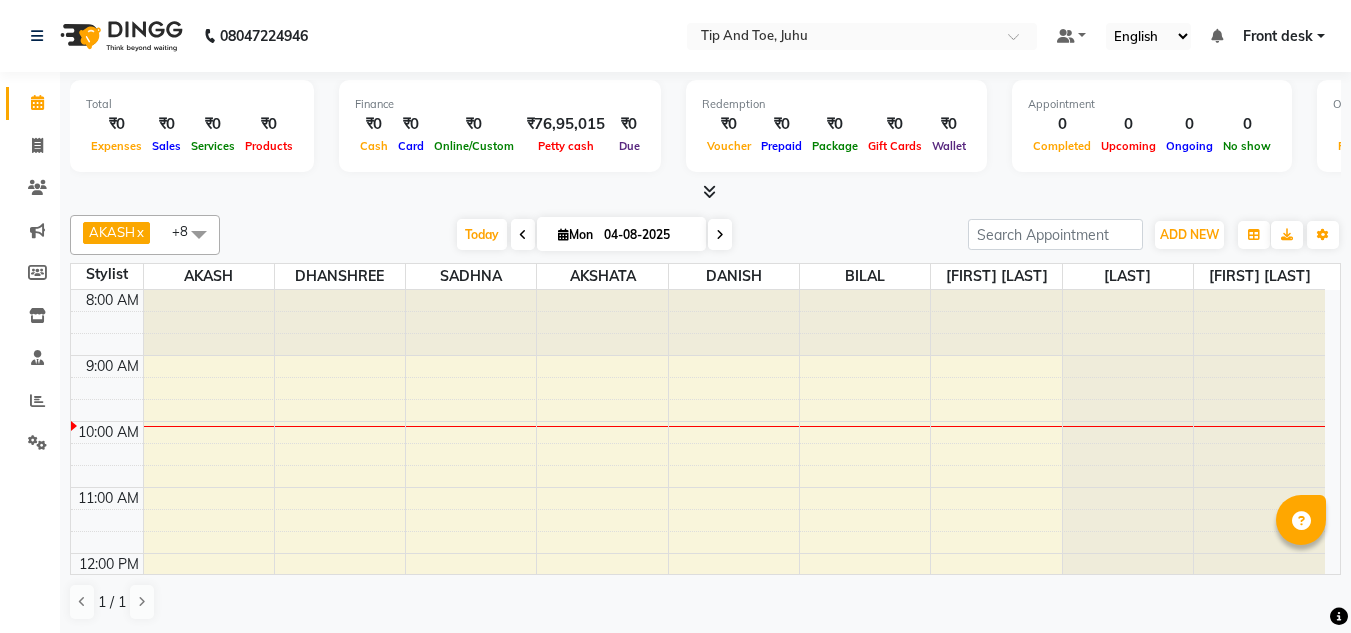 scroll, scrollTop: 0, scrollLeft: 0, axis: both 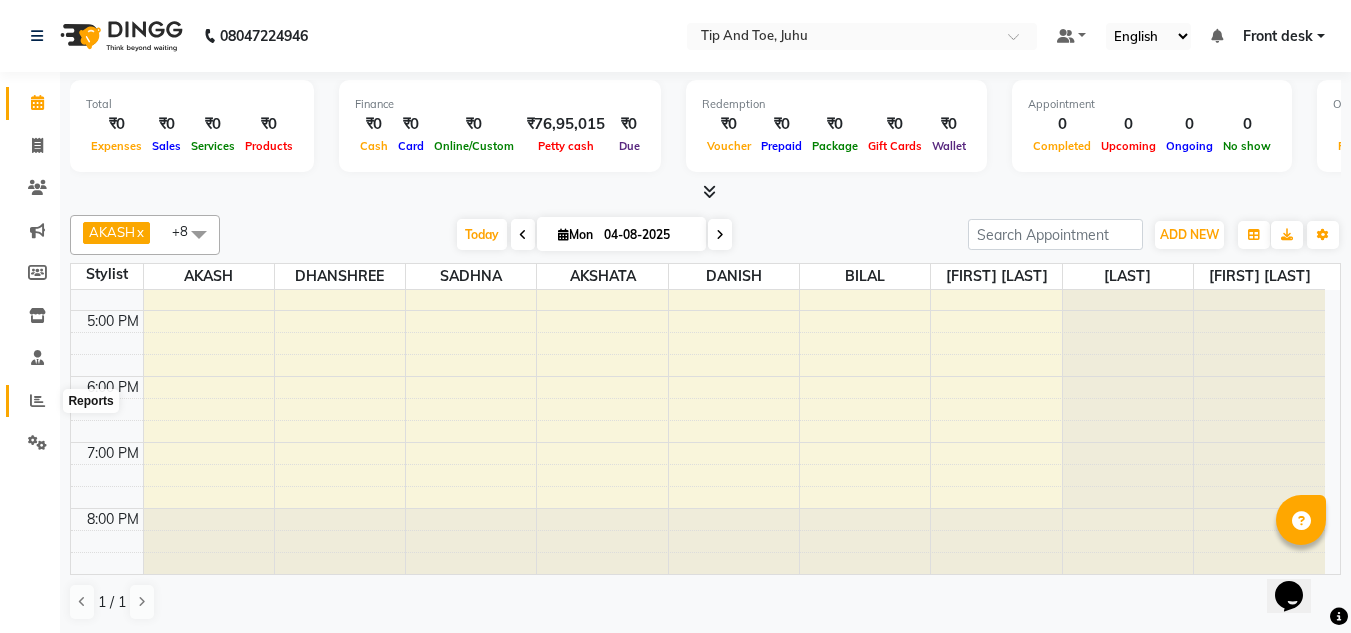 click 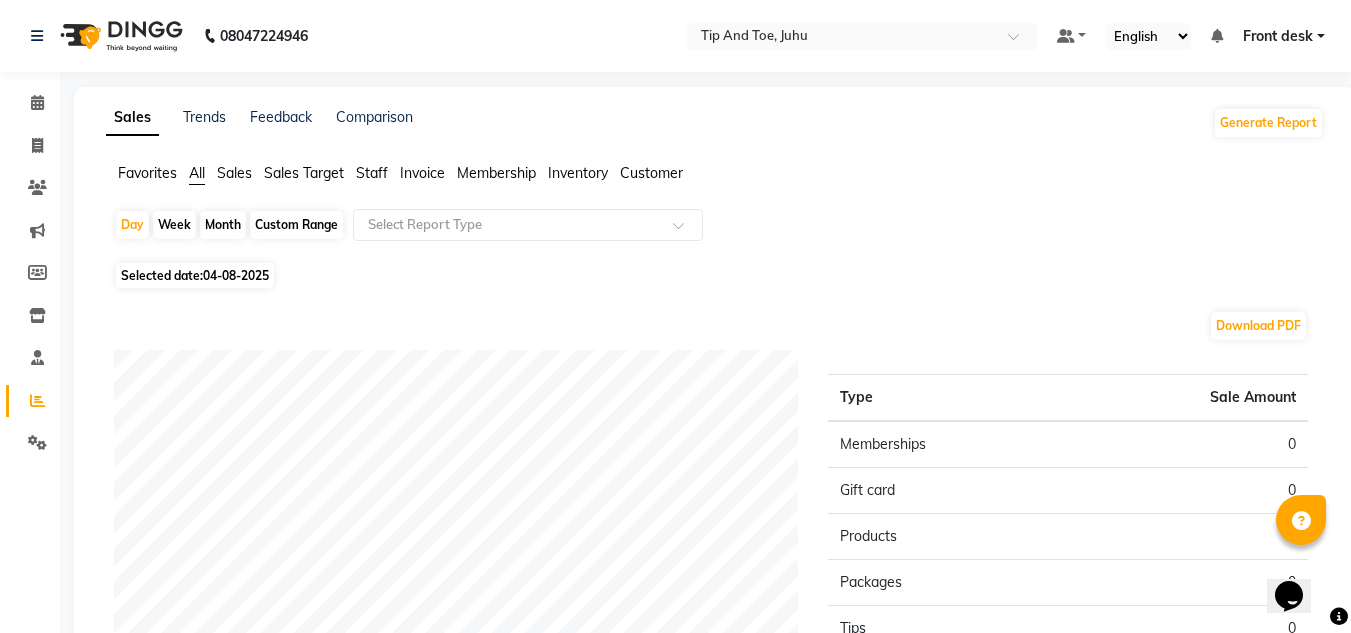 click on "Staff" 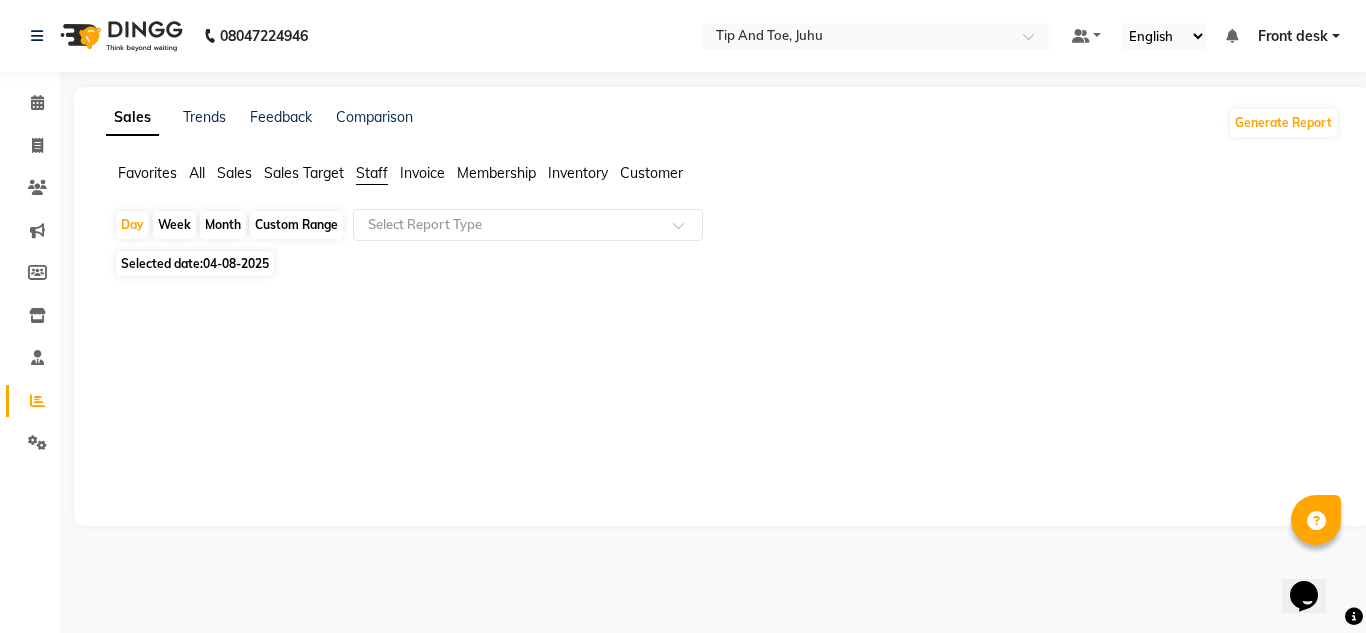 click on "04-08-2025" 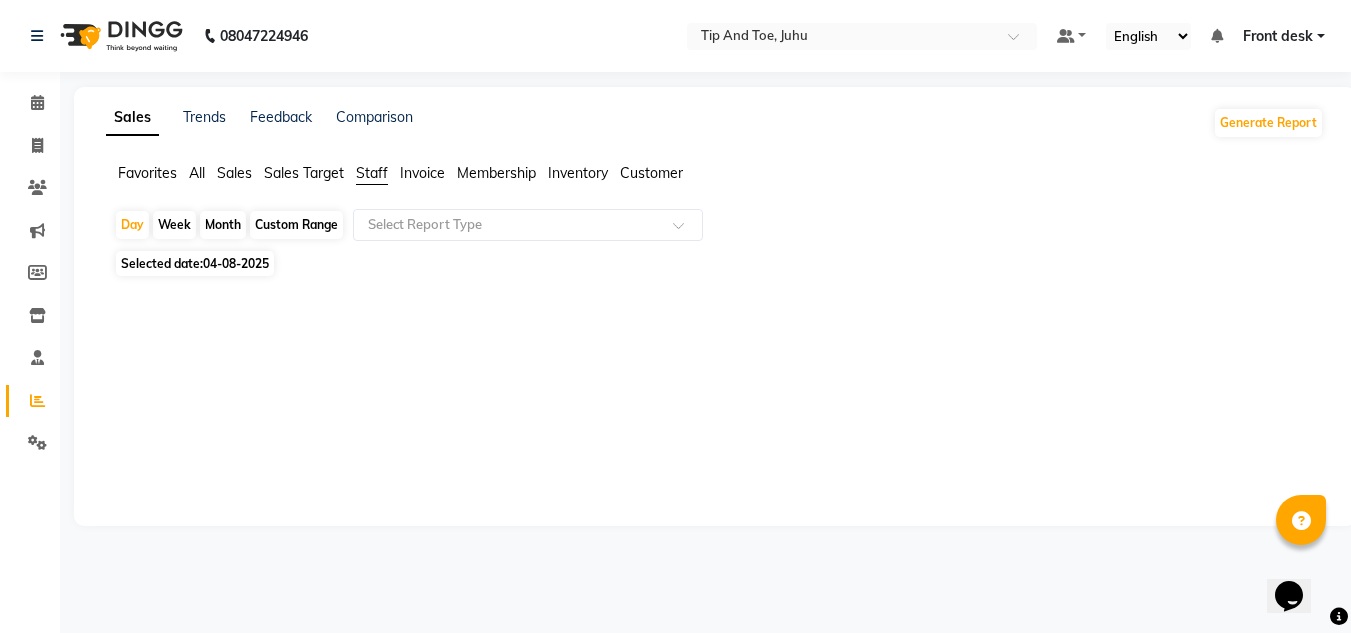 select on "8" 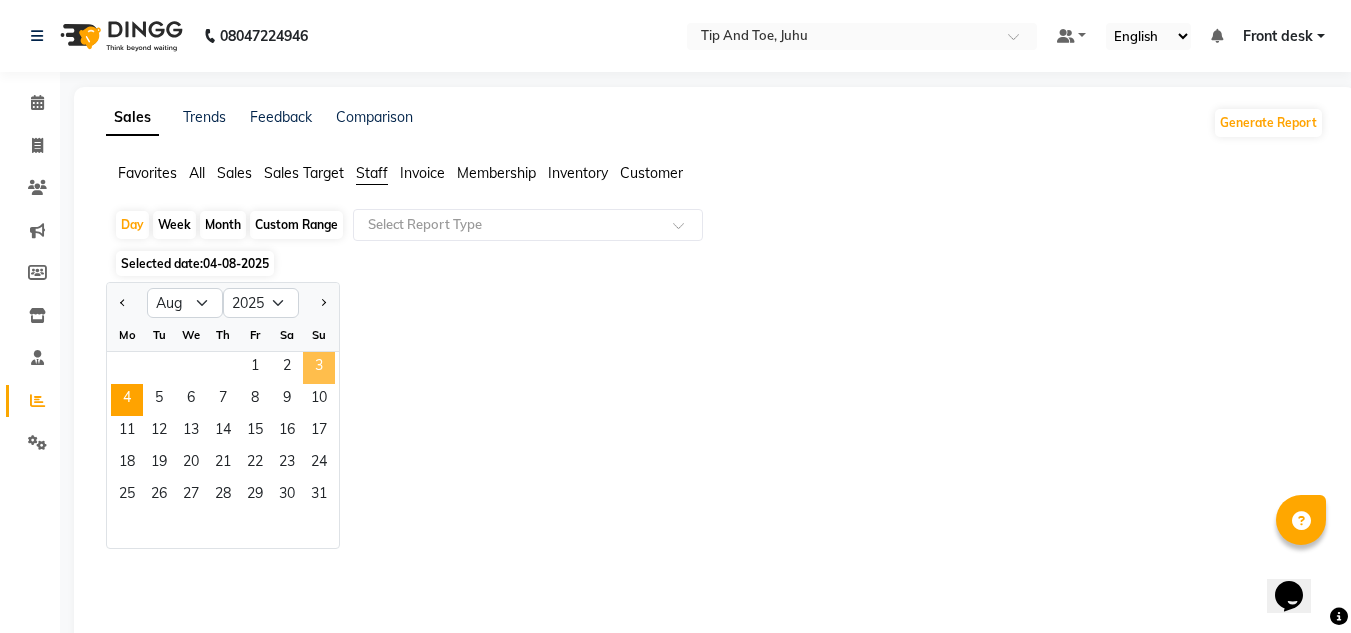 click on "3" 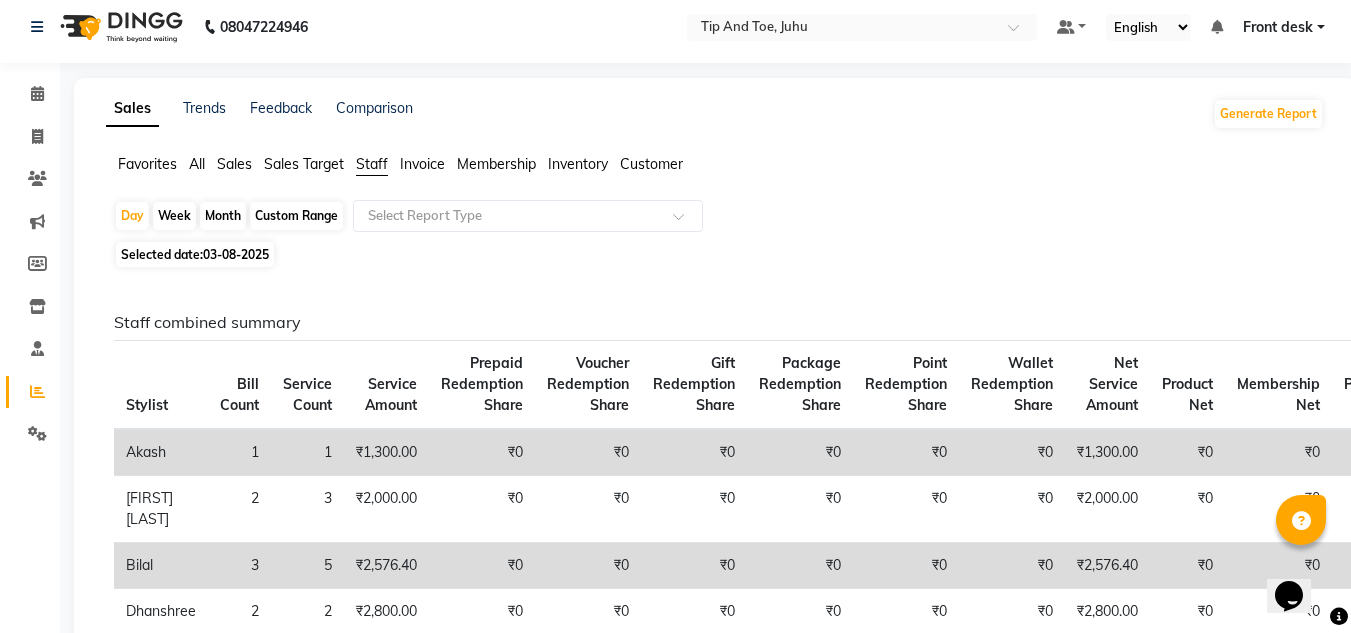 scroll, scrollTop: 0, scrollLeft: 0, axis: both 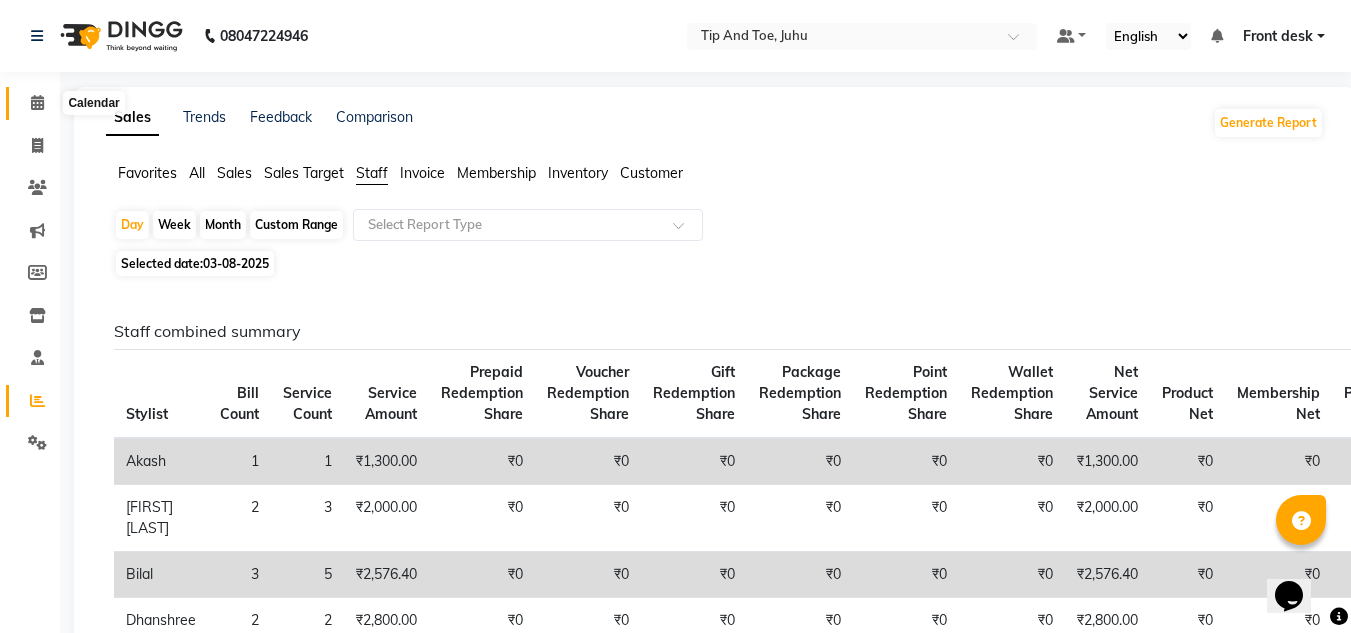 click 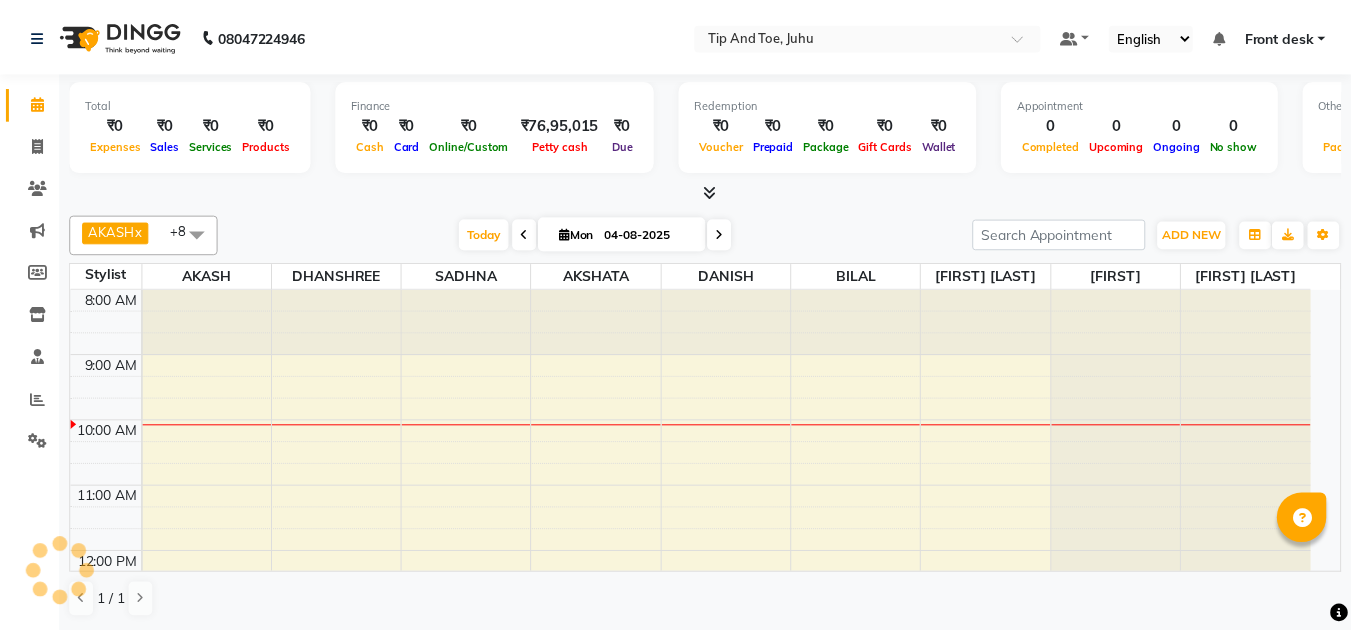 scroll, scrollTop: 0, scrollLeft: 0, axis: both 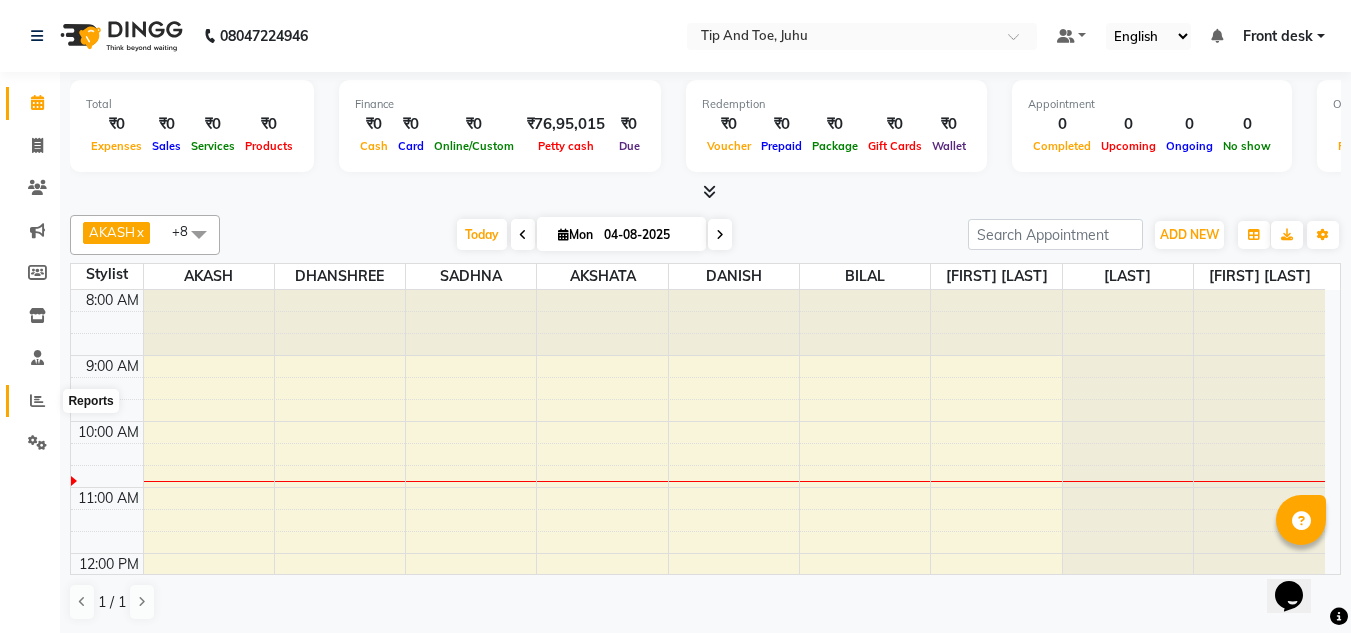 click 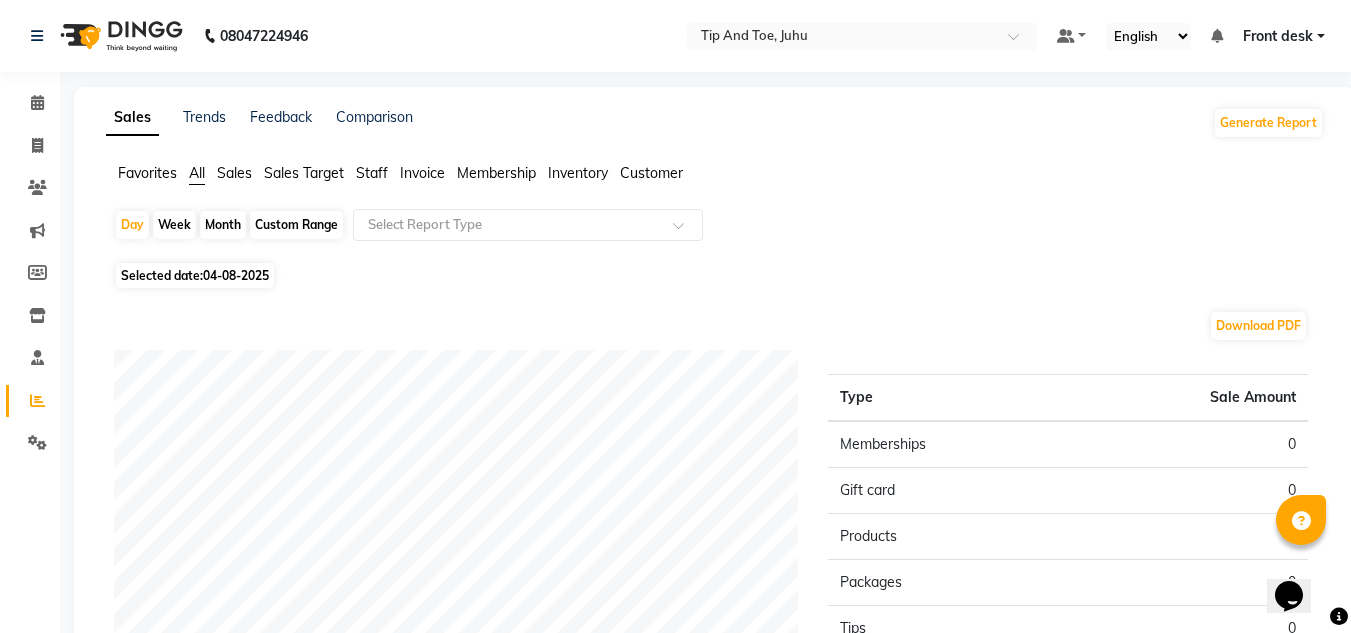 click on "Staff" 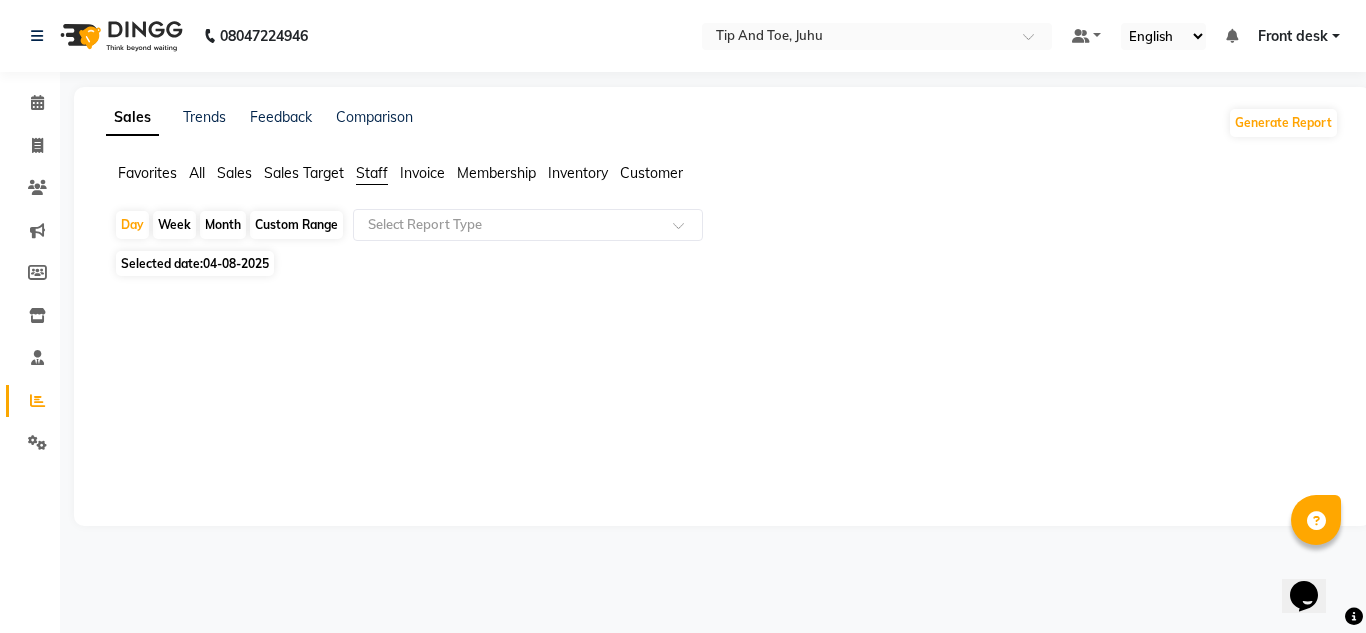 drag, startPoint x: 258, startPoint y: 263, endPoint x: 285, endPoint y: 278, distance: 30.88689 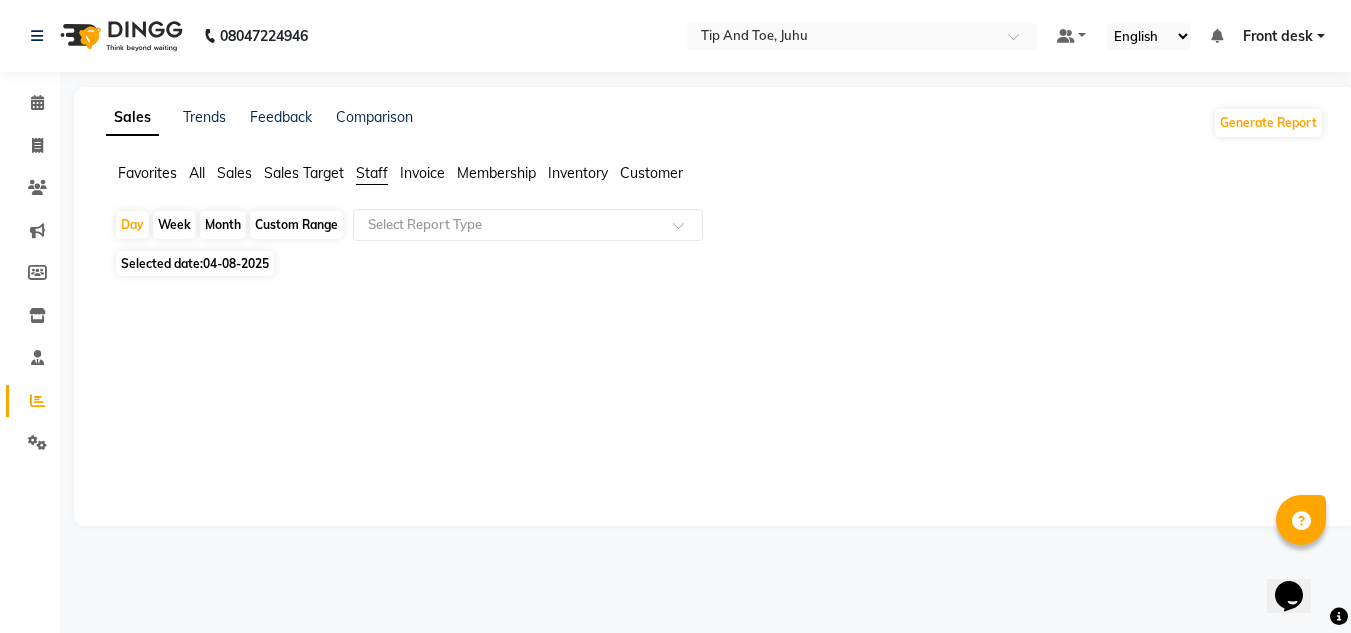 select on "8" 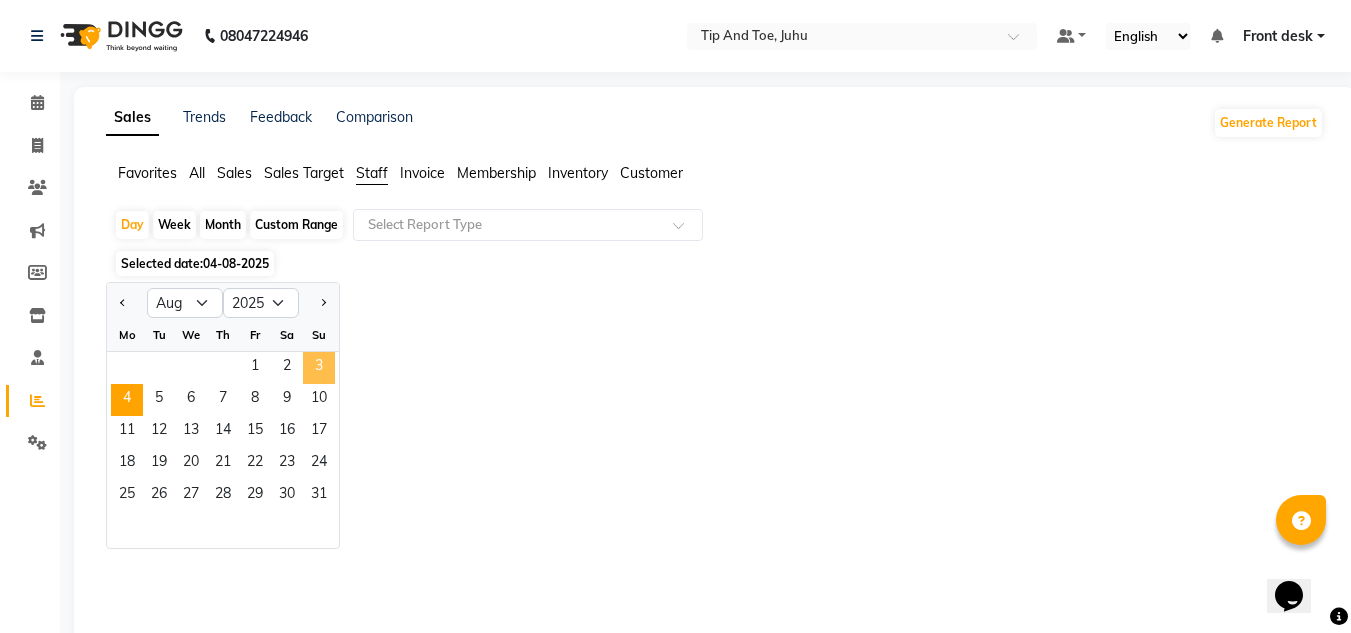 click on "3" 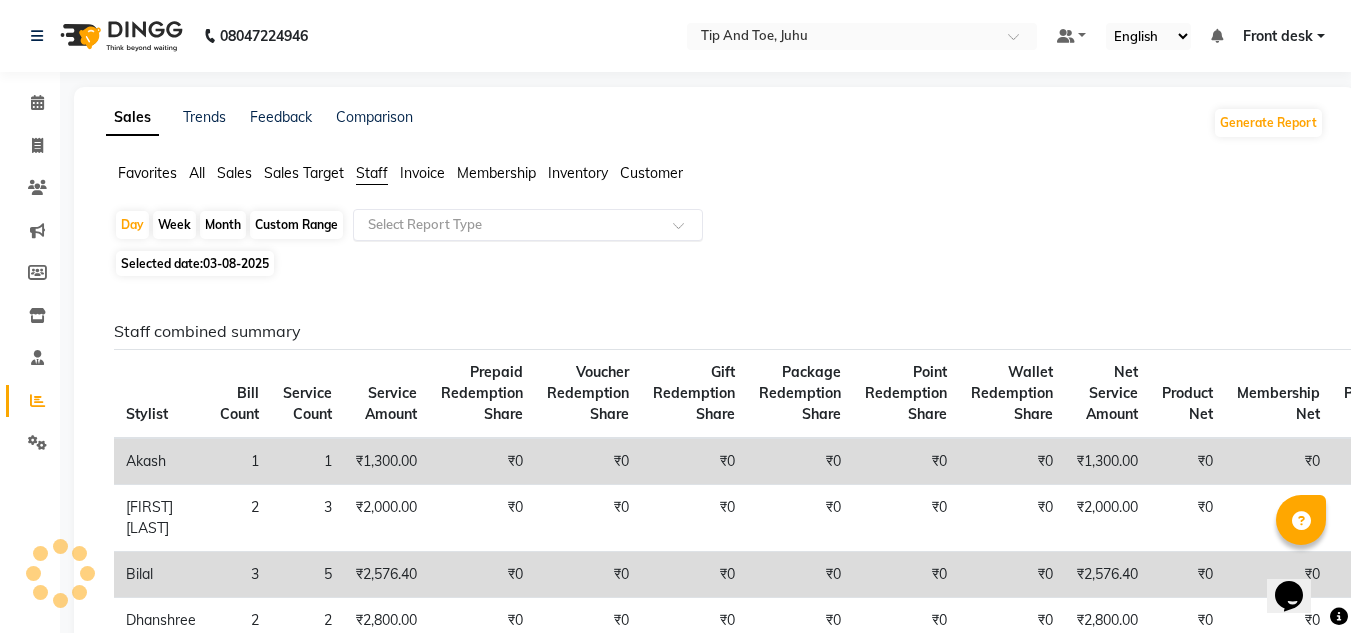 click 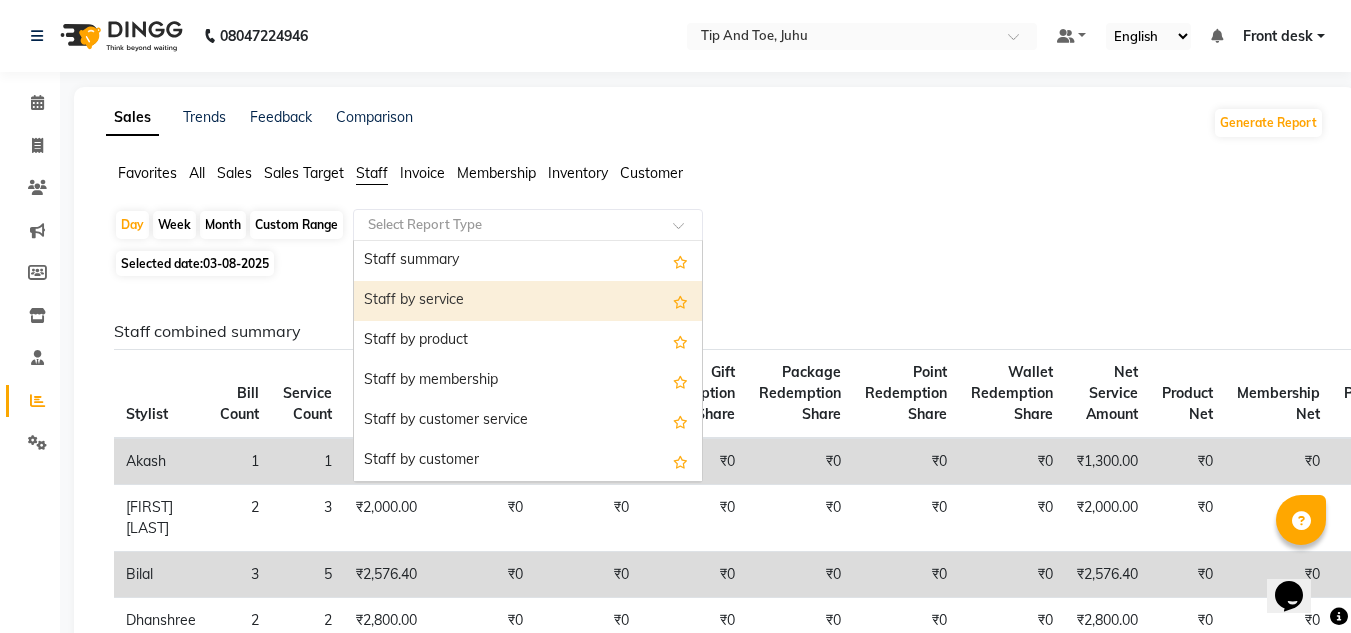 click on "Staff by service" at bounding box center [528, 301] 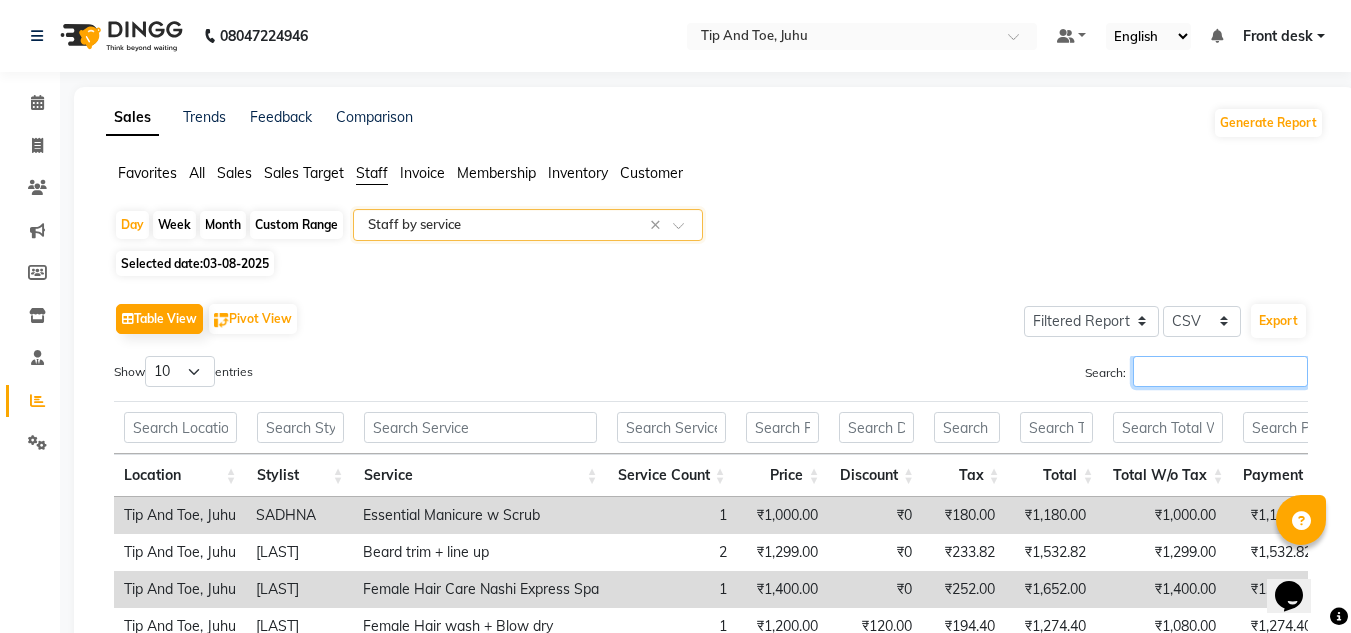 click on "Search:" at bounding box center [1220, 371] 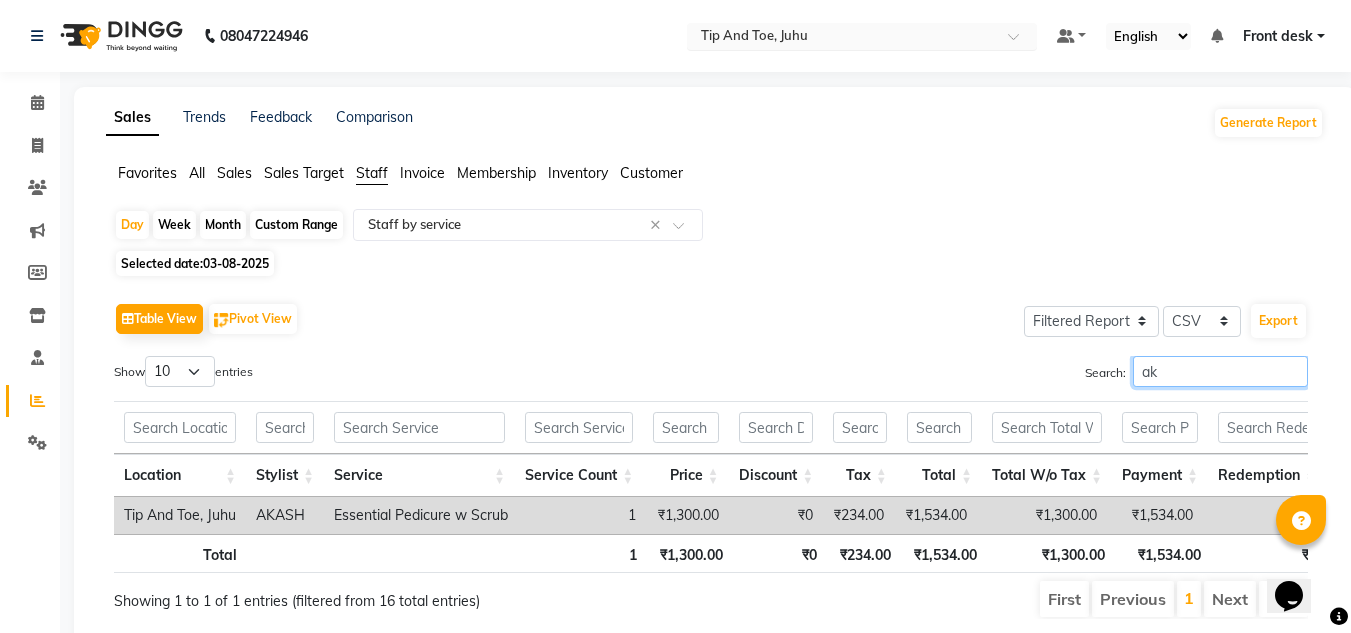type on "a" 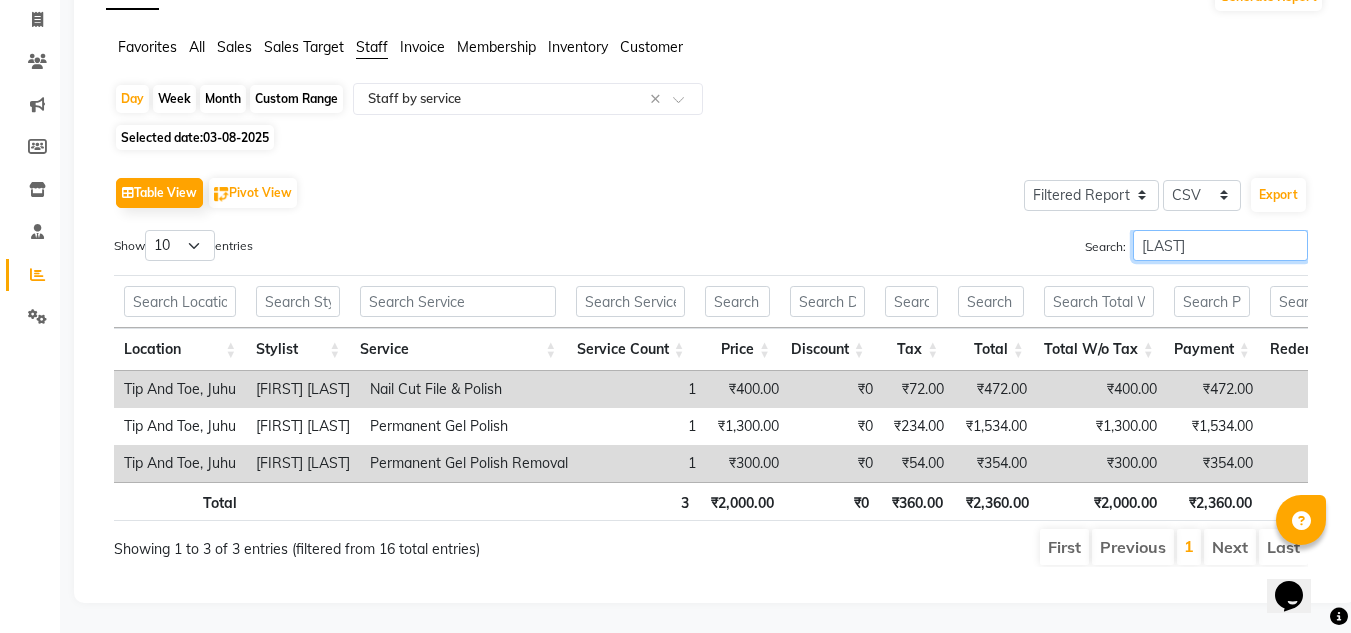 scroll, scrollTop: 156, scrollLeft: 0, axis: vertical 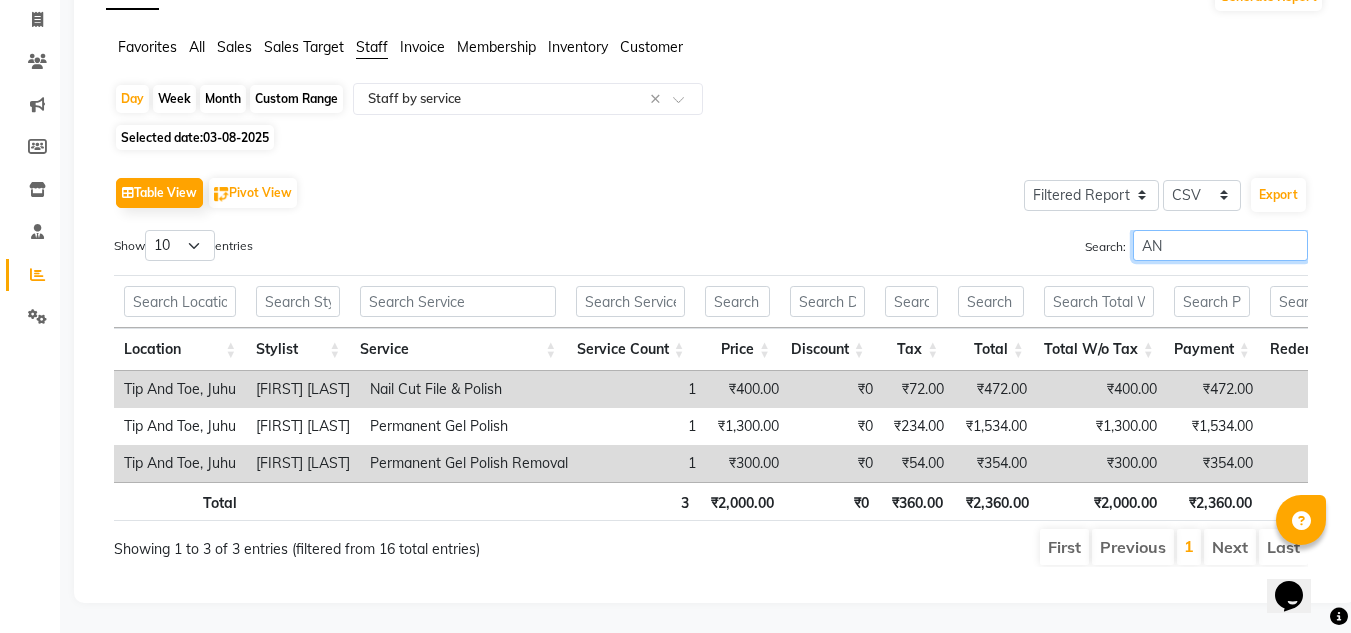type on "A" 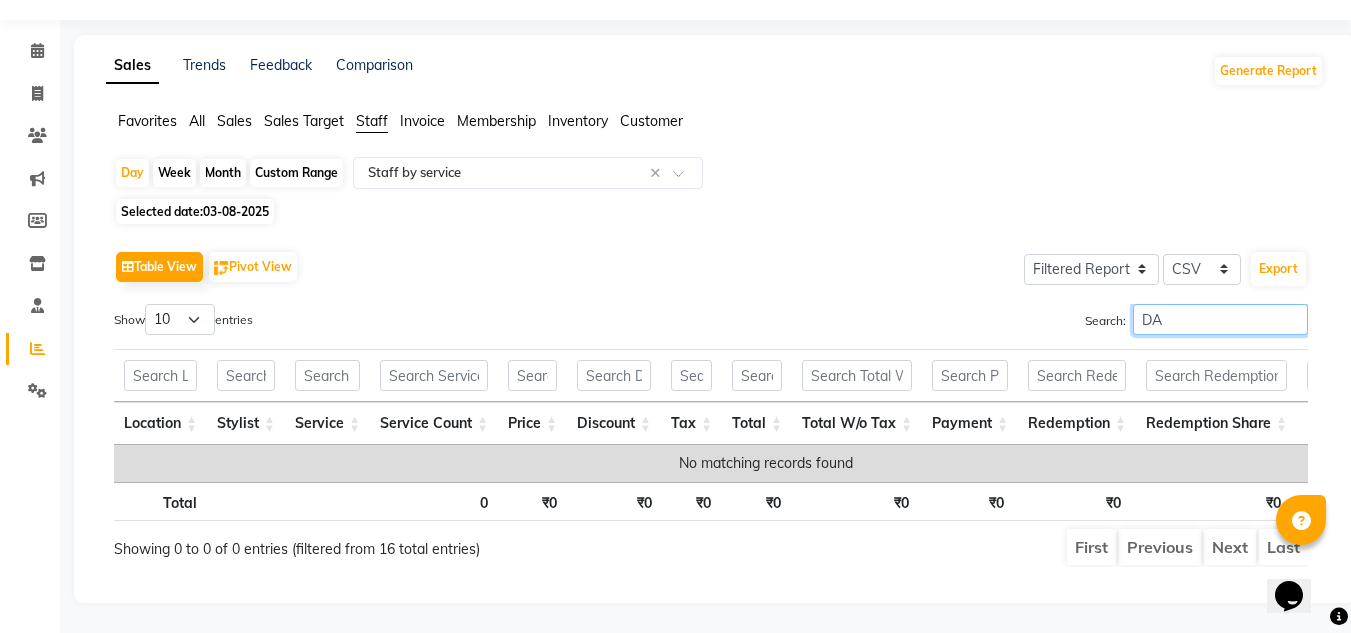 scroll, scrollTop: 82, scrollLeft: 0, axis: vertical 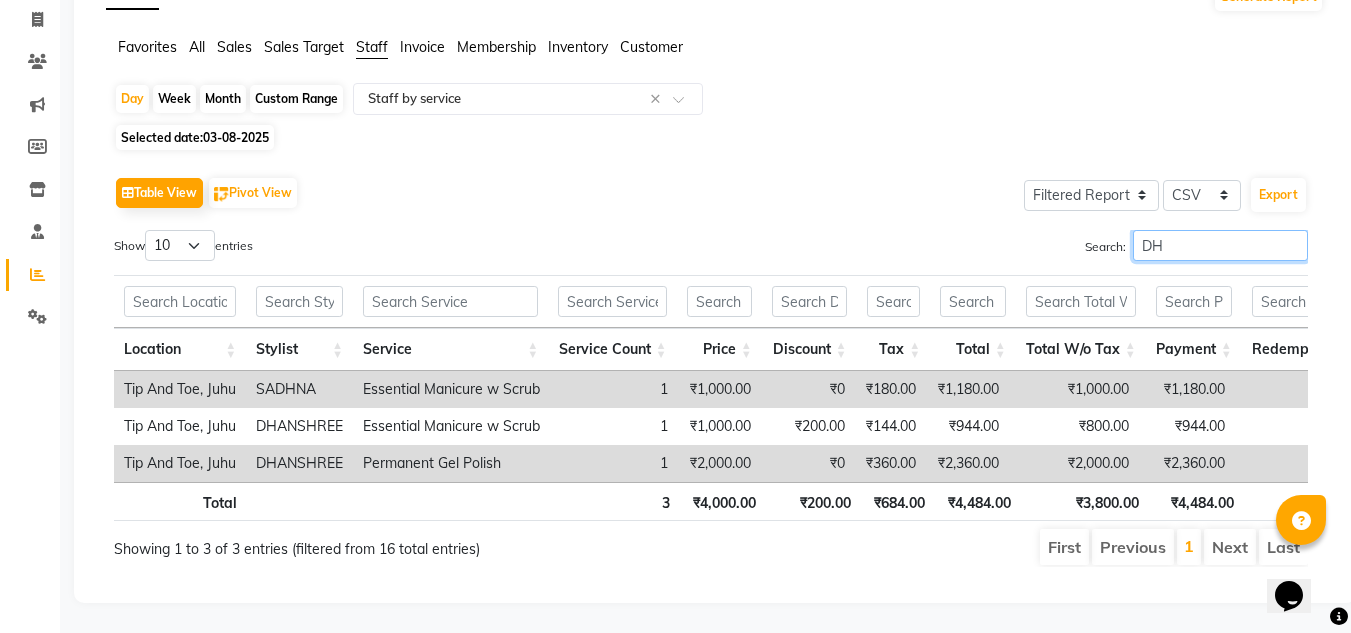 type on "D" 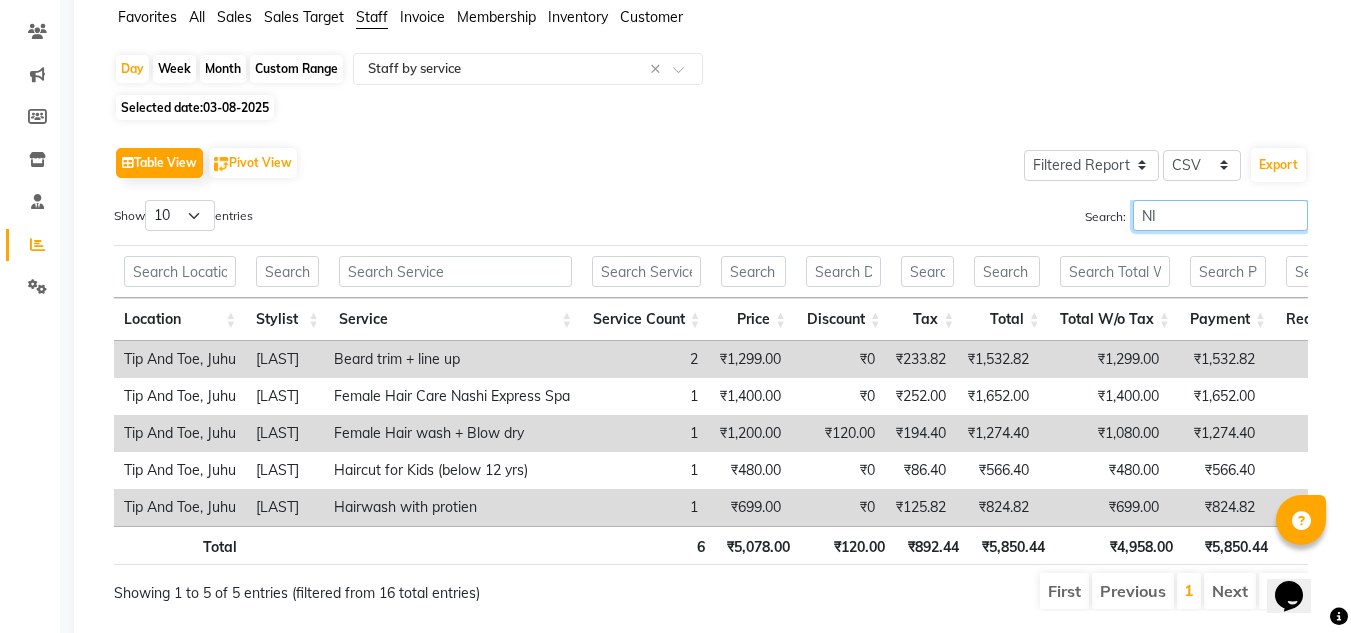 type on "N" 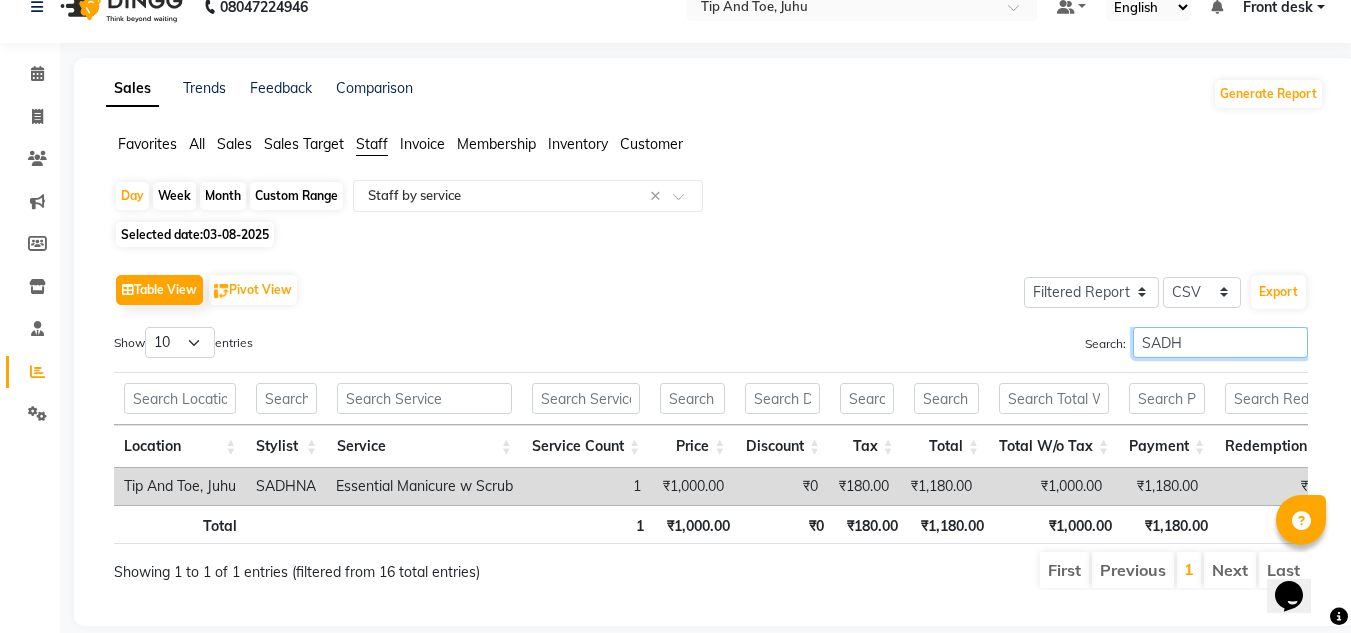 scroll, scrollTop: 0, scrollLeft: 0, axis: both 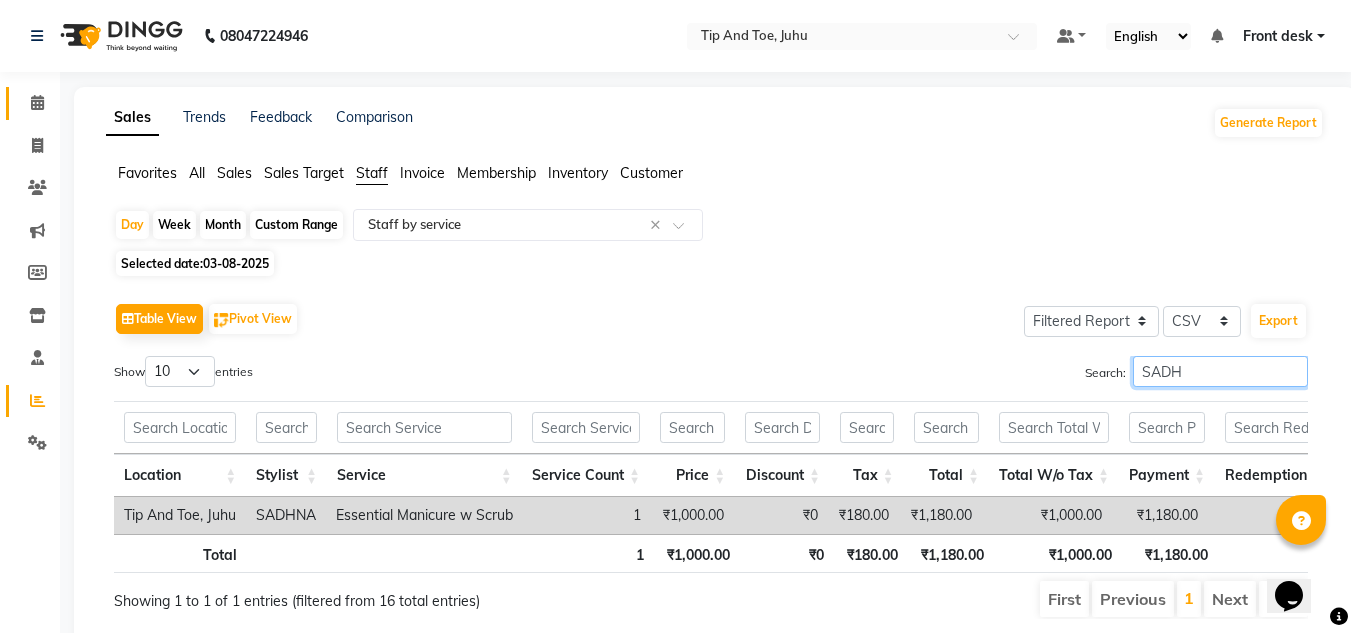 type on "SADH" 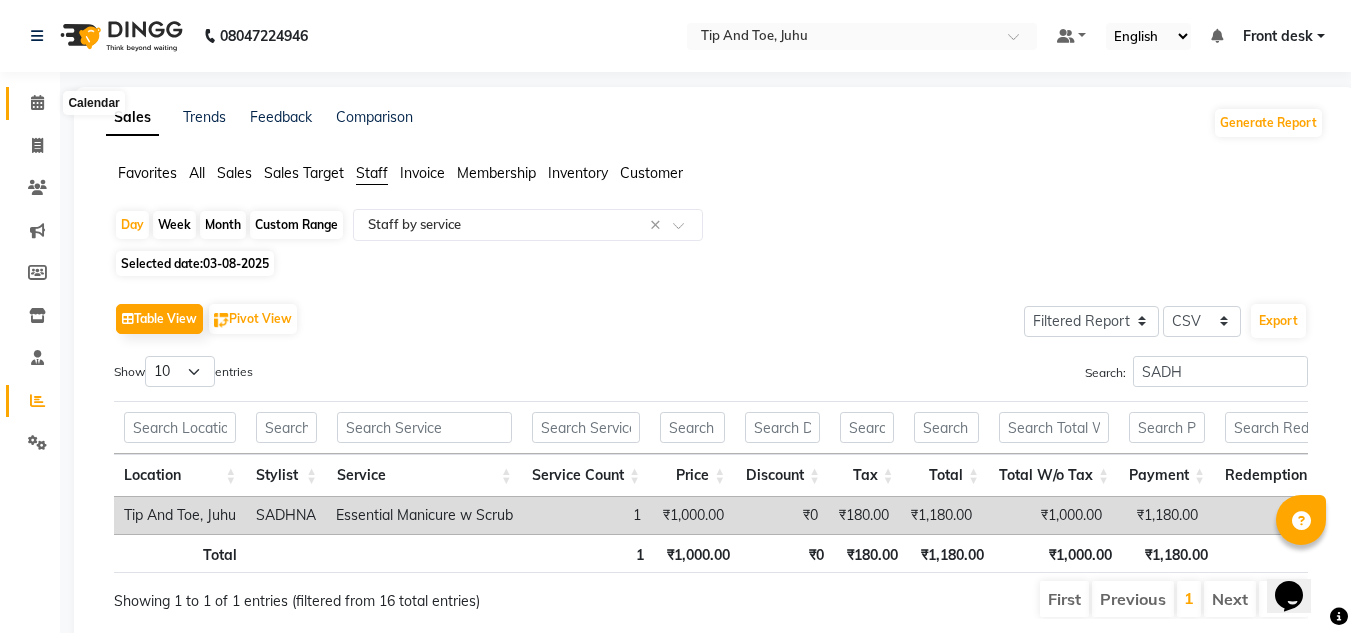 click 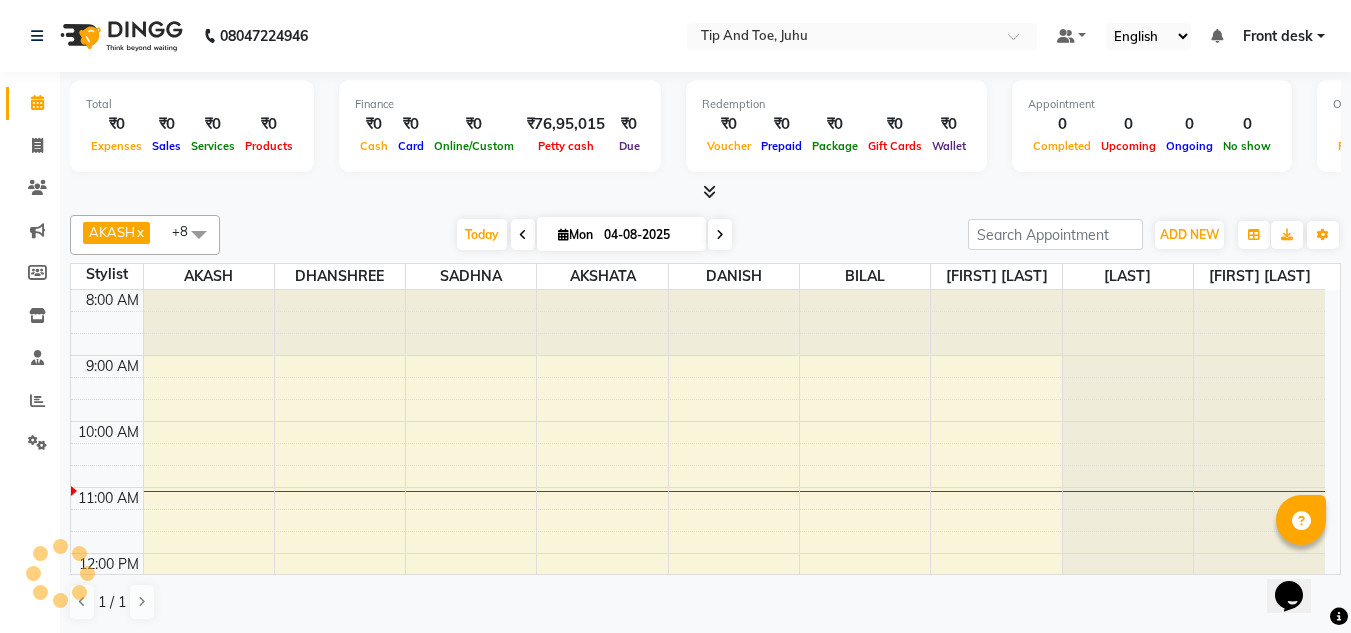scroll, scrollTop: 0, scrollLeft: 0, axis: both 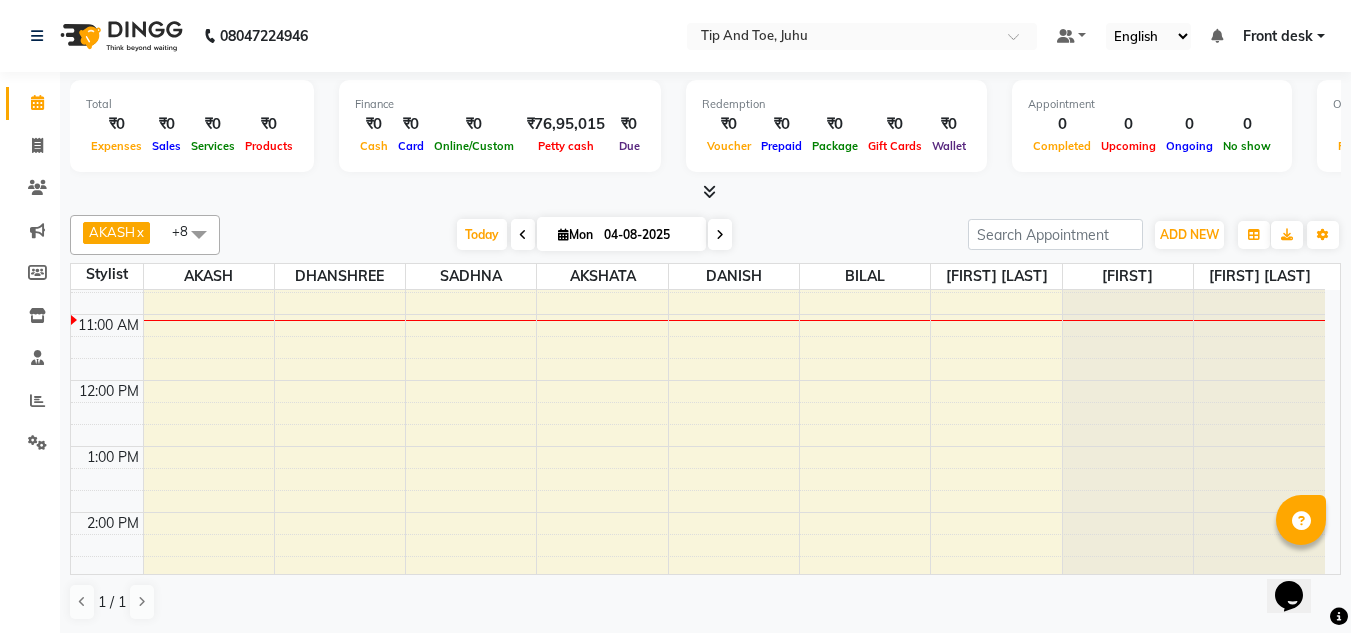 click at bounding box center (199, 234) 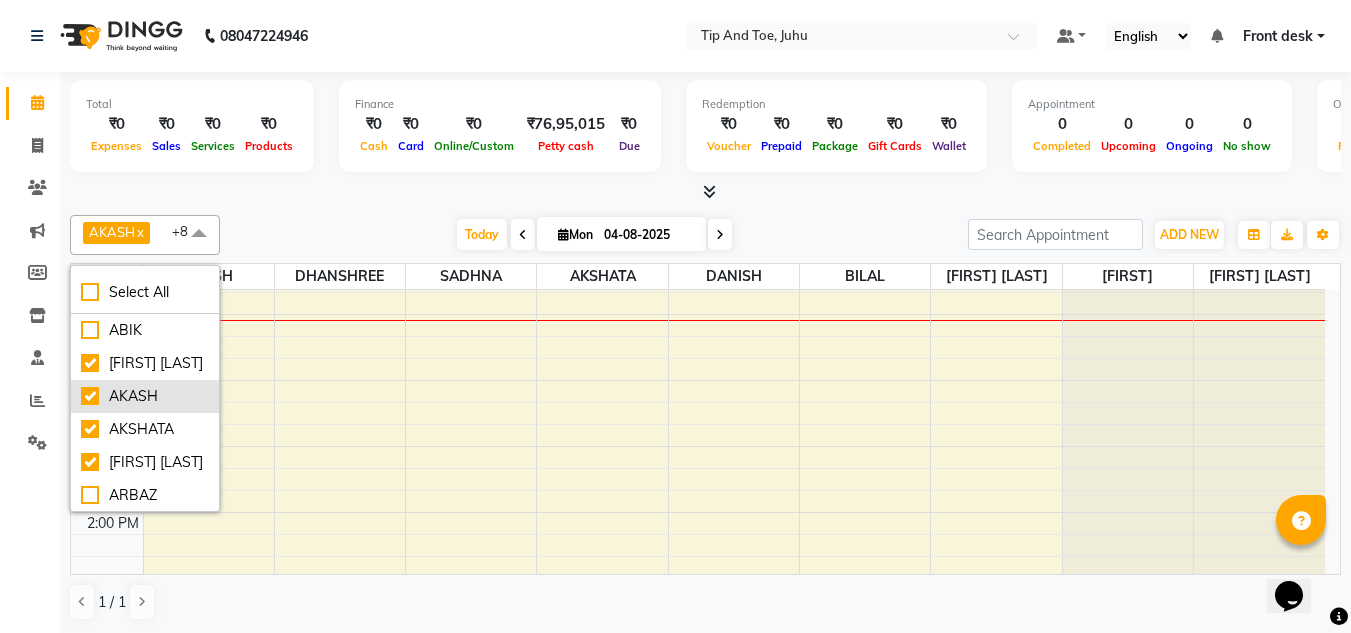 click on "AKASH" at bounding box center (145, 396) 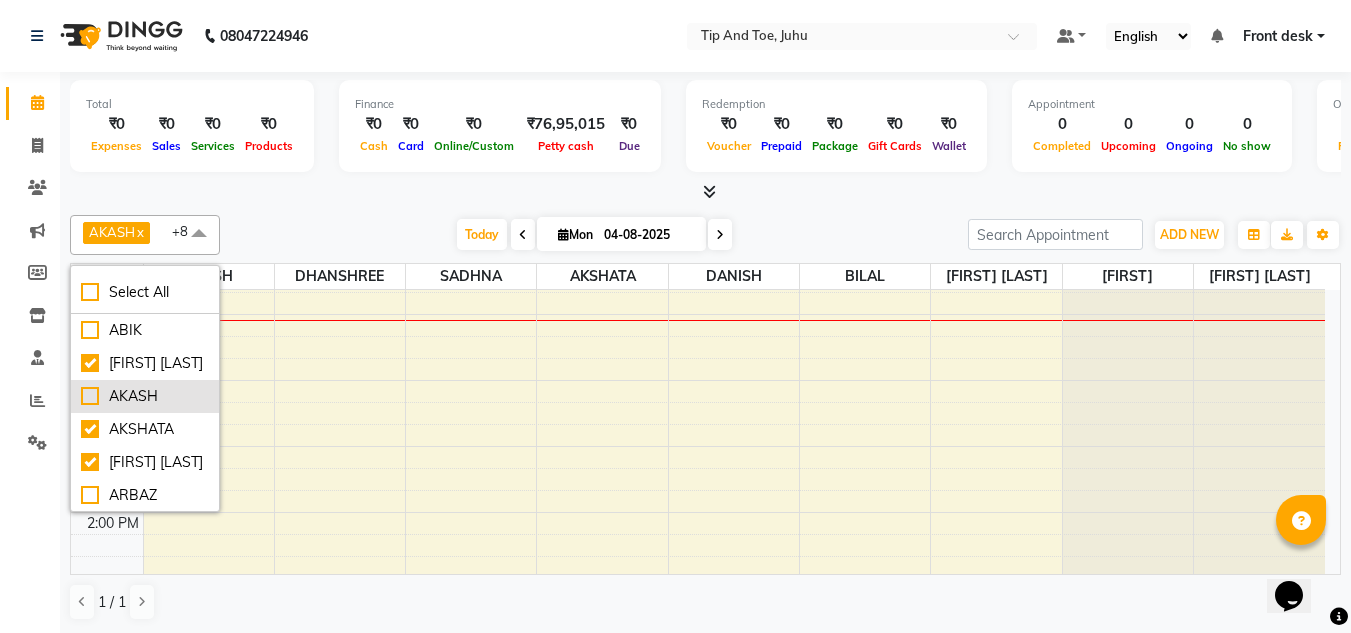 checkbox on "false" 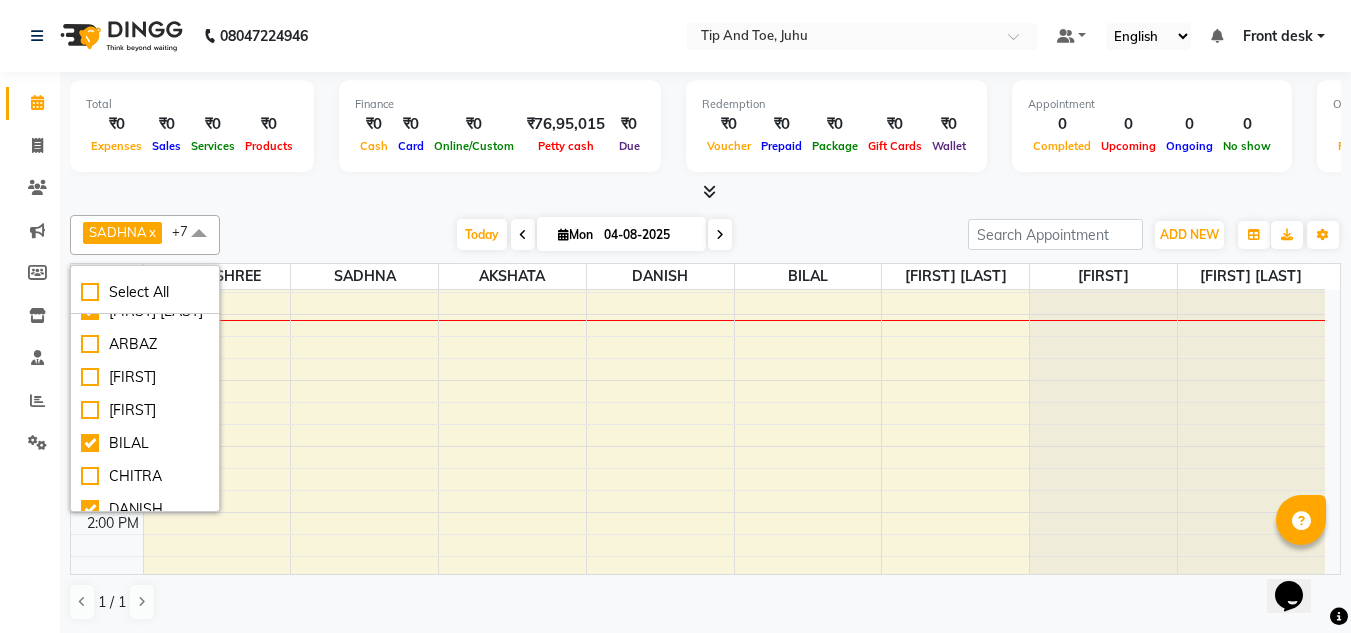 scroll, scrollTop: 160, scrollLeft: 0, axis: vertical 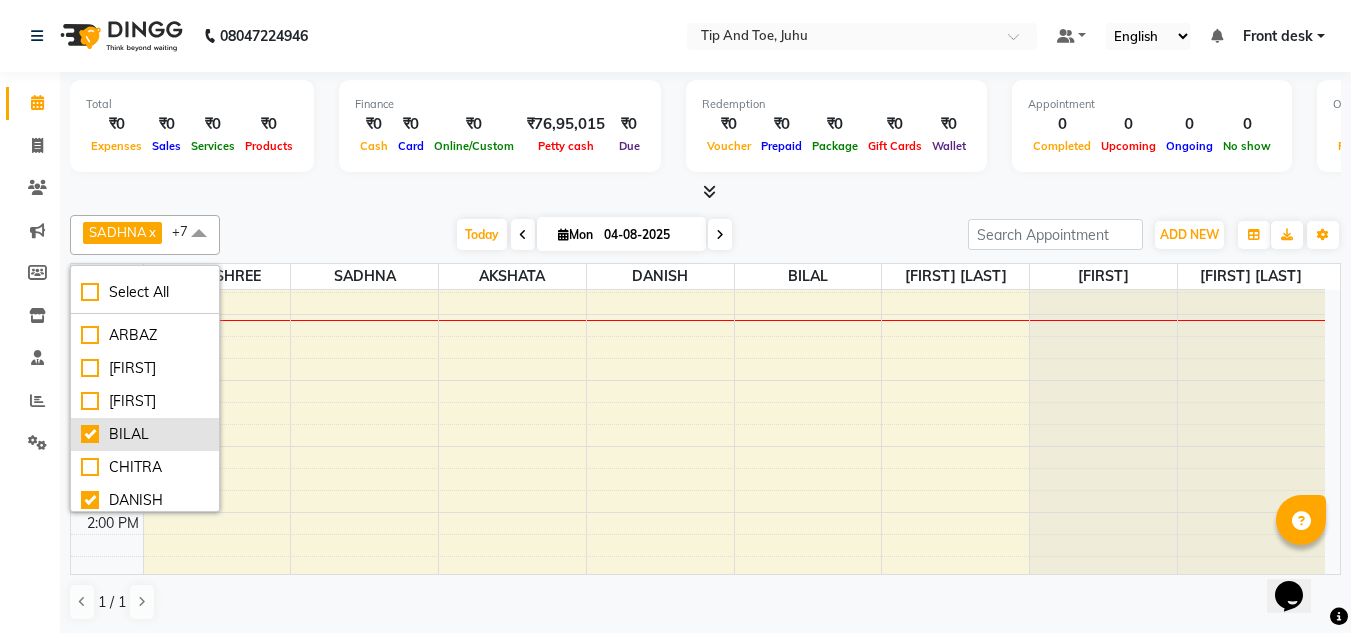 click on "BILAL" at bounding box center [145, 434] 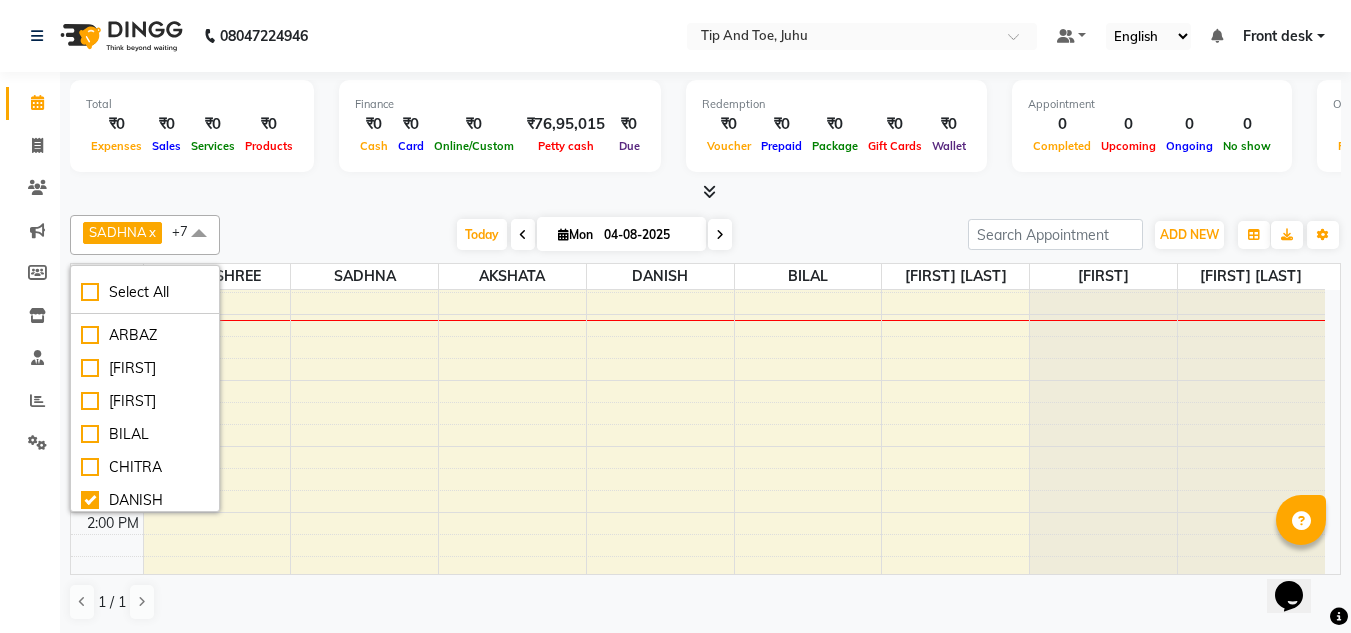 checkbox on "false" 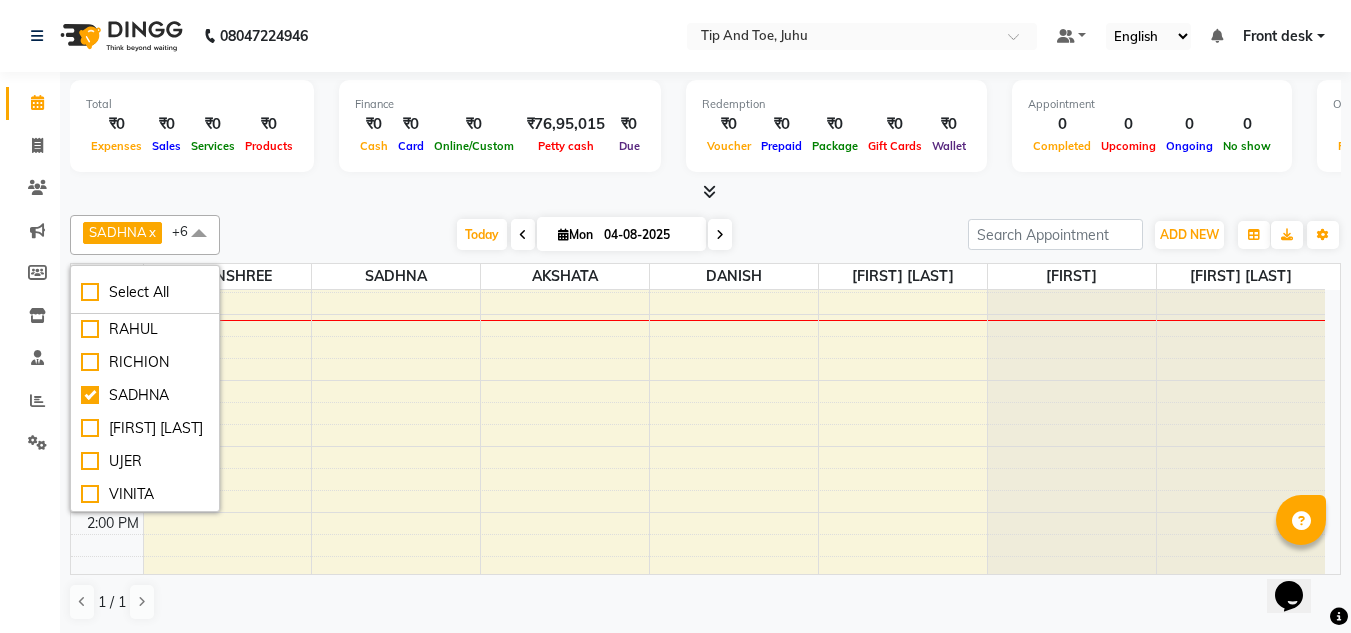 scroll, scrollTop: 649, scrollLeft: 0, axis: vertical 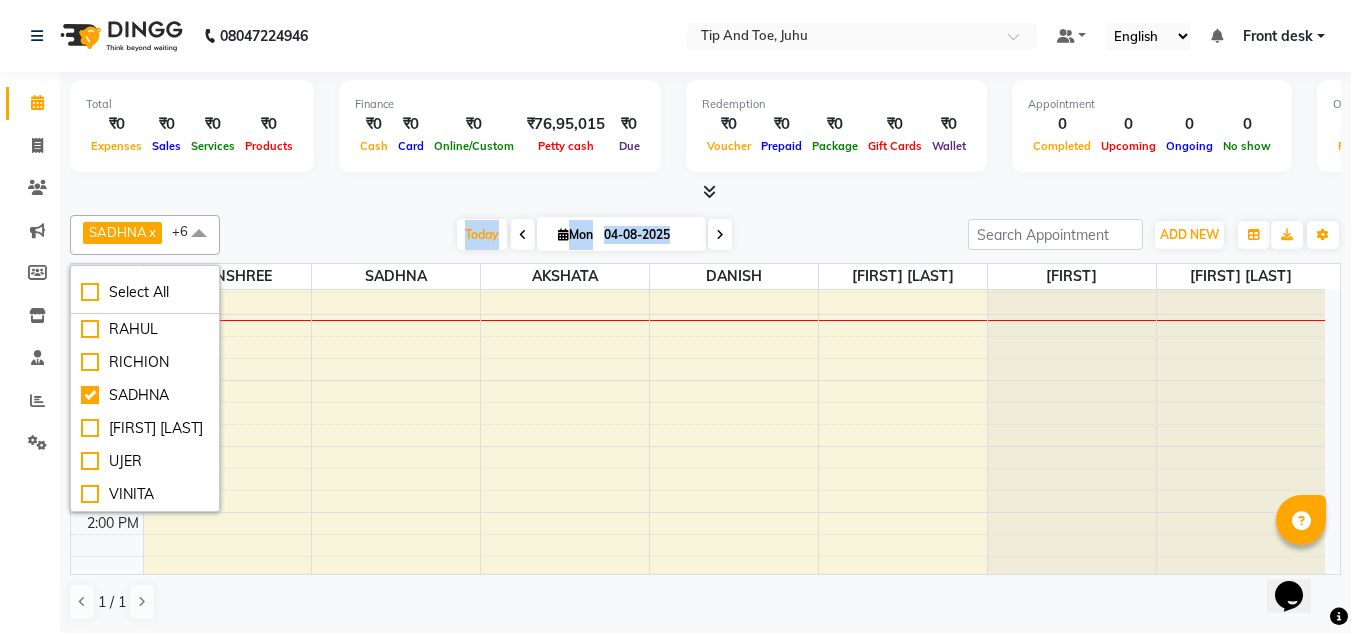 click on "Select All ABIK  AJAY UTKAR AKASH AKSHATA Angeli kharei ARBAZ AZHAR BABU BILAL CHITRA DANISH DHANSHREE KEISHEEN KUMAR MOHSIN NIKHIL NISHANT POONAM PRIYA RAHUL RICHION SADHNA SANJAY MAMA UJER VINITA" at bounding box center (145, 388) 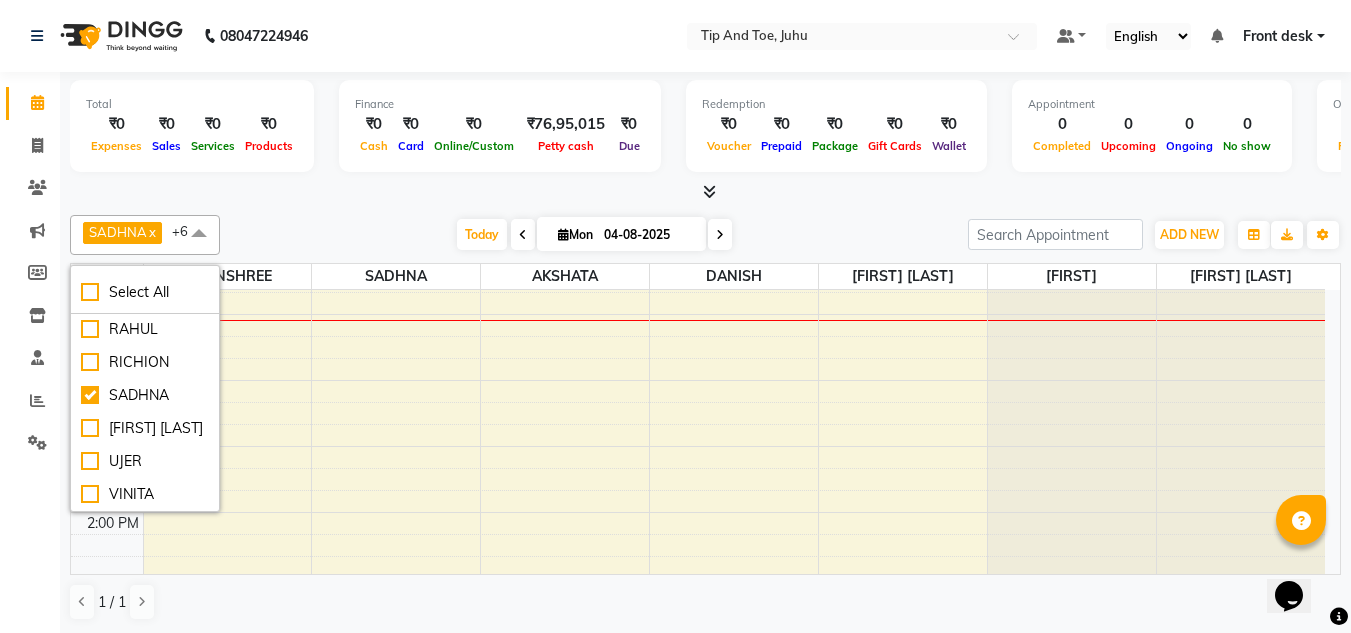 click at bounding box center (705, 192) 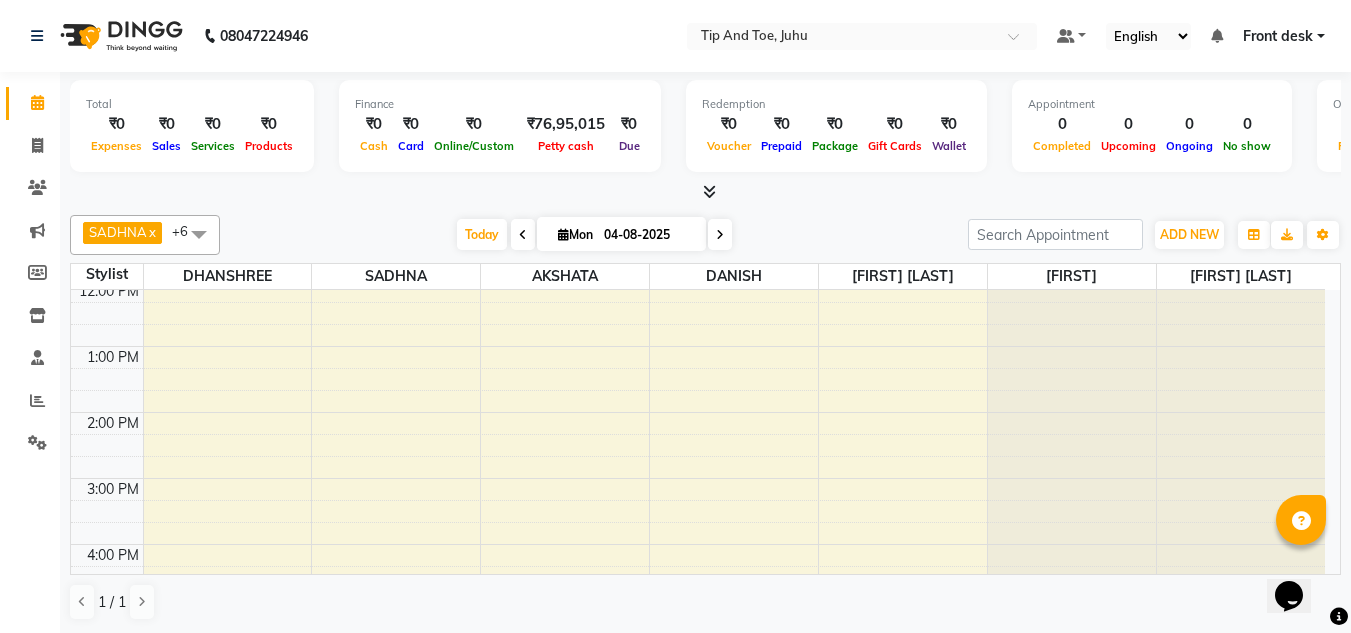 scroll, scrollTop: 173, scrollLeft: 0, axis: vertical 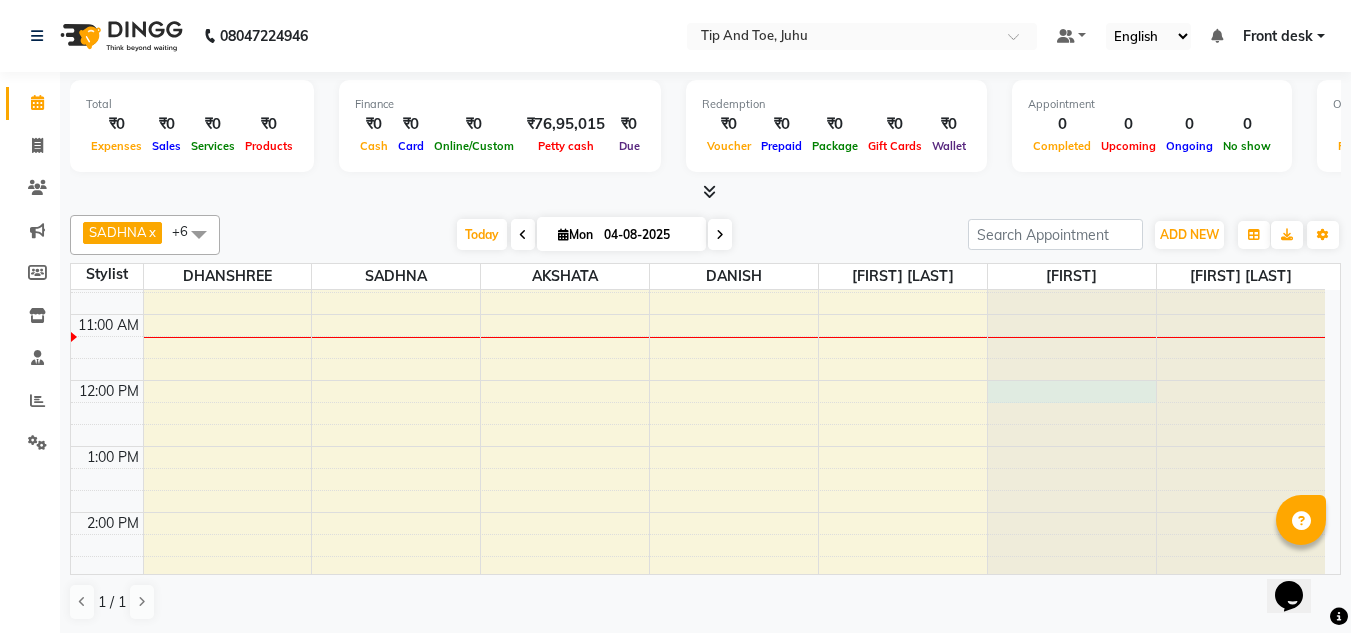 click at bounding box center (1072, 117) 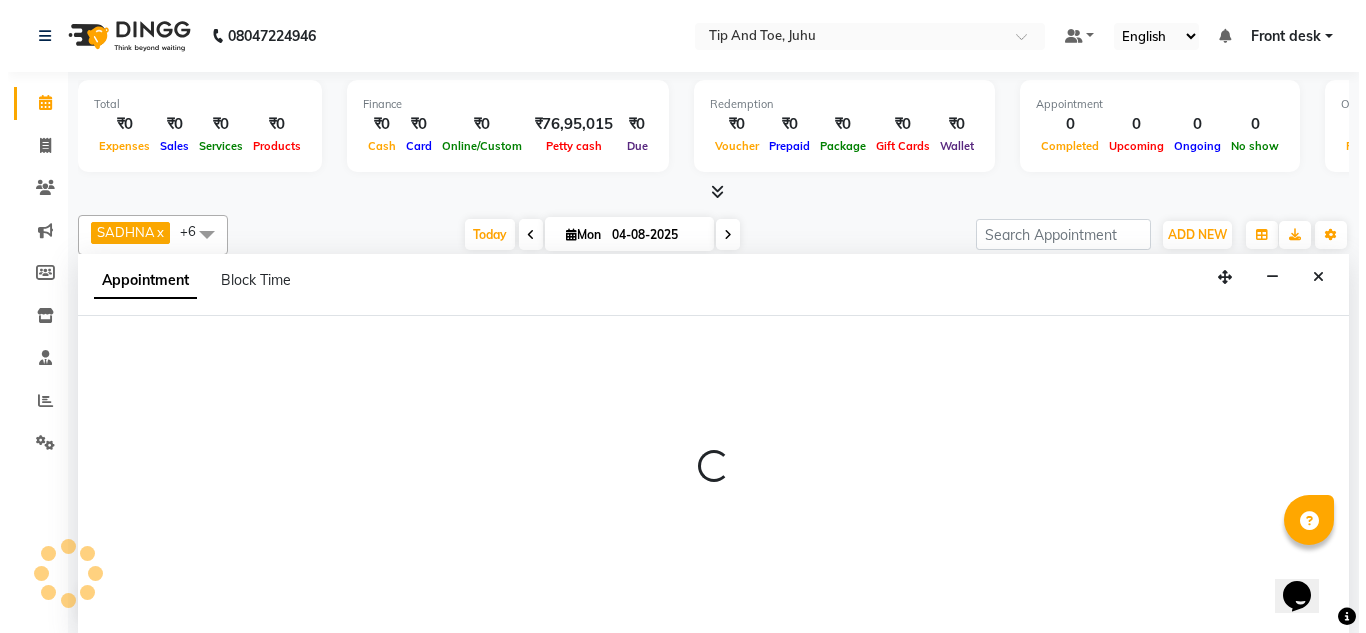 scroll, scrollTop: 1, scrollLeft: 0, axis: vertical 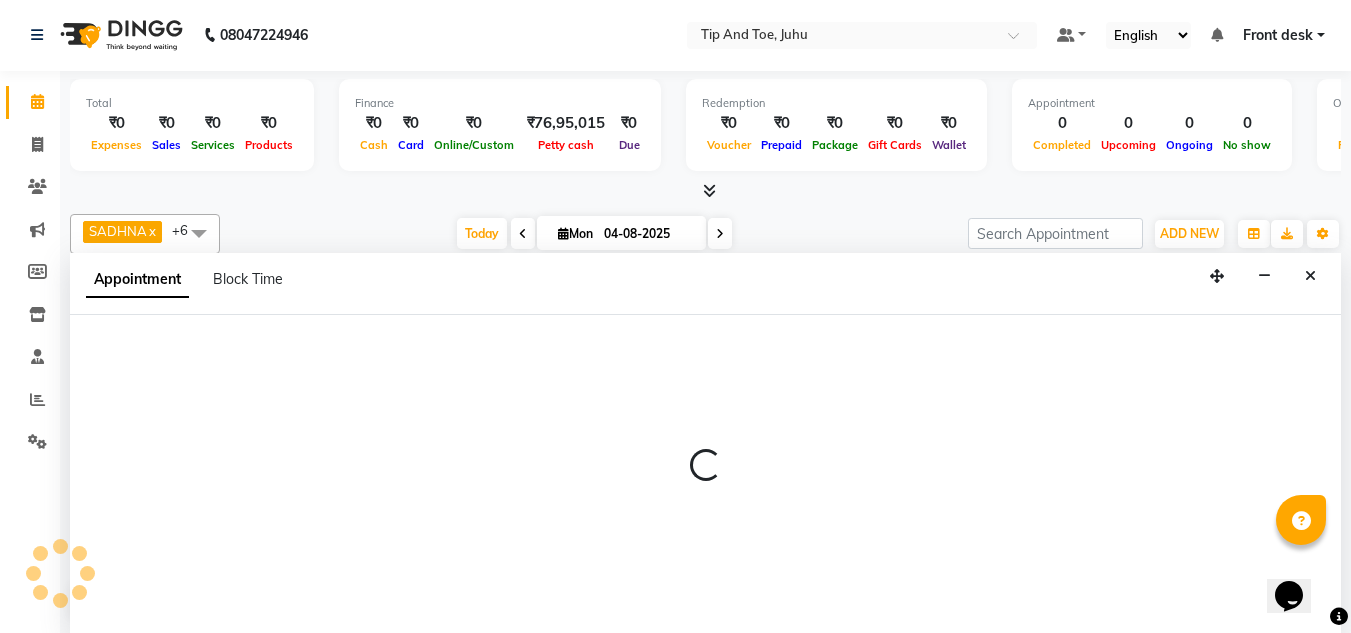 select on "86116" 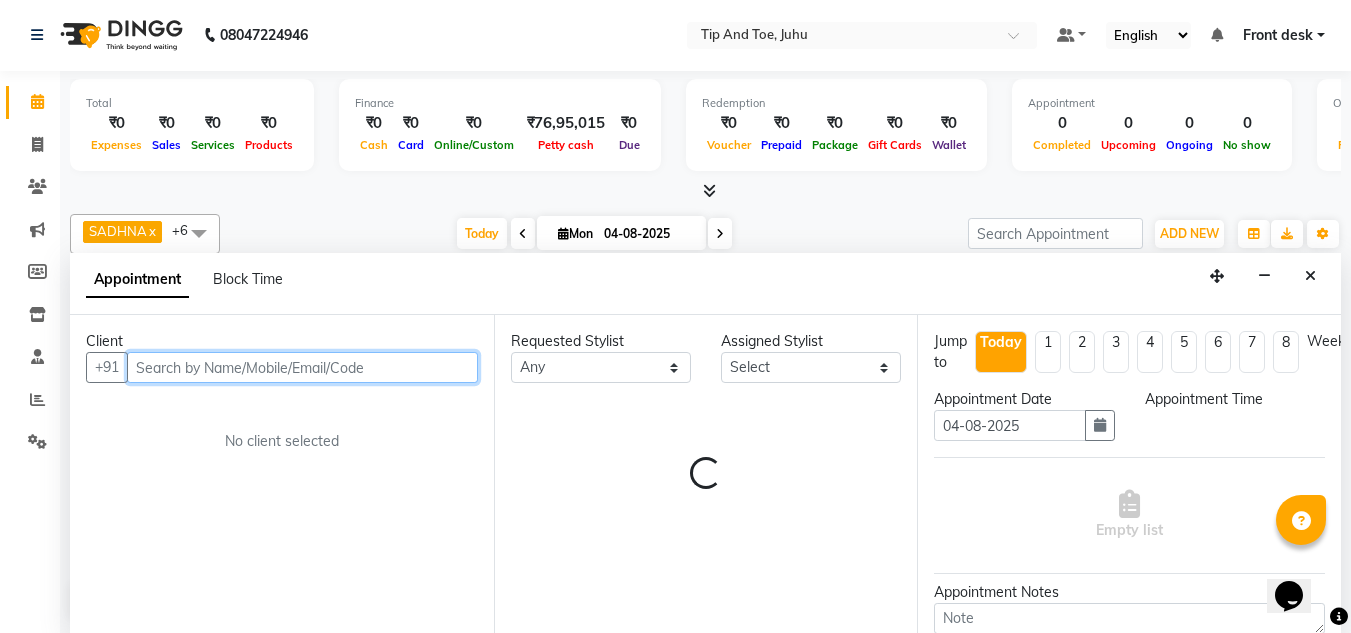 select on "720" 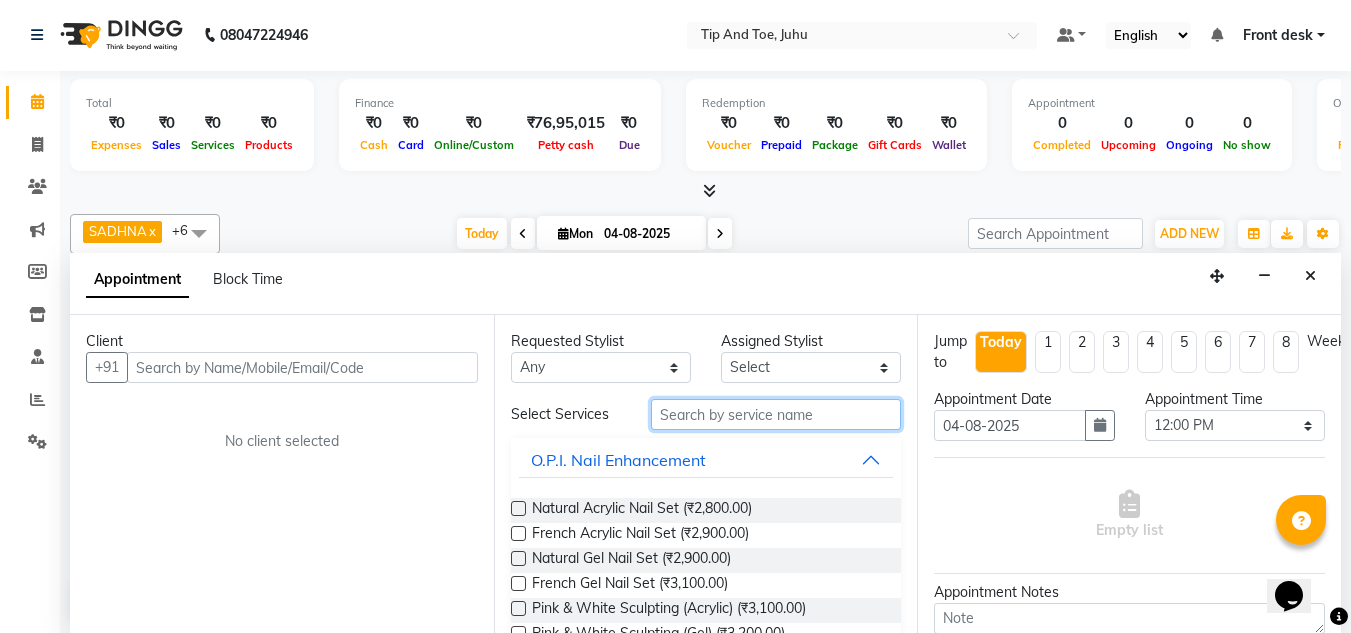 click at bounding box center (776, 414) 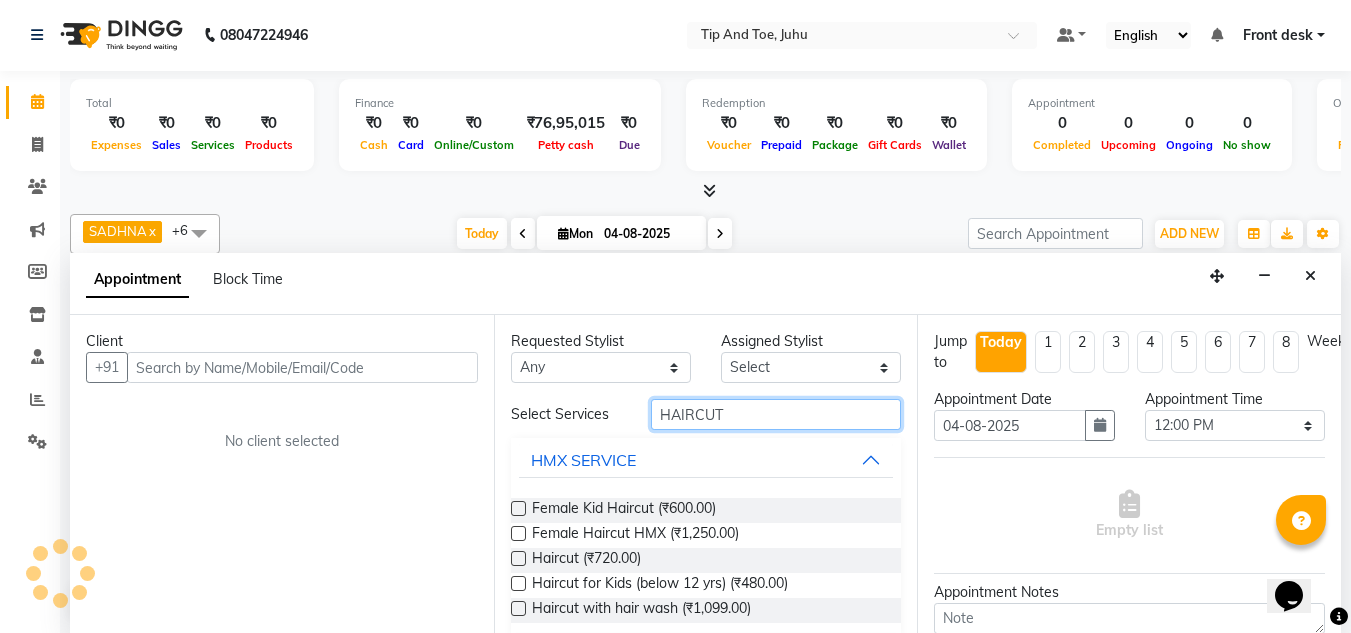 type on "HAIRCUT" 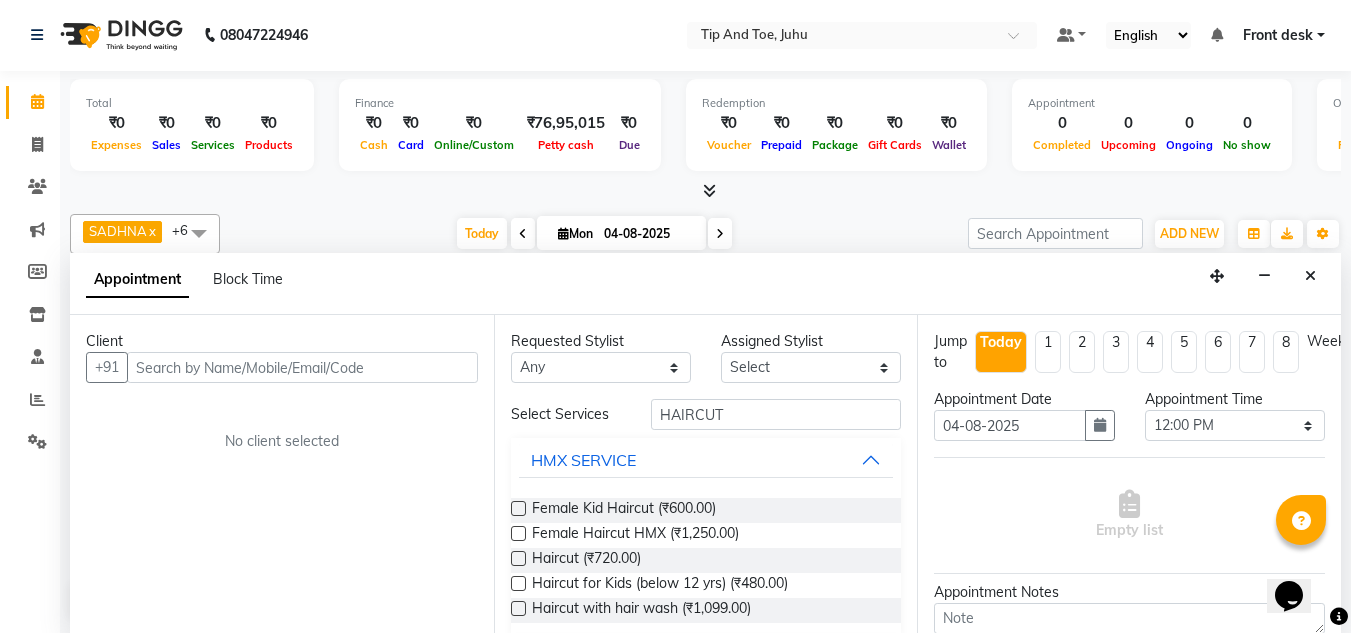 click at bounding box center [518, 558] 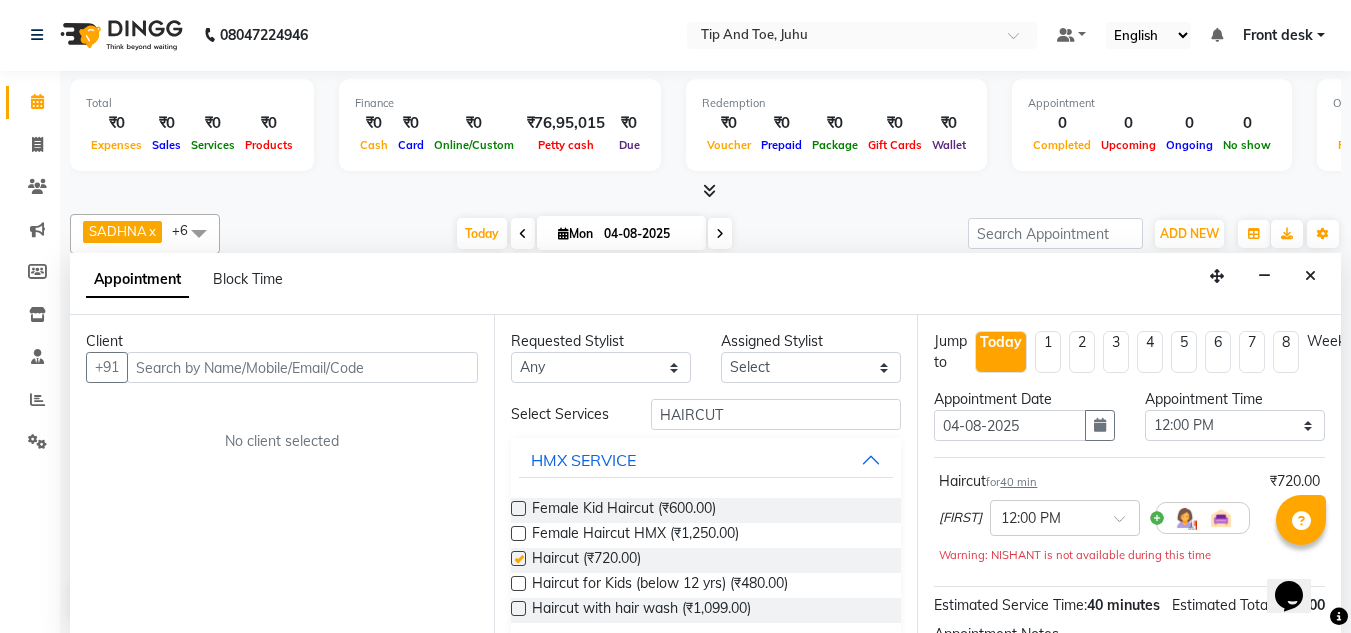 checkbox on "false" 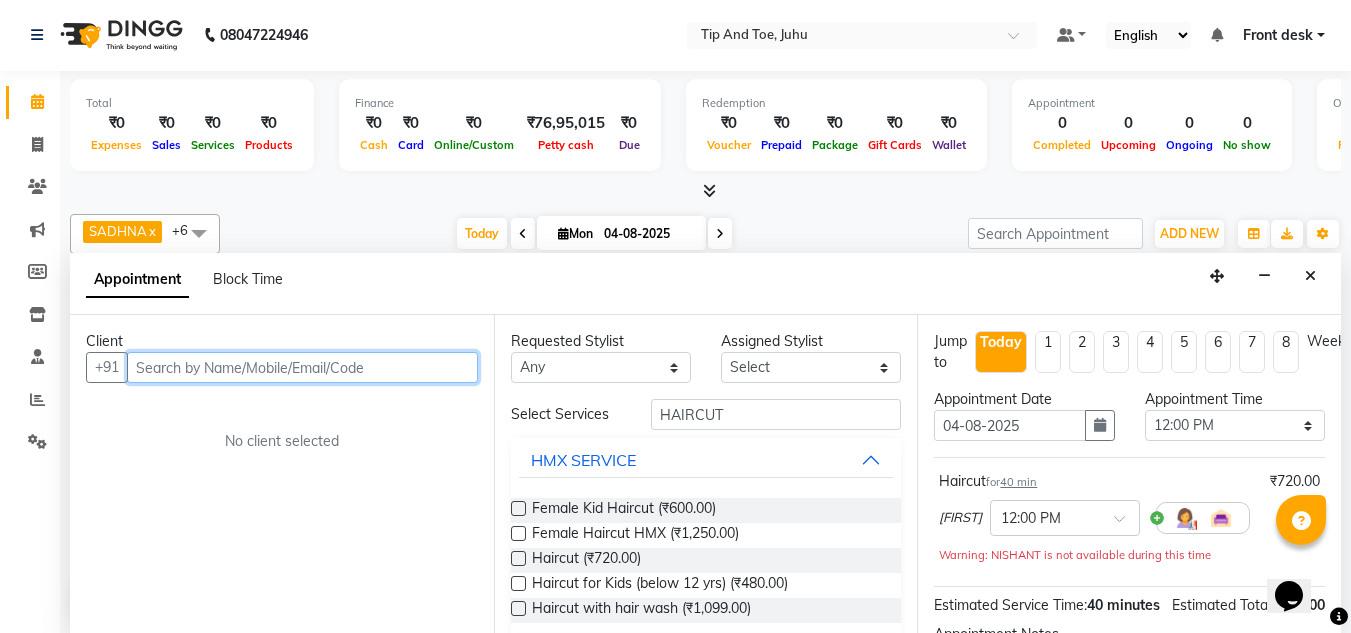 click at bounding box center [302, 367] 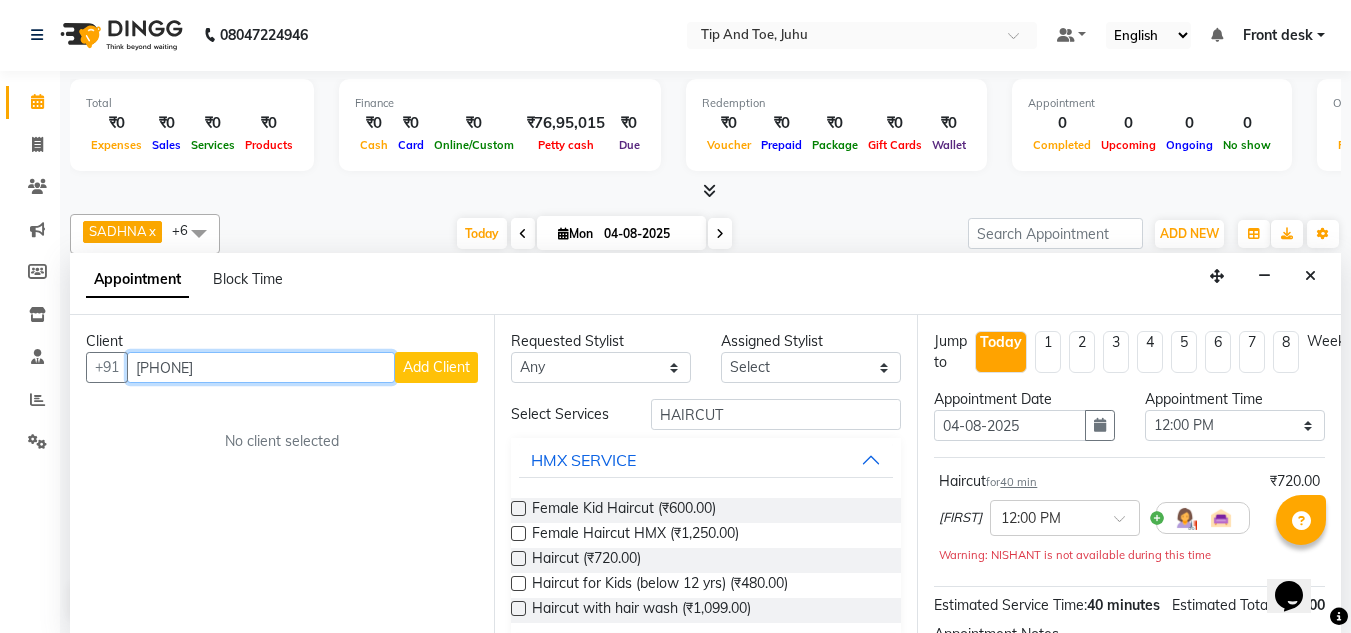 type on "9769901666" 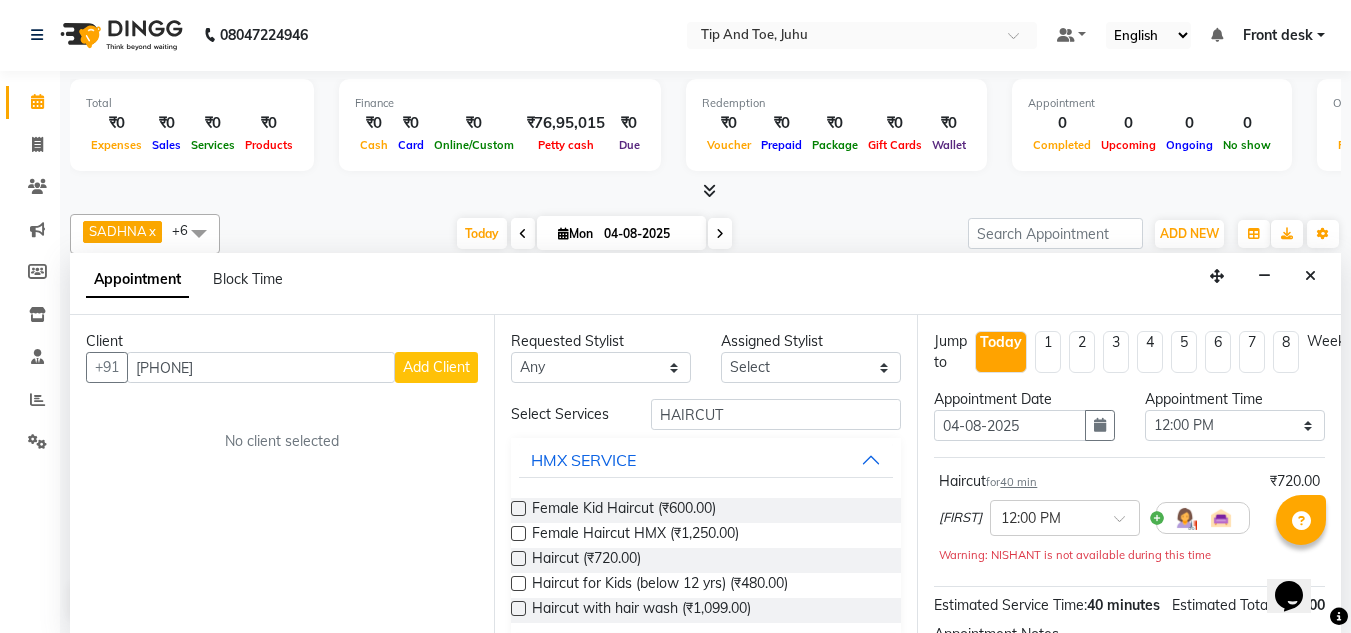 click on "Add Client" at bounding box center (436, 367) 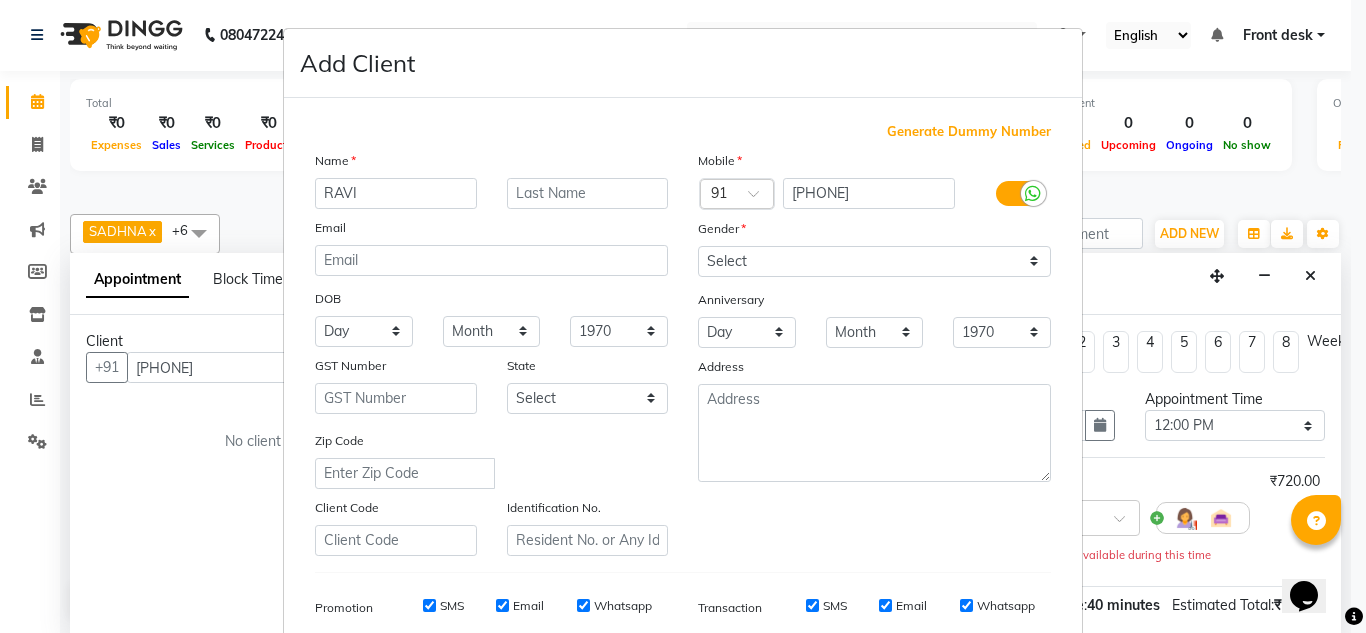 type on "RAVI" 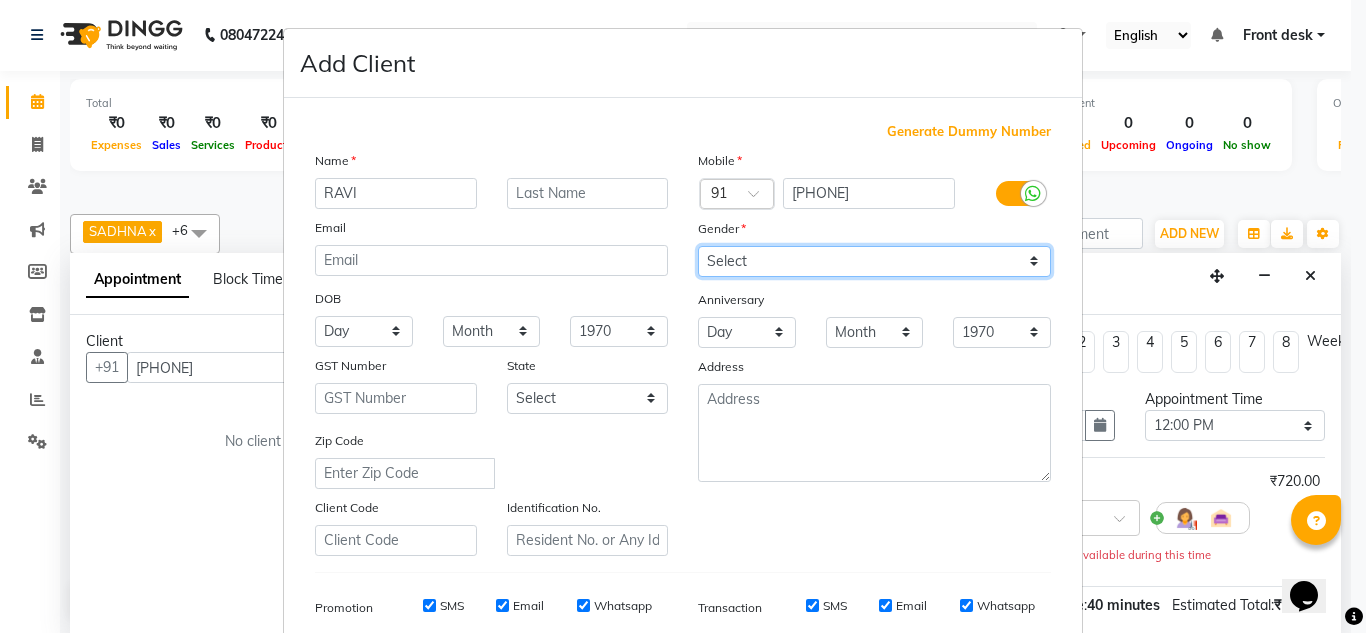 drag, startPoint x: 953, startPoint y: 256, endPoint x: 952, endPoint y: 274, distance: 18.027756 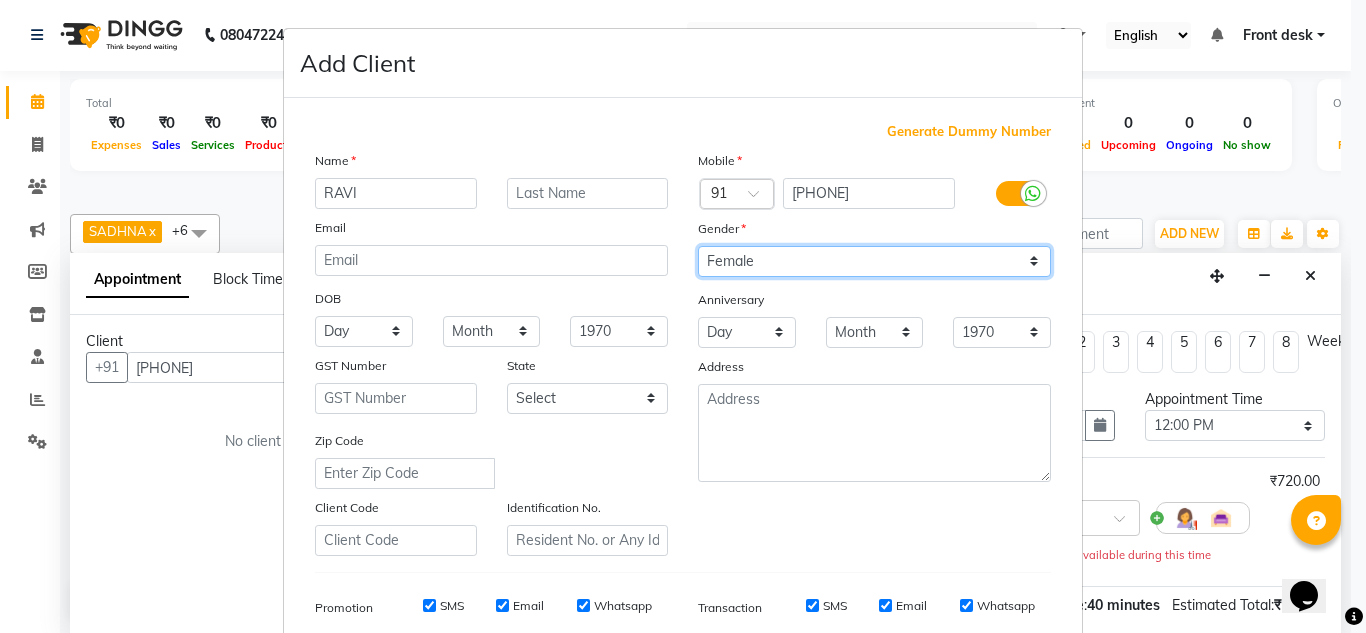 click on "Select Male Female Other Prefer Not To Say" at bounding box center [874, 261] 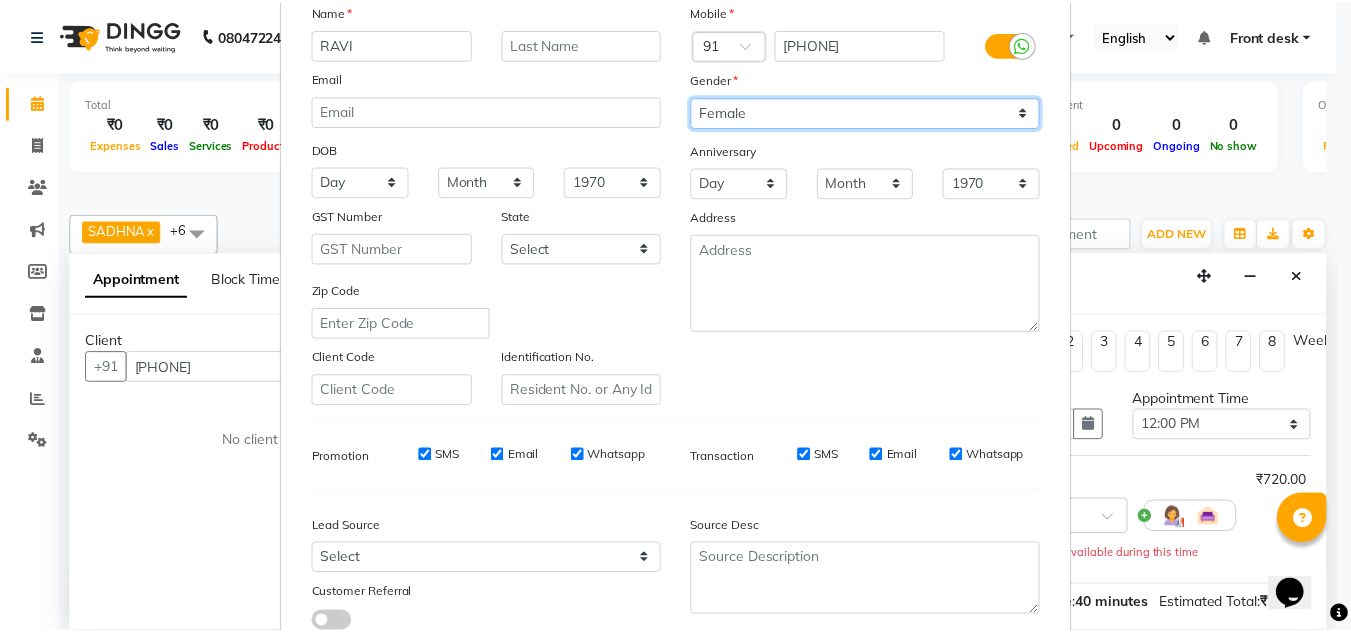 scroll, scrollTop: 290, scrollLeft: 0, axis: vertical 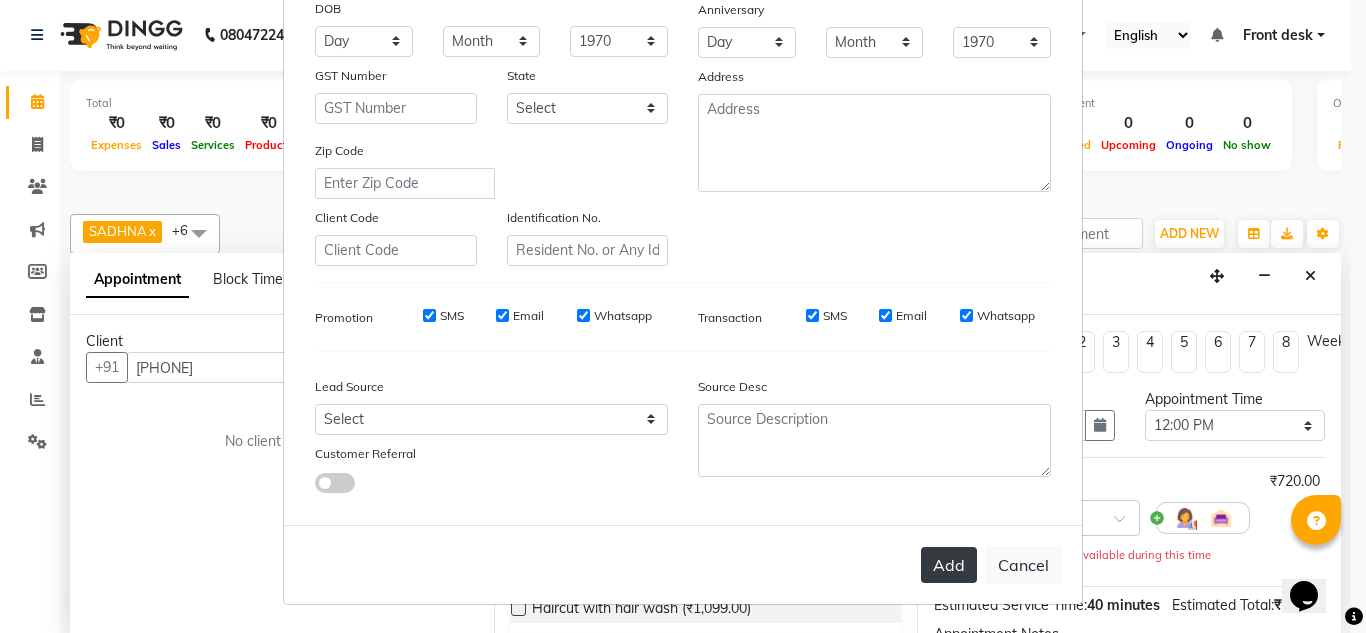 click on "Add" at bounding box center (949, 565) 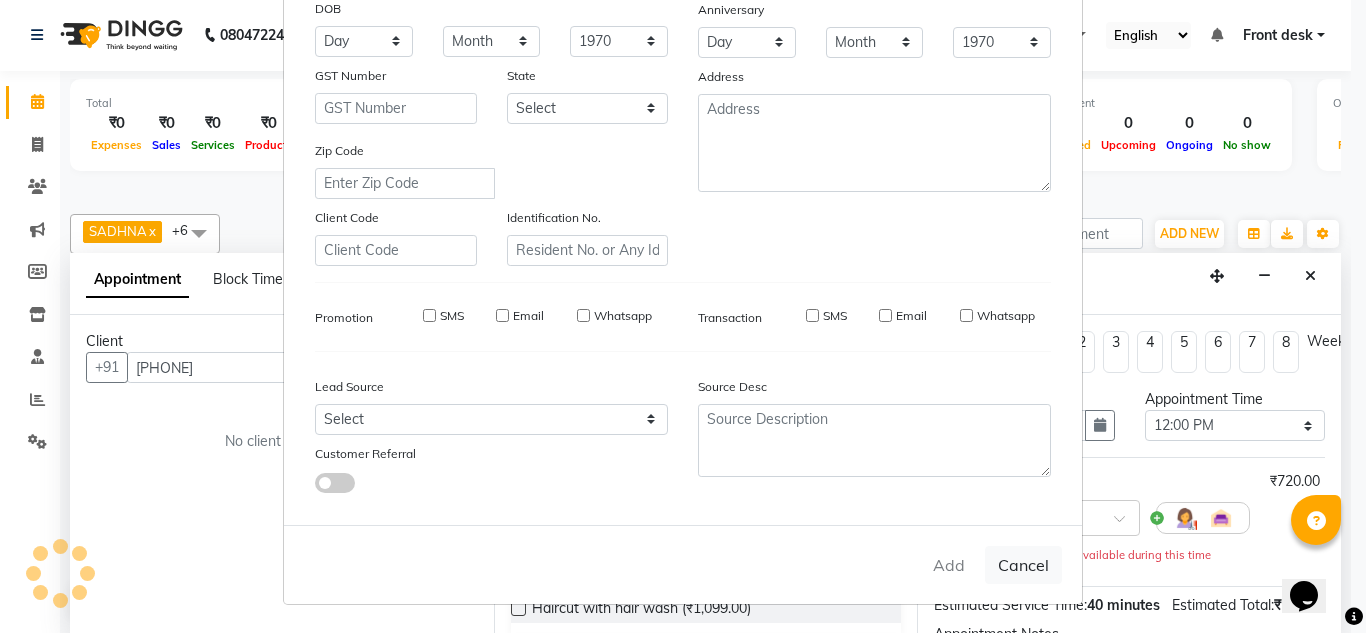 type 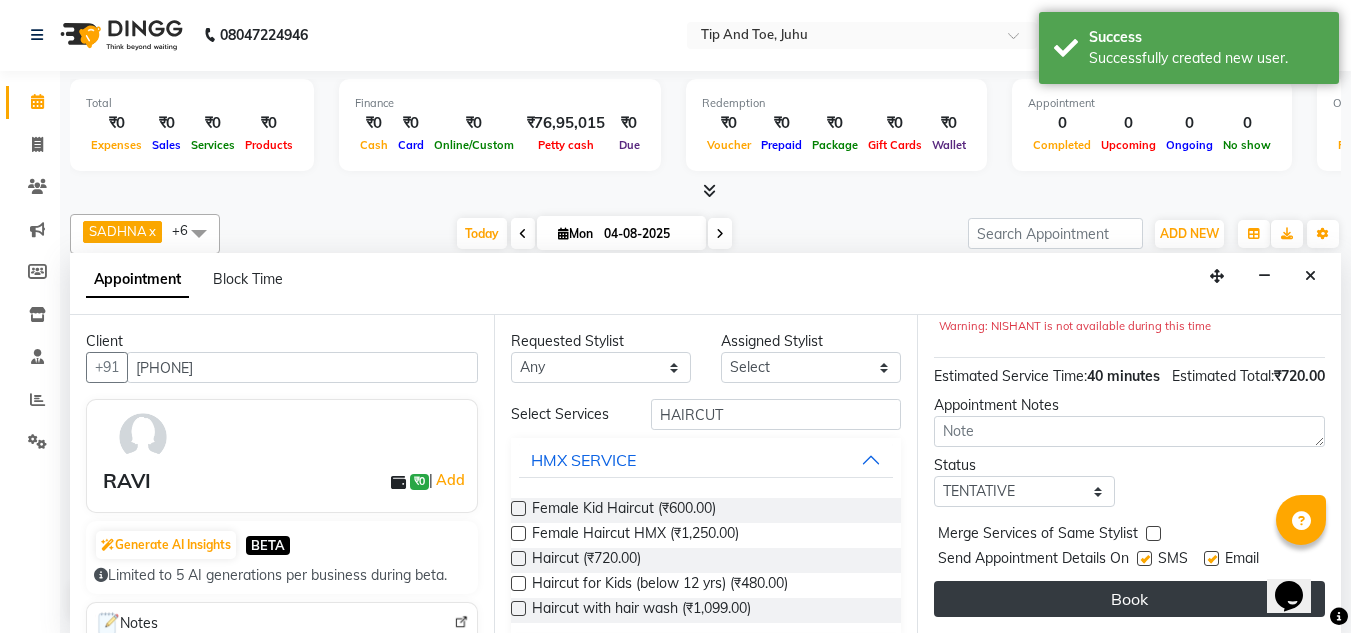 scroll, scrollTop: 265, scrollLeft: 0, axis: vertical 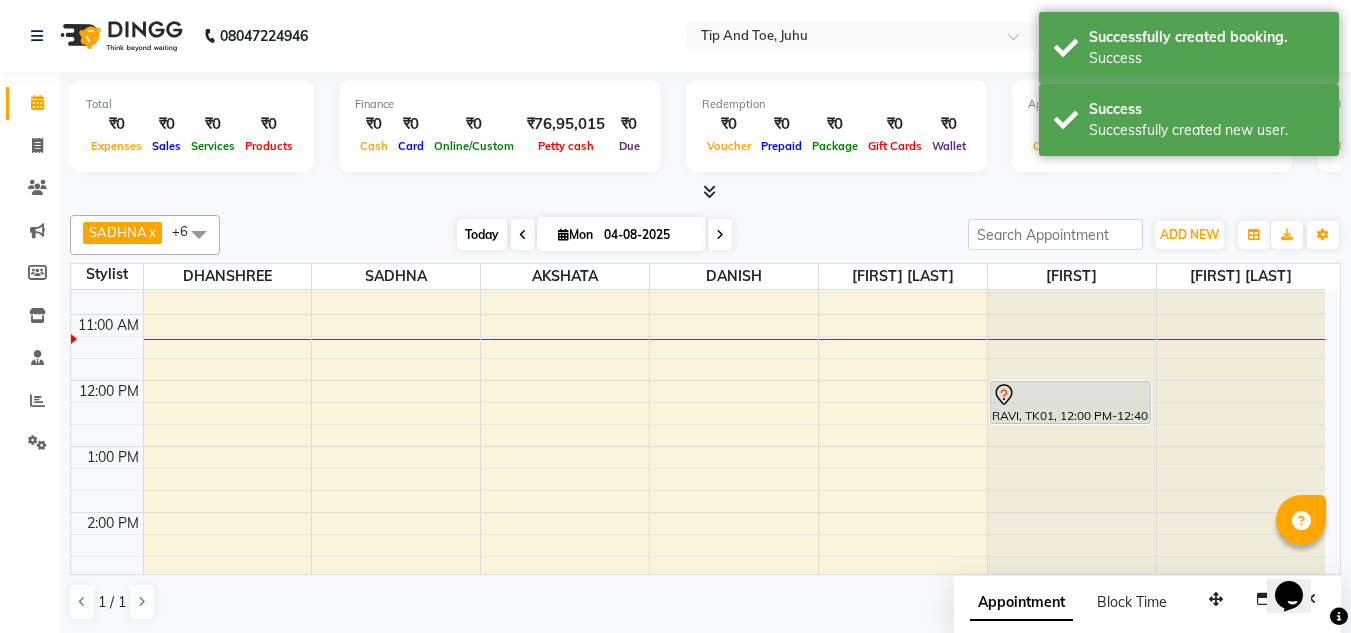 click on "Today" at bounding box center (482, 234) 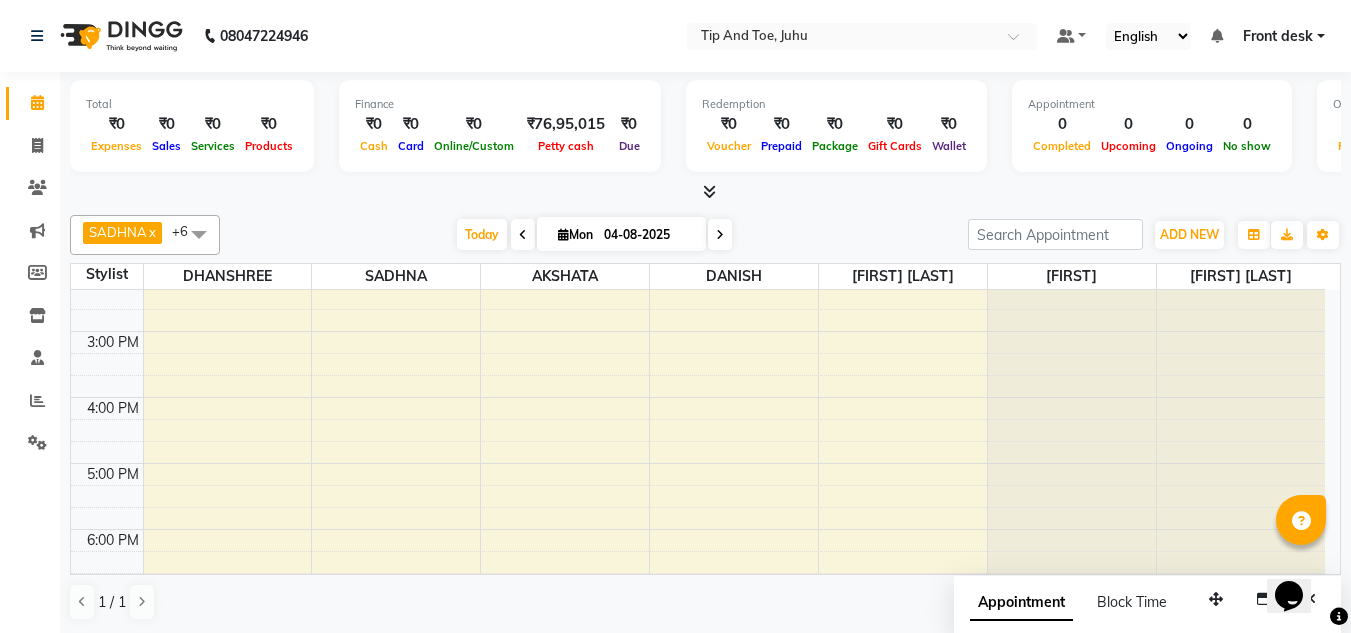scroll, scrollTop: 423, scrollLeft: 0, axis: vertical 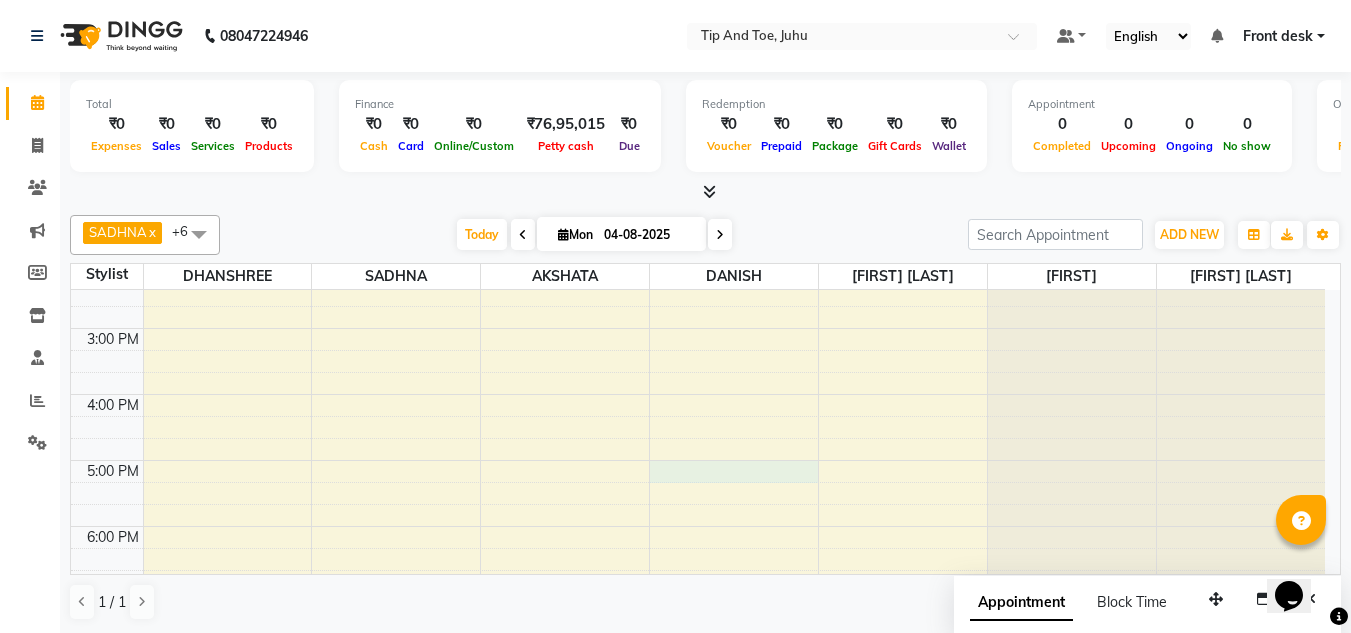 click on "8:00 AM 9:00 AM 10:00 AM 11:00 AM 12:00 PM 1:00 PM 2:00 PM 3:00 PM 4:00 PM 5:00 PM 6:00 PM 7:00 PM 8:00 PM             RAVI, TK01, 12:00 PM-12:40 PM, Haircut" at bounding box center [698, 295] 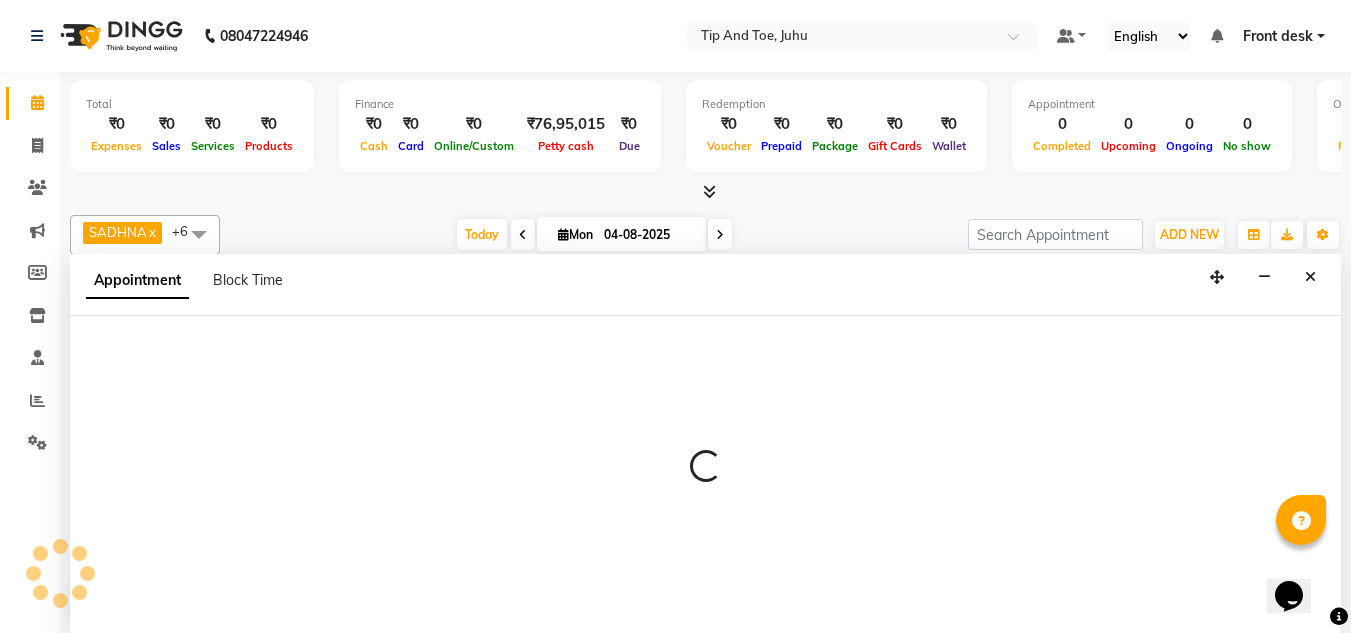 scroll, scrollTop: 1, scrollLeft: 0, axis: vertical 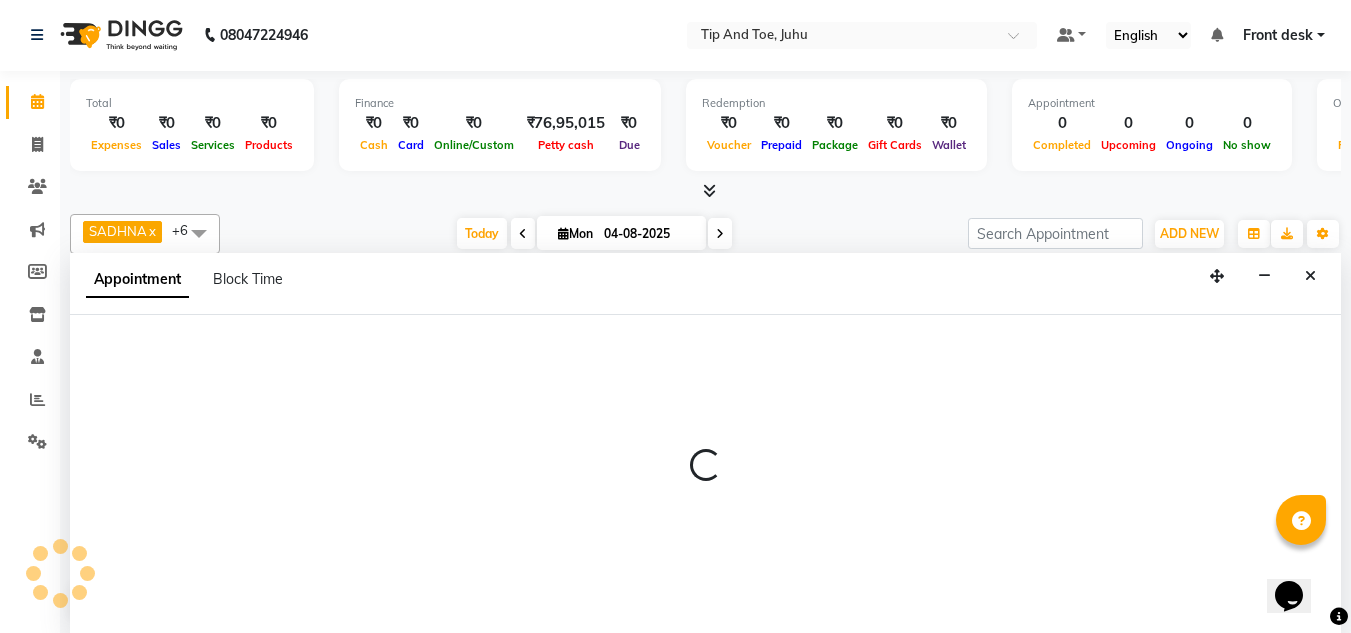 select on "39814" 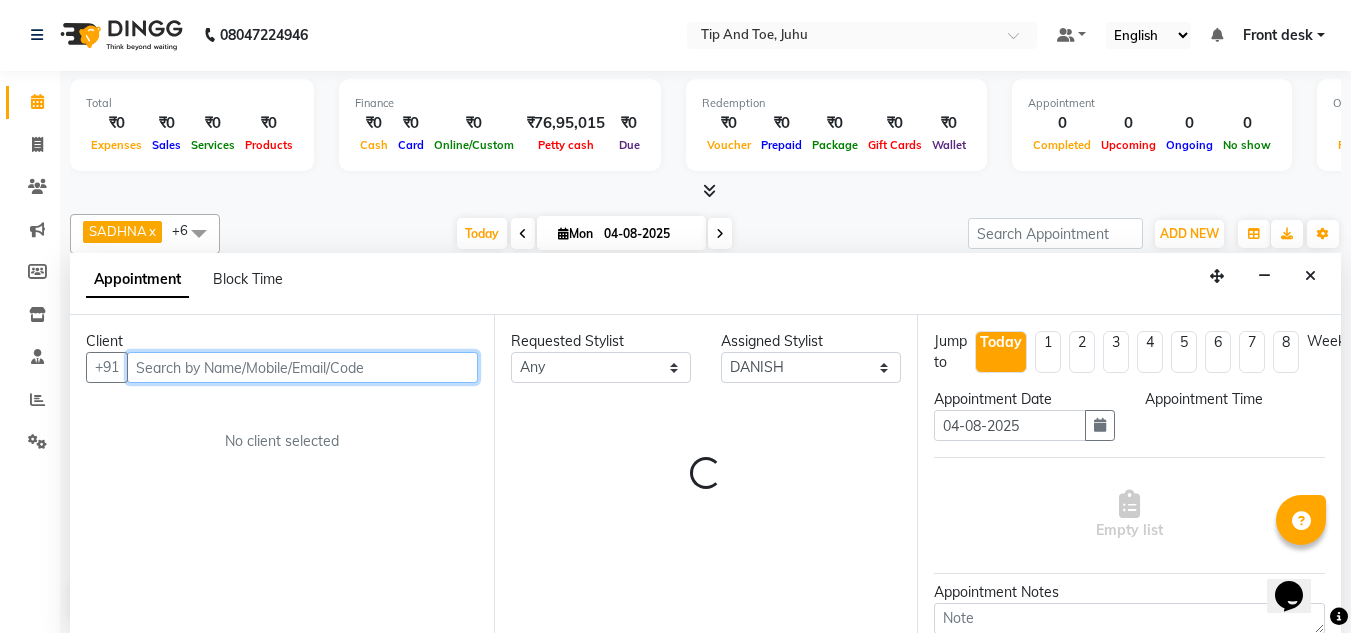 select on "1020" 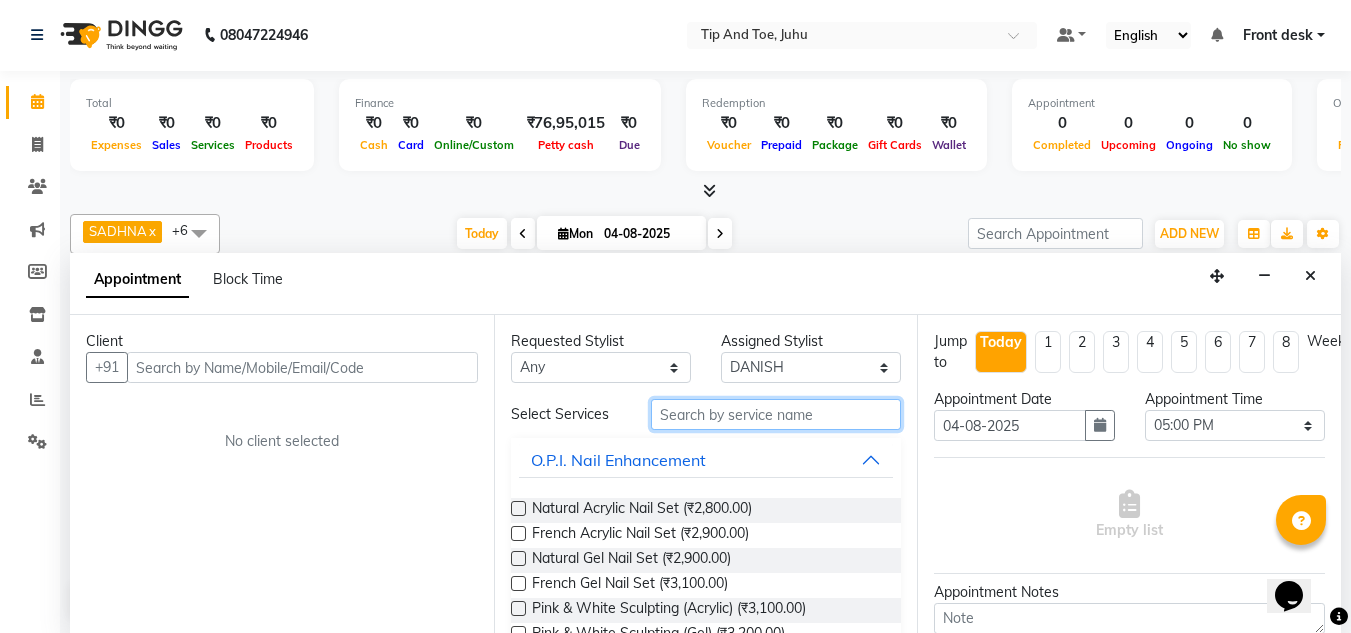 click at bounding box center (776, 414) 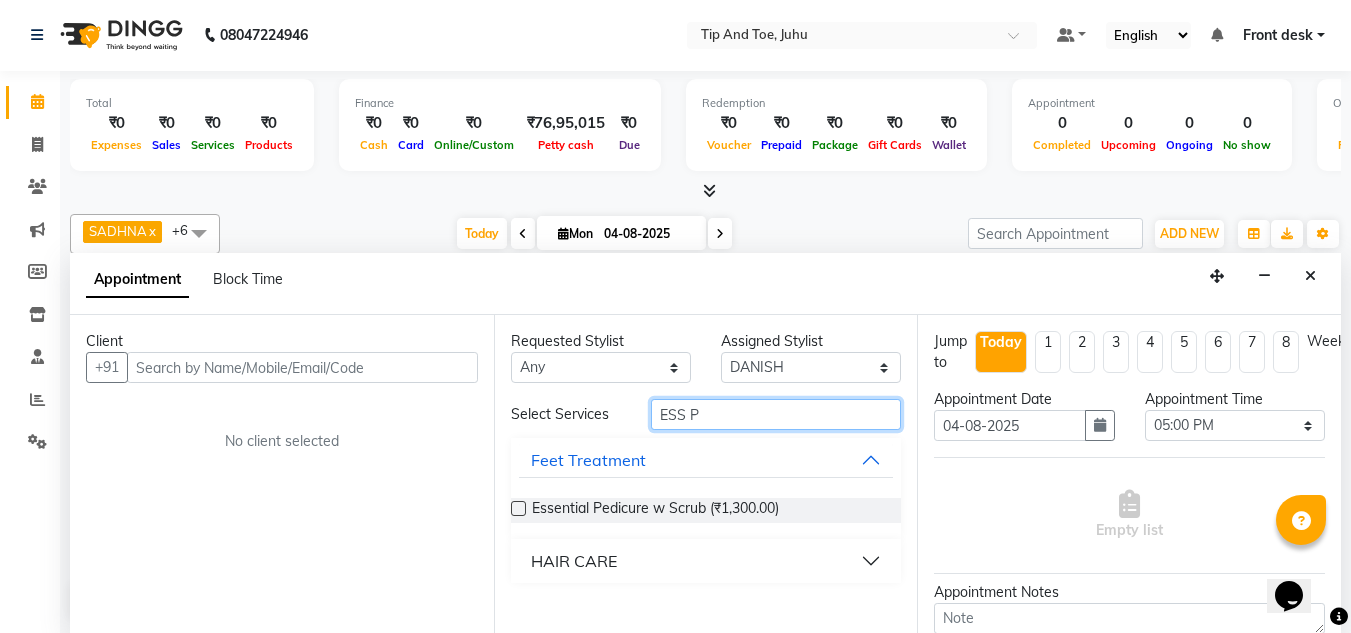 type on "ESS P" 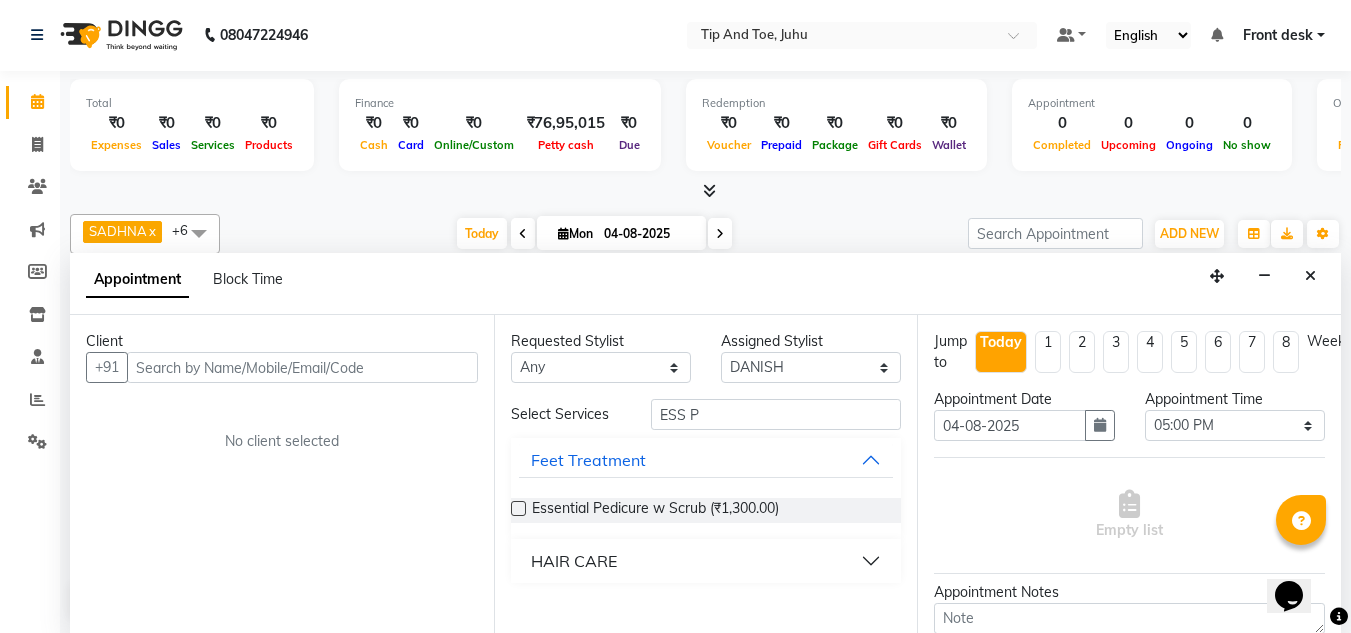 click at bounding box center (518, 508) 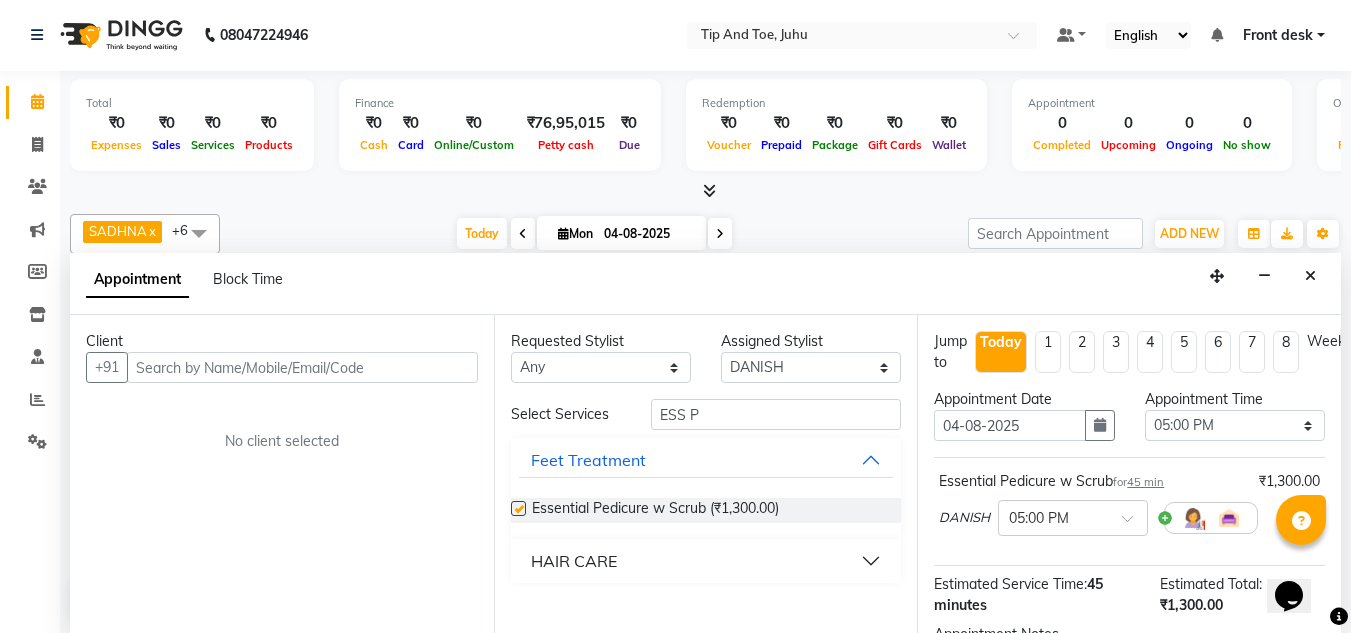 checkbox on "false" 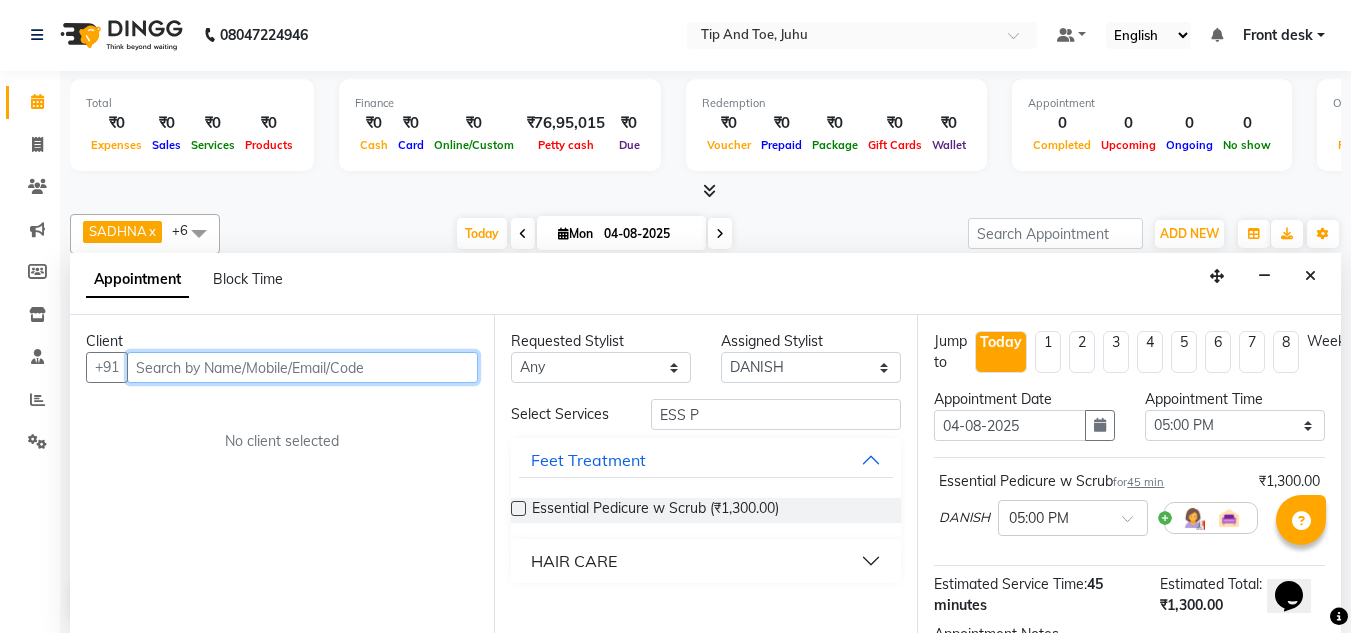 click at bounding box center [302, 367] 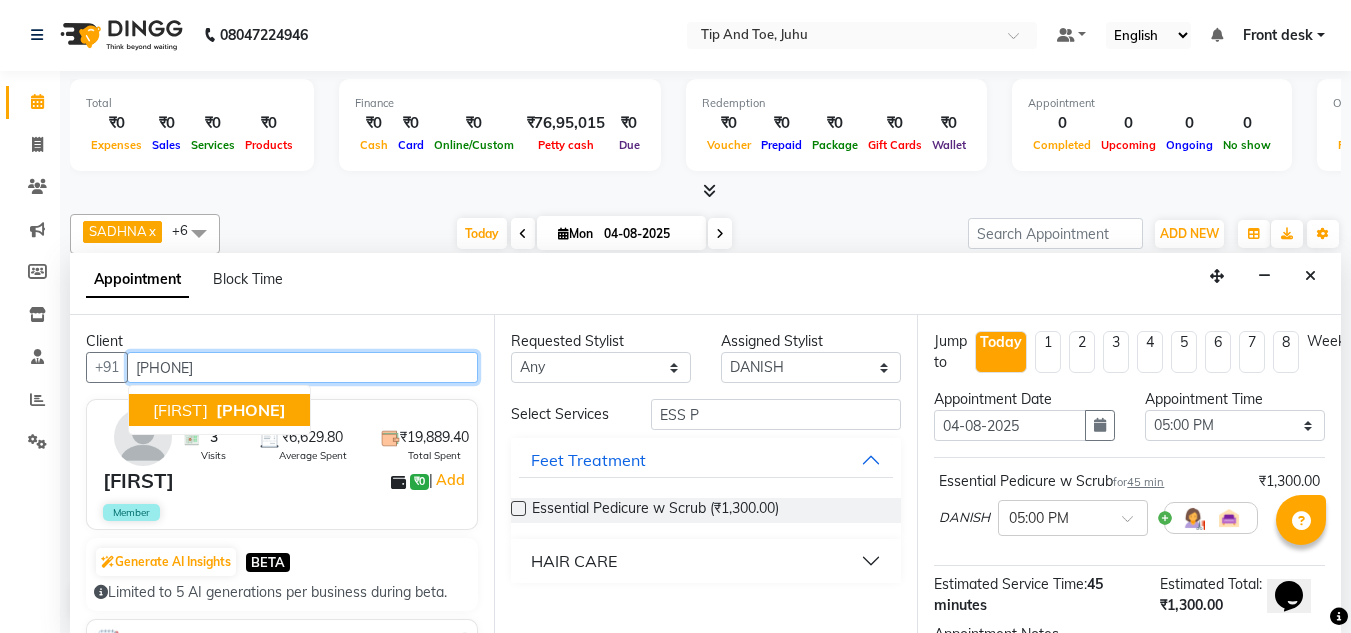 click on "[PHONE]" at bounding box center (251, 410) 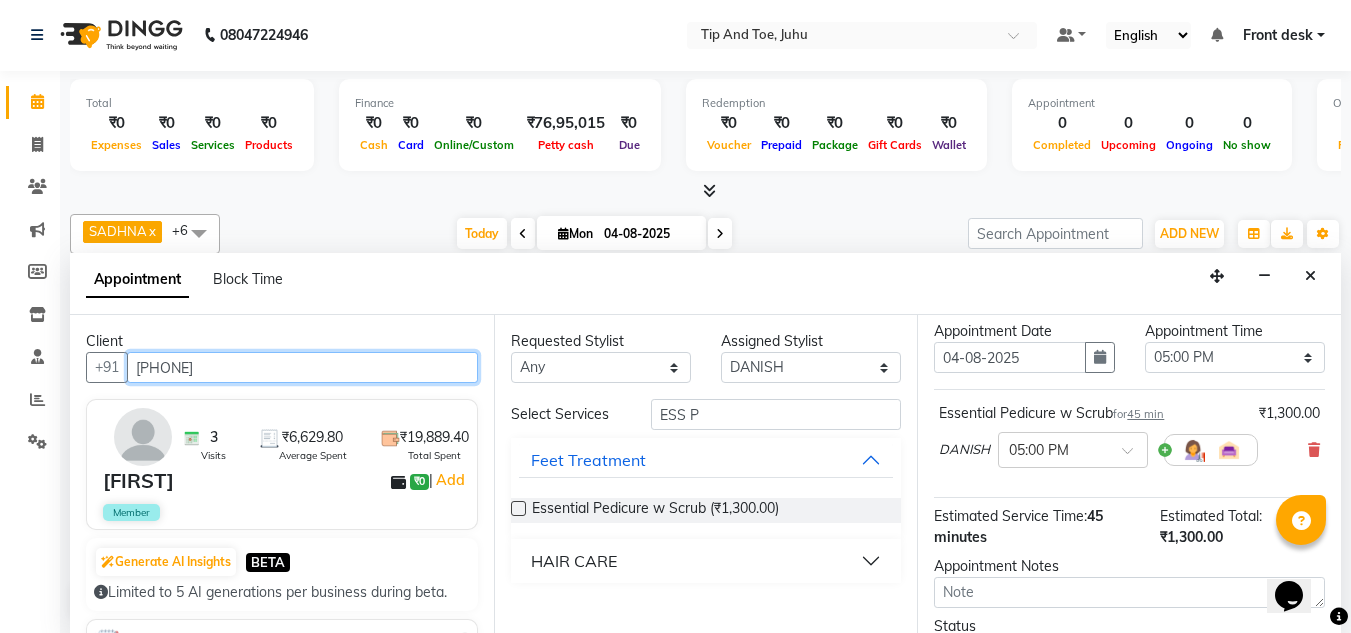 scroll, scrollTop: 244, scrollLeft: 0, axis: vertical 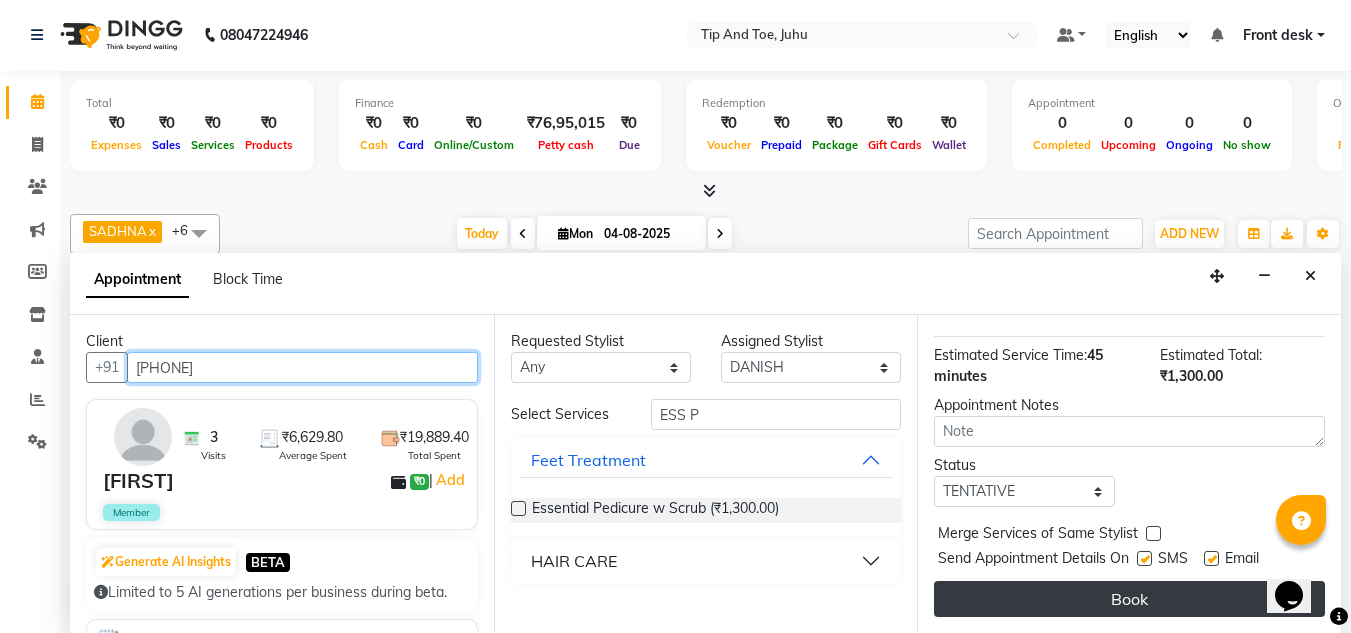 type on "[PHONE]" 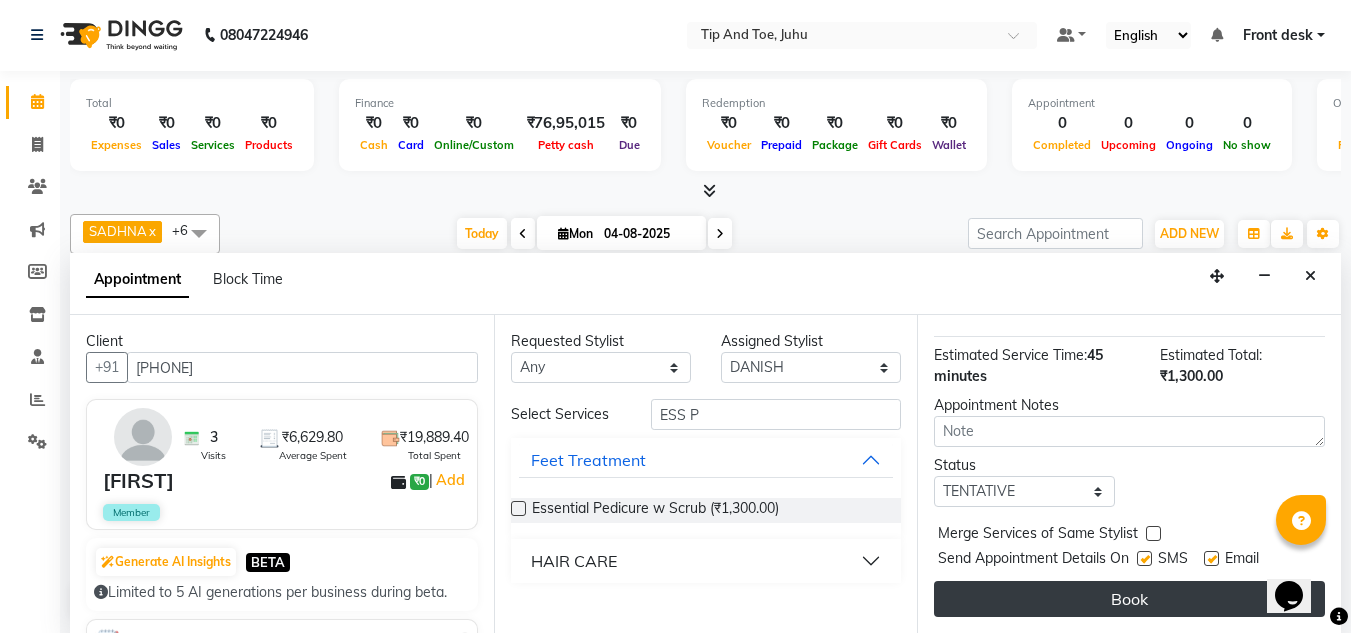 click on "Book" at bounding box center (1129, 599) 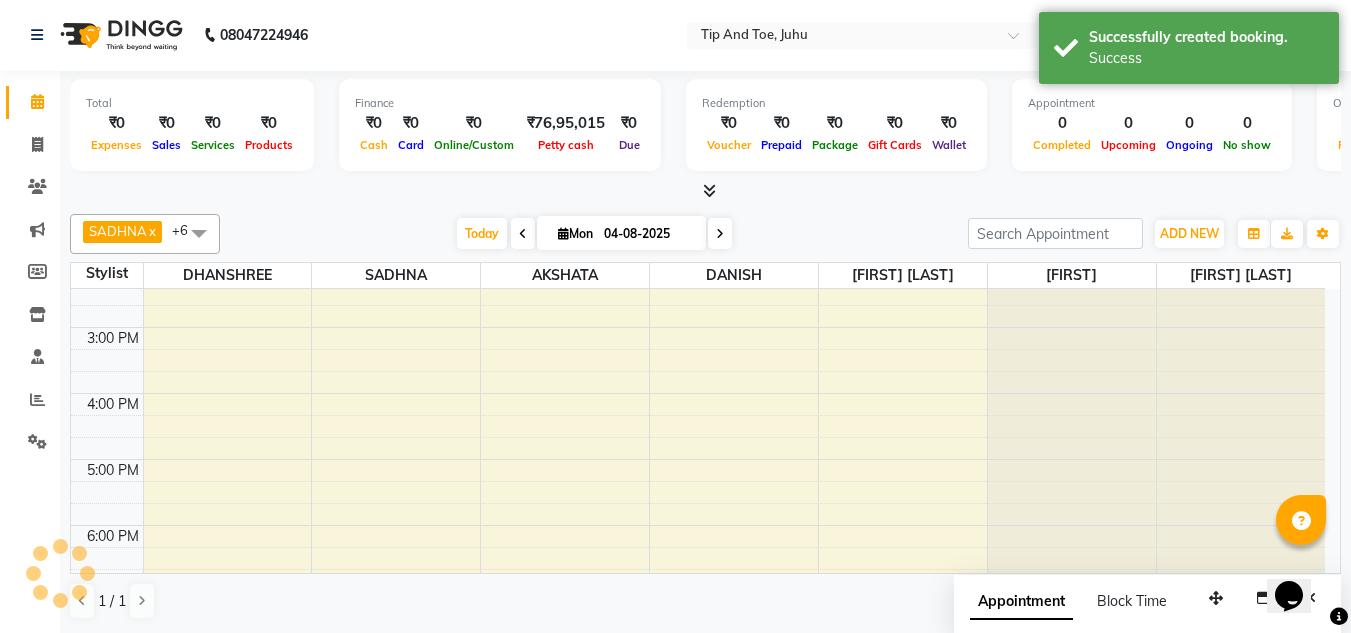 scroll, scrollTop: 0, scrollLeft: 0, axis: both 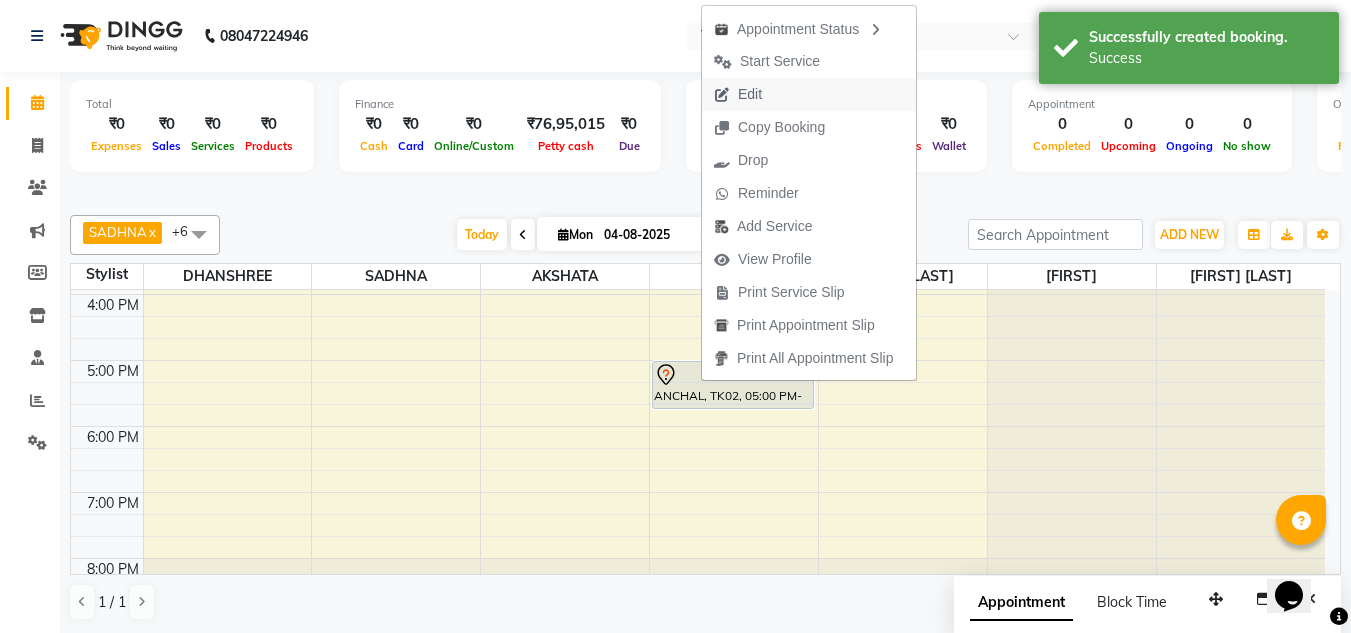 click on "Edit" at bounding box center (738, 94) 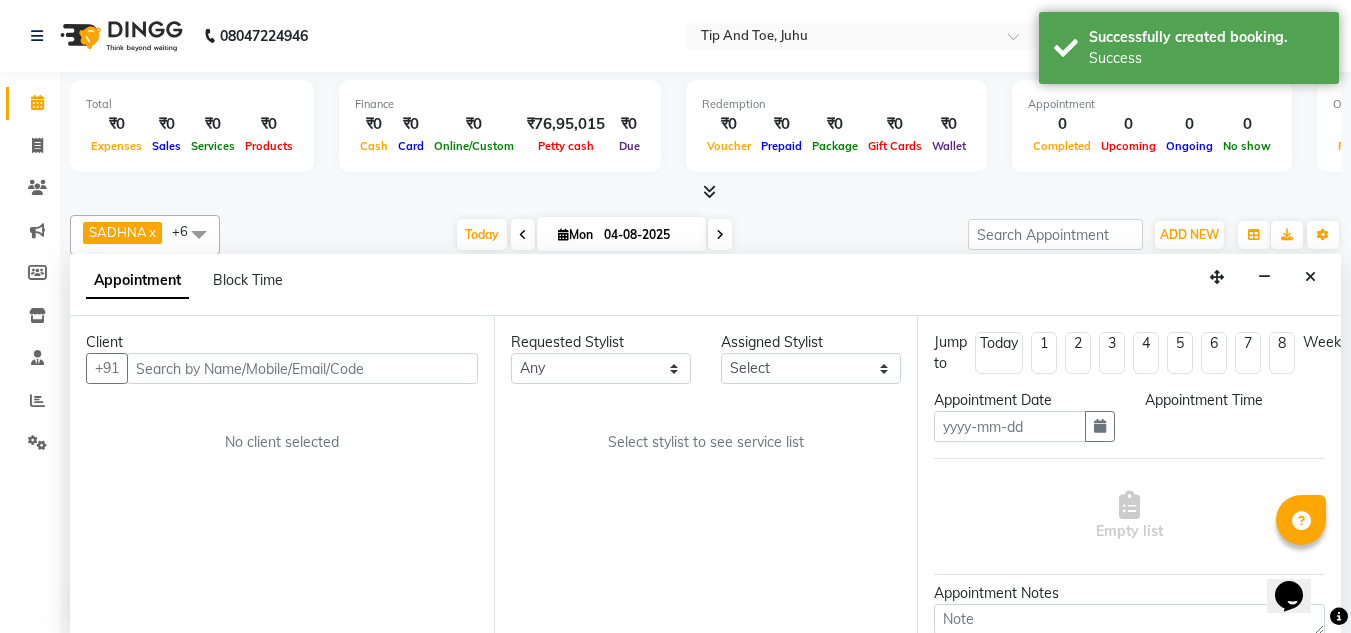 type on "04-08-2025" 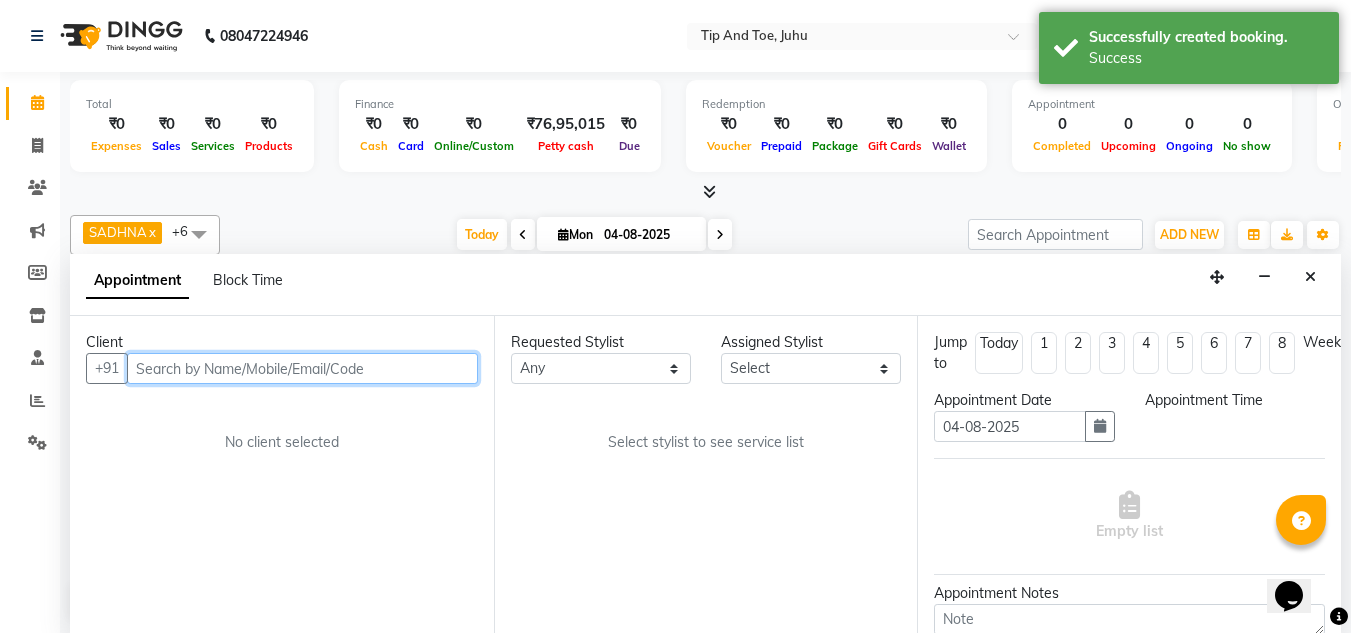 select on "39814" 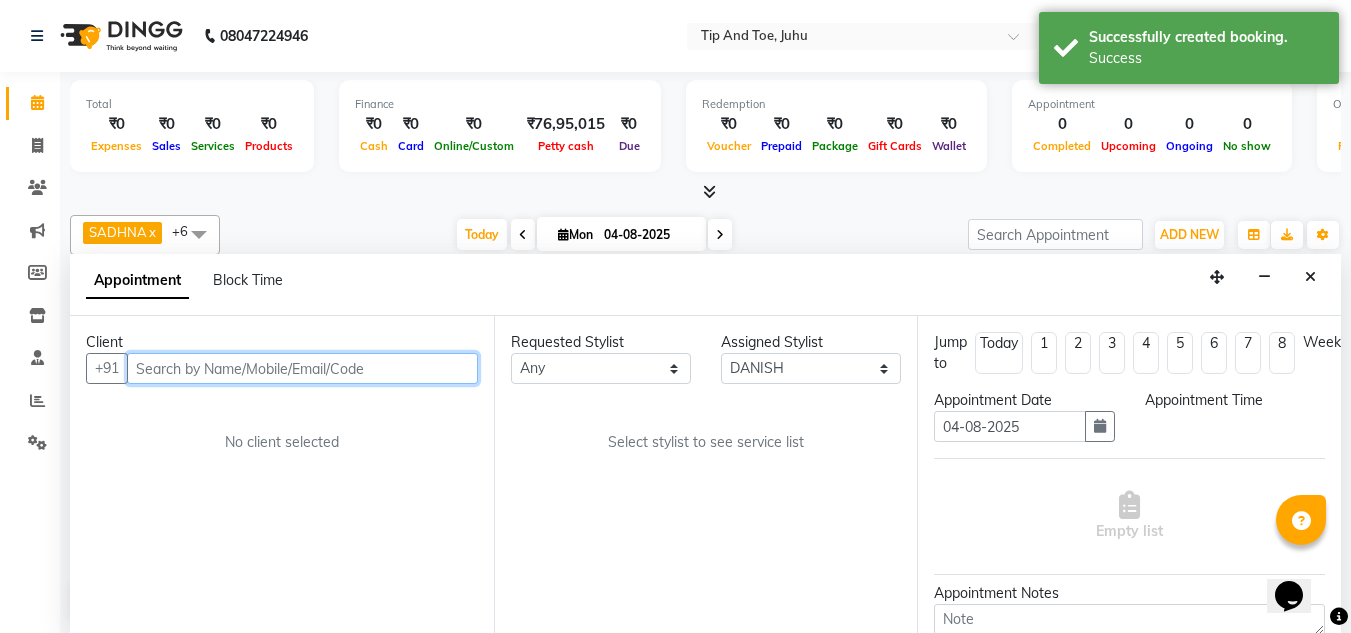 select on "1020" 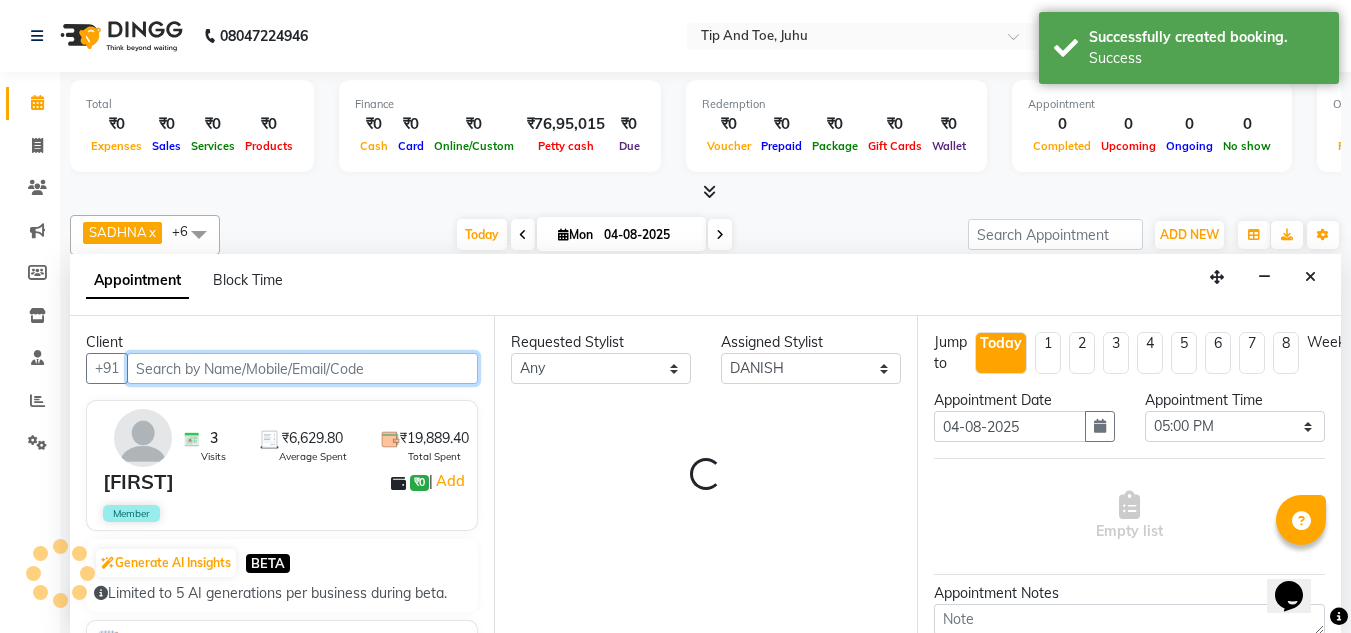 scroll, scrollTop: 199, scrollLeft: 0, axis: vertical 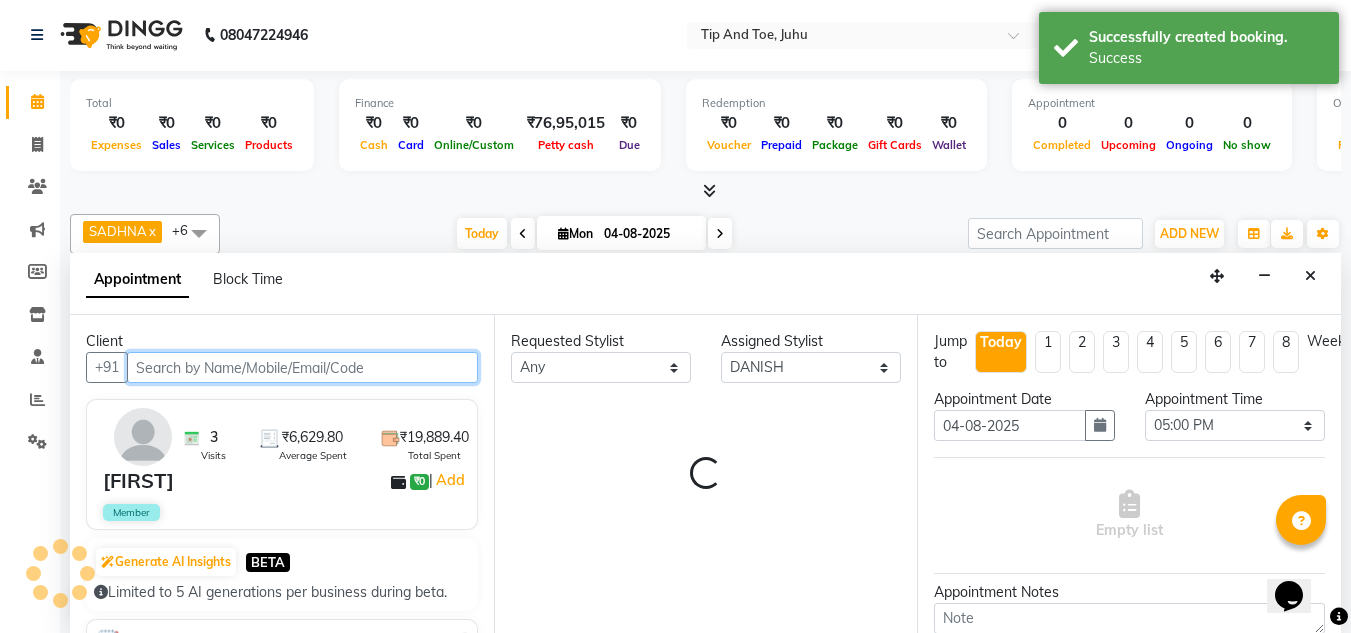 select on "2530" 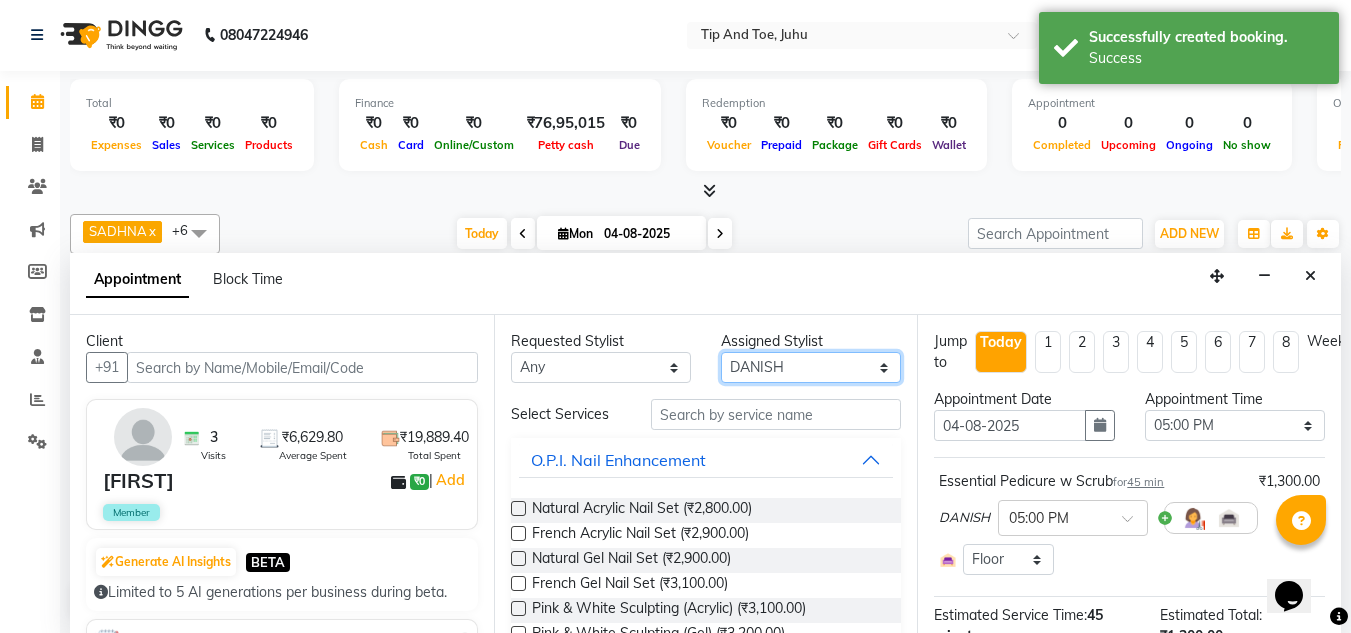 drag, startPoint x: 785, startPoint y: 378, endPoint x: 786, endPoint y: 356, distance: 22.022715 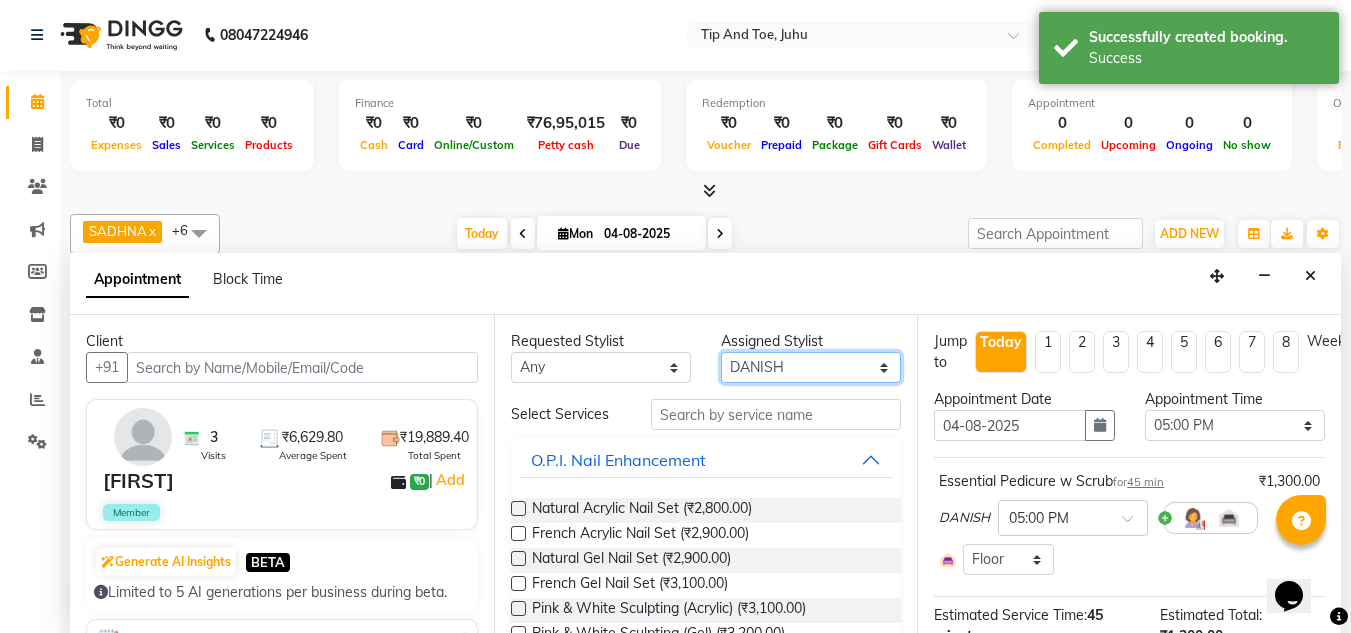 select on "79309" 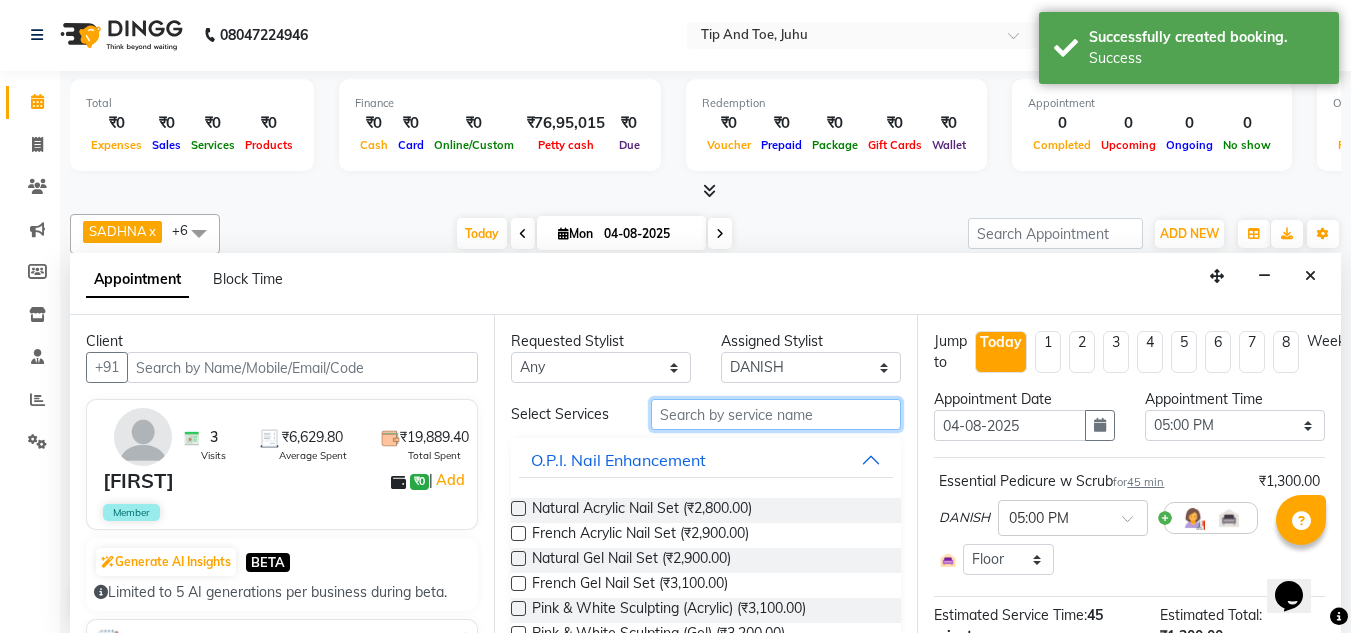 click at bounding box center (776, 414) 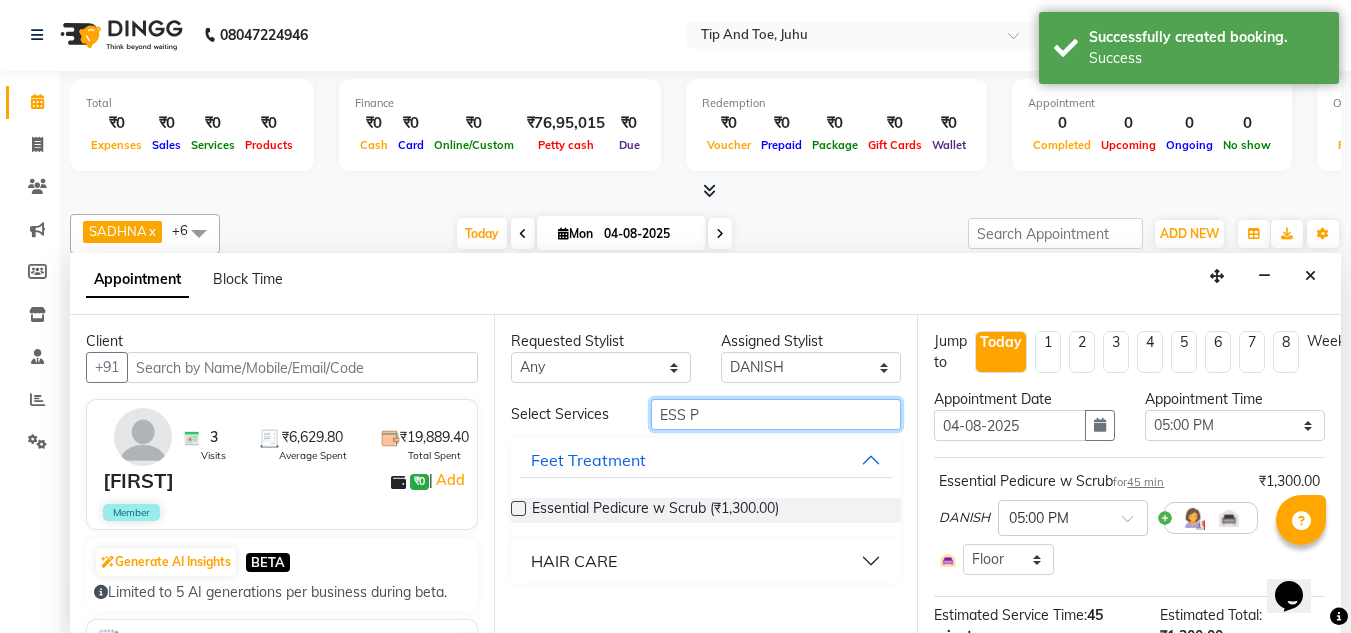 type on "ESS P" 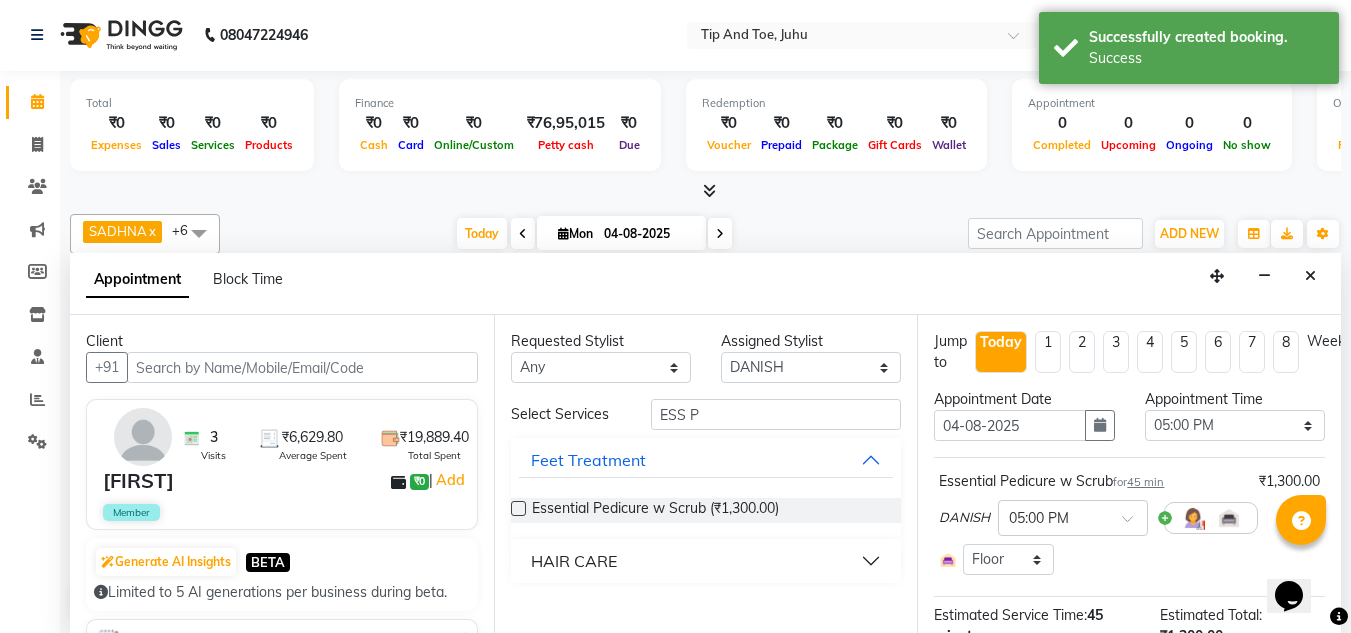 drag, startPoint x: 514, startPoint y: 506, endPoint x: 554, endPoint y: 513, distance: 40.60788 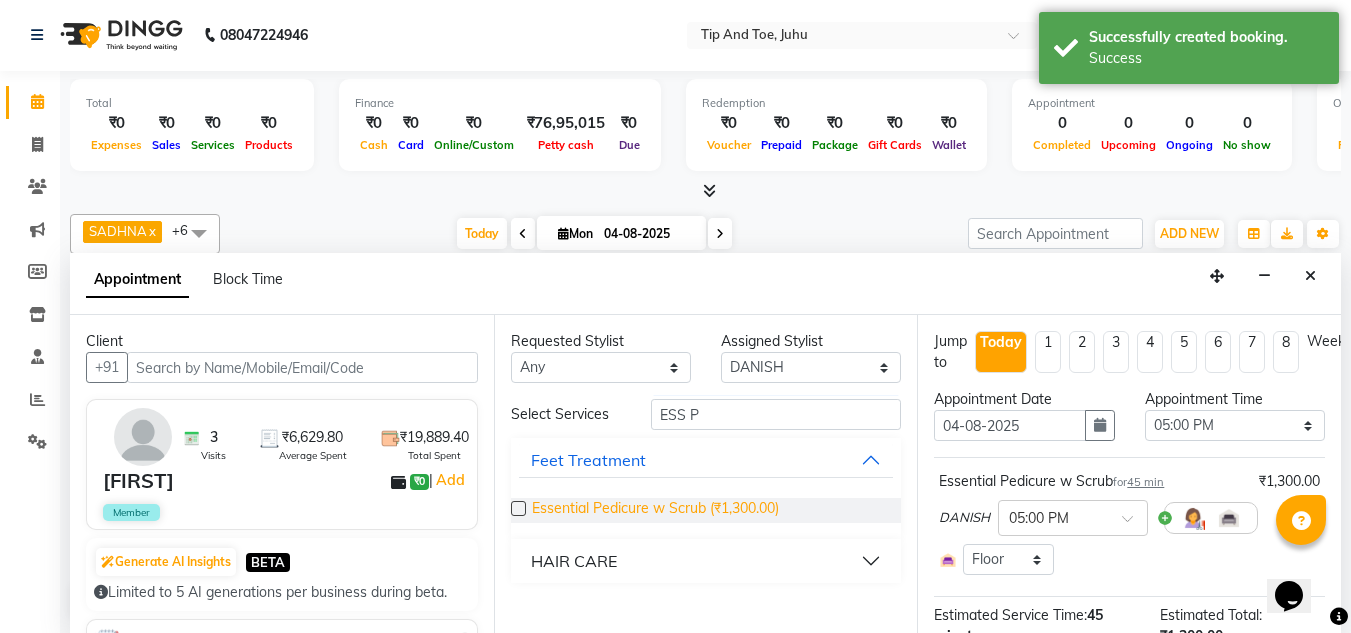 click at bounding box center (518, 508) 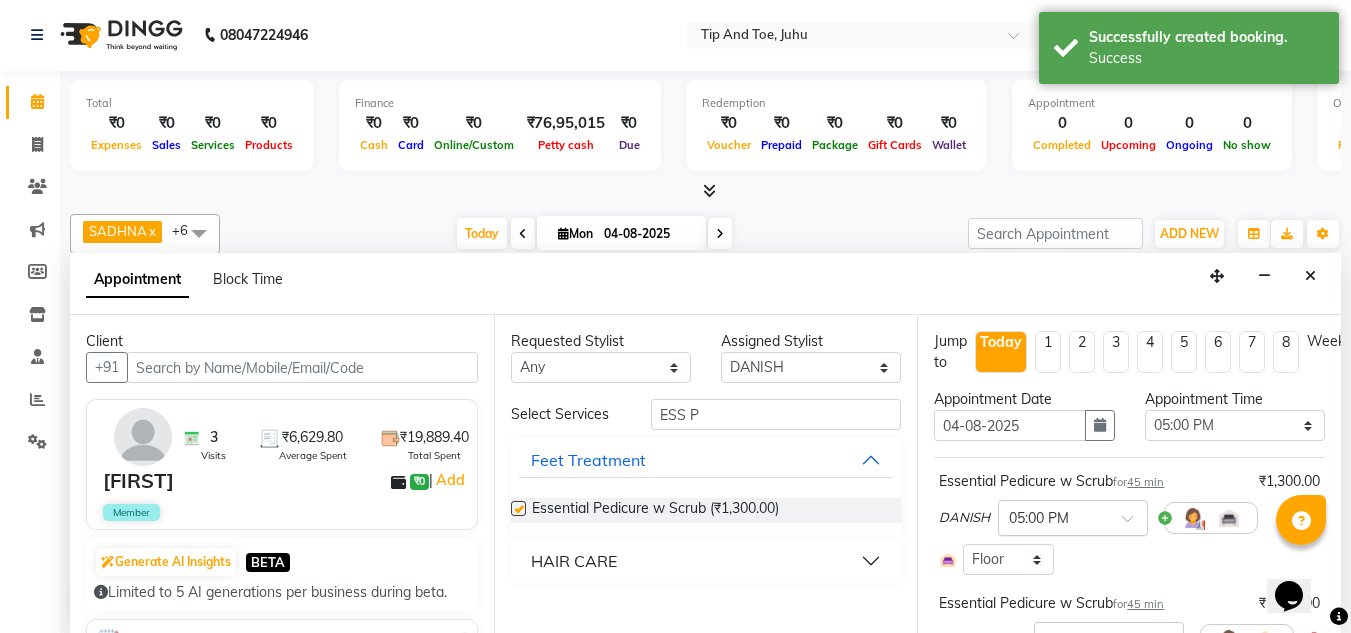 checkbox on "false" 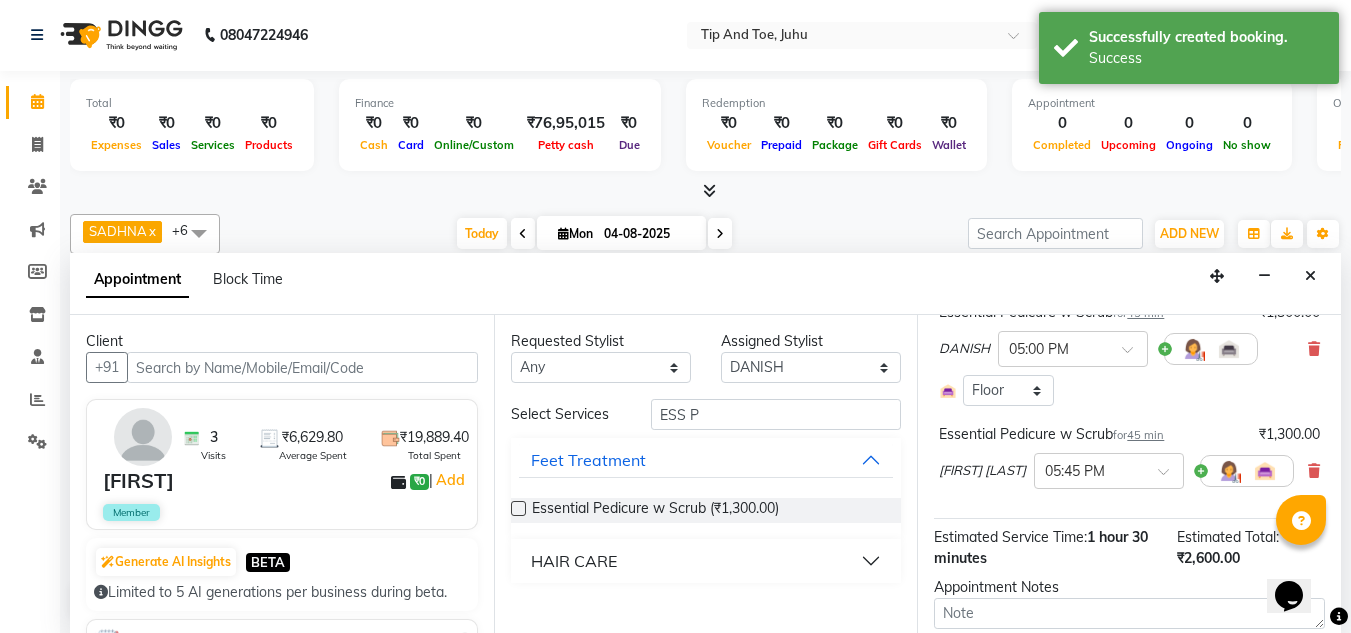 scroll, scrollTop: 200, scrollLeft: 0, axis: vertical 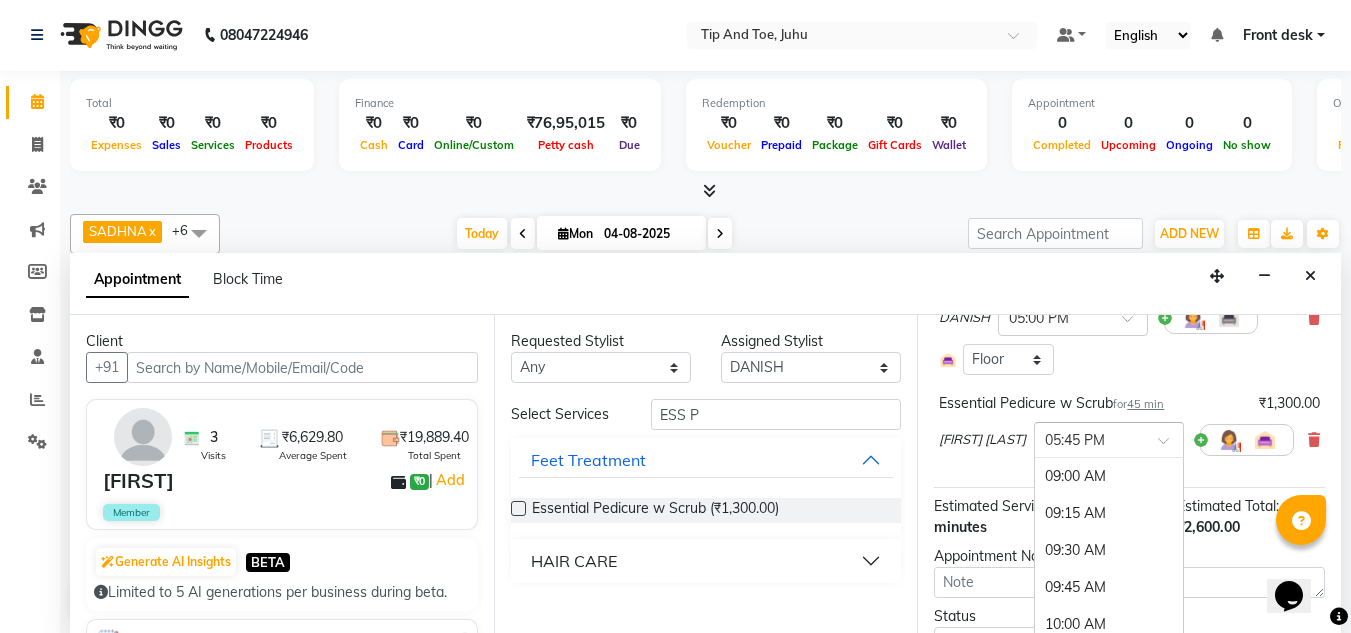 click at bounding box center [1170, 446] 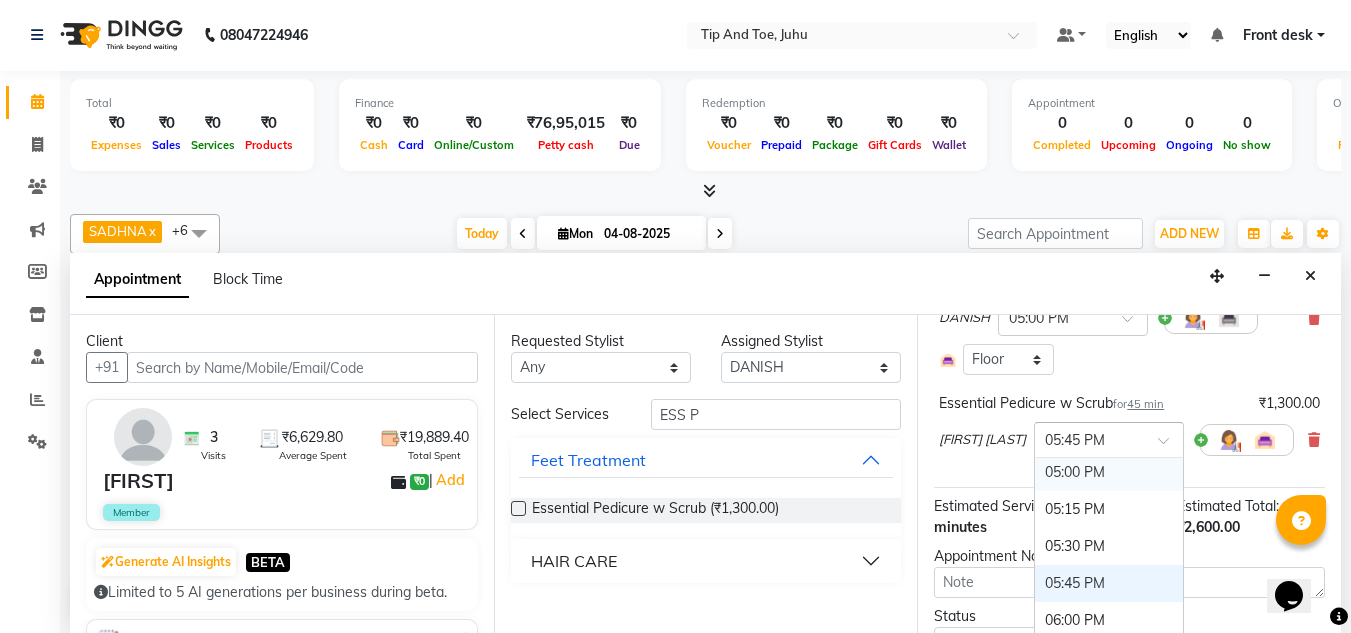 scroll, scrollTop: 1175, scrollLeft: 0, axis: vertical 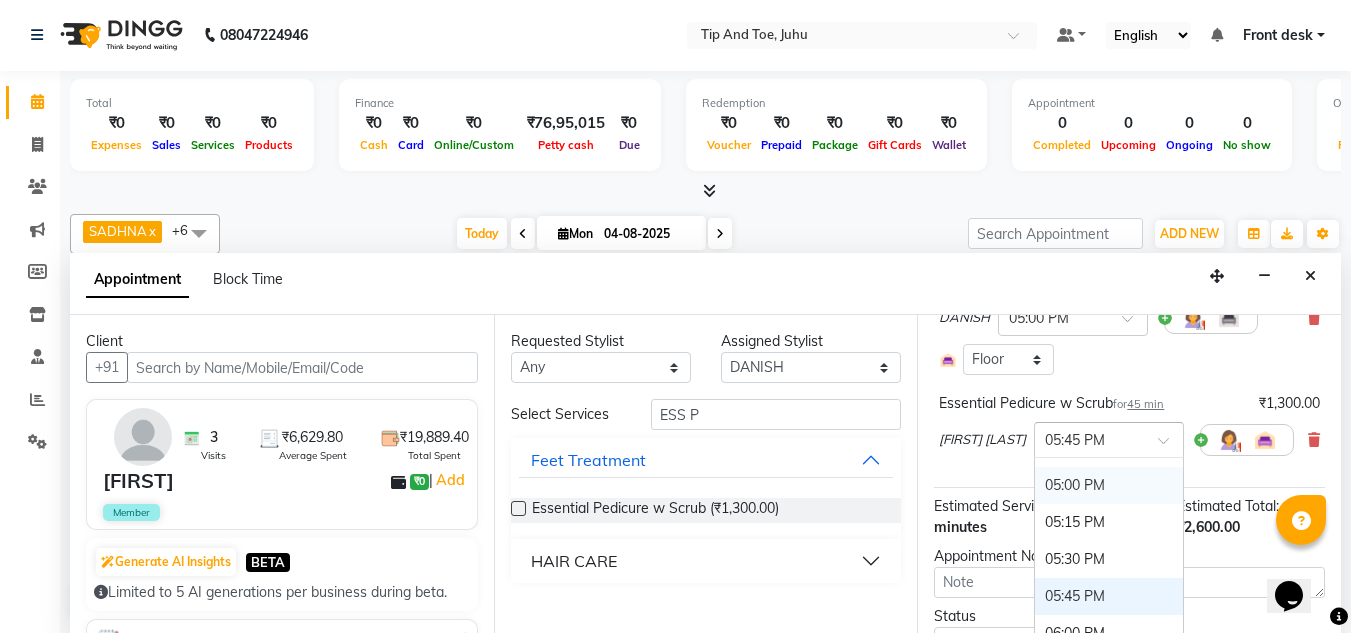 click on "05:00 PM" at bounding box center (1109, 485) 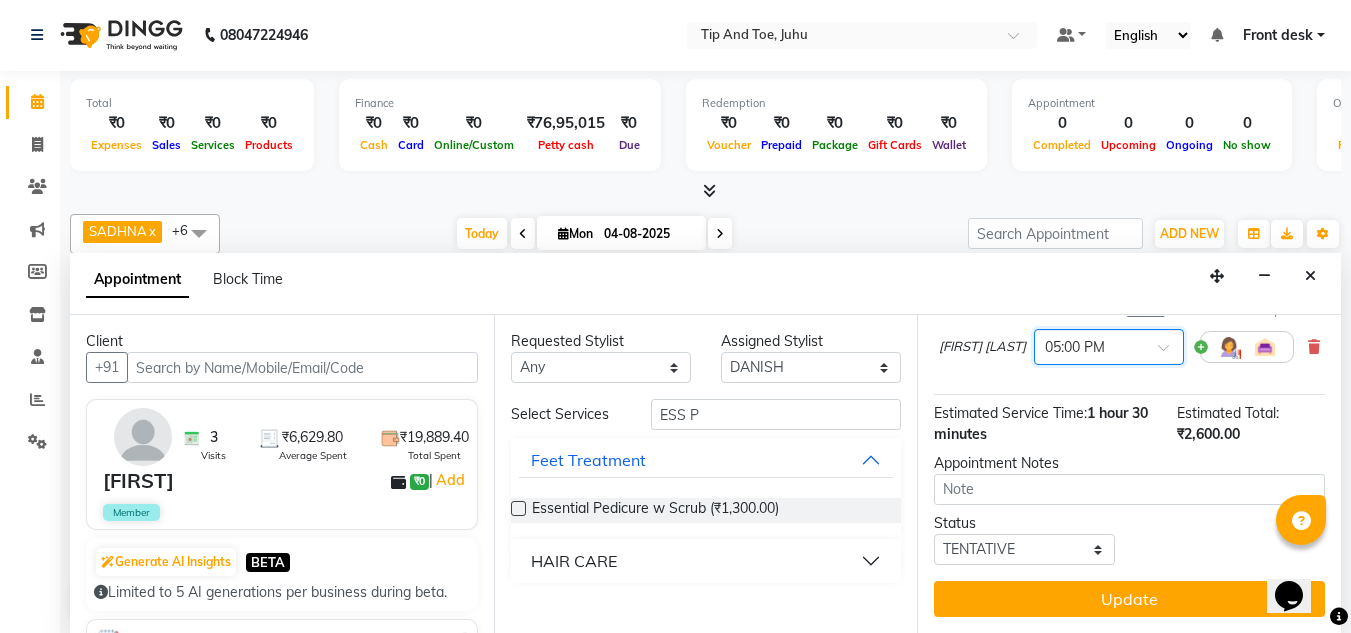 scroll, scrollTop: 332, scrollLeft: 0, axis: vertical 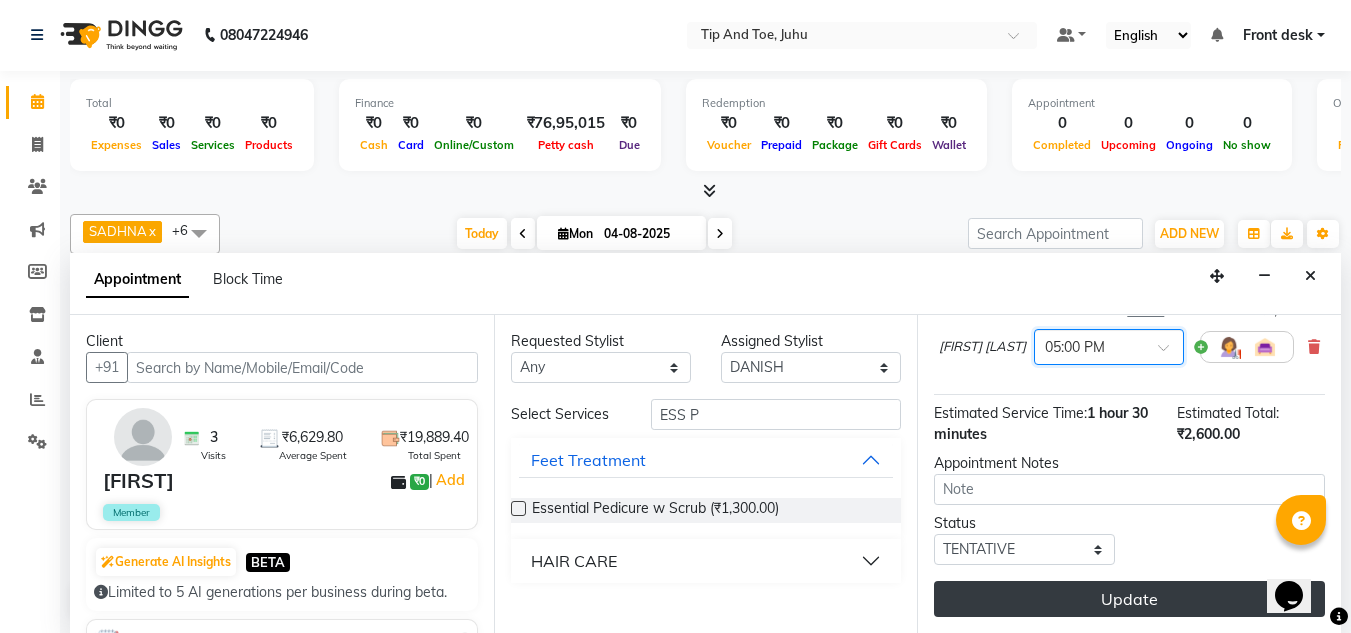 click on "Update" at bounding box center (1129, 599) 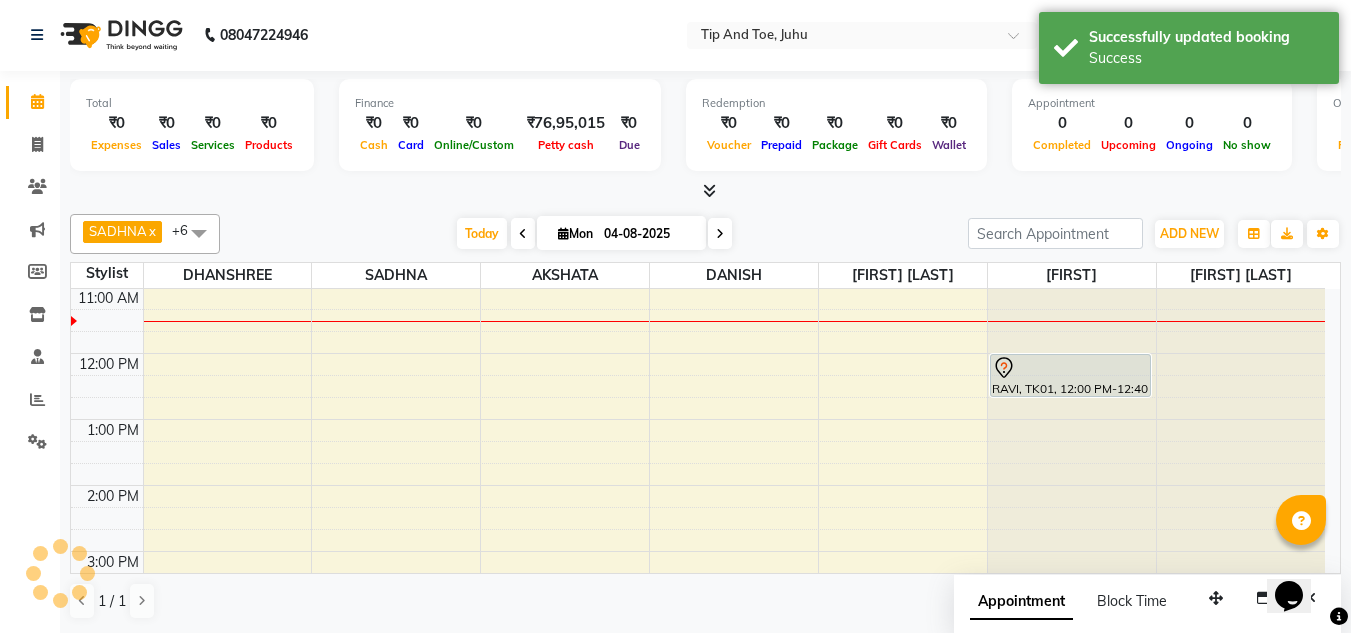scroll, scrollTop: 0, scrollLeft: 0, axis: both 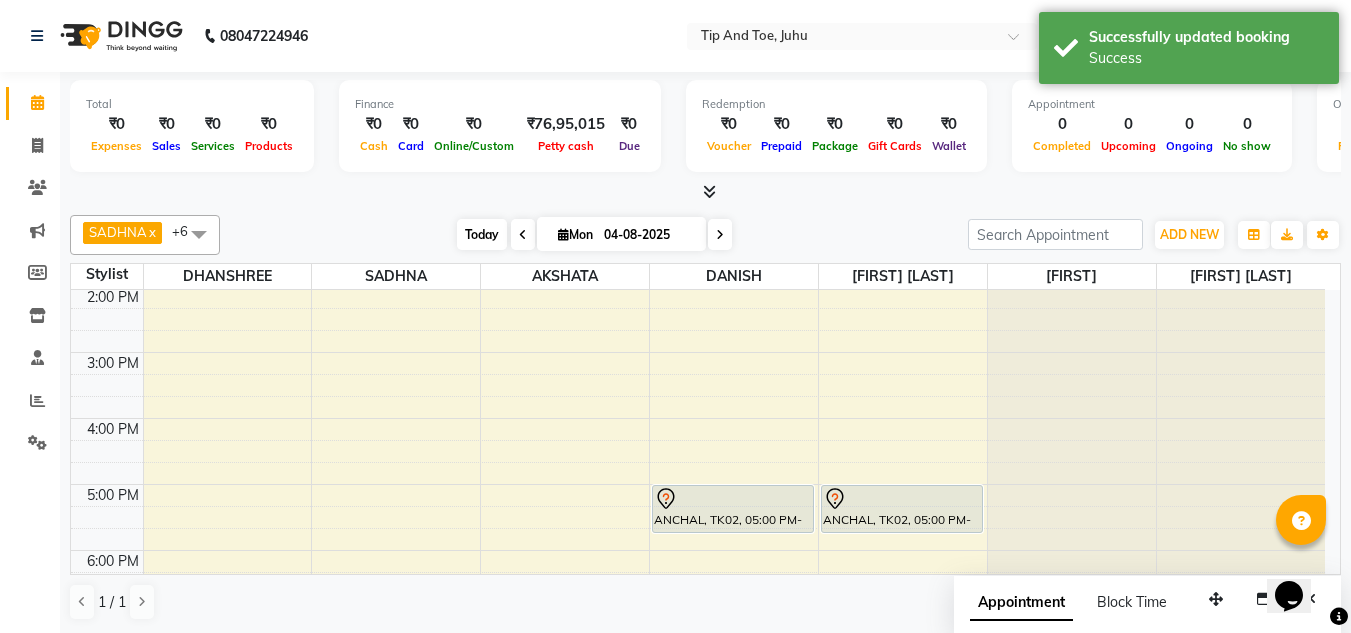 click on "Today" at bounding box center (482, 234) 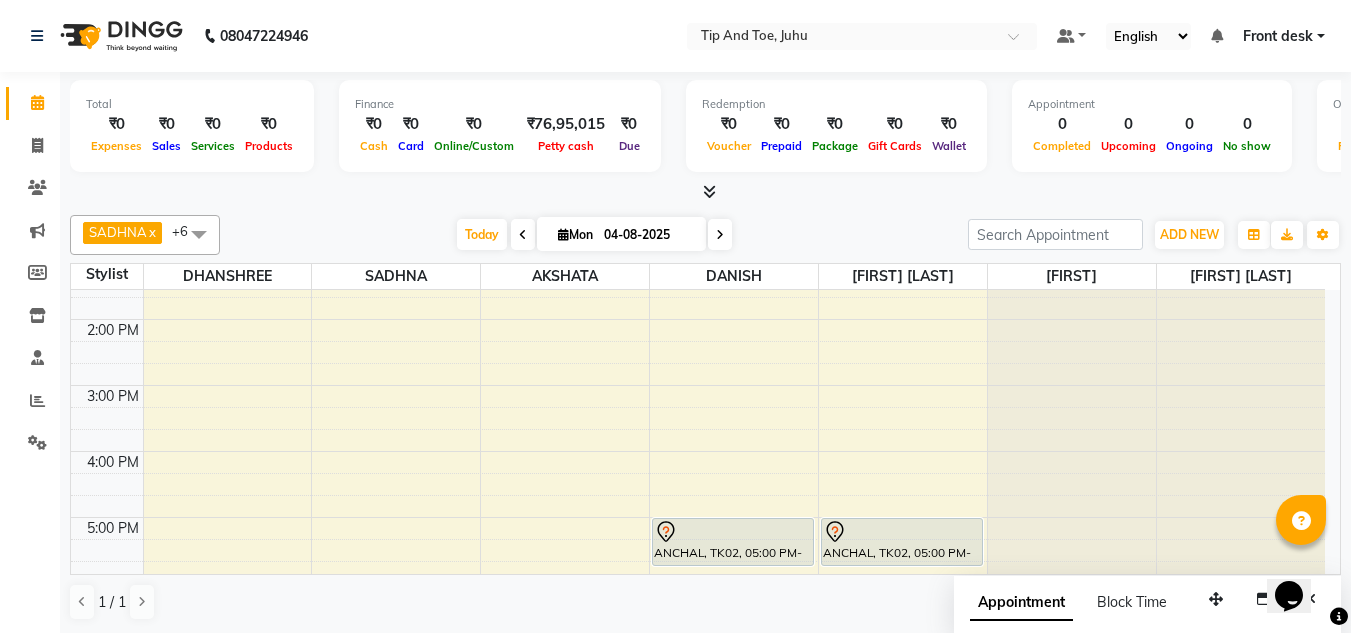 scroll, scrollTop: 399, scrollLeft: 0, axis: vertical 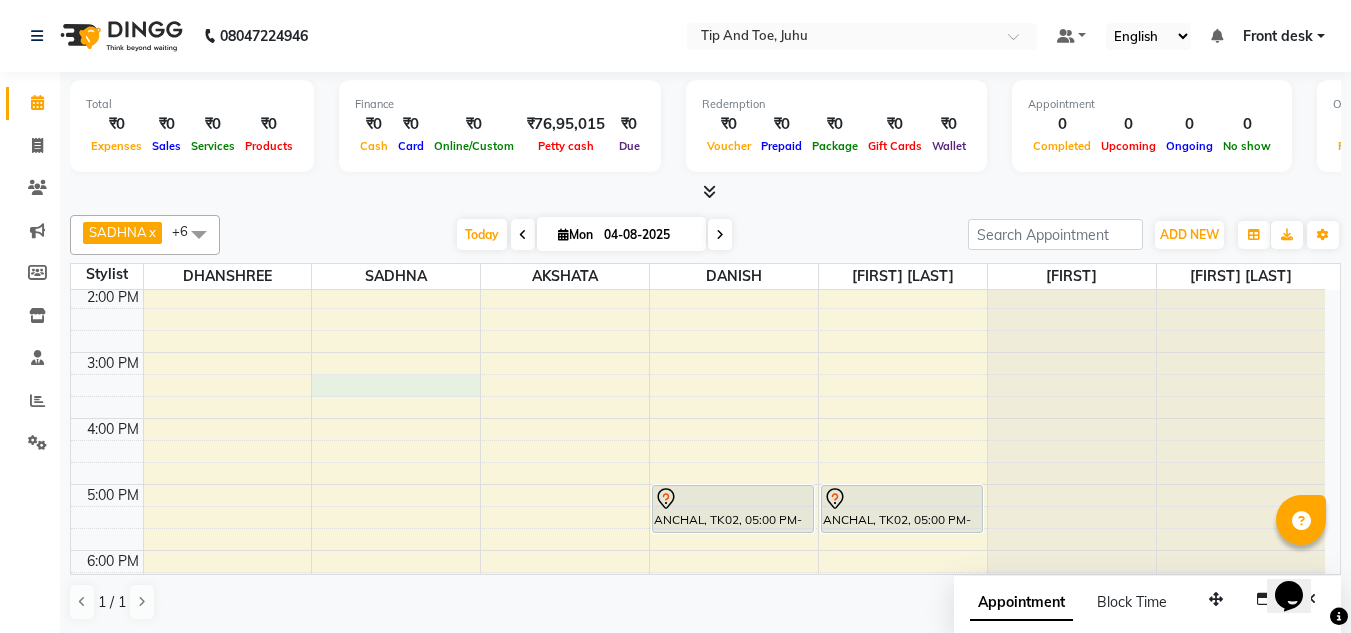 click on "8:00 AM 9:00 AM 10:00 AM 11:00 AM 12:00 PM 1:00 PM 2:00 PM 3:00 PM 4:00 PM 5:00 PM 6:00 PM 7:00 PM 8:00 PM             ANCHAL, TK02, 05:00 PM-05:45 PM, Essential Pedicure w Scrub             ANCHAL, TK02, 05:00 PM-05:45 PM, Essential Pedicure w Scrub             RAVI, TK01, 12:00 PM-12:40 PM, Haircut" at bounding box center [698, 319] 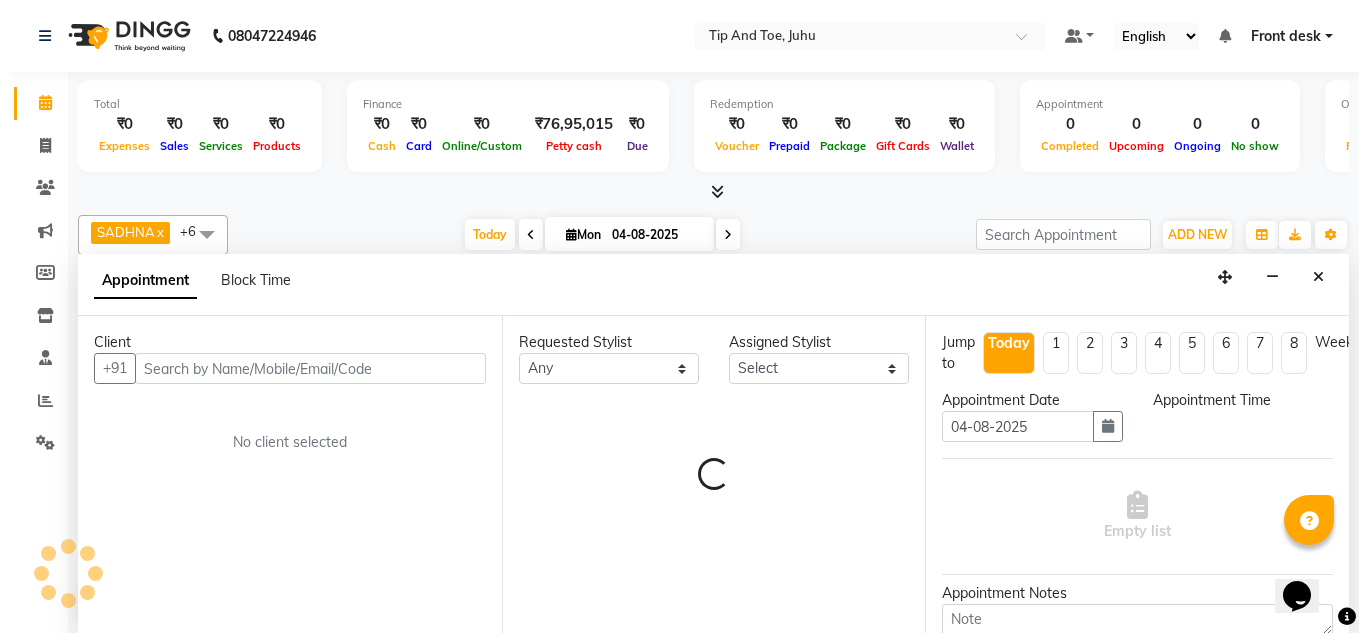 scroll, scrollTop: 1, scrollLeft: 0, axis: vertical 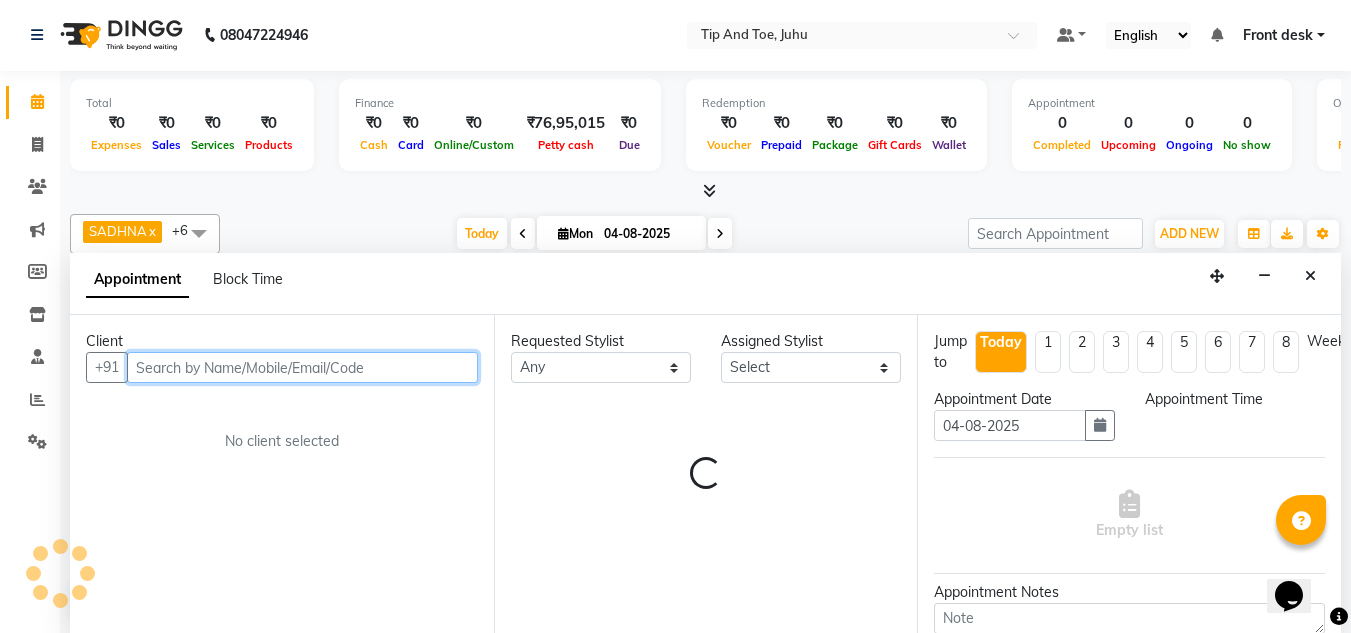 select on "915" 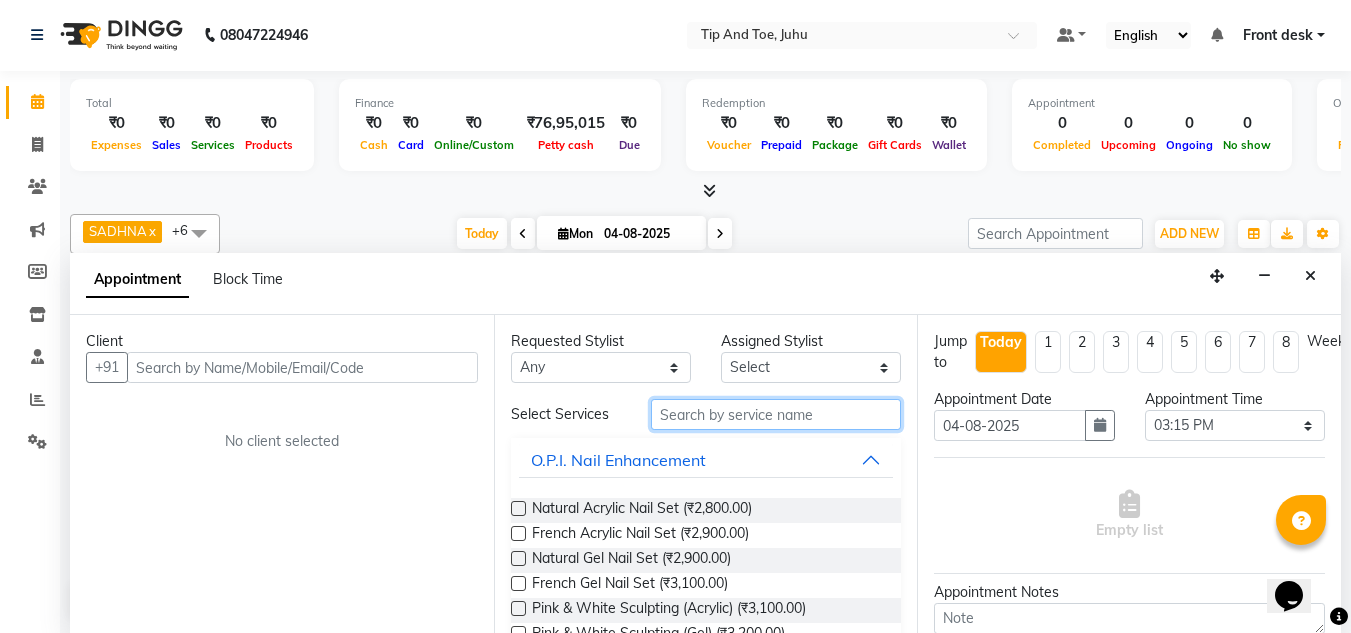 click at bounding box center (776, 414) 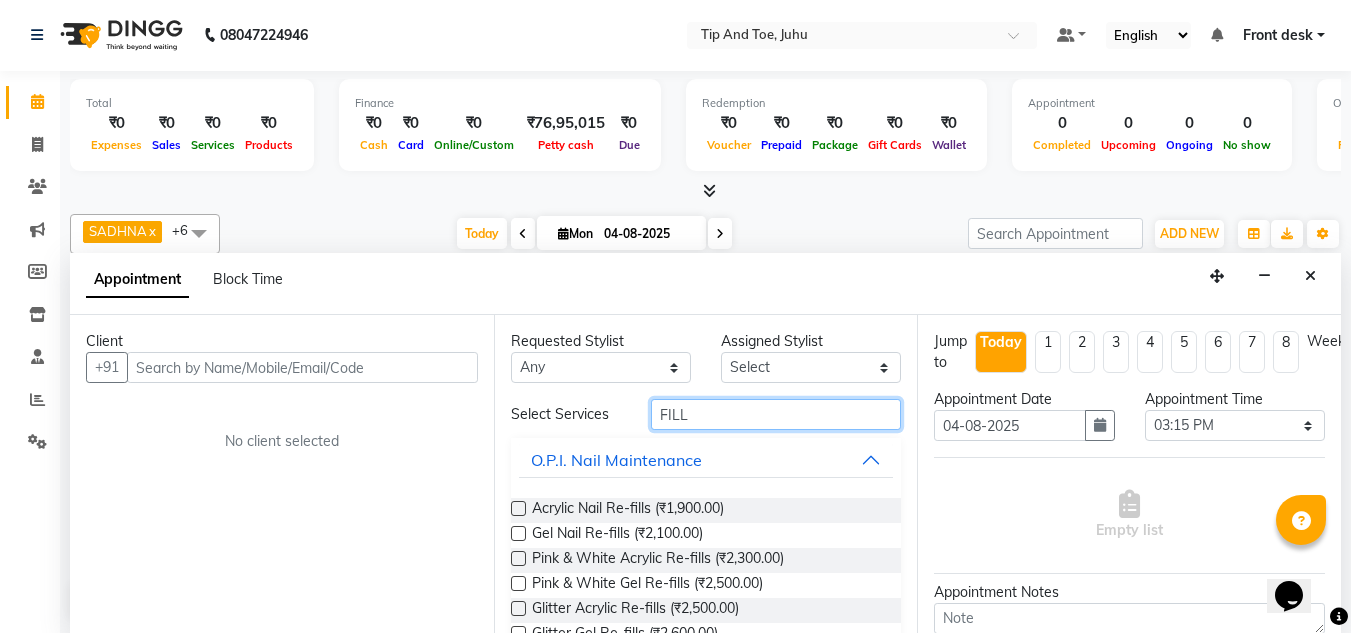 type on "FILL" 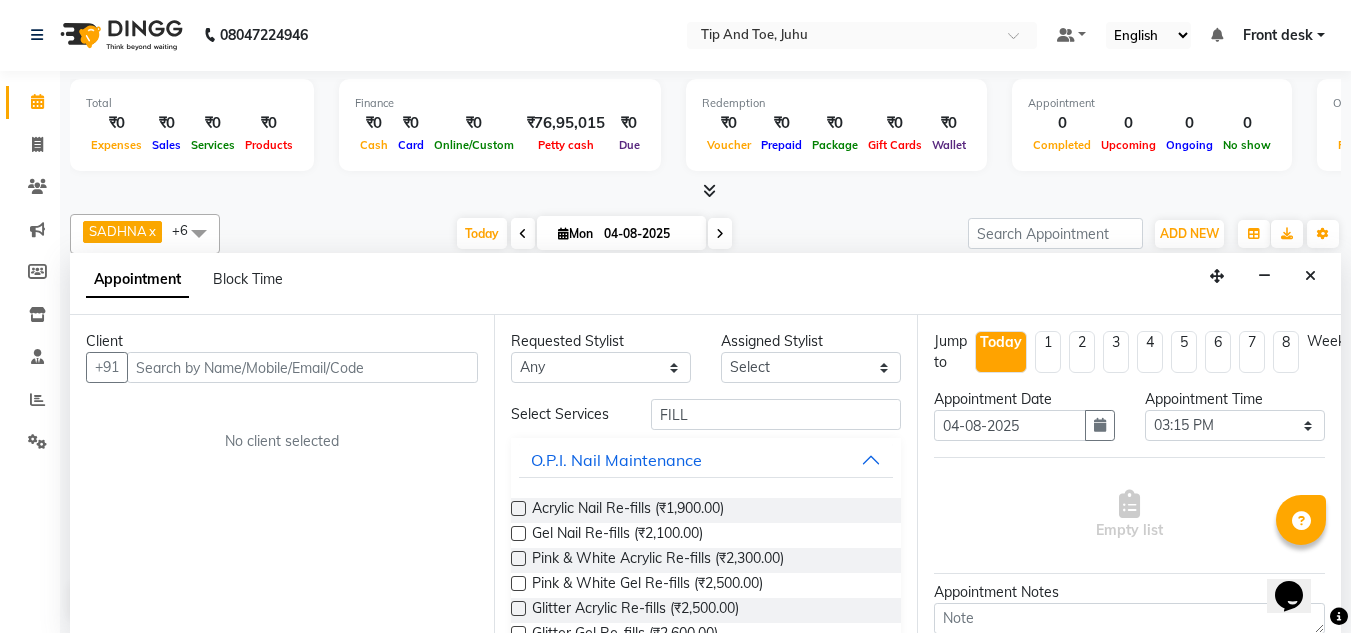 click at bounding box center [518, 508] 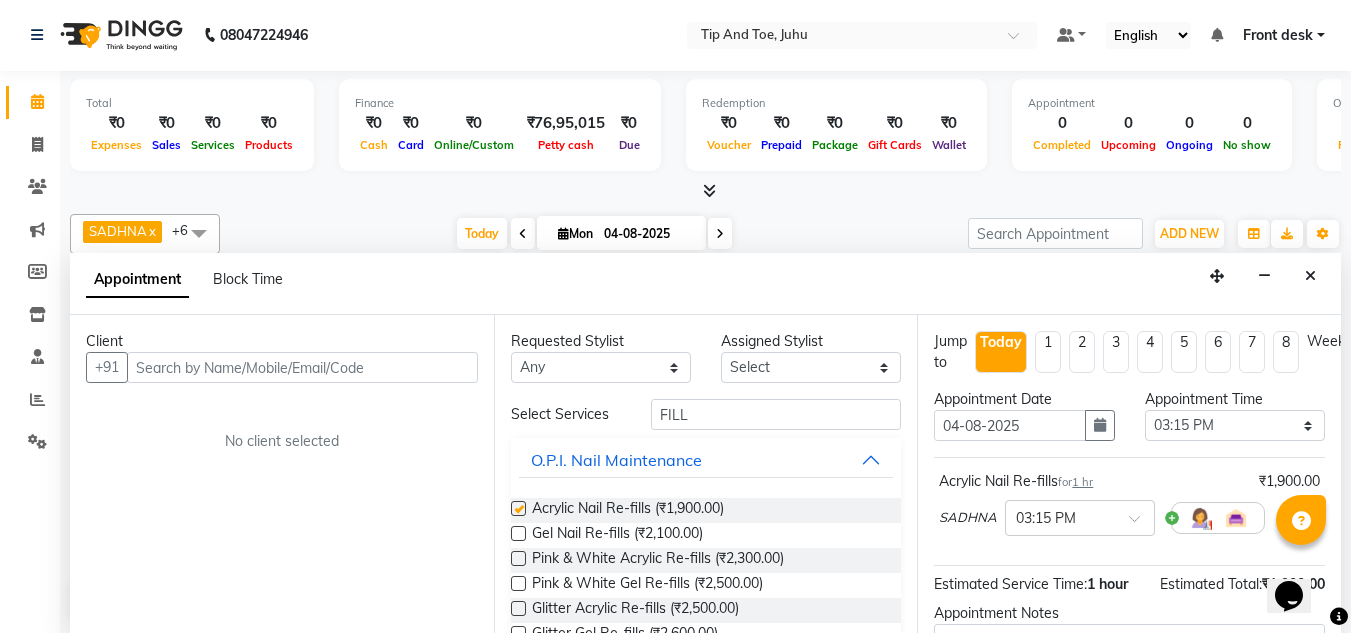 checkbox on "false" 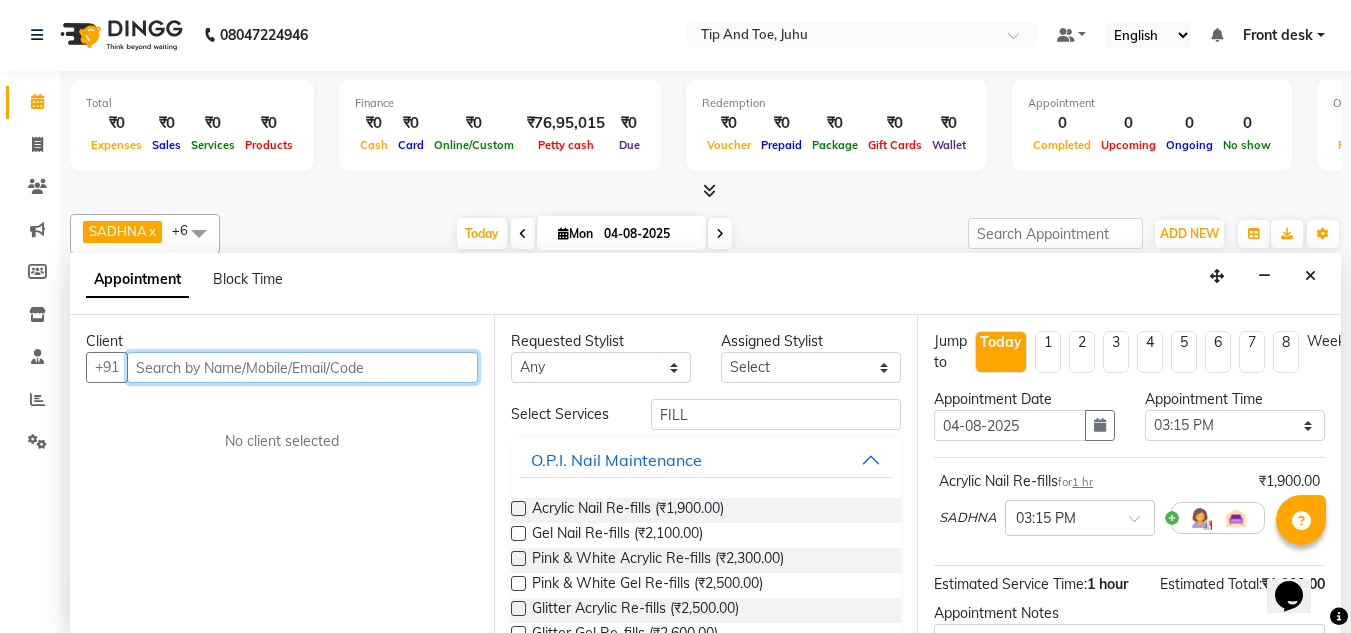 click at bounding box center (302, 367) 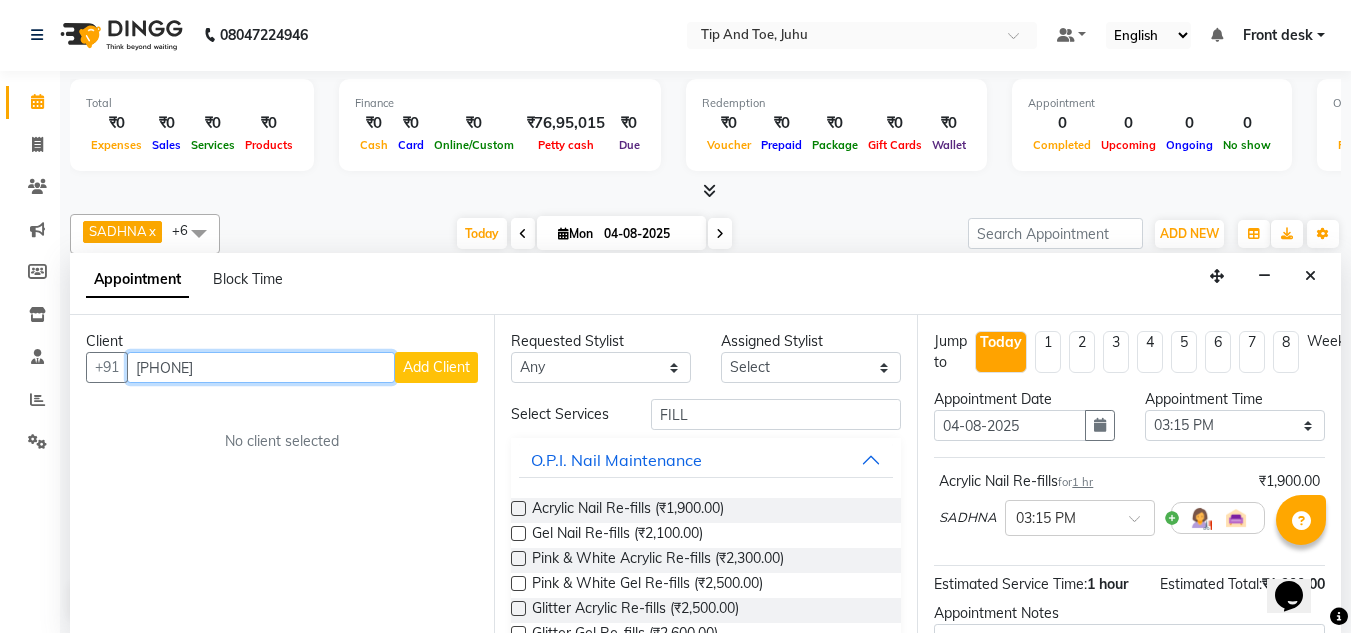 type on "9279176585" 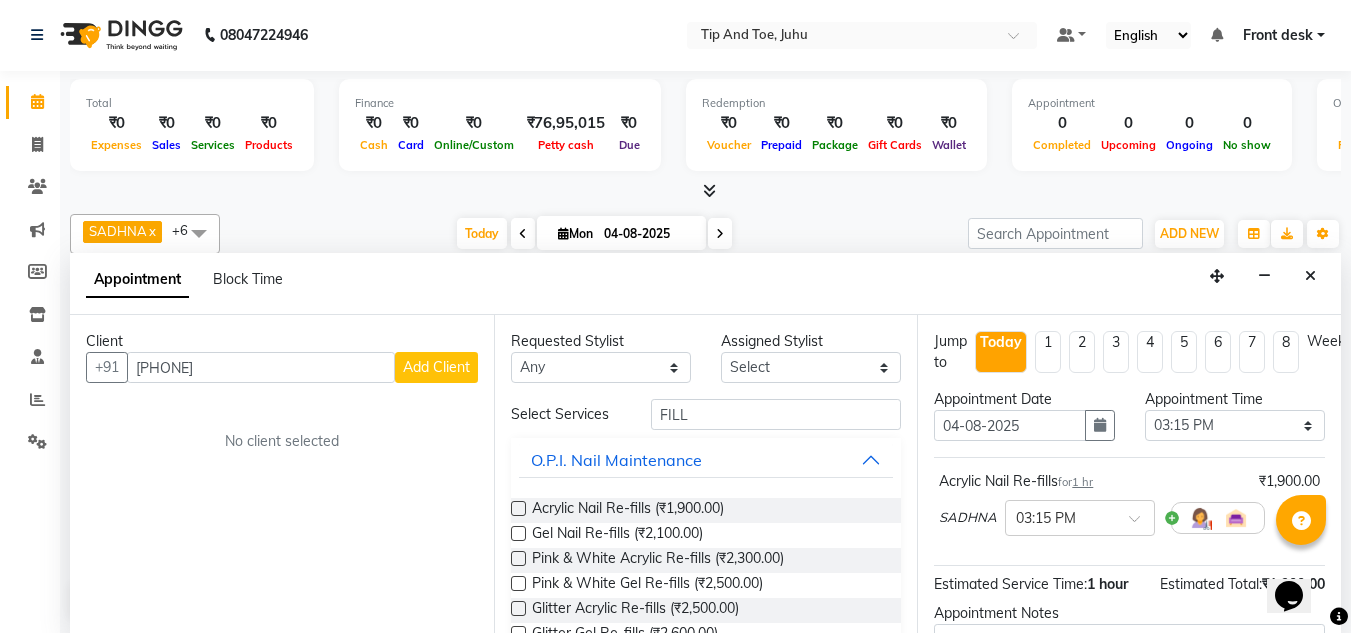 click on "Add Client" at bounding box center (436, 367) 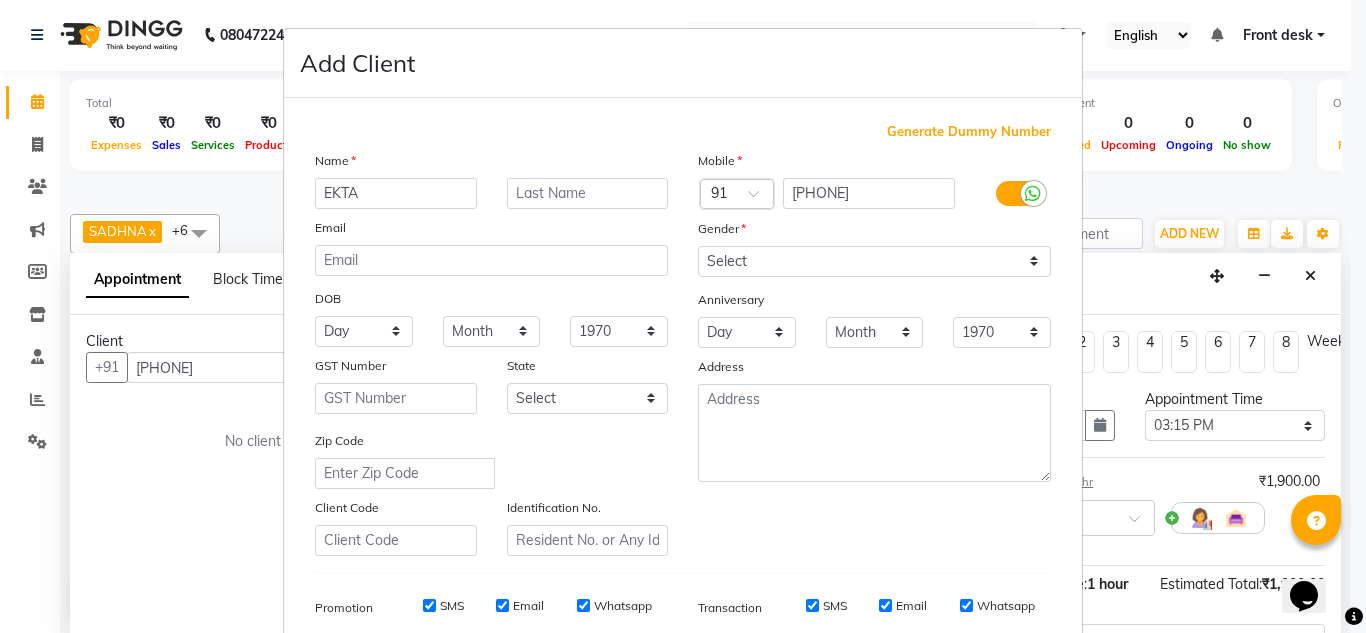 type on "EKTA" 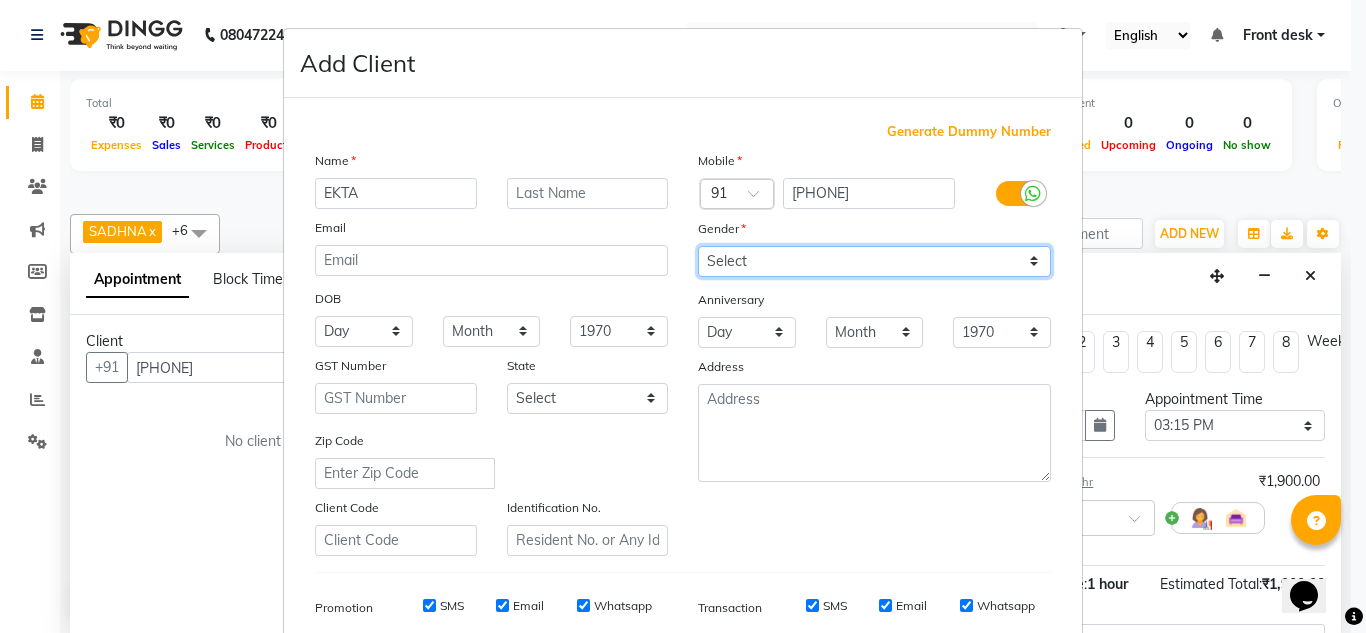 click on "Select Male Female Other Prefer Not To Say" at bounding box center (874, 261) 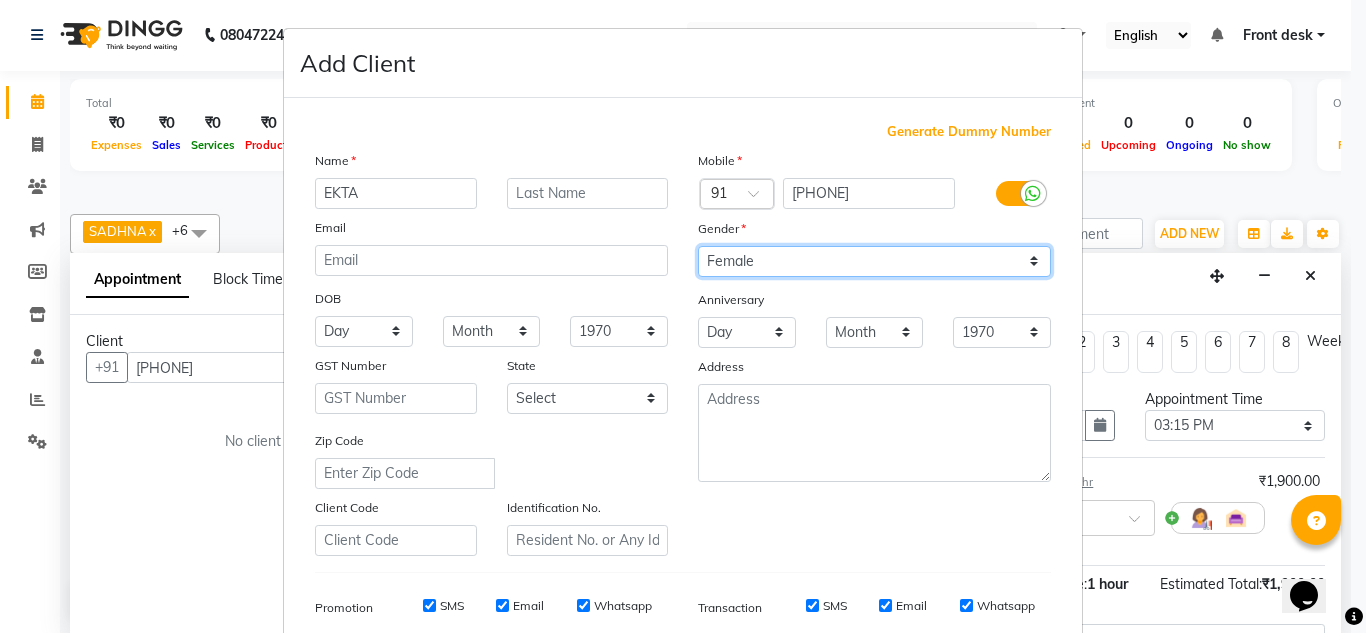 click on "Select Male Female Other Prefer Not To Say" at bounding box center [874, 261] 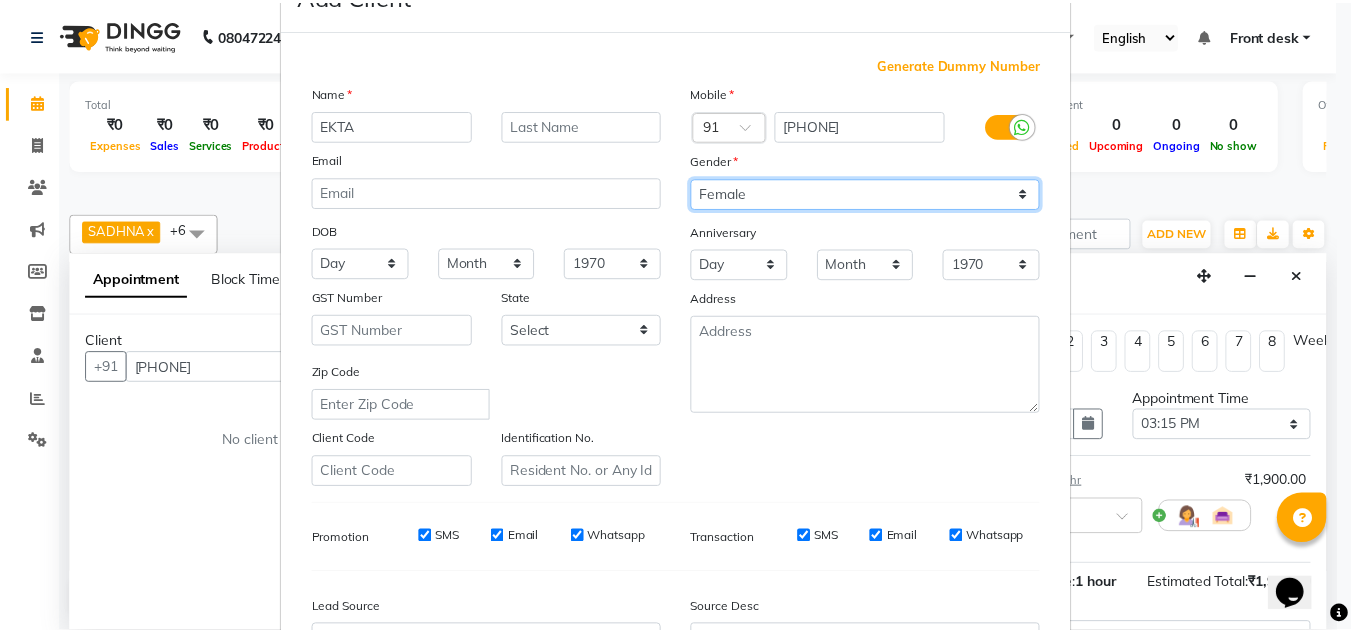 scroll, scrollTop: 290, scrollLeft: 0, axis: vertical 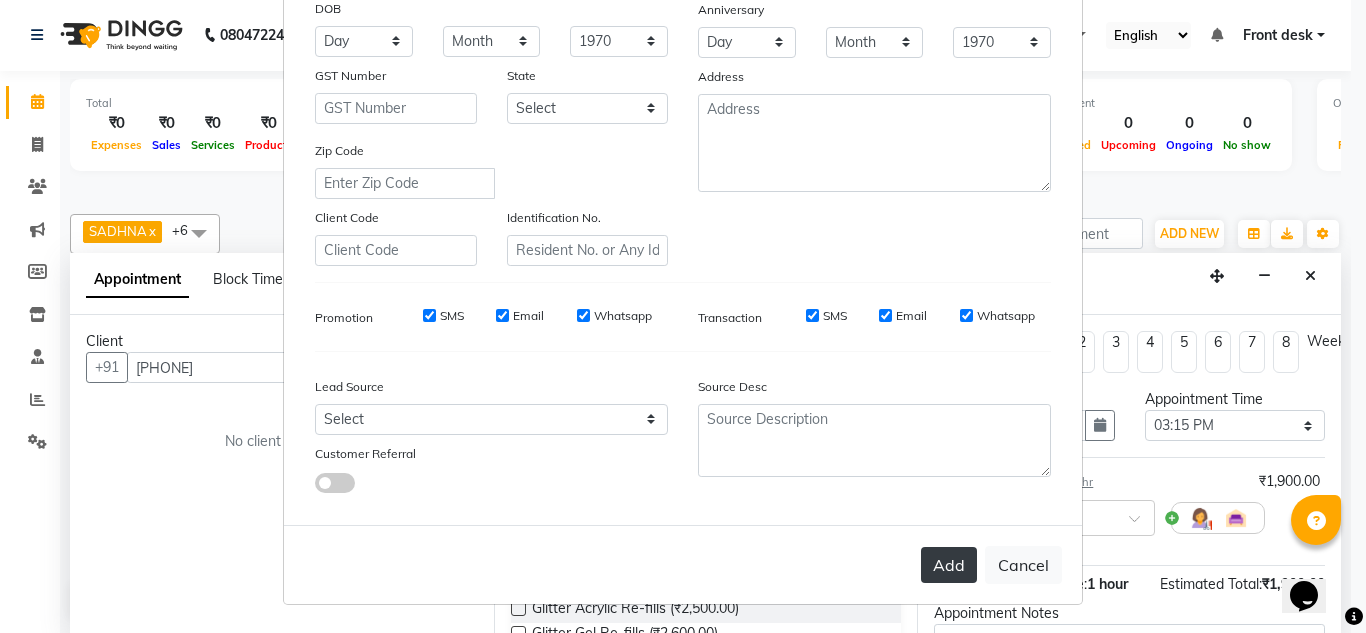 click on "Add" at bounding box center [949, 565] 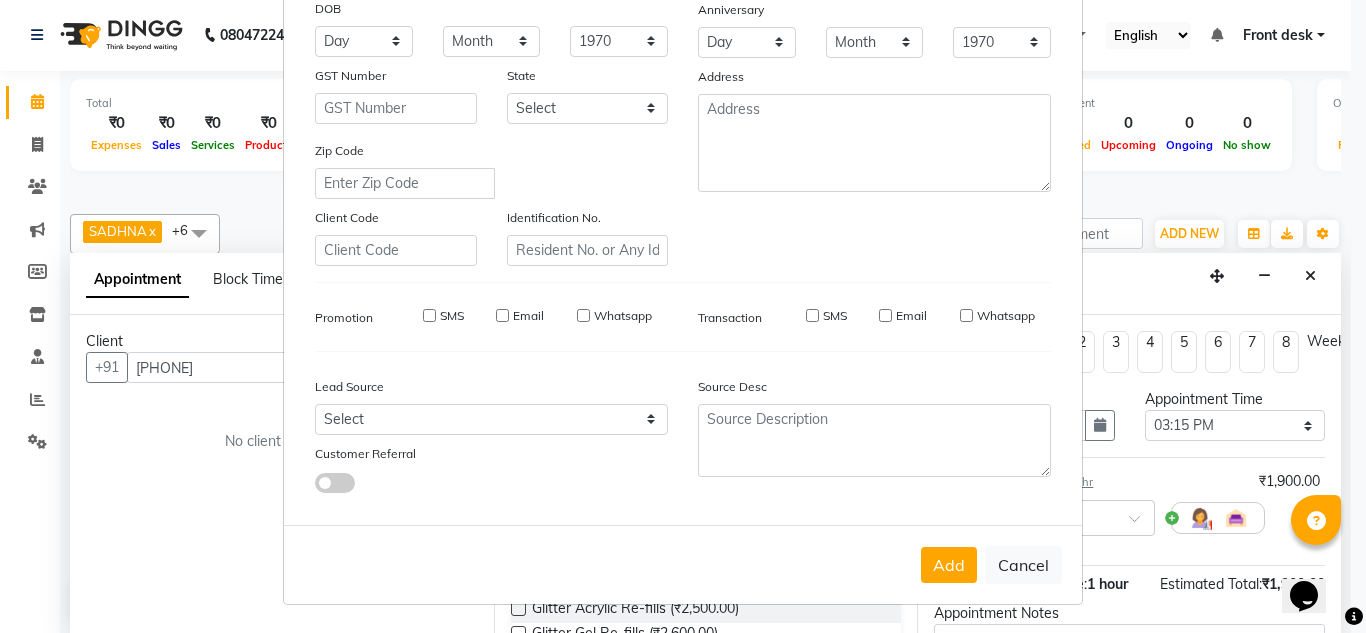 type 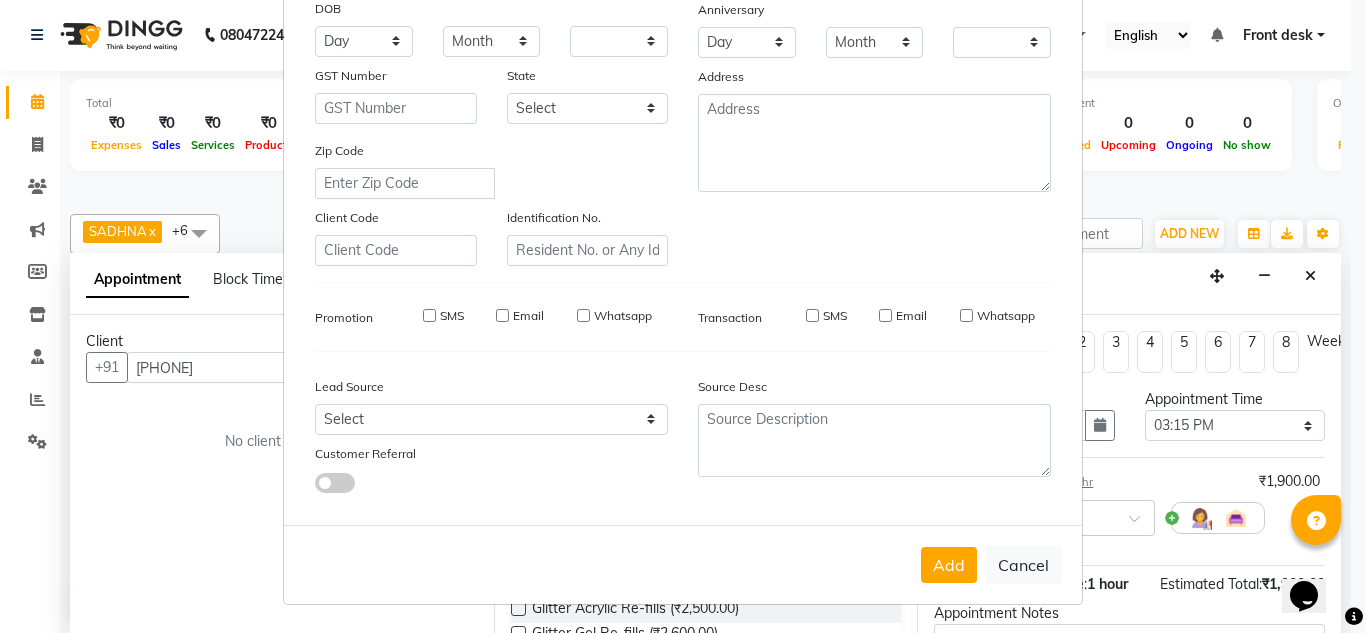 checkbox on "false" 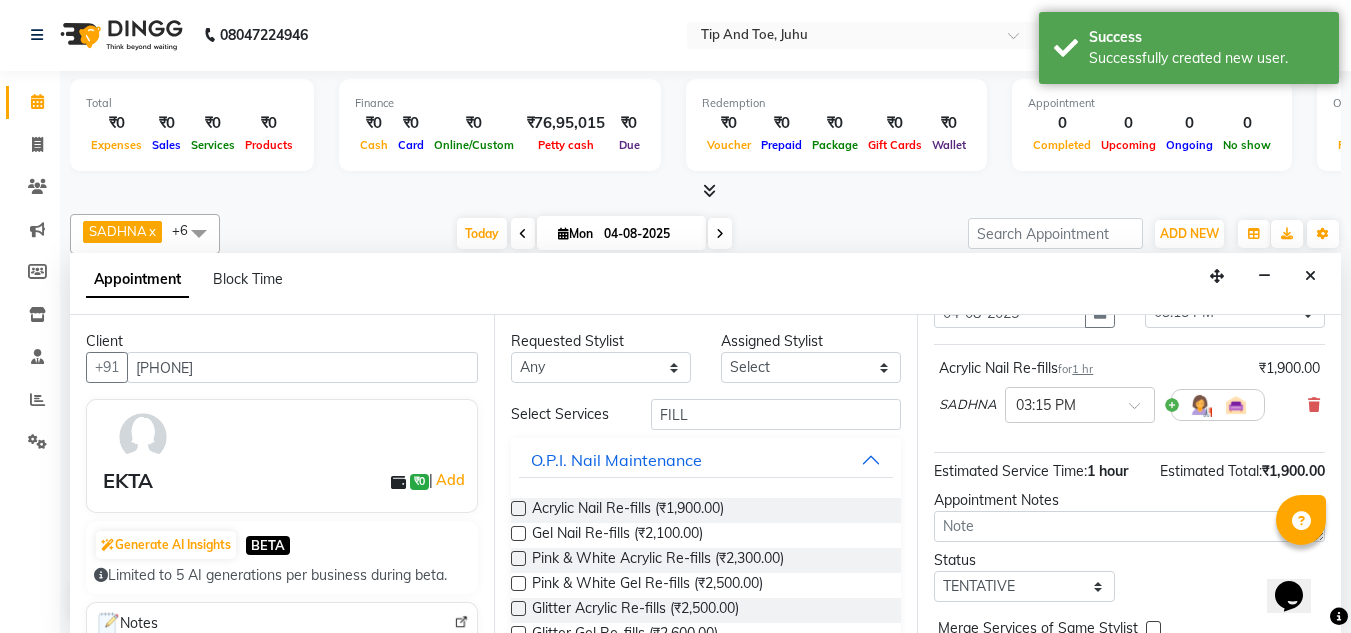 scroll, scrollTop: 223, scrollLeft: 0, axis: vertical 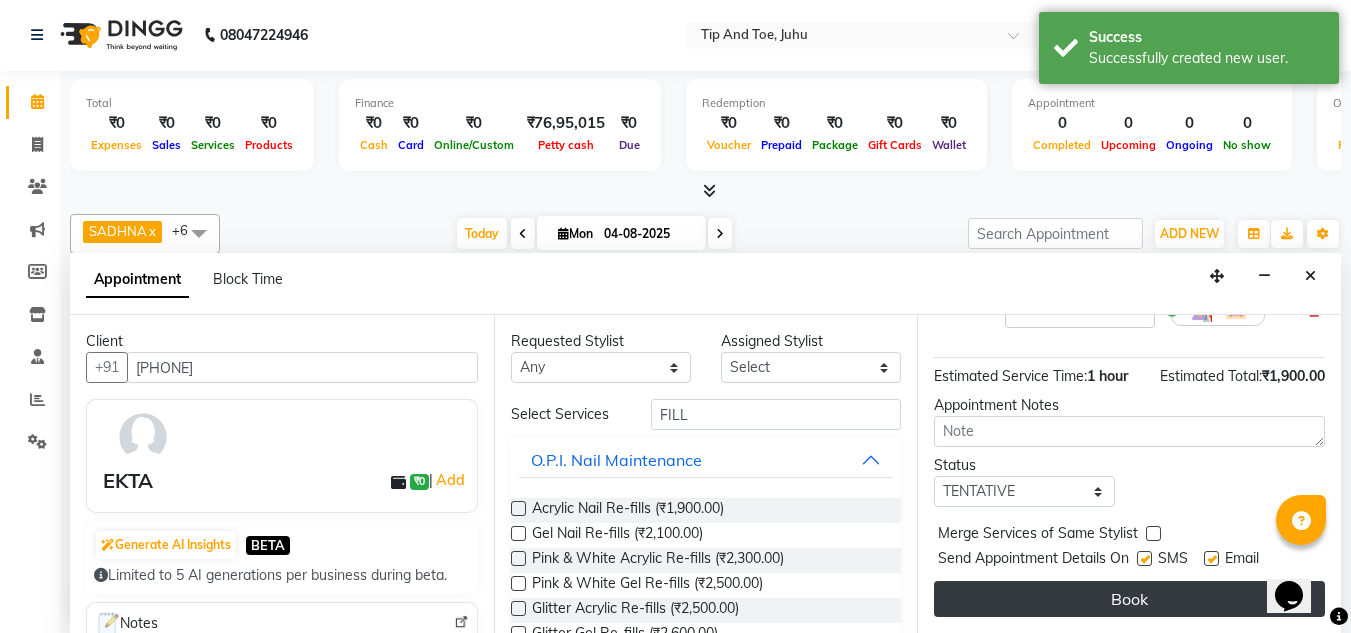 click on "Book" at bounding box center [1129, 599] 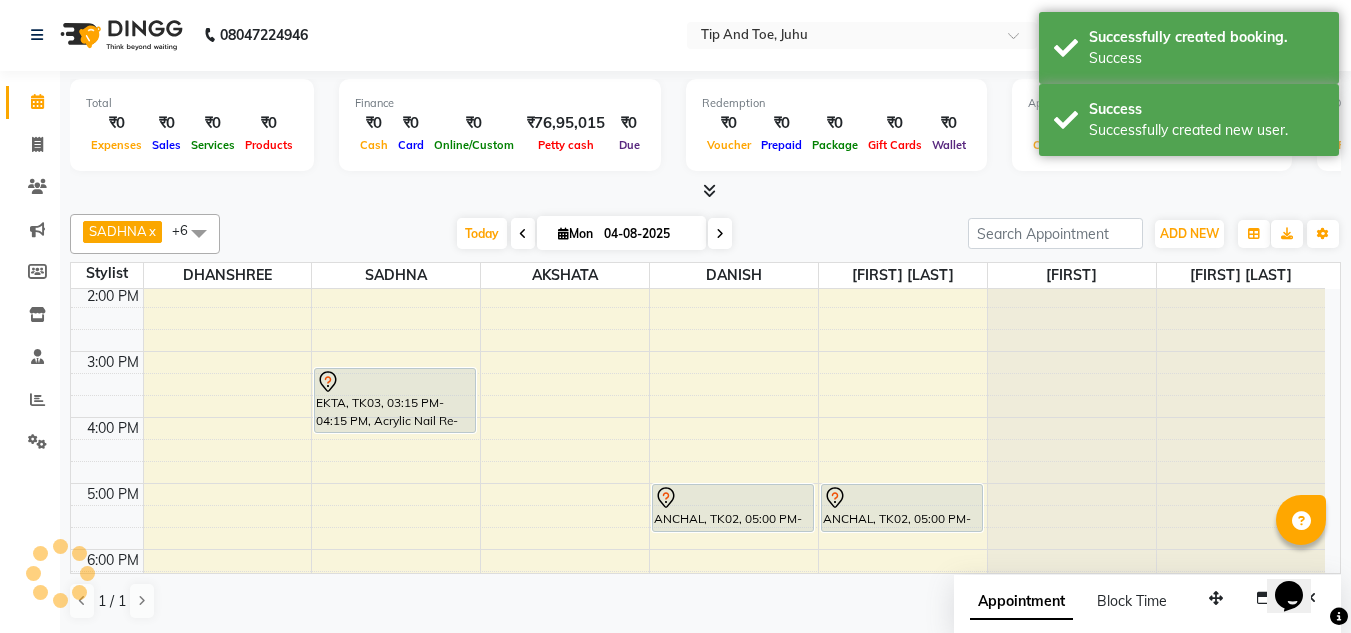 scroll, scrollTop: 0, scrollLeft: 0, axis: both 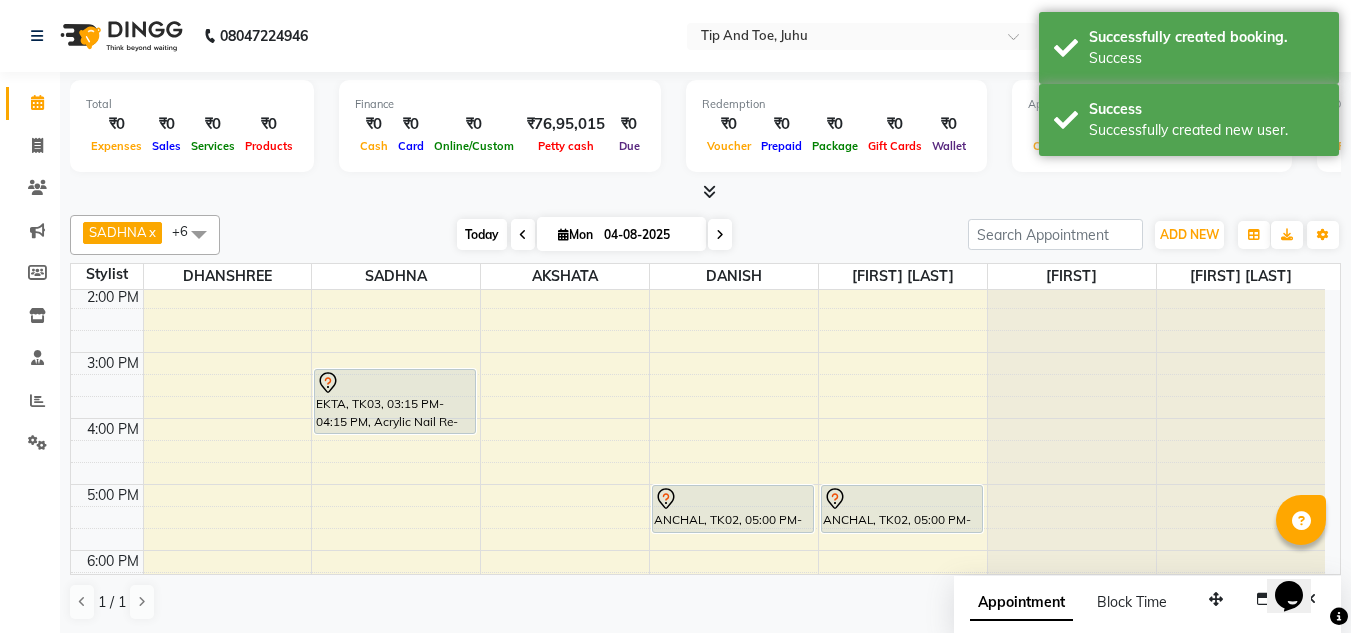 click on "Today" at bounding box center (482, 234) 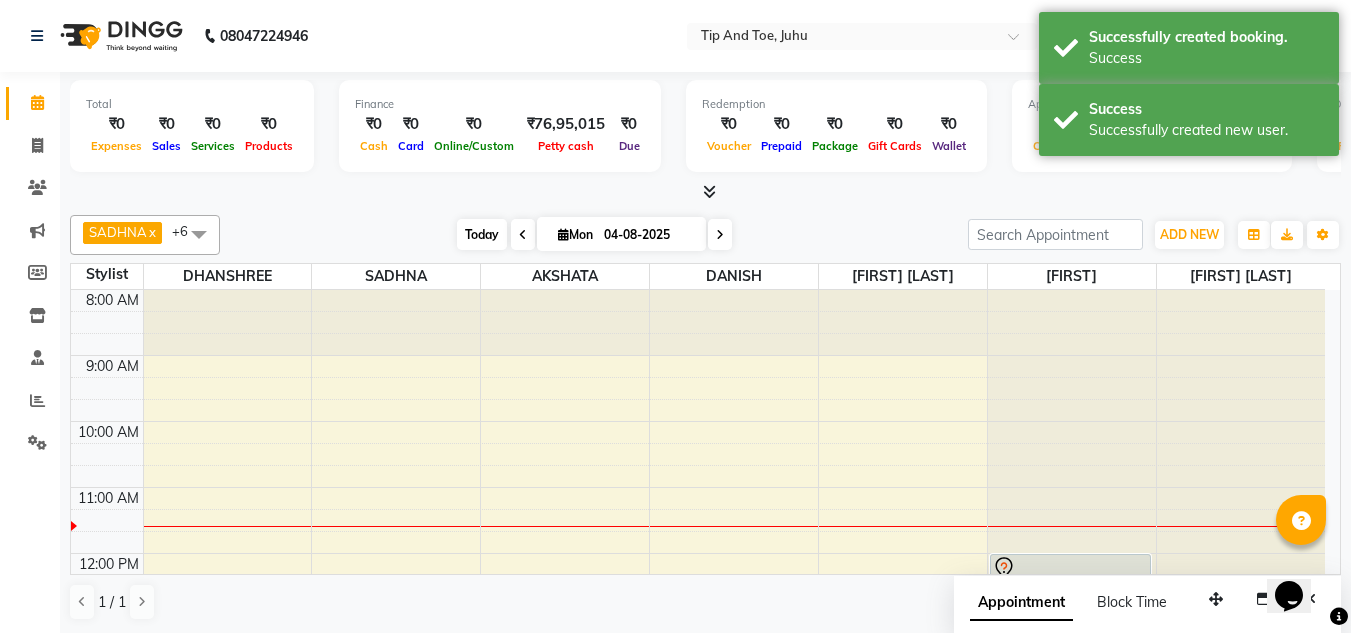 scroll, scrollTop: 199, scrollLeft: 0, axis: vertical 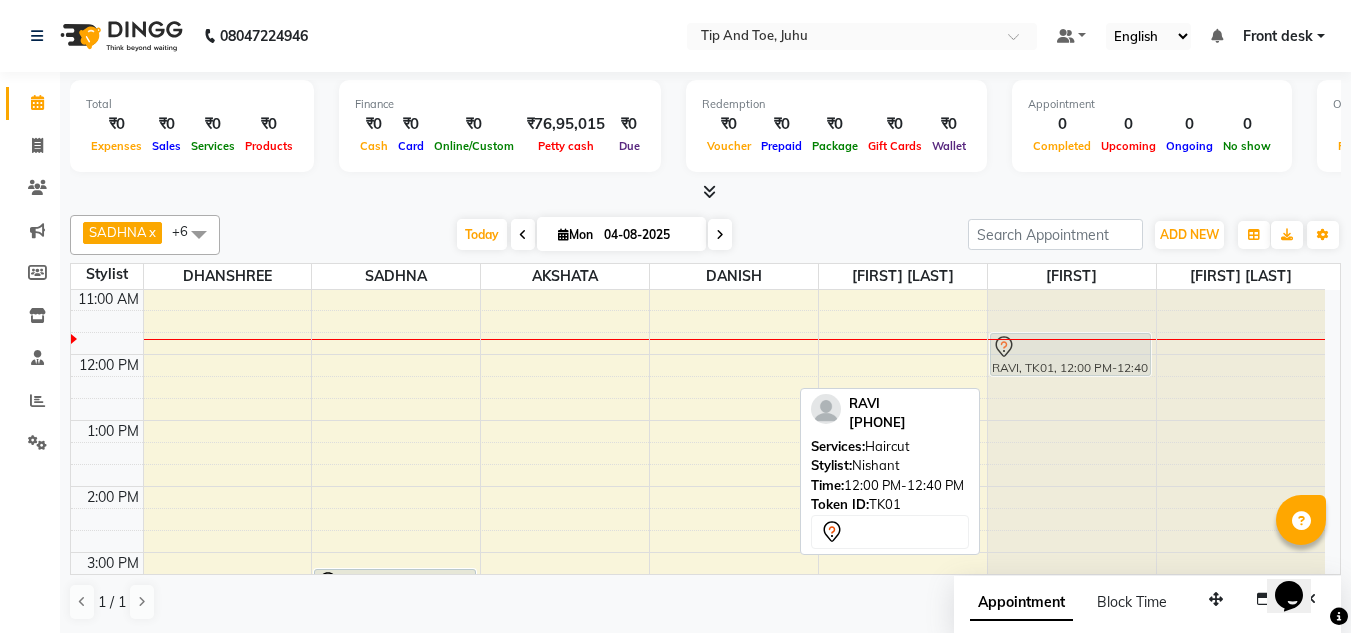 drag, startPoint x: 1088, startPoint y: 366, endPoint x: 1089, endPoint y: 352, distance: 14.035668 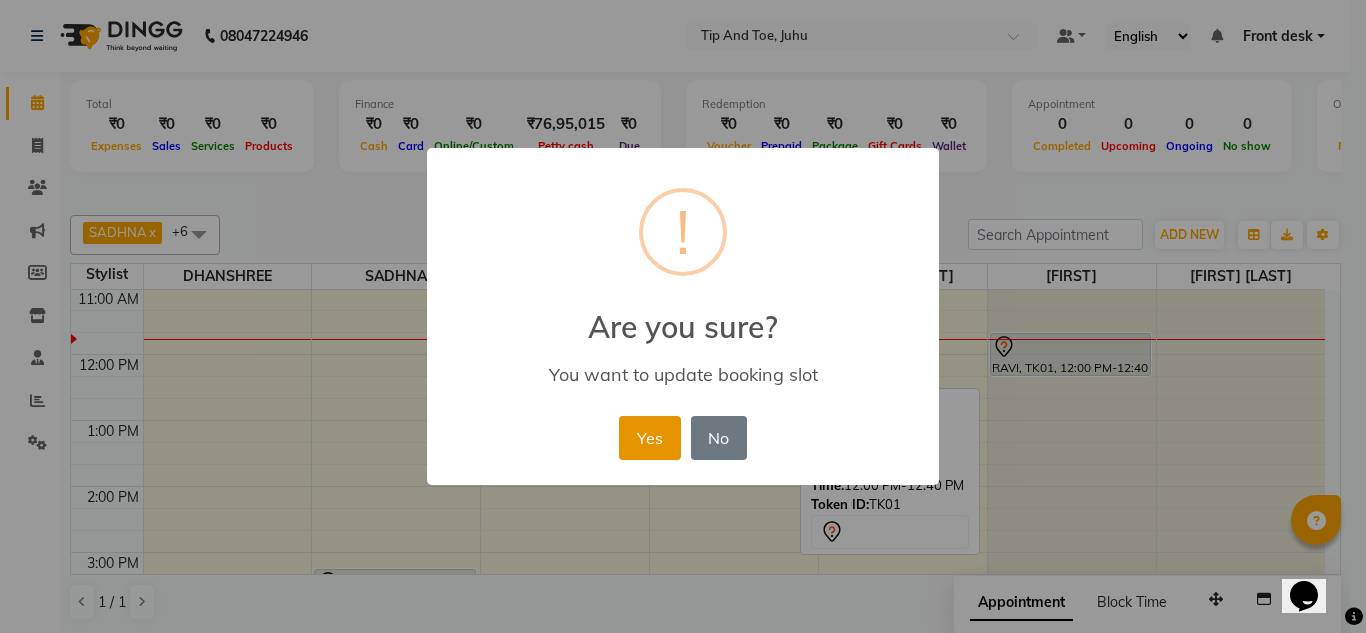 click on "Yes" at bounding box center [649, 438] 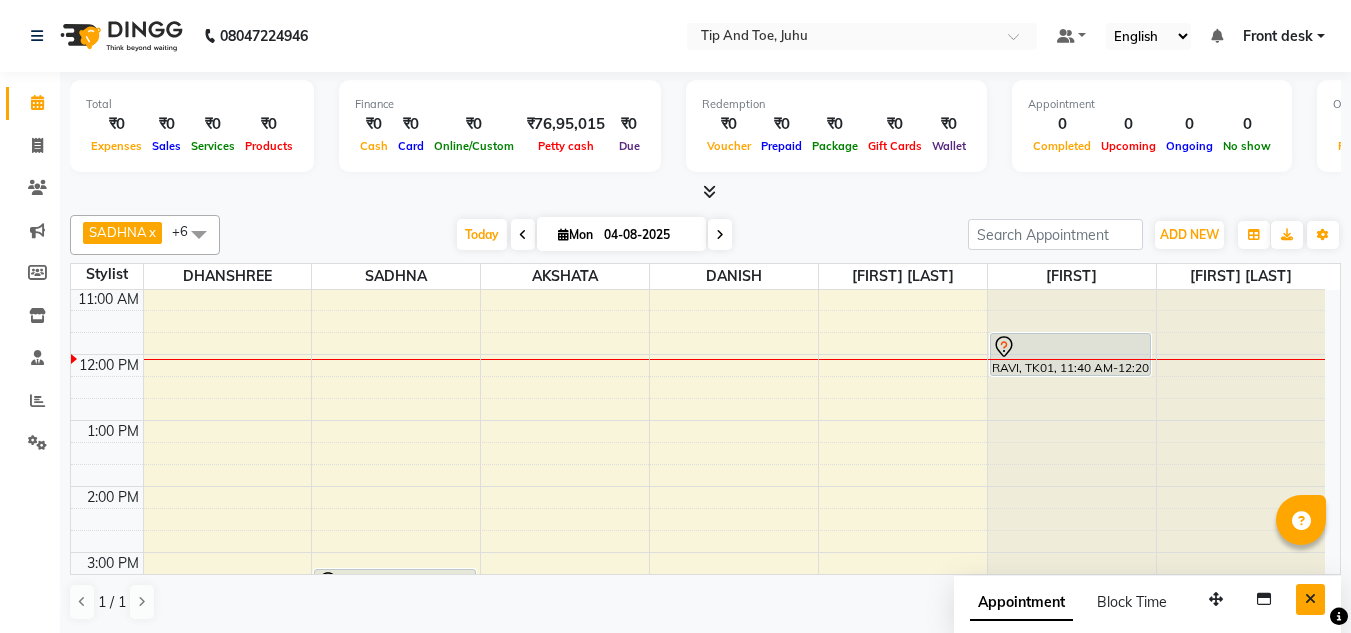 click at bounding box center (1310, 599) 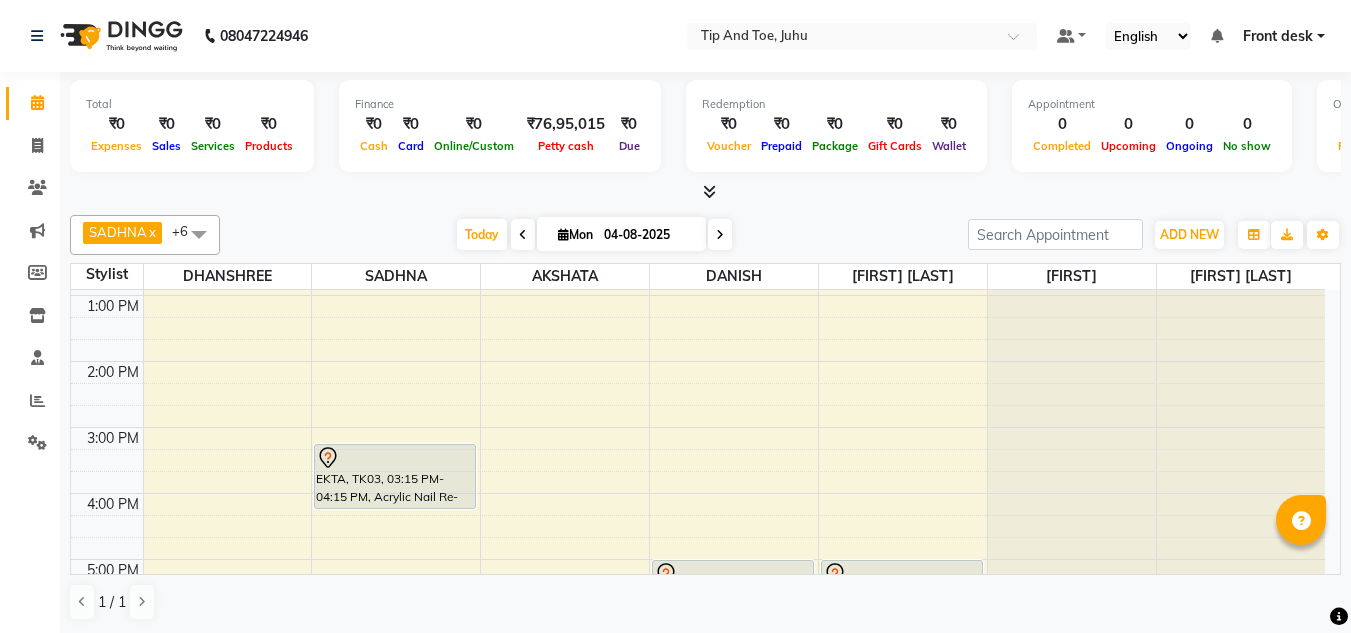 scroll, scrollTop: 341, scrollLeft: 0, axis: vertical 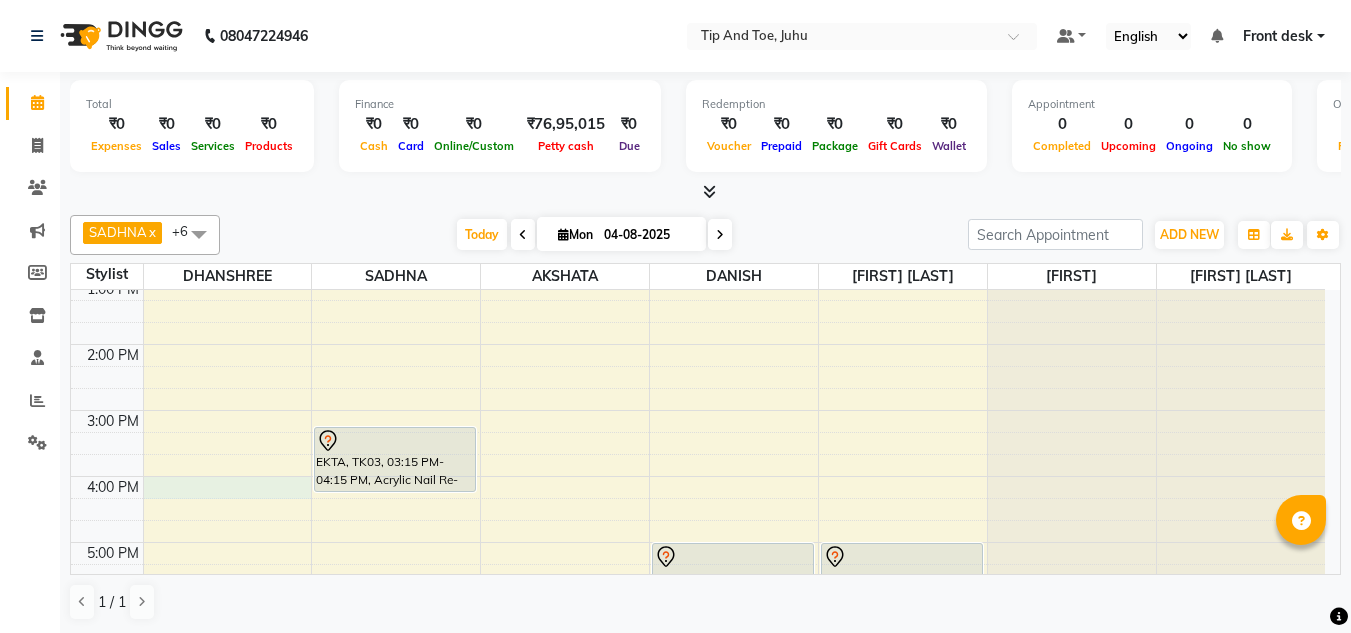 click on "8:00 AM 9:00 AM 10:00 AM 11:00 AM 12:00 PM 1:00 PM 2:00 PM 3:00 PM 4:00 PM 5:00 PM 6:00 PM 7:00 PM 8:00 PM             EKTA, TK03, 03:15 PM-04:15 PM, Acrylic Nail Re-fills             ANCHAL, TK02, 05:00 PM-05:45 PM, Essential Pedicure w Scrub             ANCHAL, TK02, 05:00 PM-05:45 PM, Essential Pedicure w Scrub             RAVI, TK01, 11:40 AM-12:20 PM, Haircut" at bounding box center [698, 377] 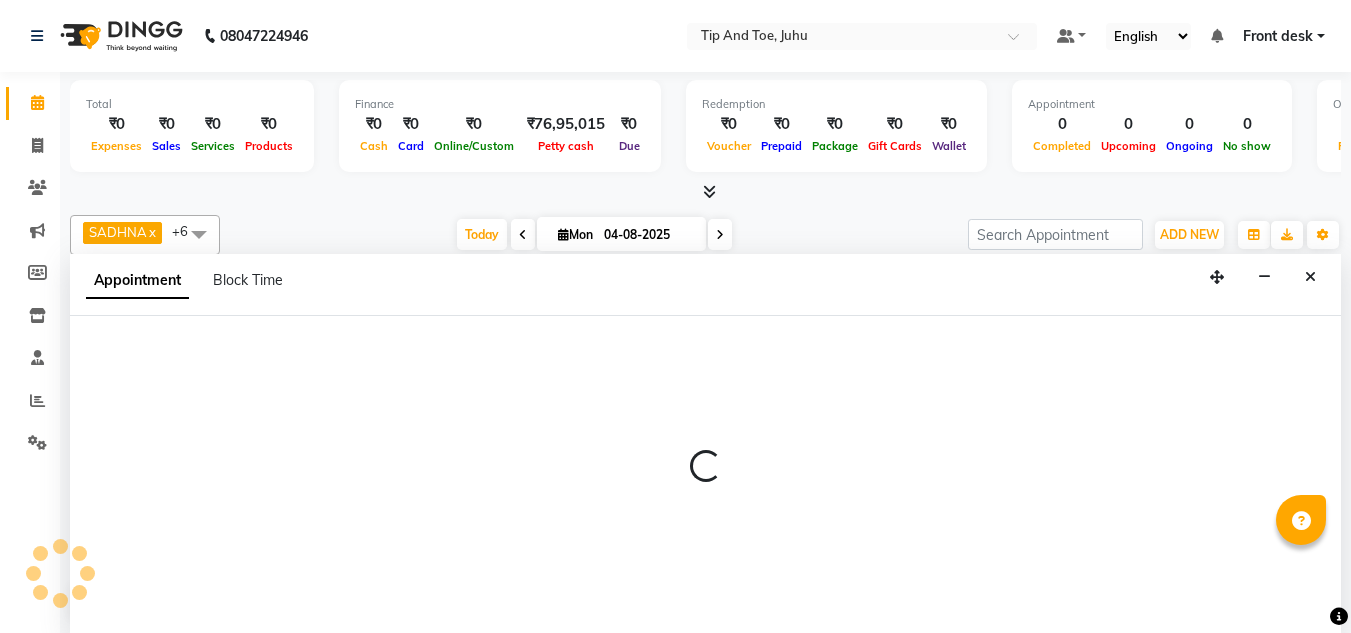 scroll, scrollTop: 1, scrollLeft: 0, axis: vertical 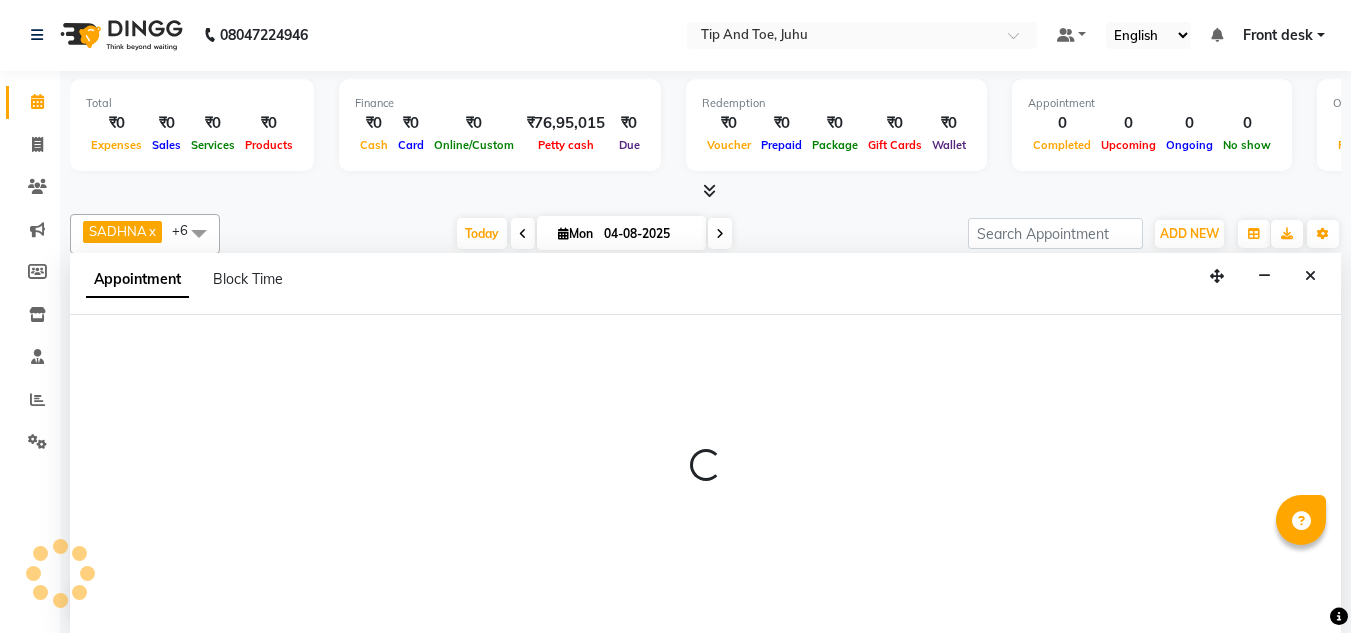 select on "37331" 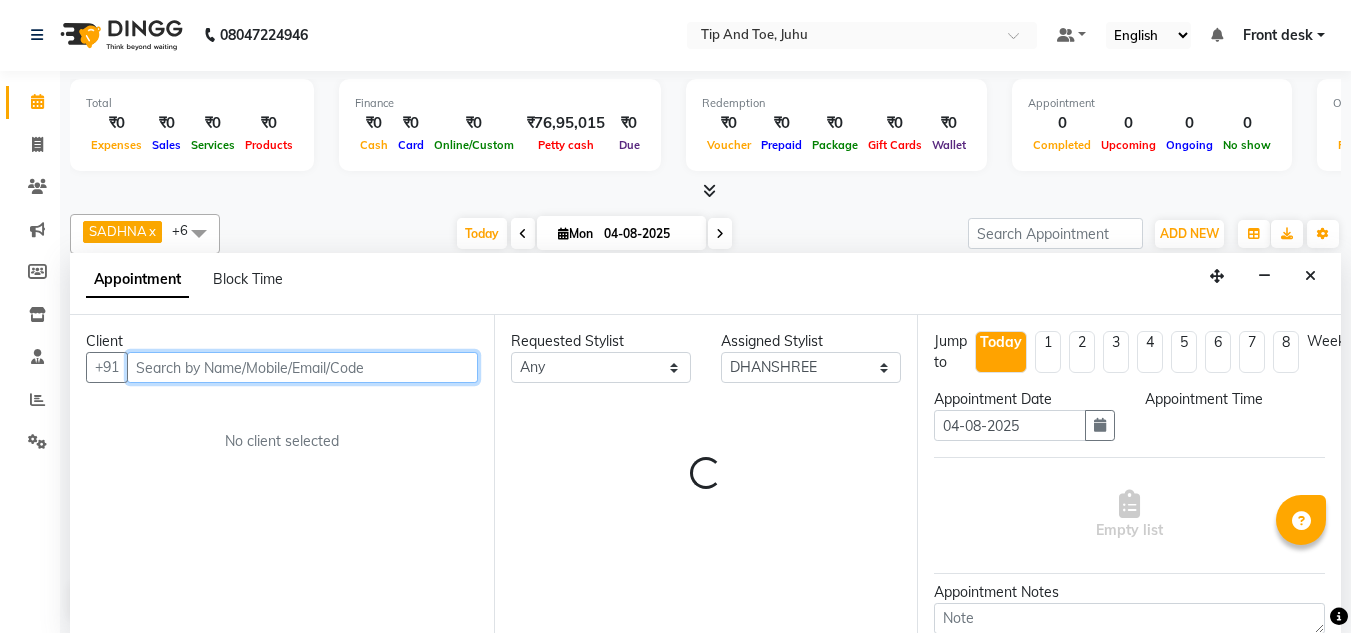 select on "960" 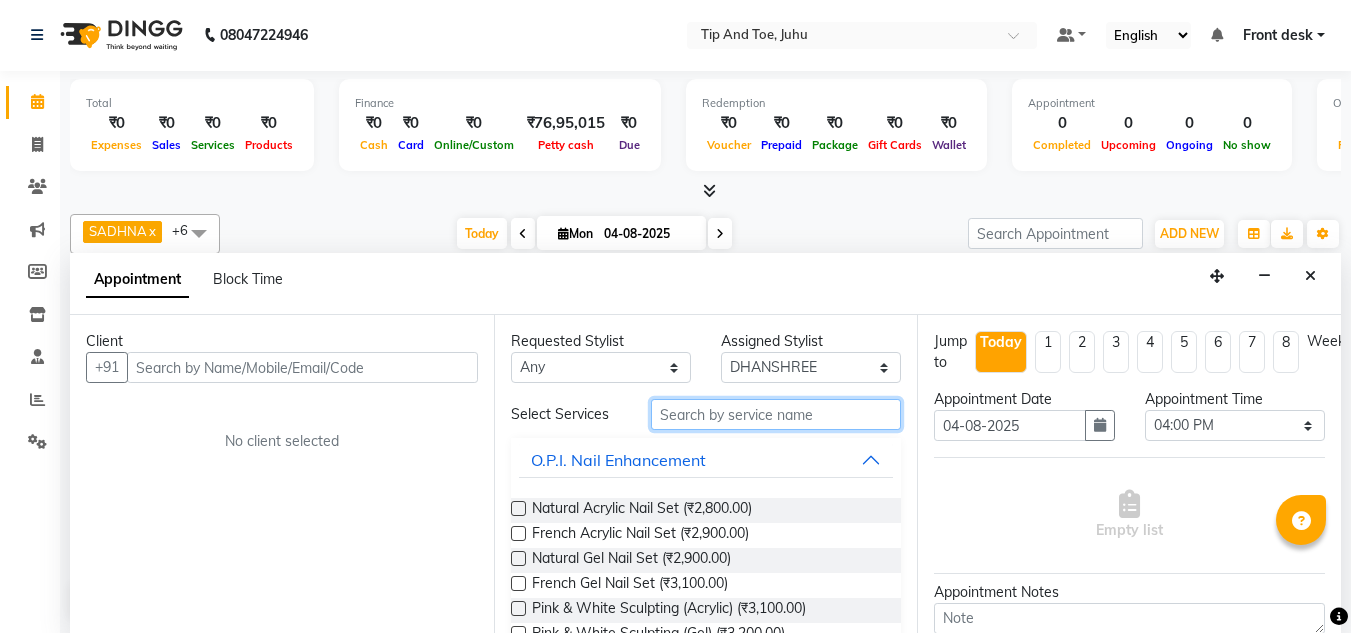 click at bounding box center [776, 414] 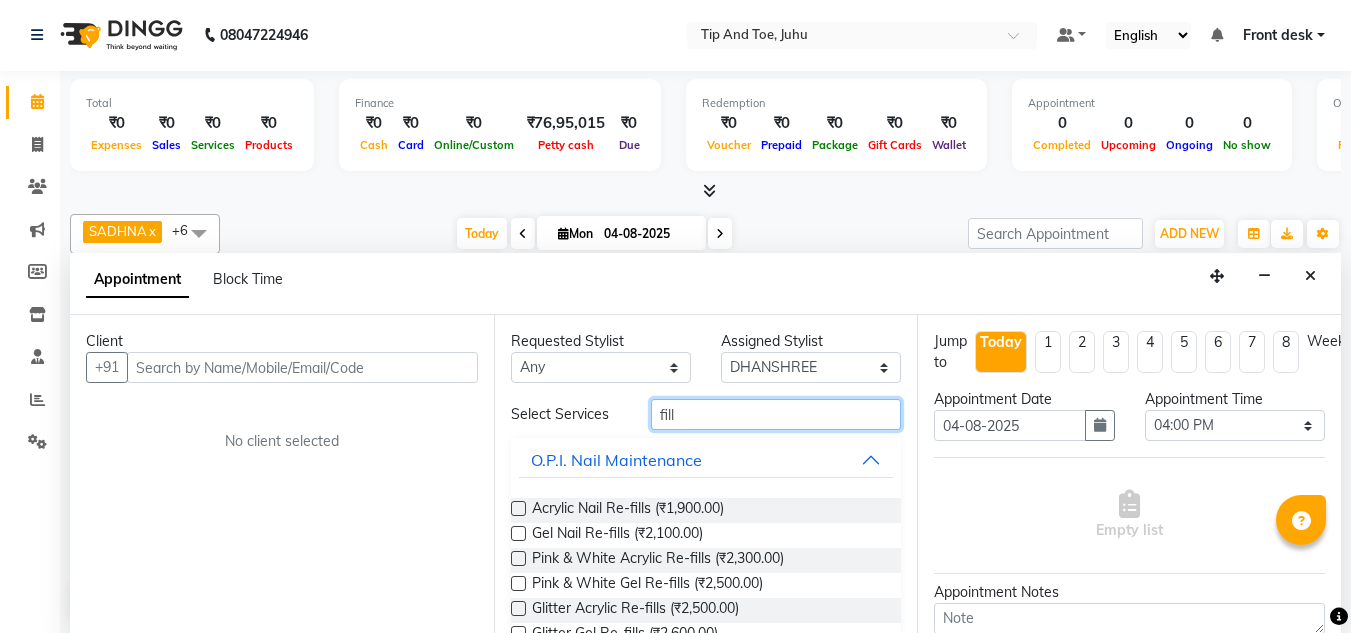 type on "fill" 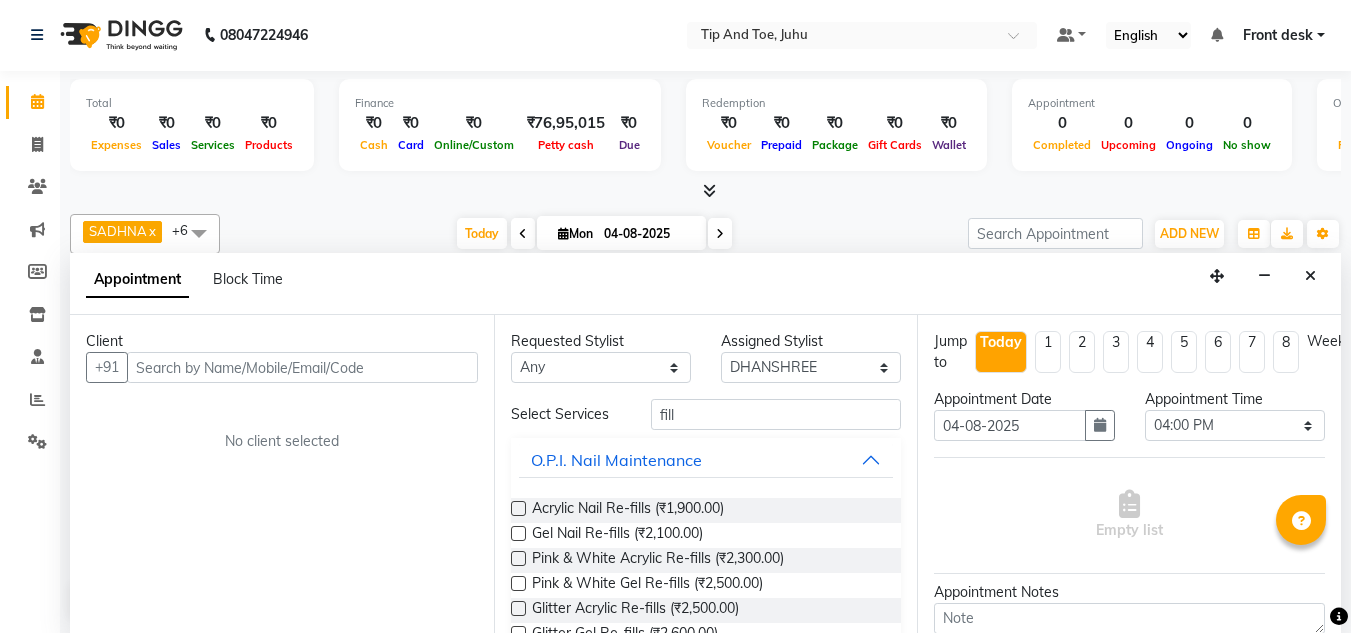 click at bounding box center (518, 508) 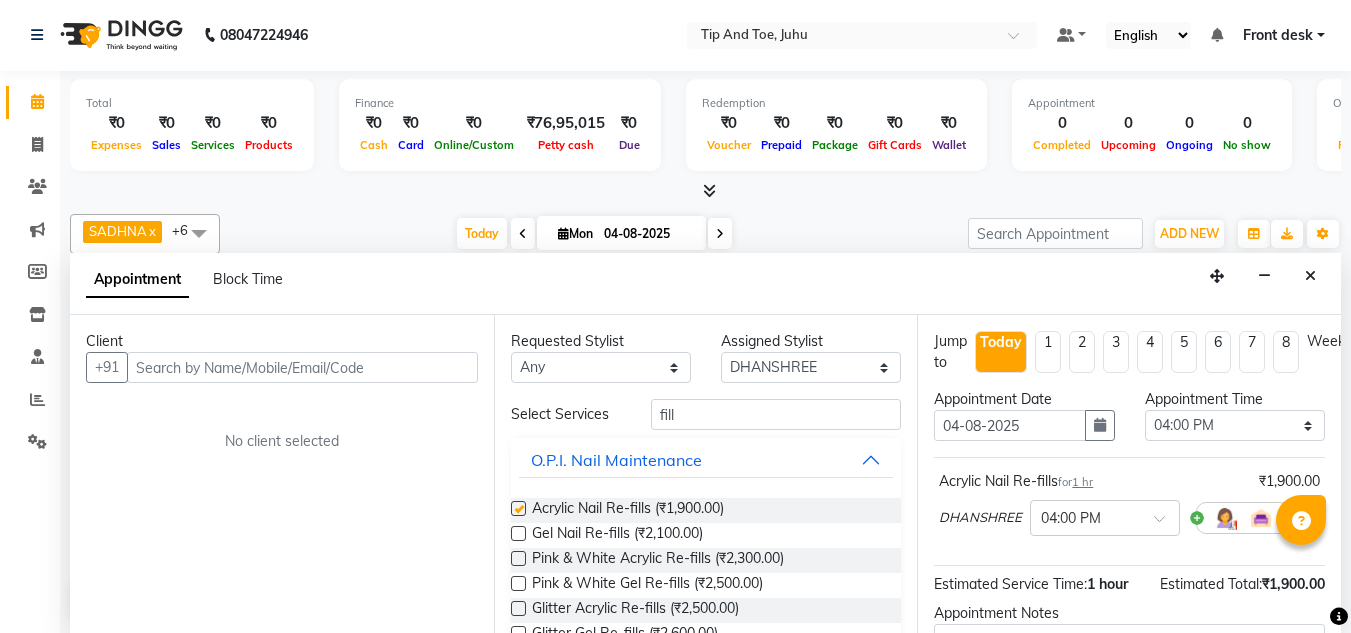 checkbox on "false" 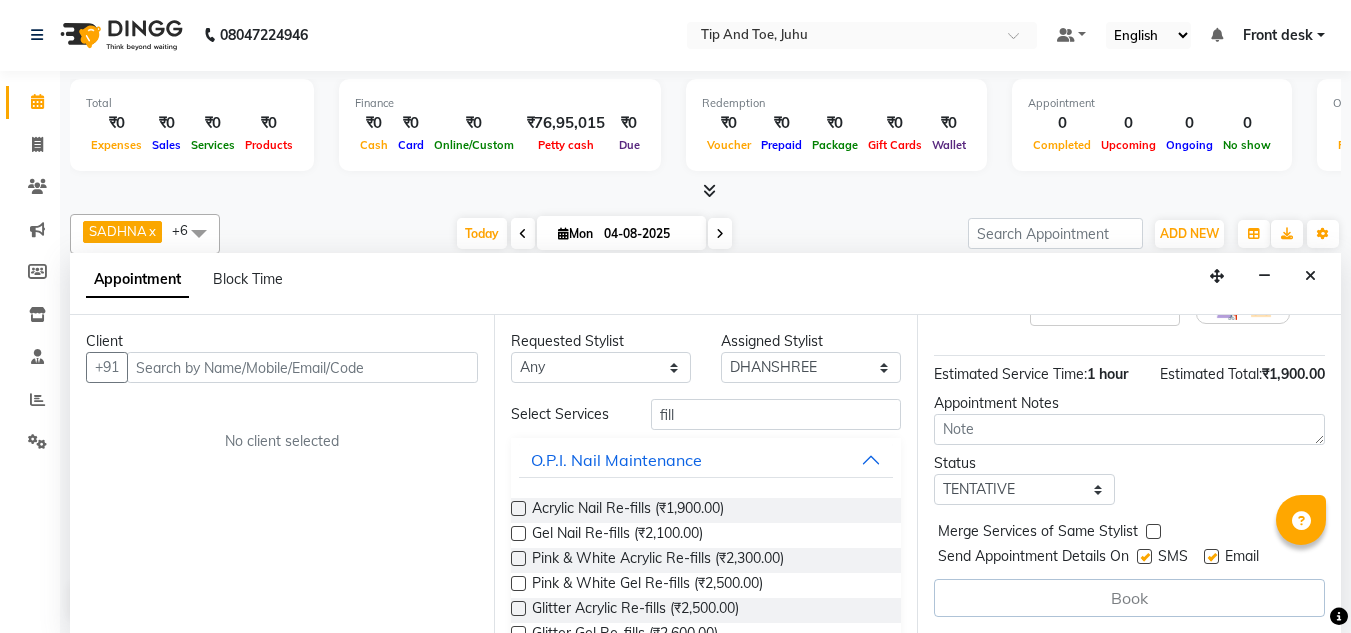 scroll, scrollTop: 225, scrollLeft: 0, axis: vertical 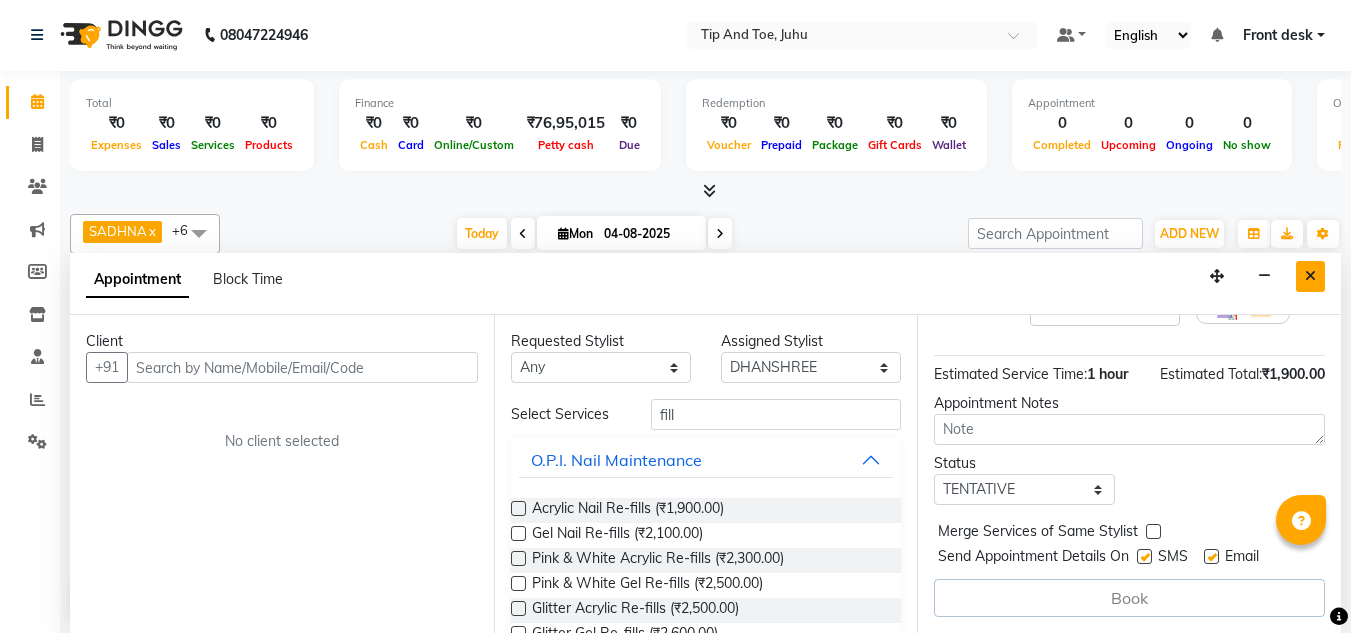 click at bounding box center [1310, 276] 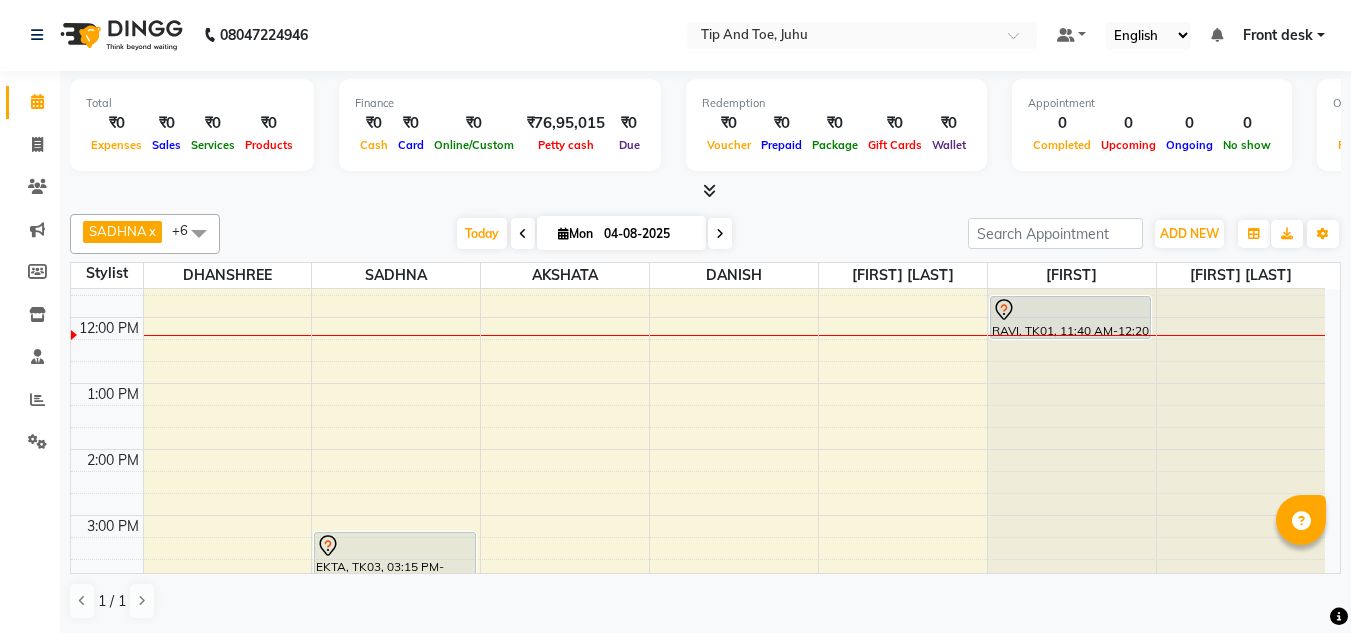 scroll, scrollTop: 141, scrollLeft: 0, axis: vertical 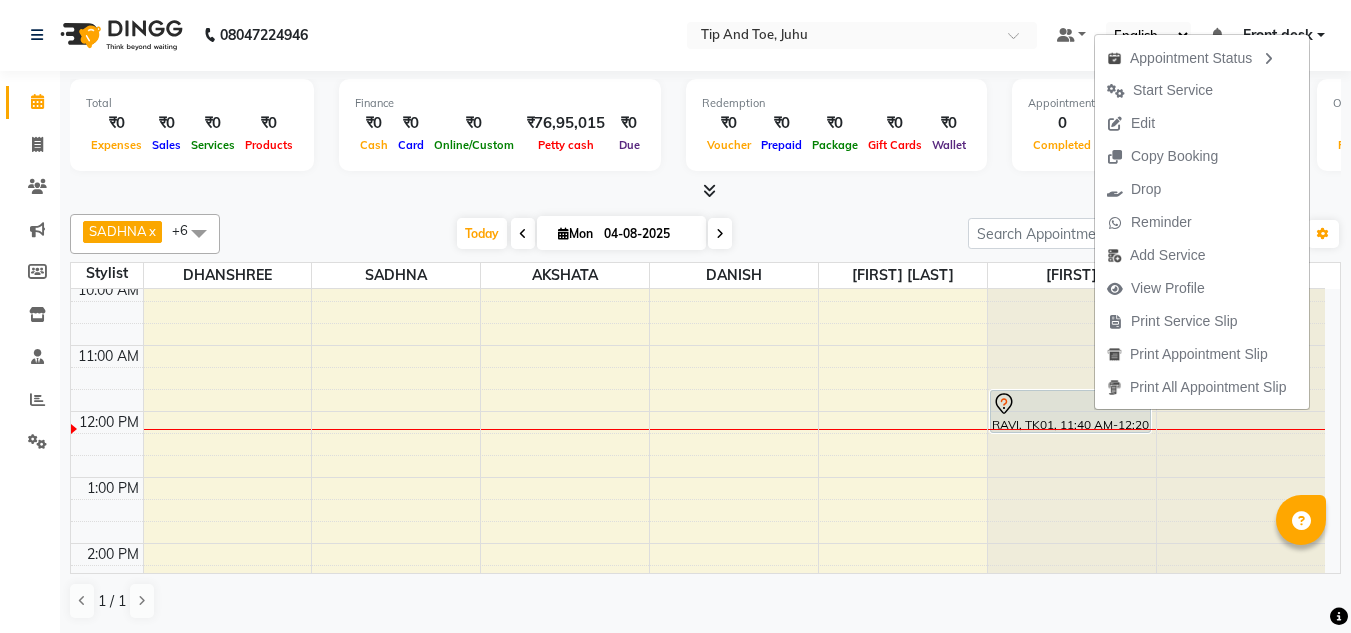 click on "Redemption  ₹0 Voucher ₹0 Prepaid ₹0 Package ₹0  Gift Cards ₹0  Wallet" at bounding box center [836, 125] 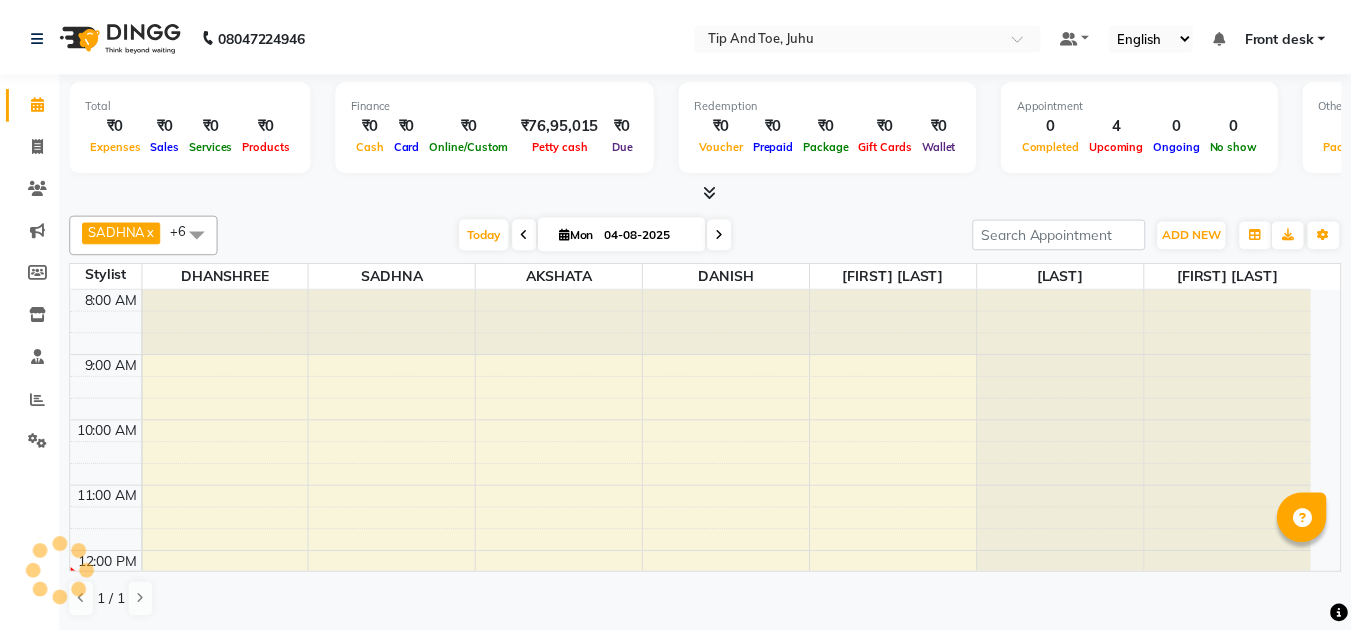 scroll, scrollTop: 0, scrollLeft: 0, axis: both 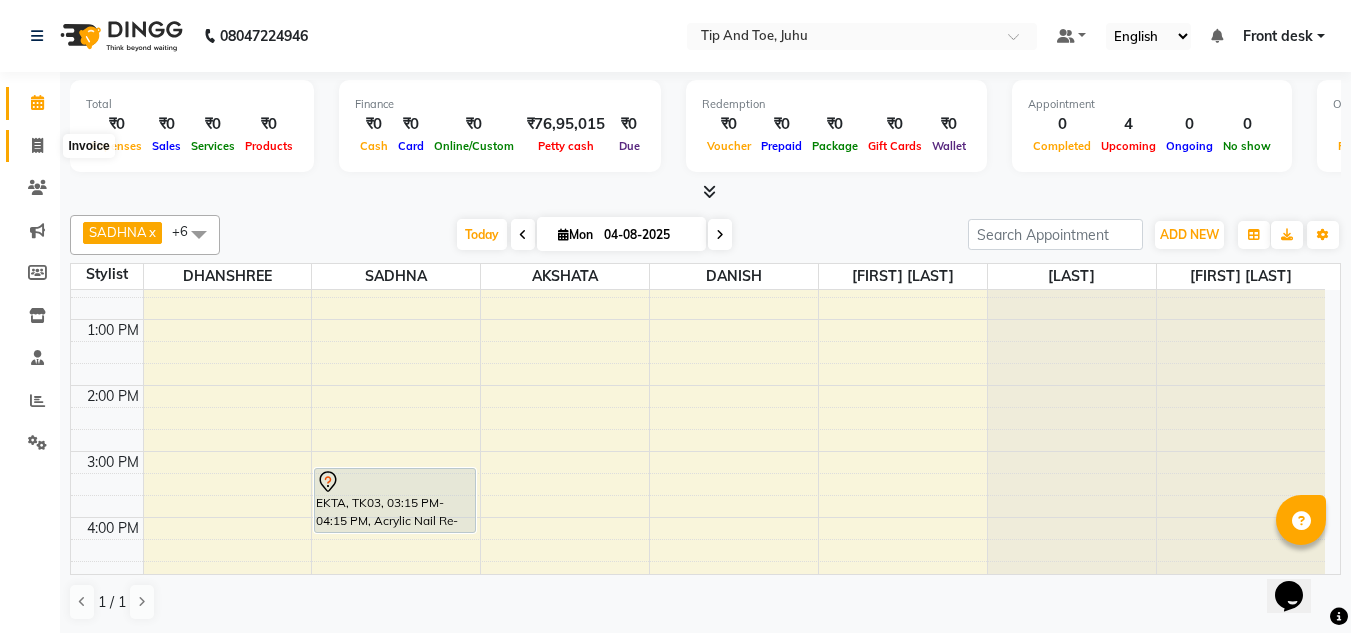 click 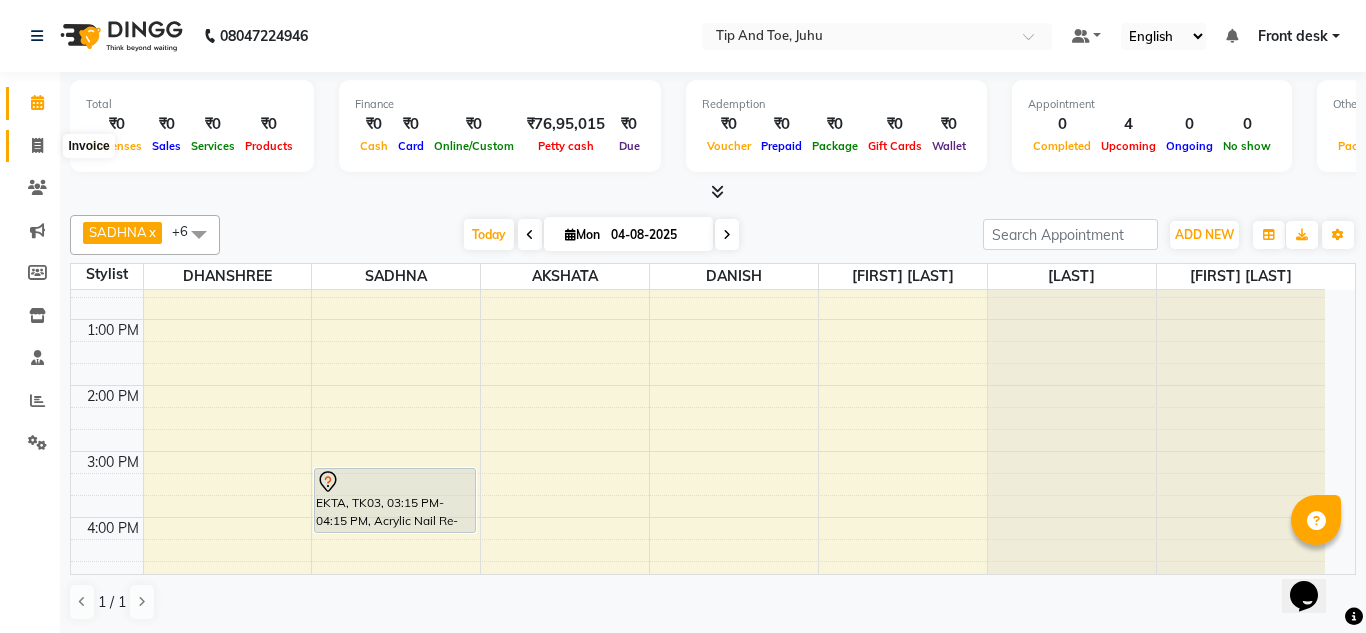 select on "5516" 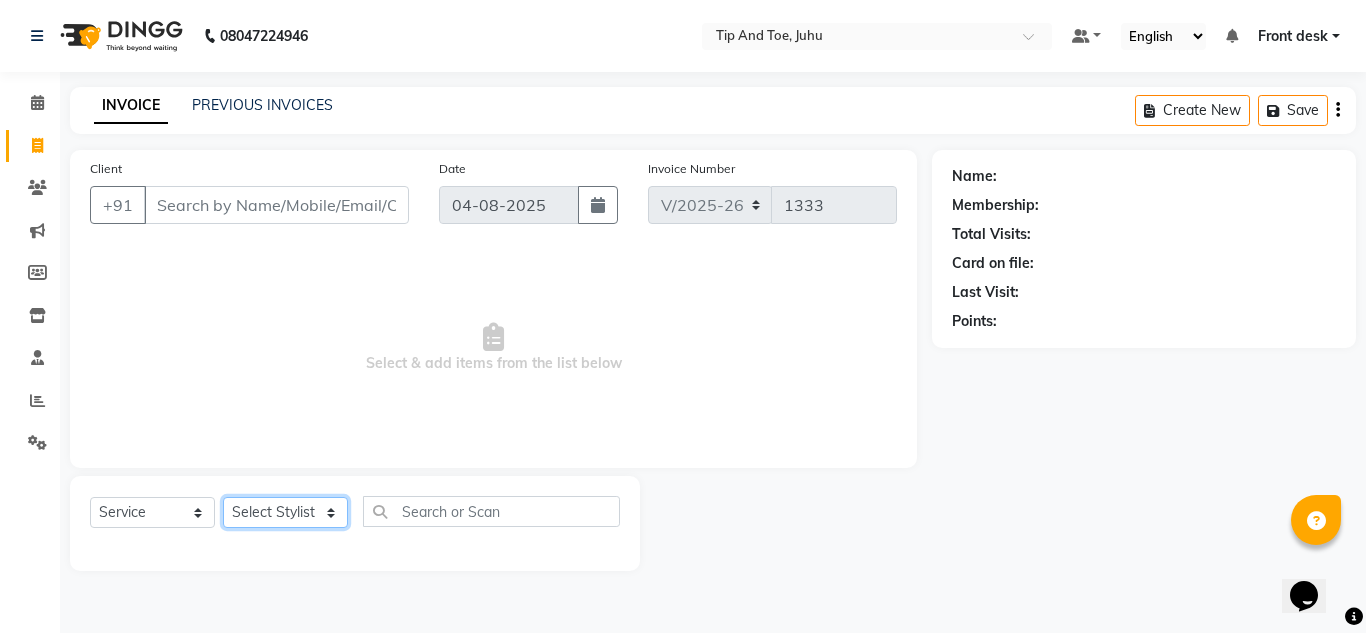 click on "Select Stylist ABIK  AJAY UTKAR AKASH AKSHATA Angeli kharei ARBAZ AZHAR BABU BILAL CHITRA DANISH DHANSHREE Front desk  KEISHEEN KUMAR MAQSOOD MOHSIN NIKHIL NISHANT POONAM PRIYA RAHUL RICHION SADHNA SANJAY SANJAY MAMA TWINKLE GUPTA  UJER VINITA" 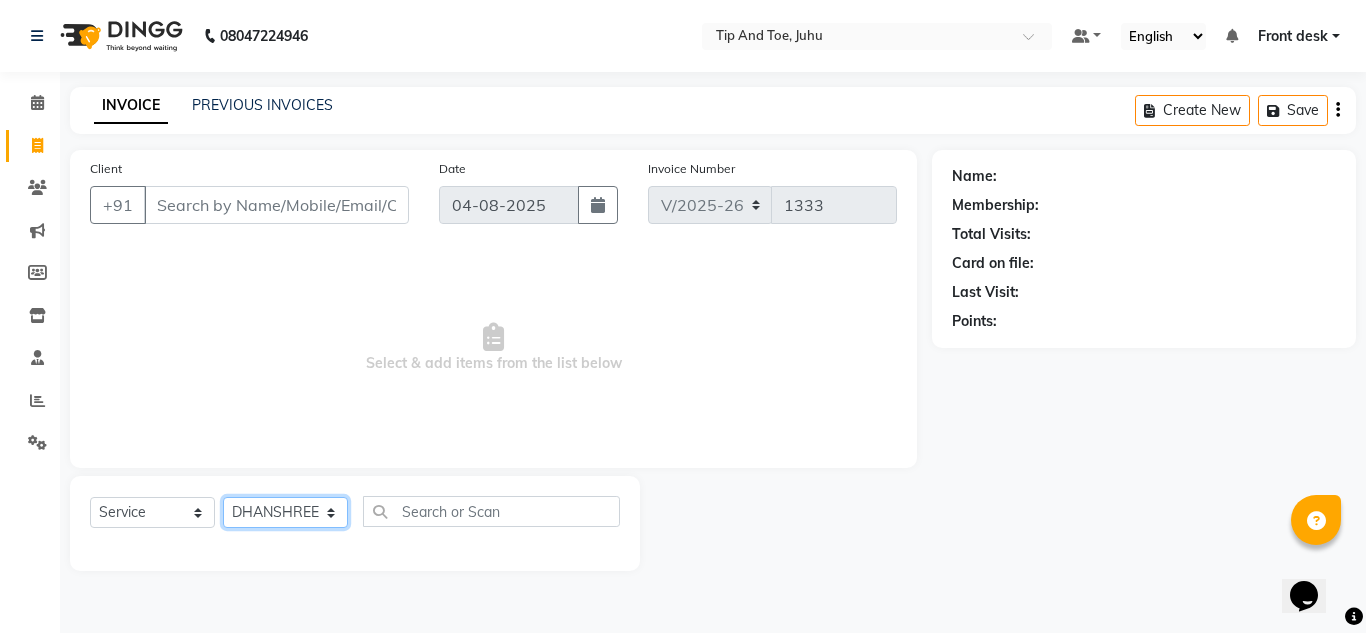 click on "Select Stylist ABIK  AJAY UTKAR AKASH AKSHATA Angeli kharei ARBAZ AZHAR BABU BILAL CHITRA DANISH DHANSHREE Front desk  KEISHEEN KUMAR MAQSOOD MOHSIN NIKHIL NISHANT POONAM PRIYA RAHUL RICHION SADHNA SANJAY SANJAY MAMA TWINKLE GUPTA  UJER VINITA" 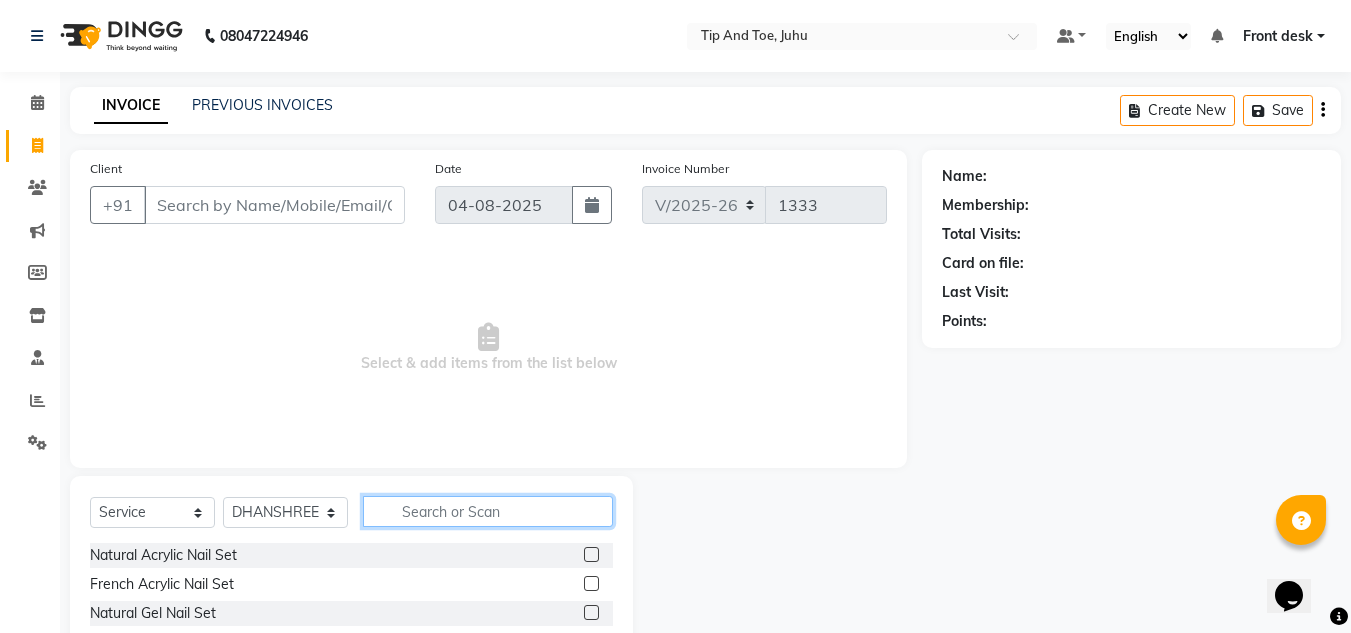 click 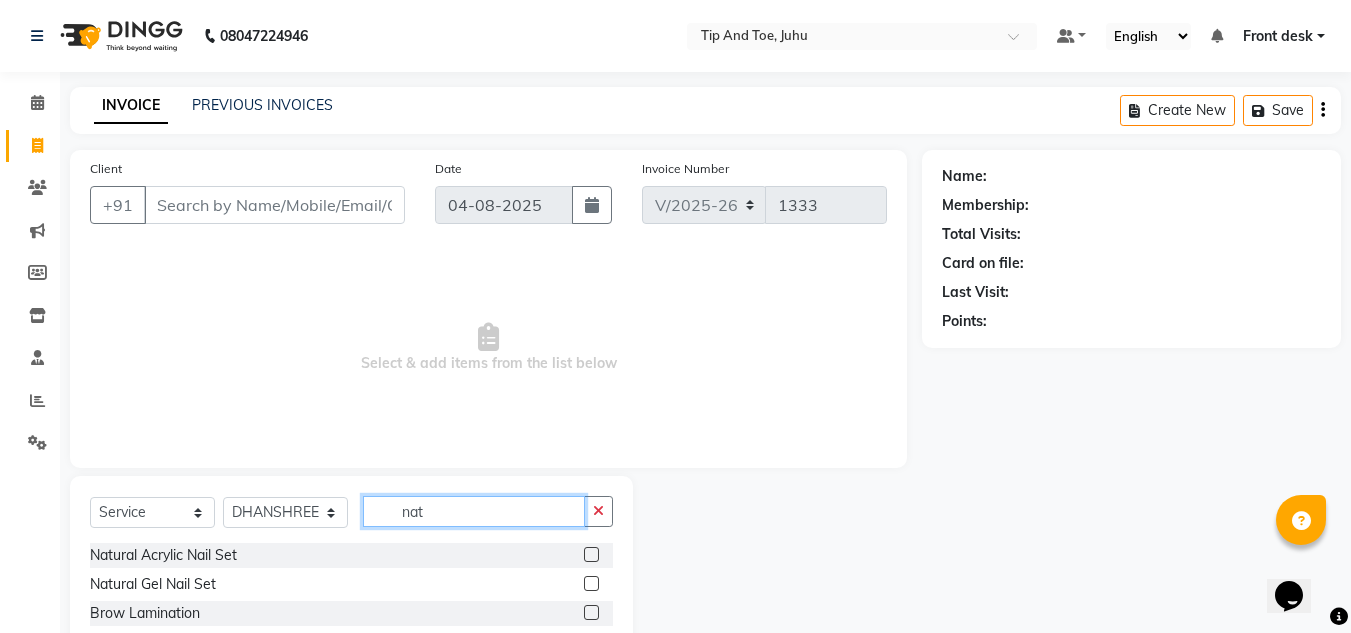 type on "nat" 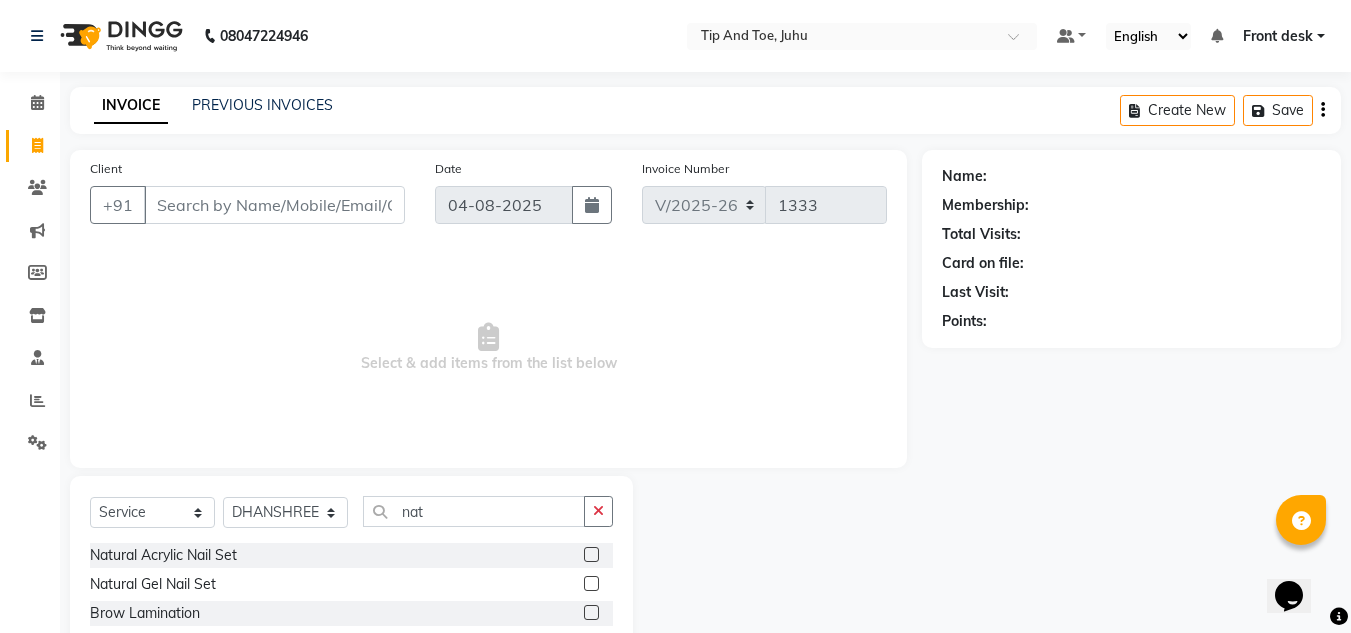 click 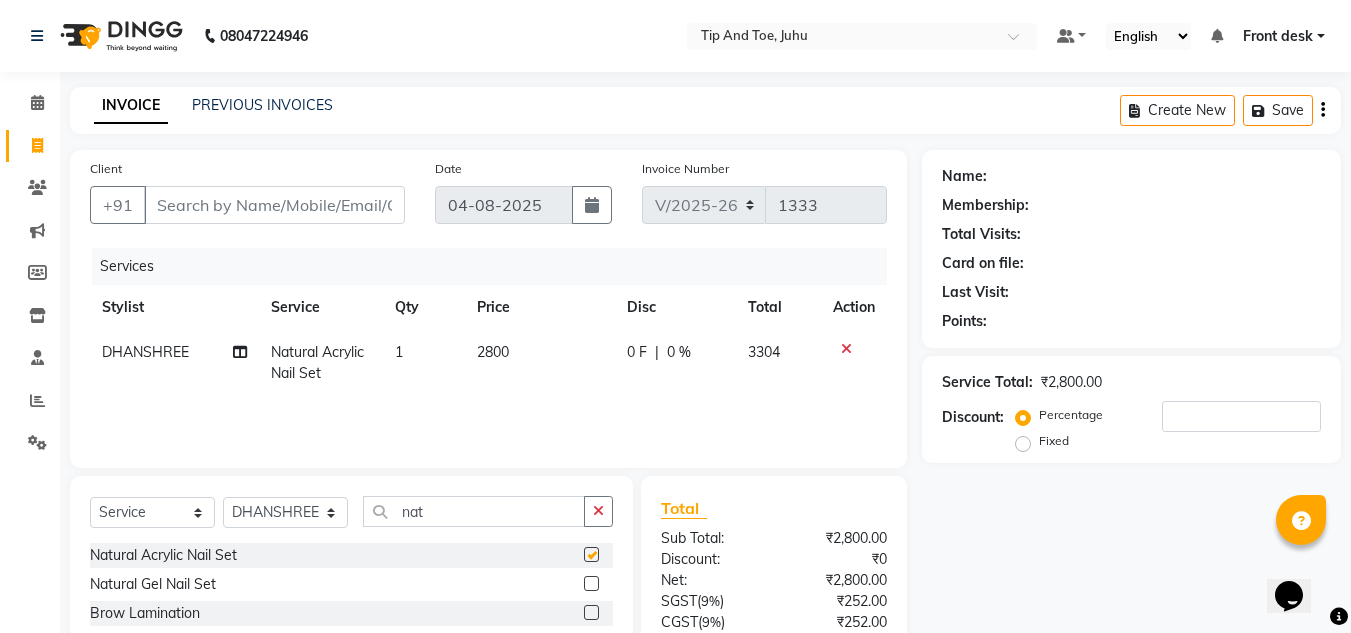 checkbox on "false" 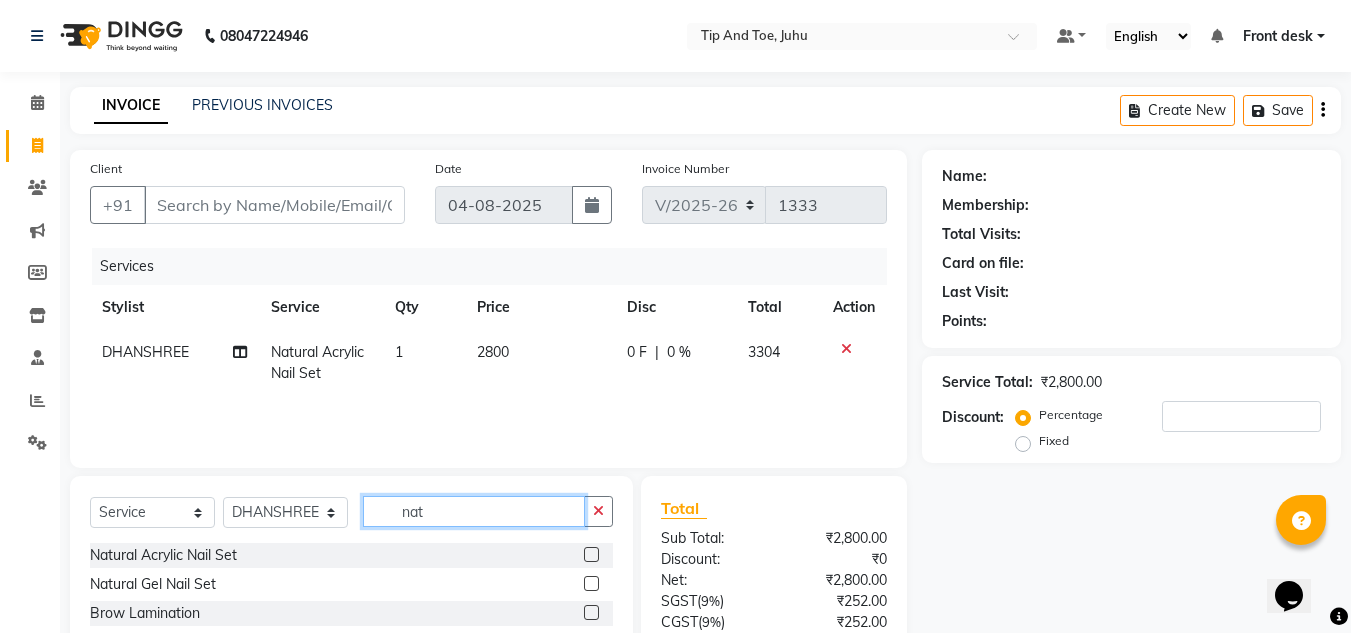 click on "nat" 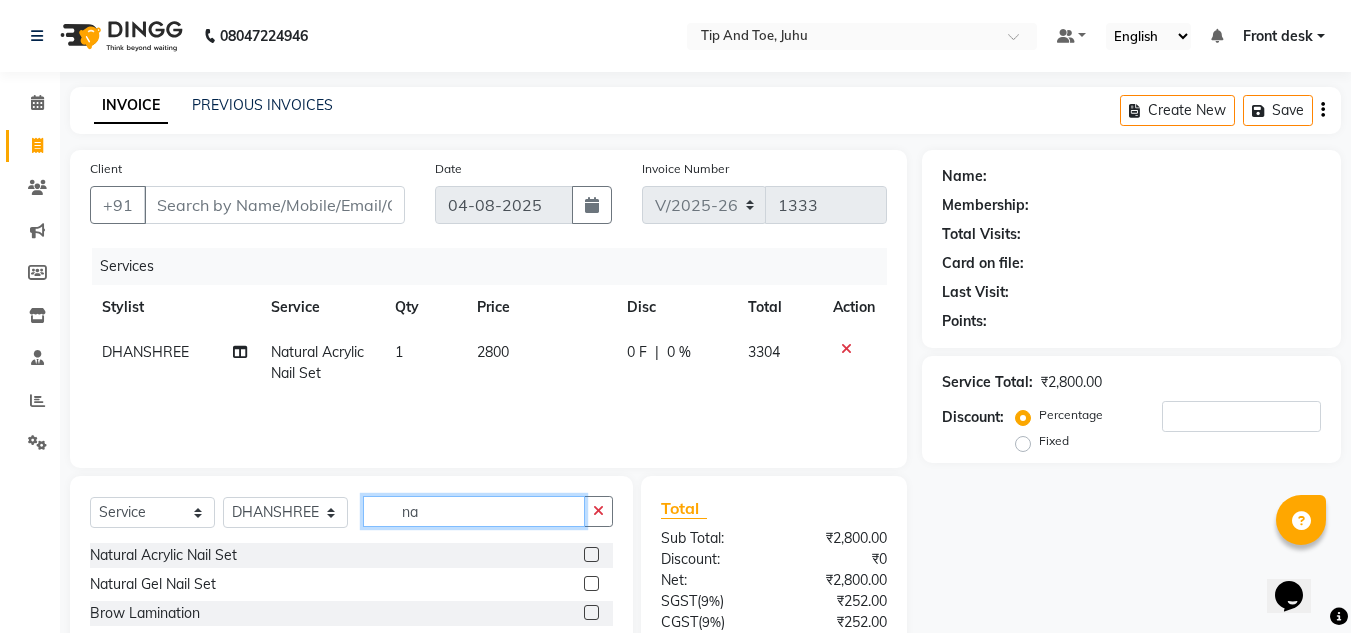 type on "n" 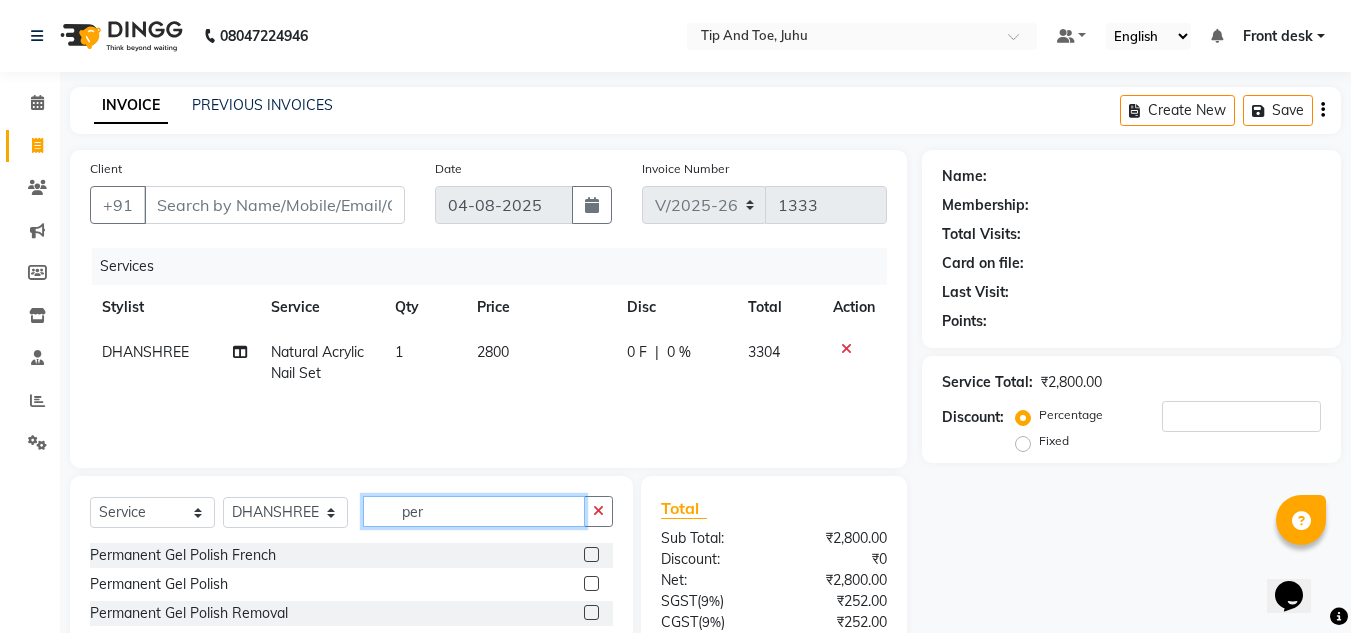 type on "per" 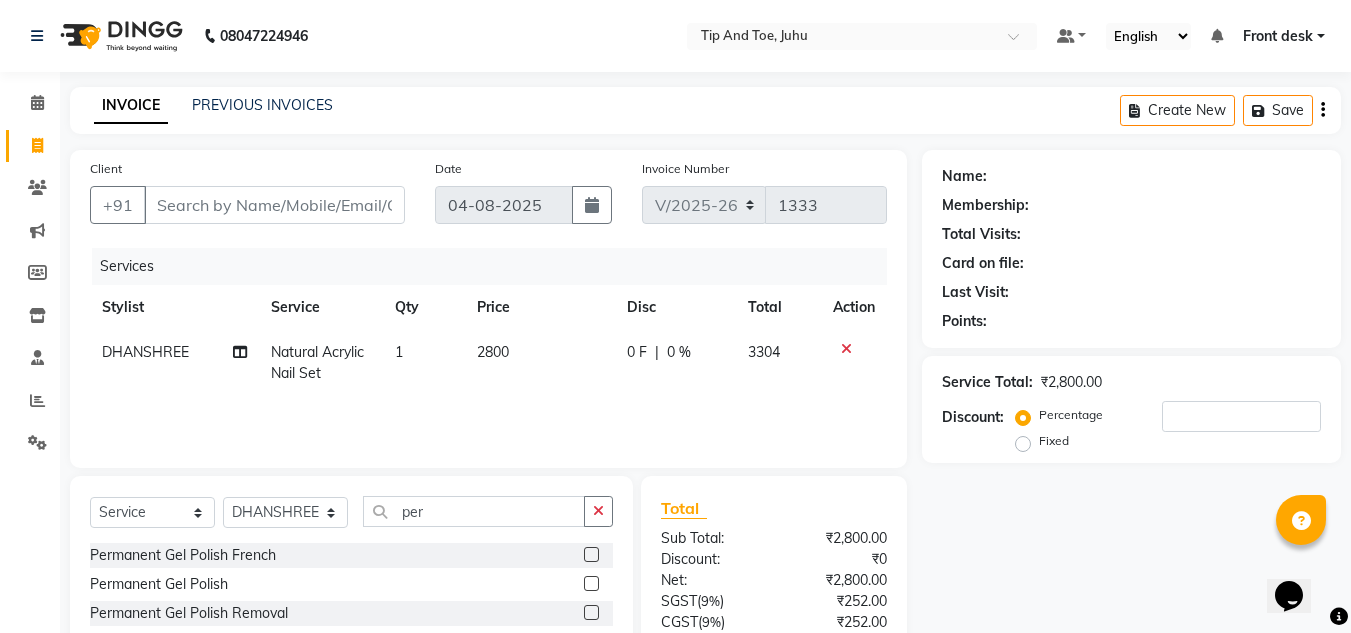 click 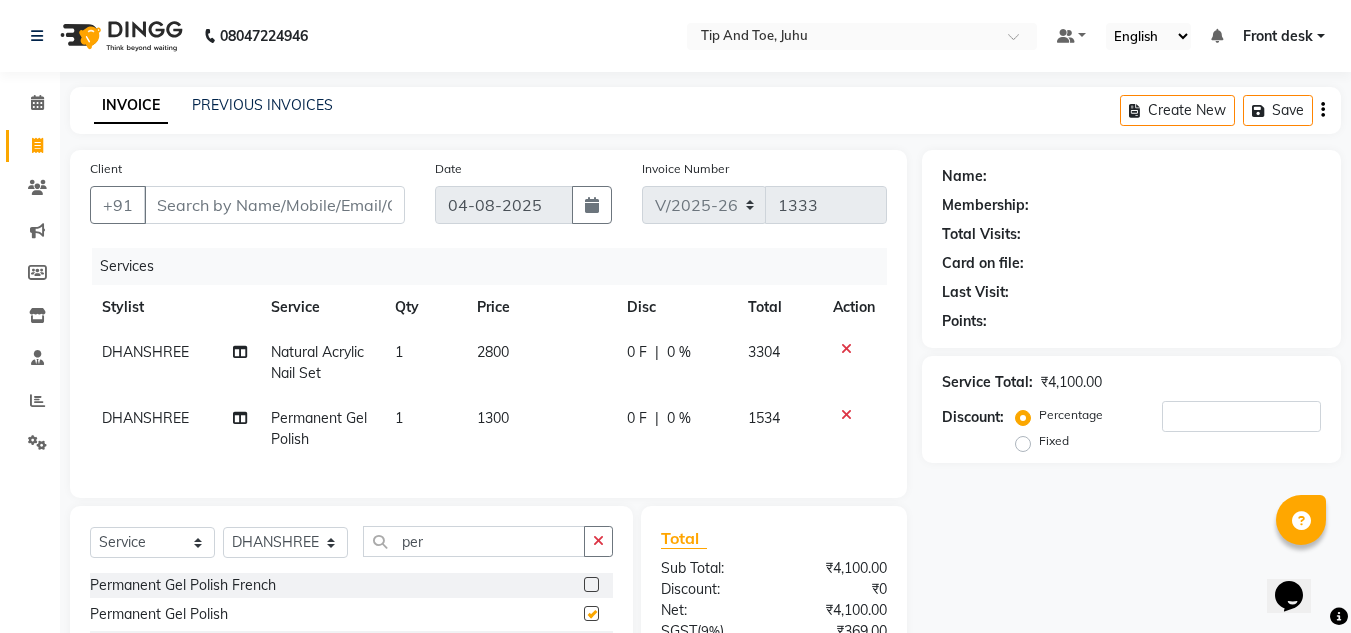 checkbox on "false" 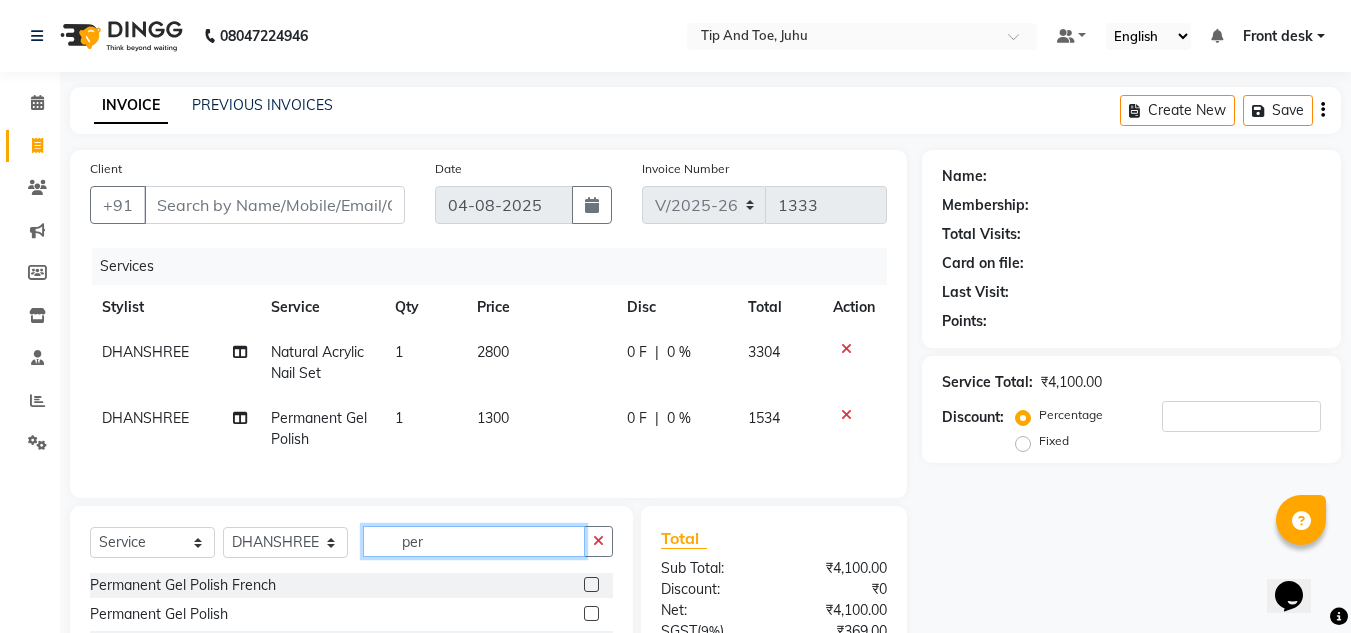 click on "per" 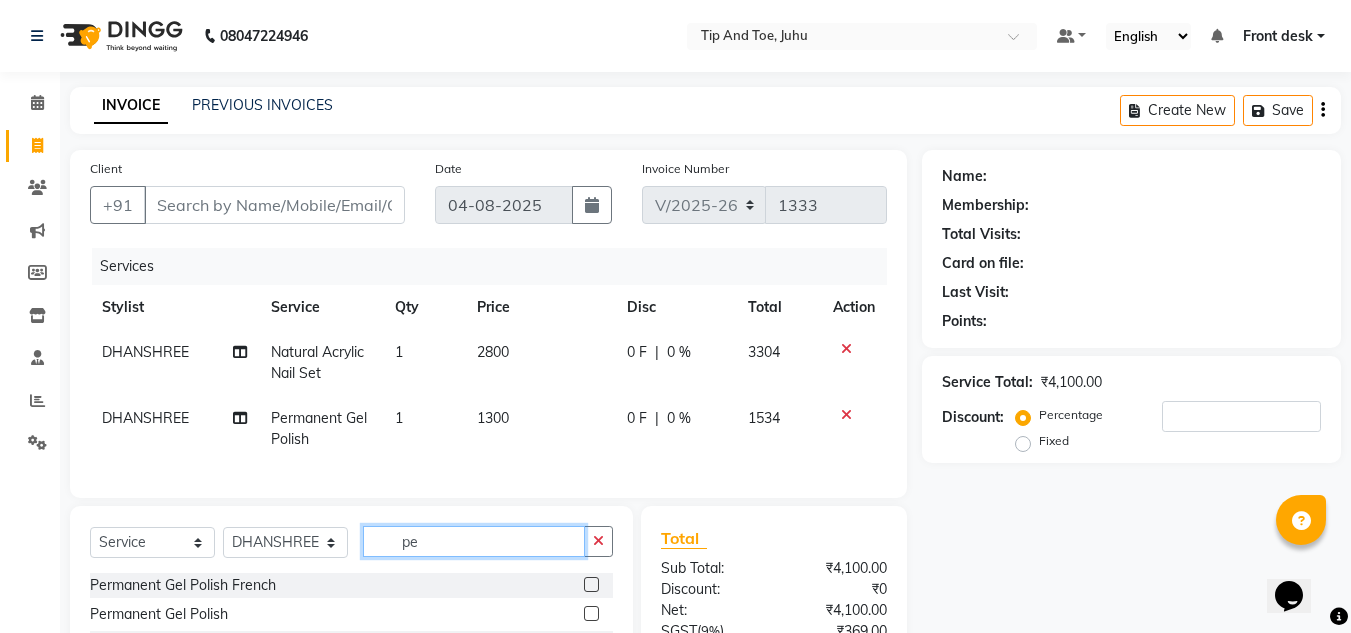 type on "p" 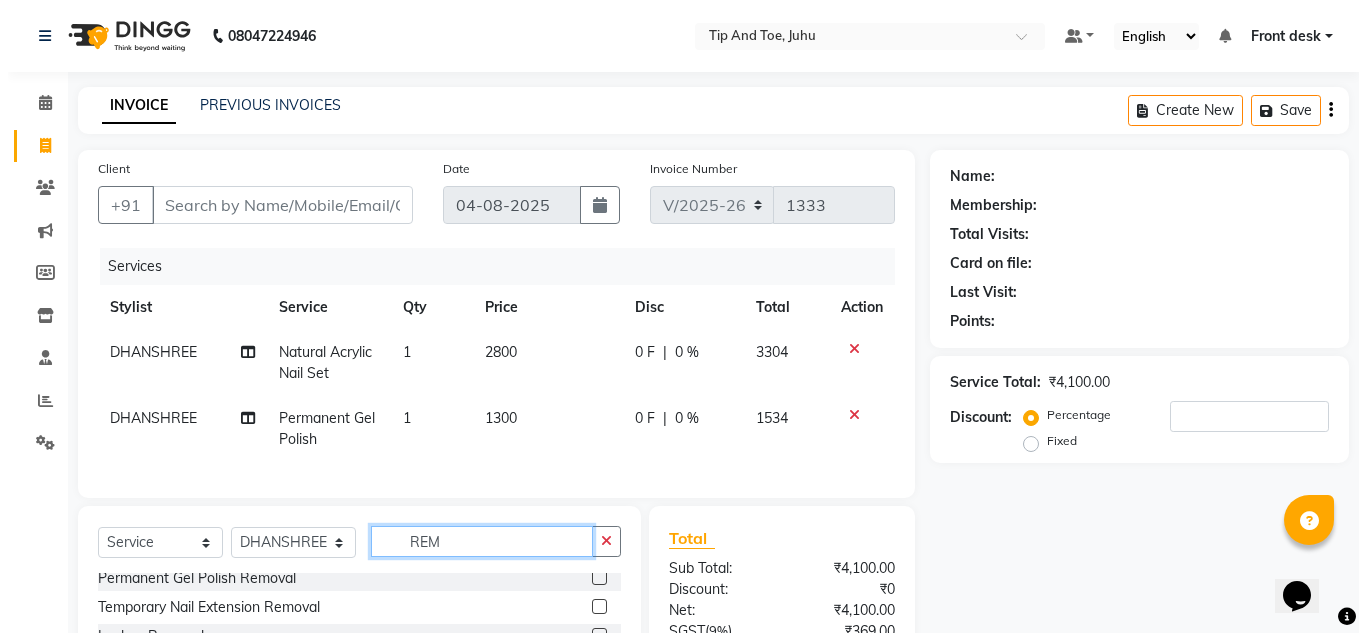 scroll, scrollTop: 100, scrollLeft: 0, axis: vertical 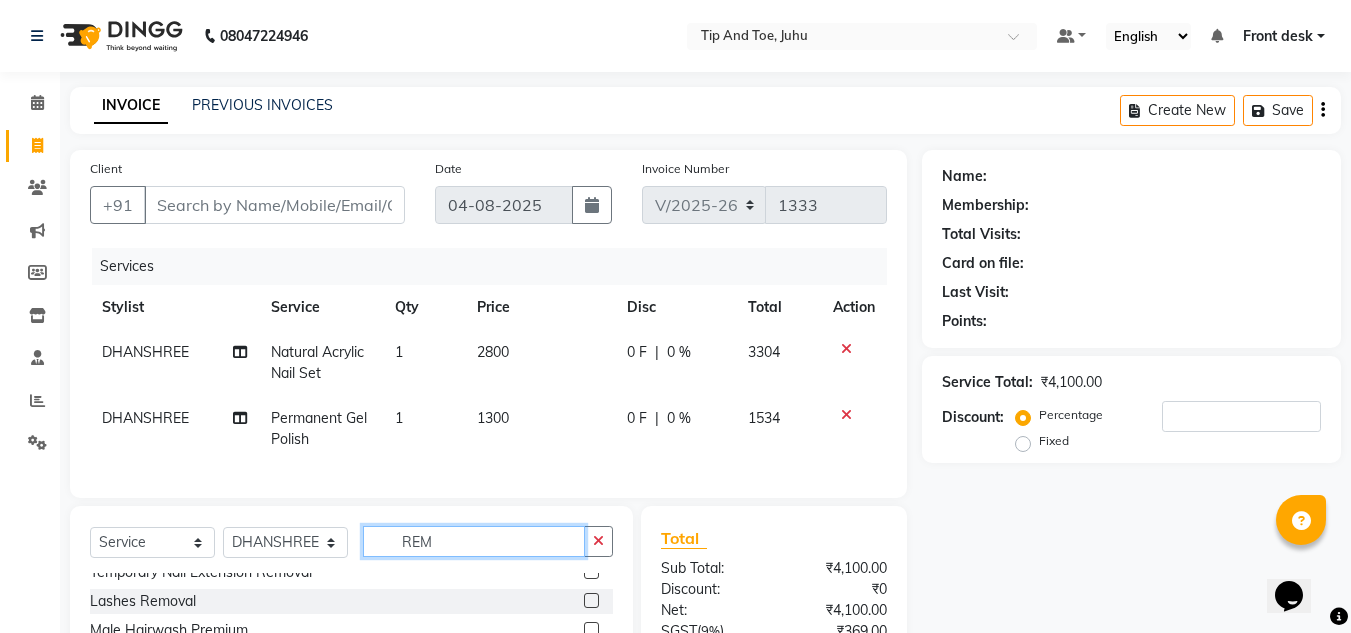 type on "REM" 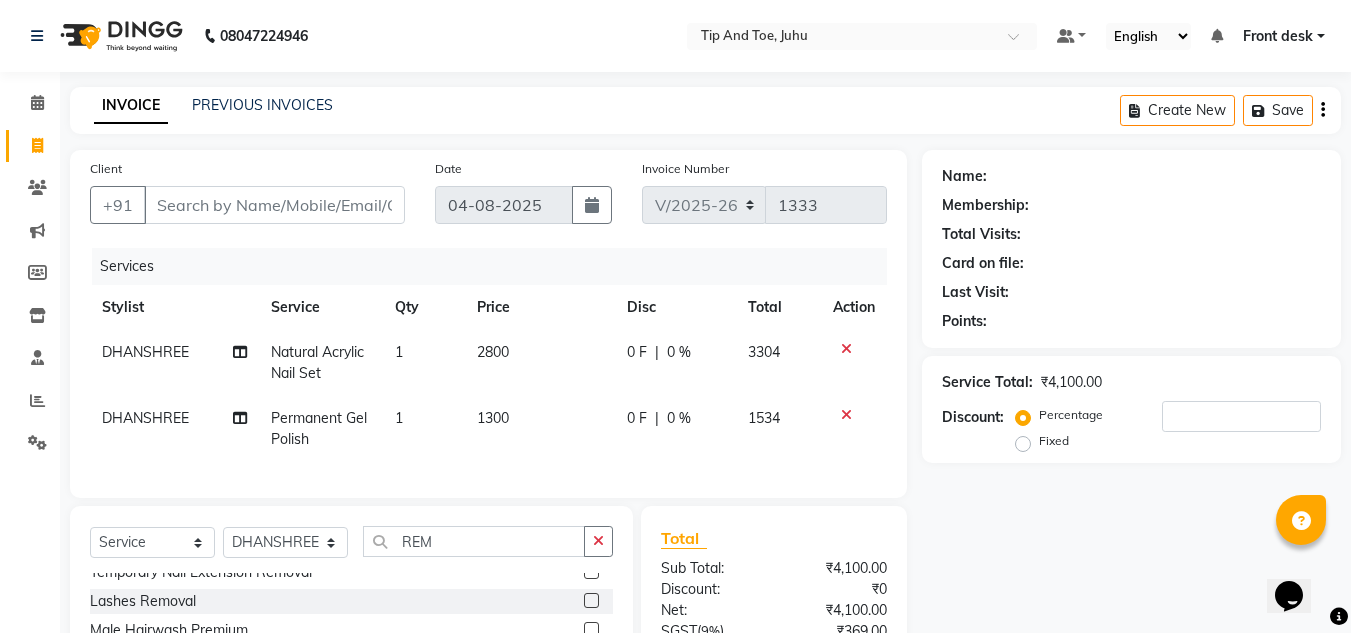 click 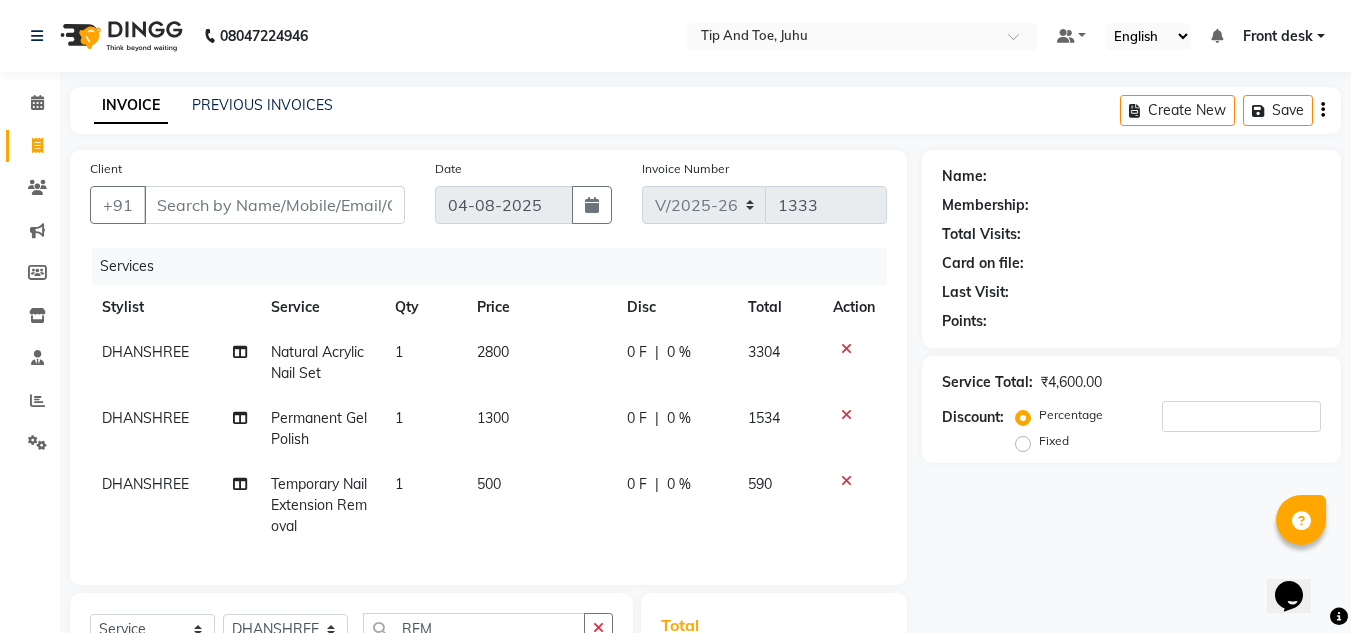 checkbox on "false" 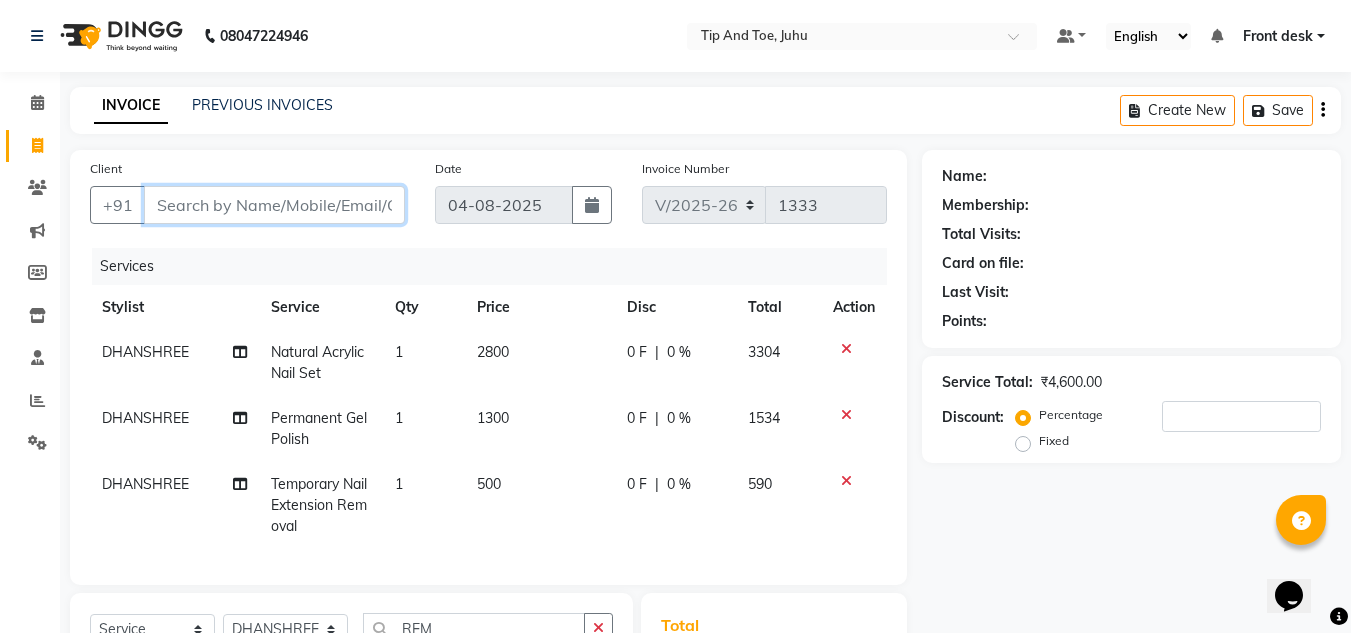 click on "Client" at bounding box center [274, 205] 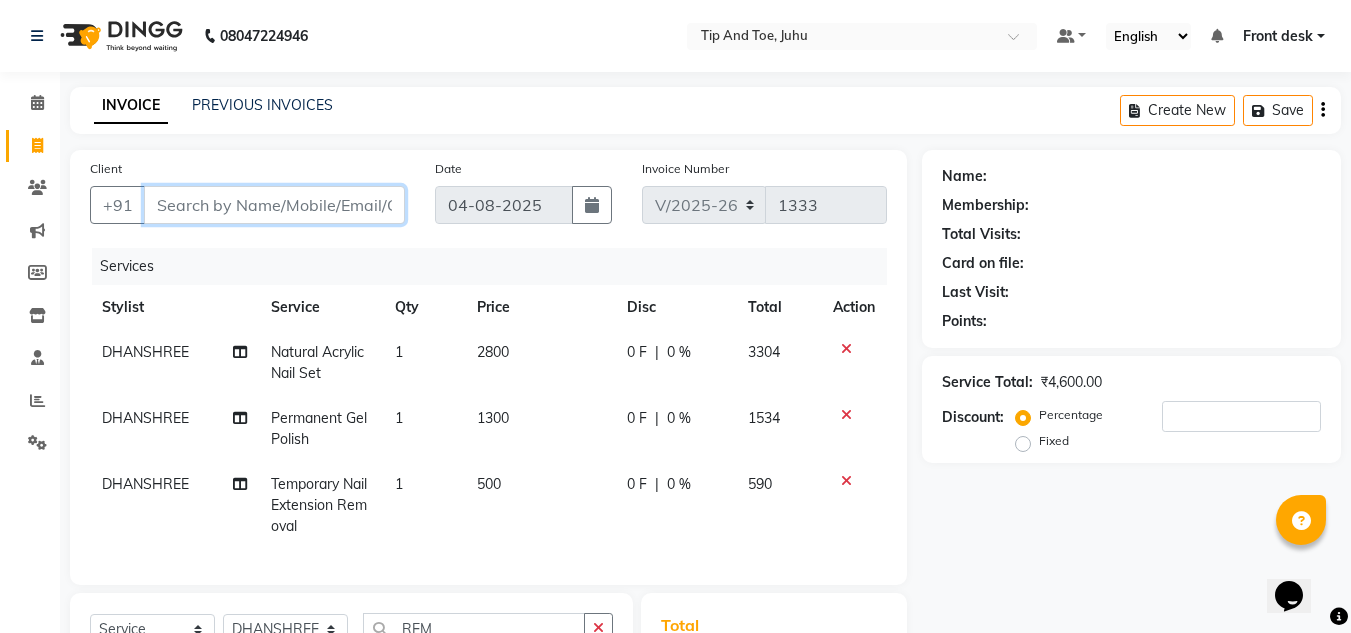 type on "9" 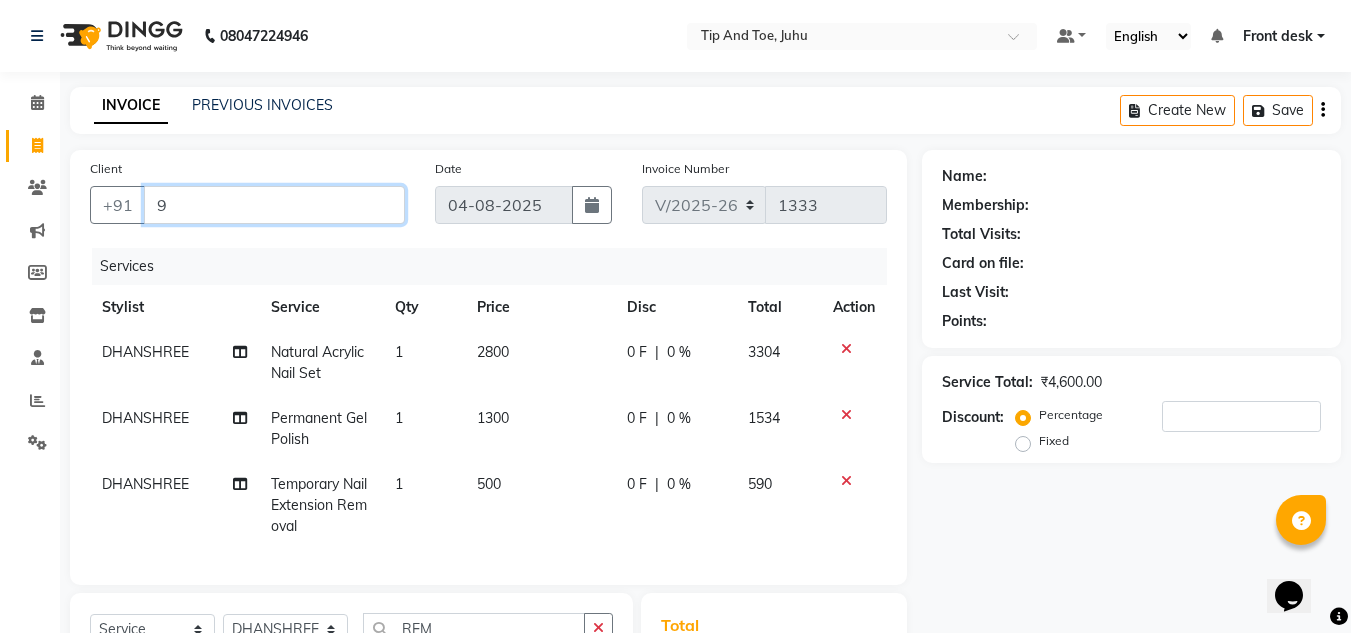 type on "0" 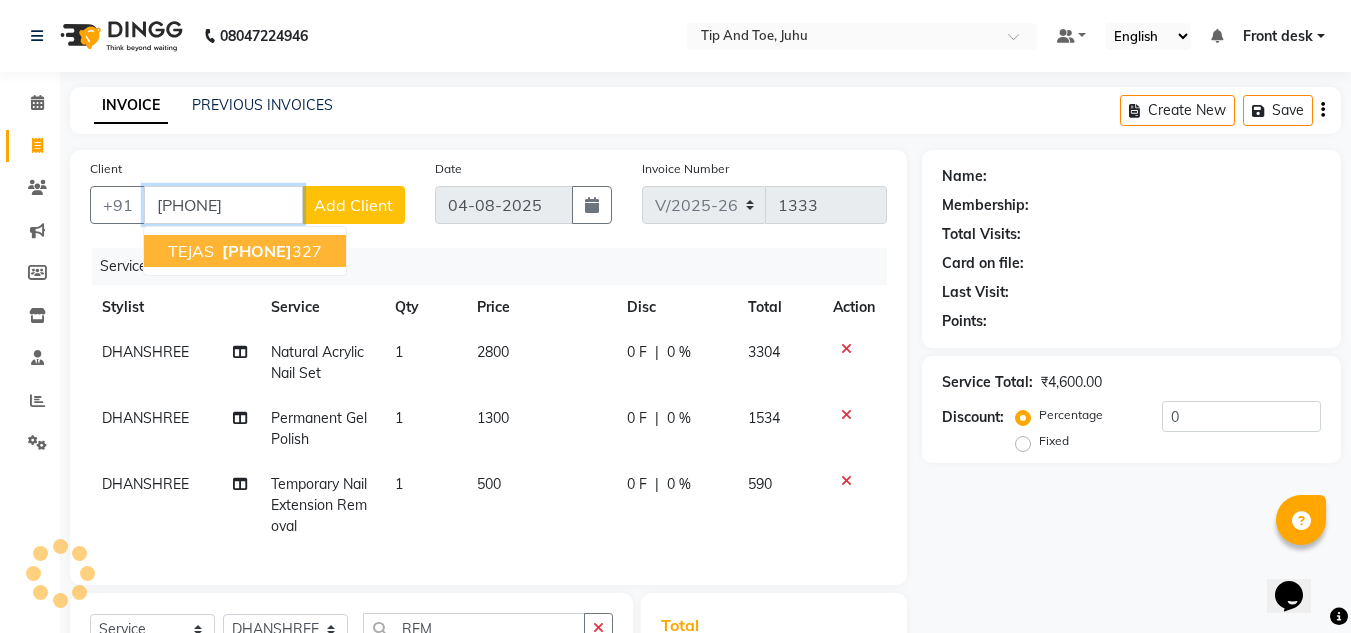 type on "[PHONE]" 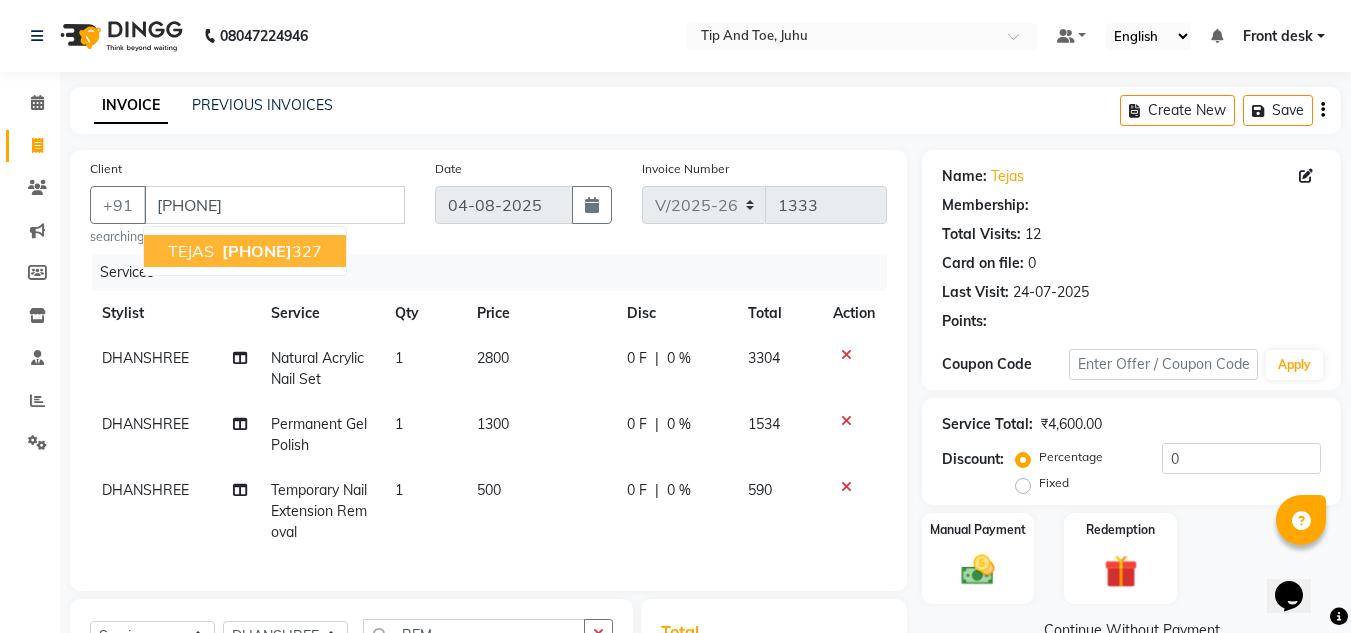 type on "20" 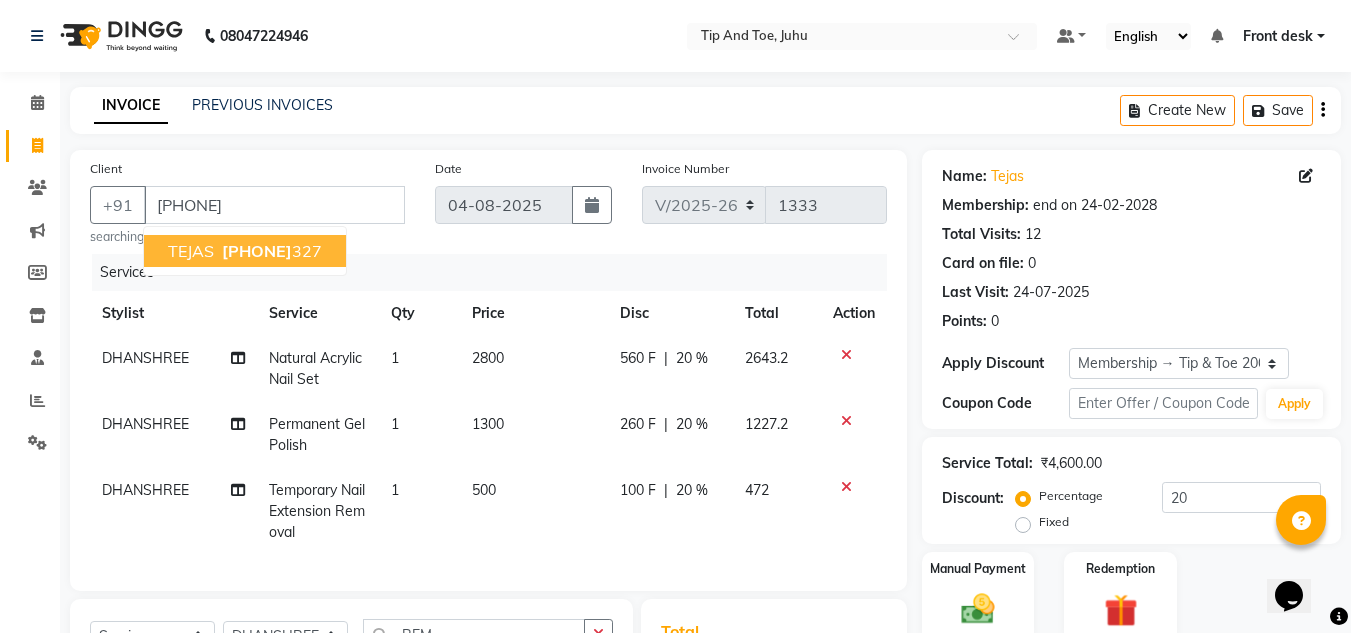 click on "9773181 327" at bounding box center [270, 251] 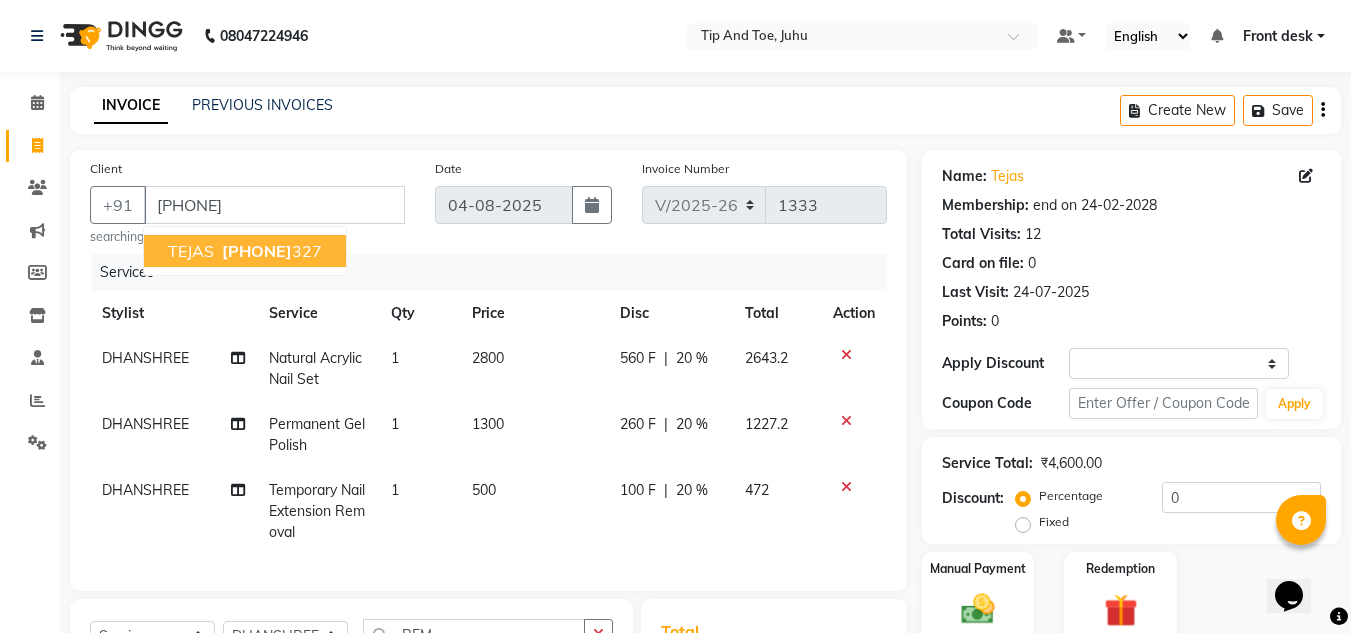select on "1: Object" 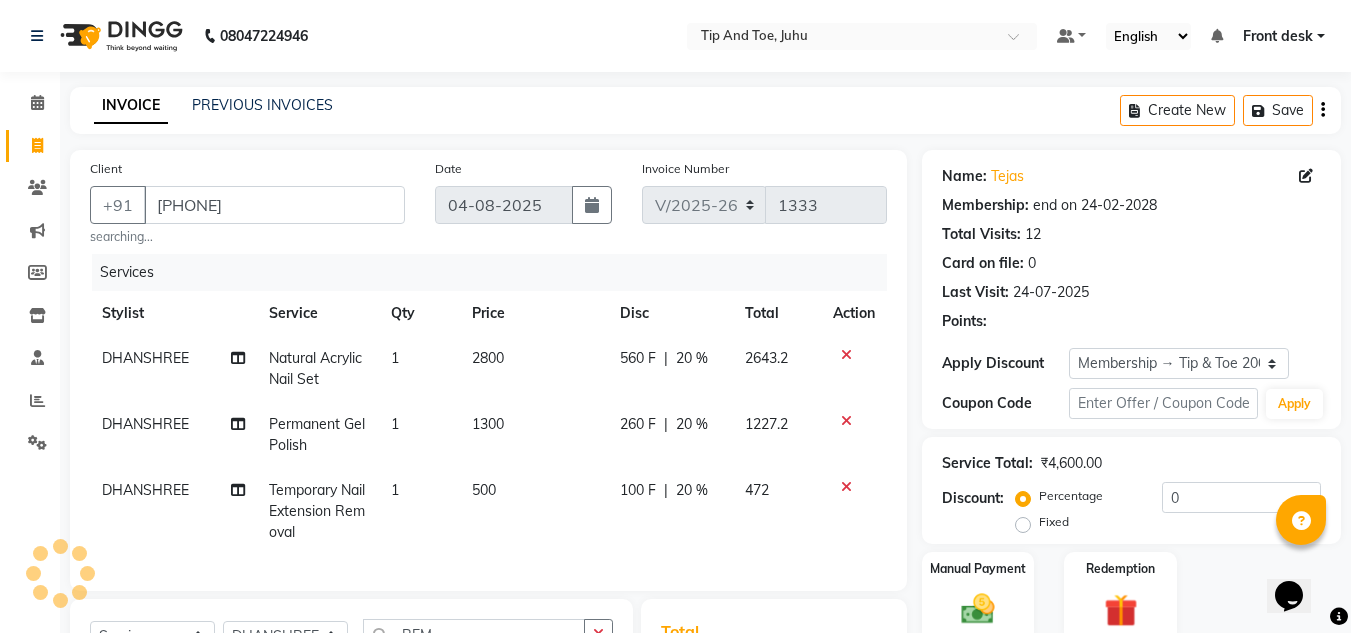 type on "20" 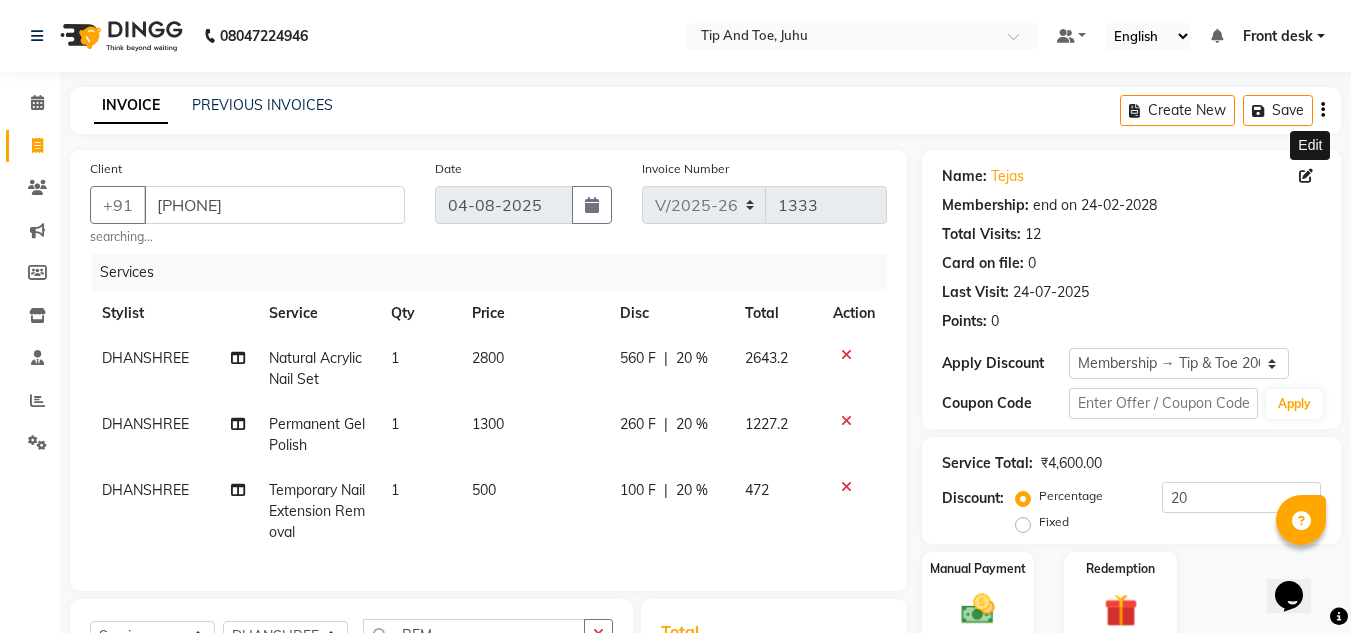 click 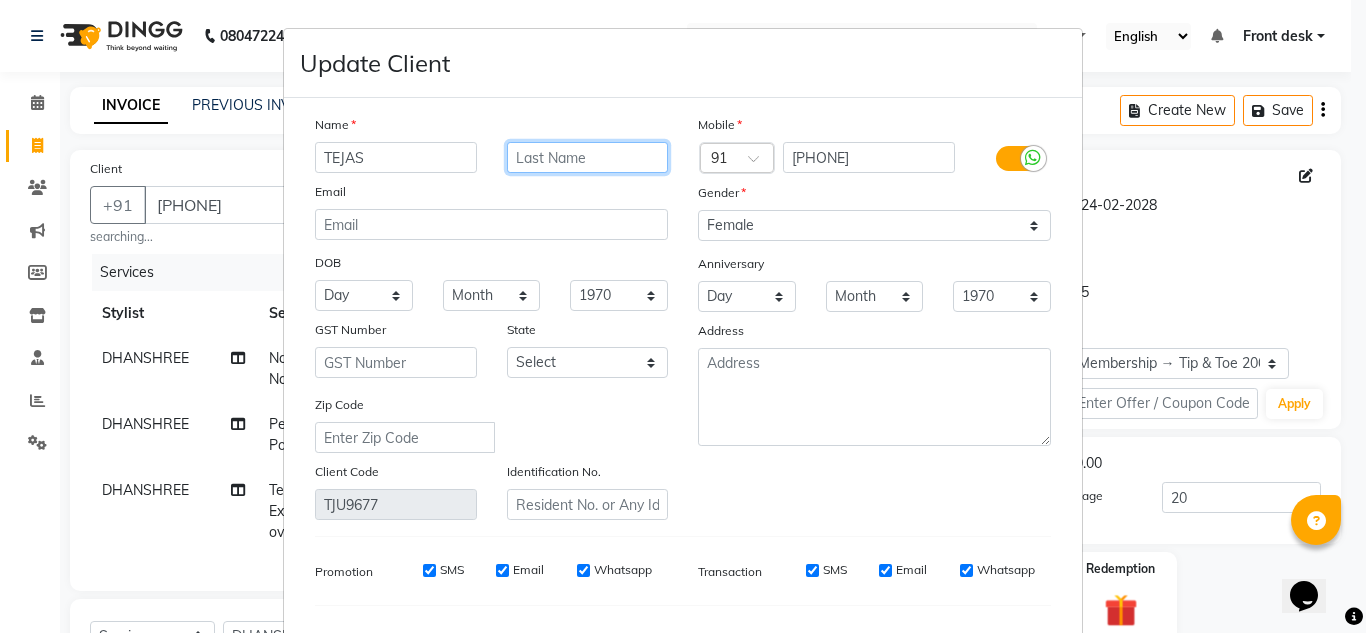 click at bounding box center [588, 157] 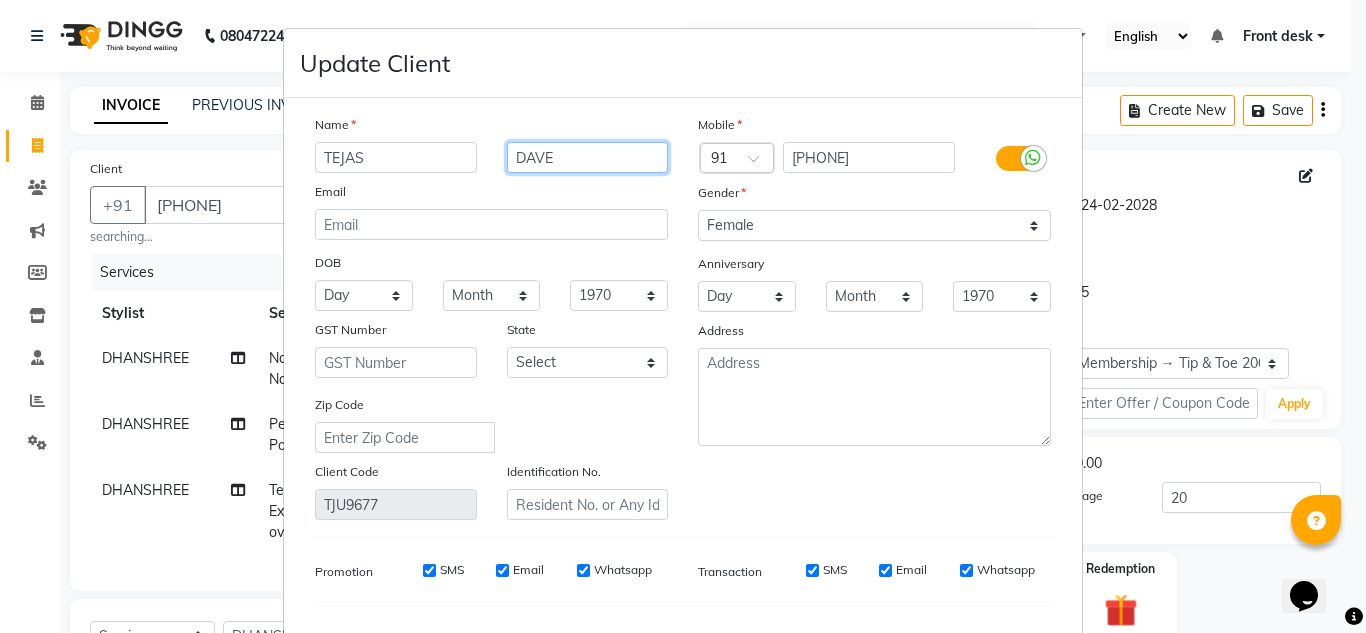 type on "DAVE" 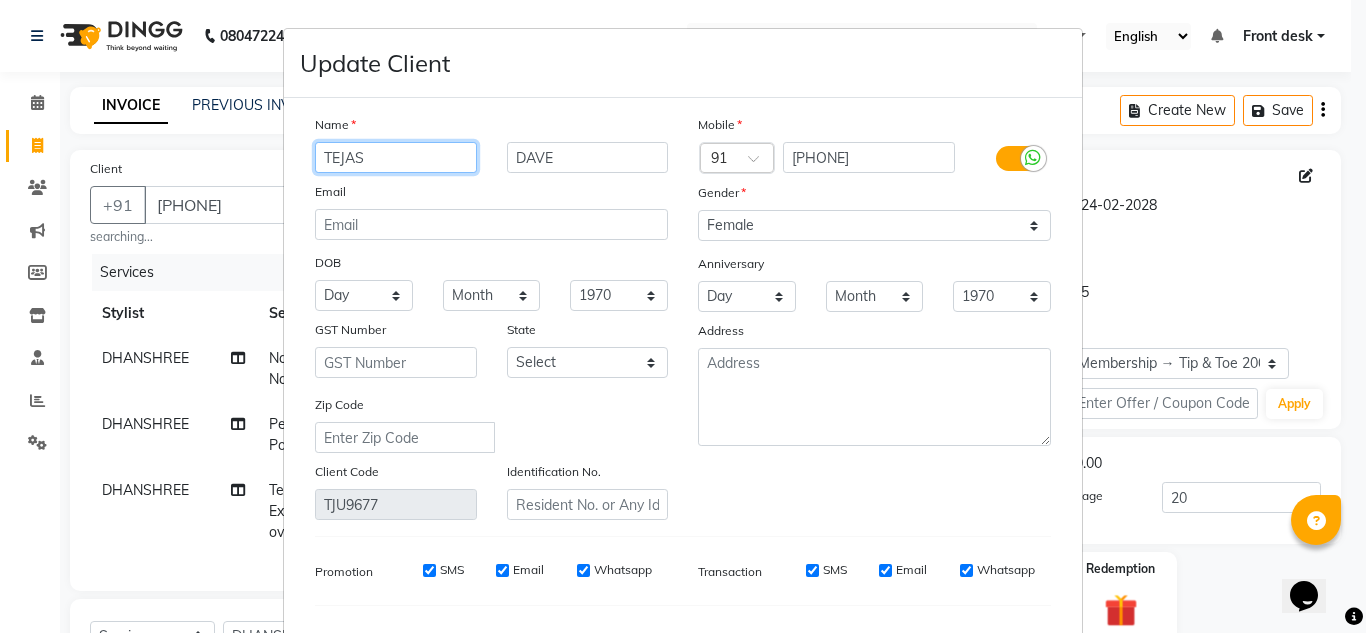 drag, startPoint x: 367, startPoint y: 163, endPoint x: 400, endPoint y: 185, distance: 39.661064 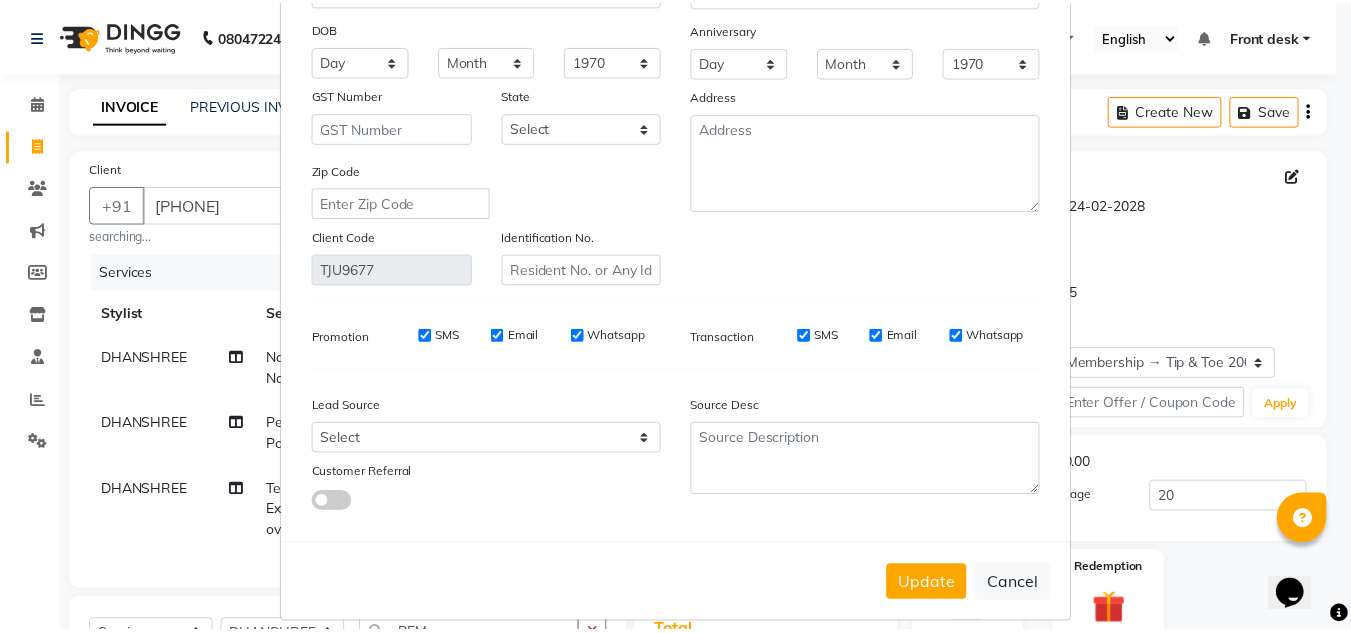 scroll, scrollTop: 254, scrollLeft: 0, axis: vertical 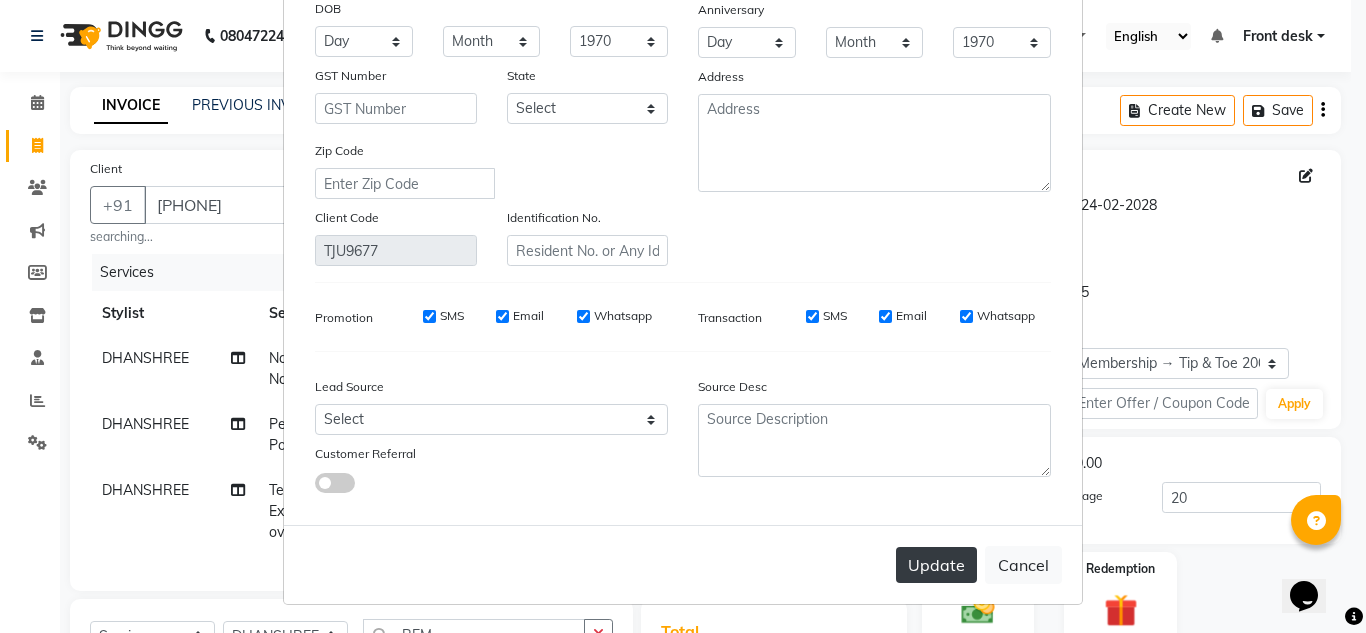 type on "[FIRST]" 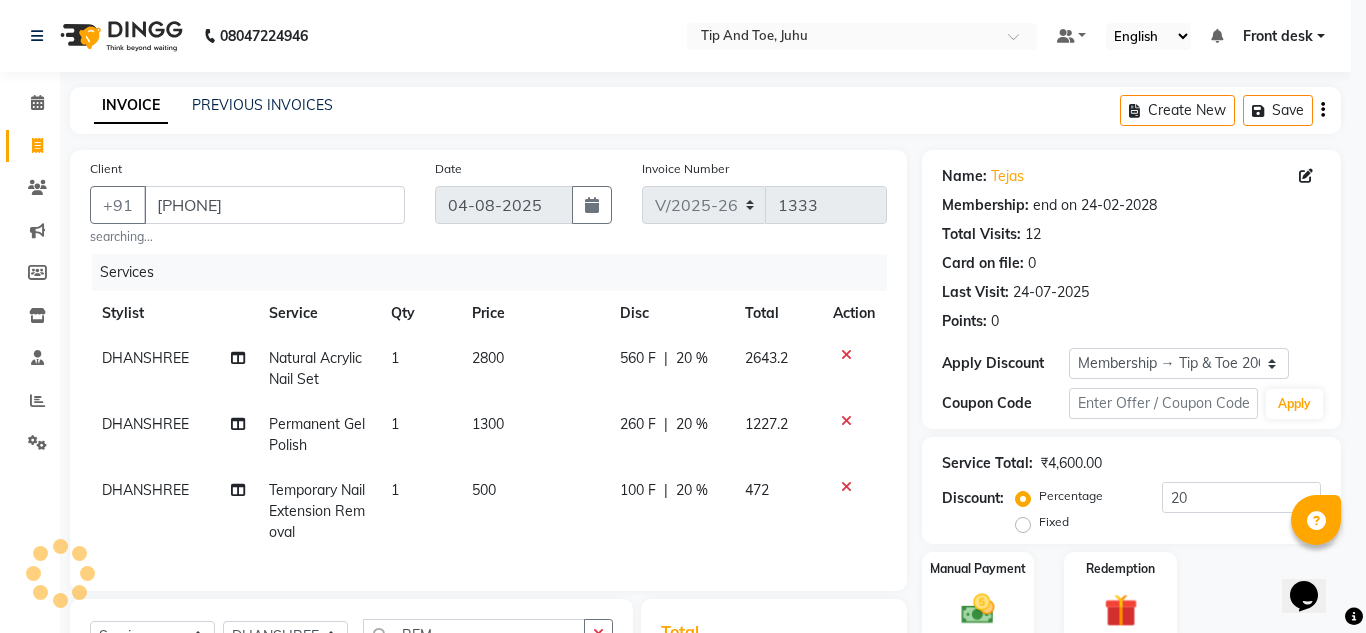 type 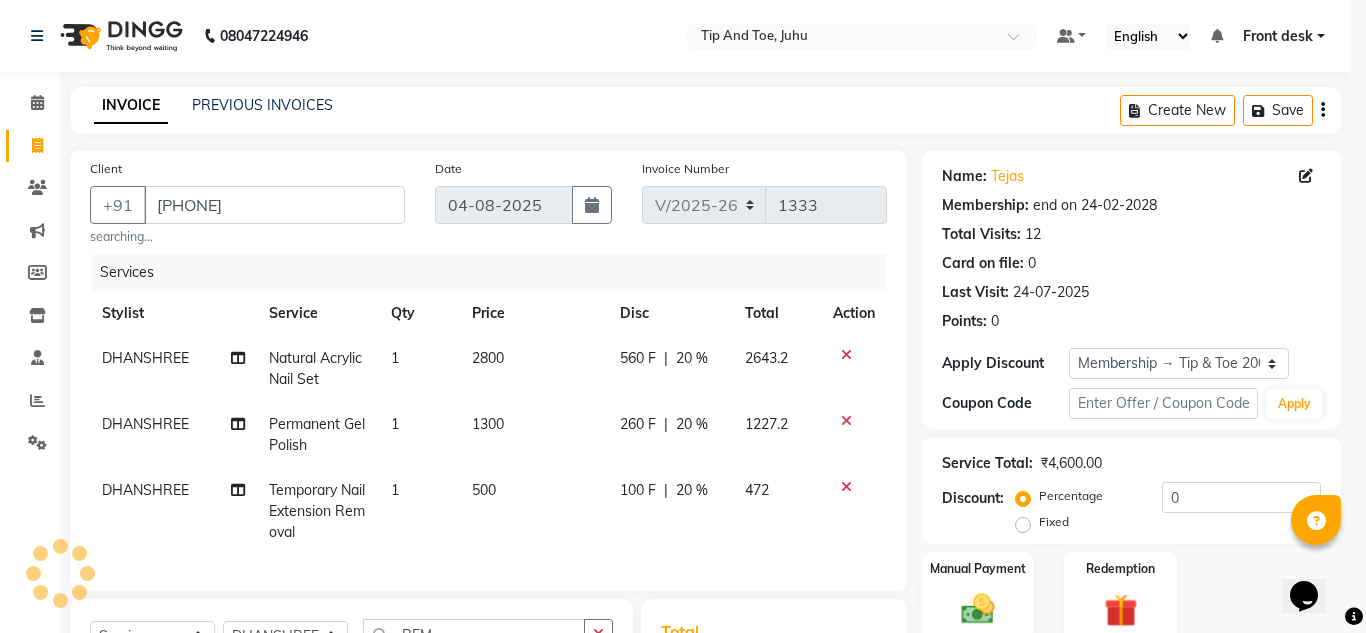 select on "2: Object" 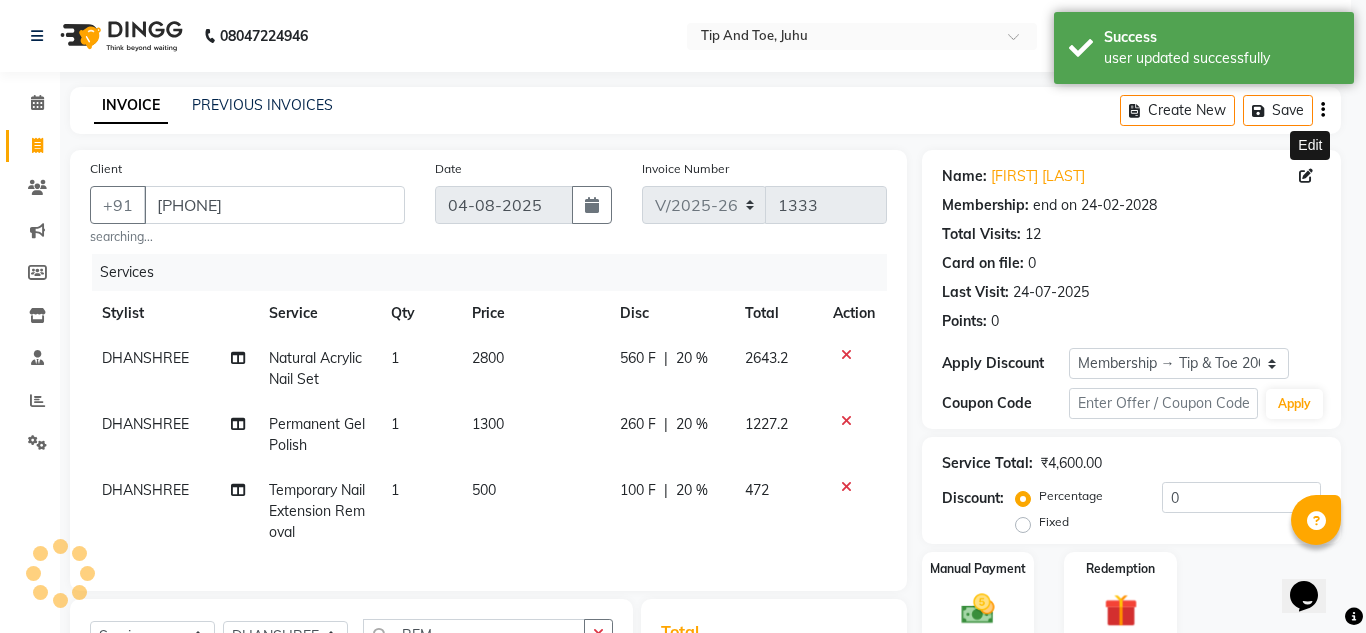 type on "20" 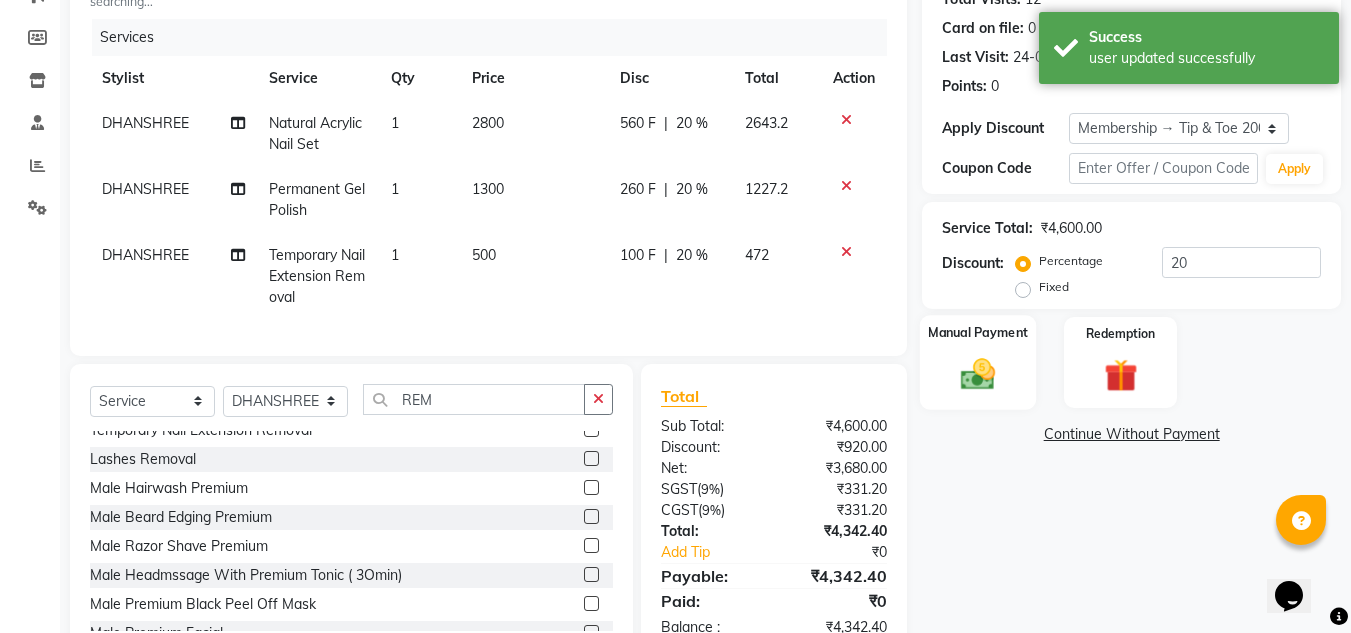 scroll, scrollTop: 200, scrollLeft: 0, axis: vertical 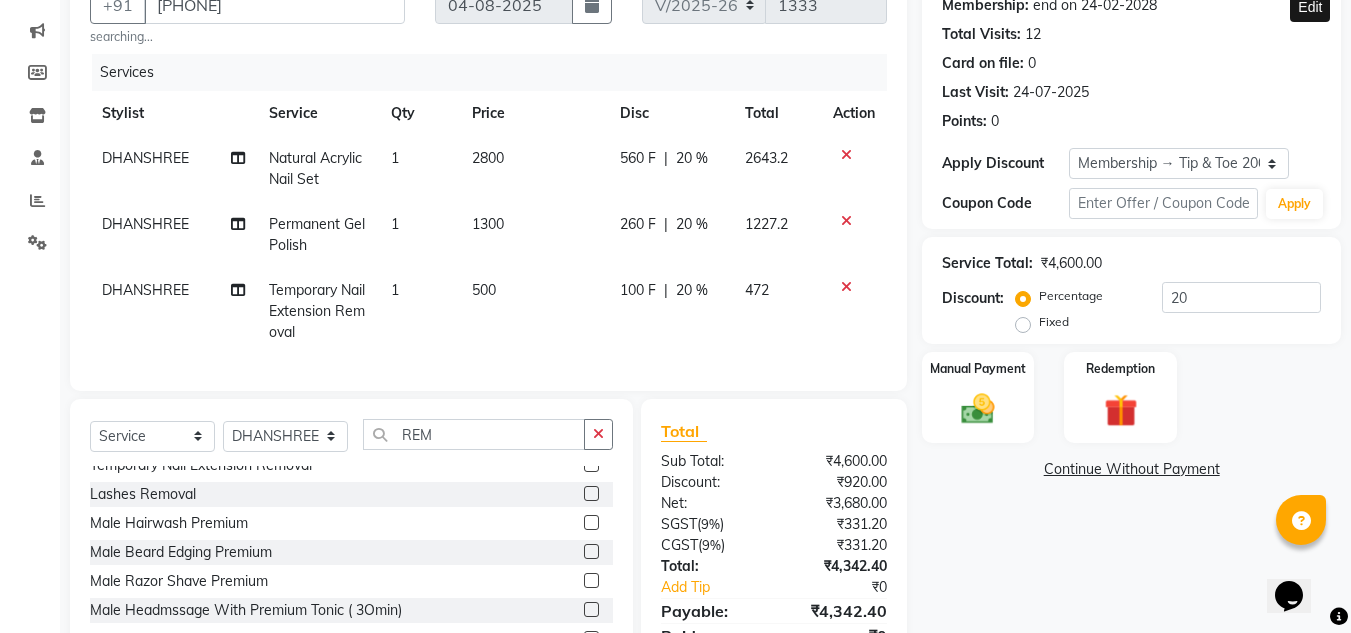 click on "Calendar  Invoice  Clients  Marketing  Members  Inventory  Staff  Reports  Settings Completed InProgress Upcoming Dropped Tentative Check-In Confirm Bookings Generate Report Segments Page Builder" 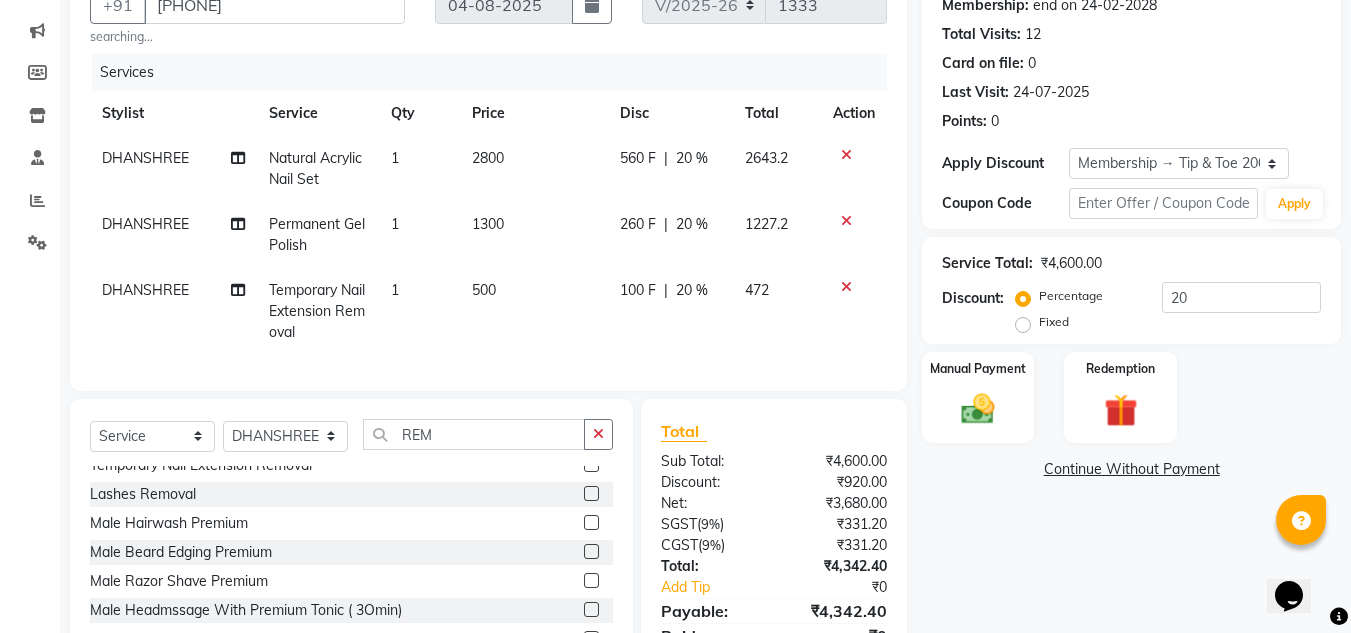 click on "Permanent Gel Polish" 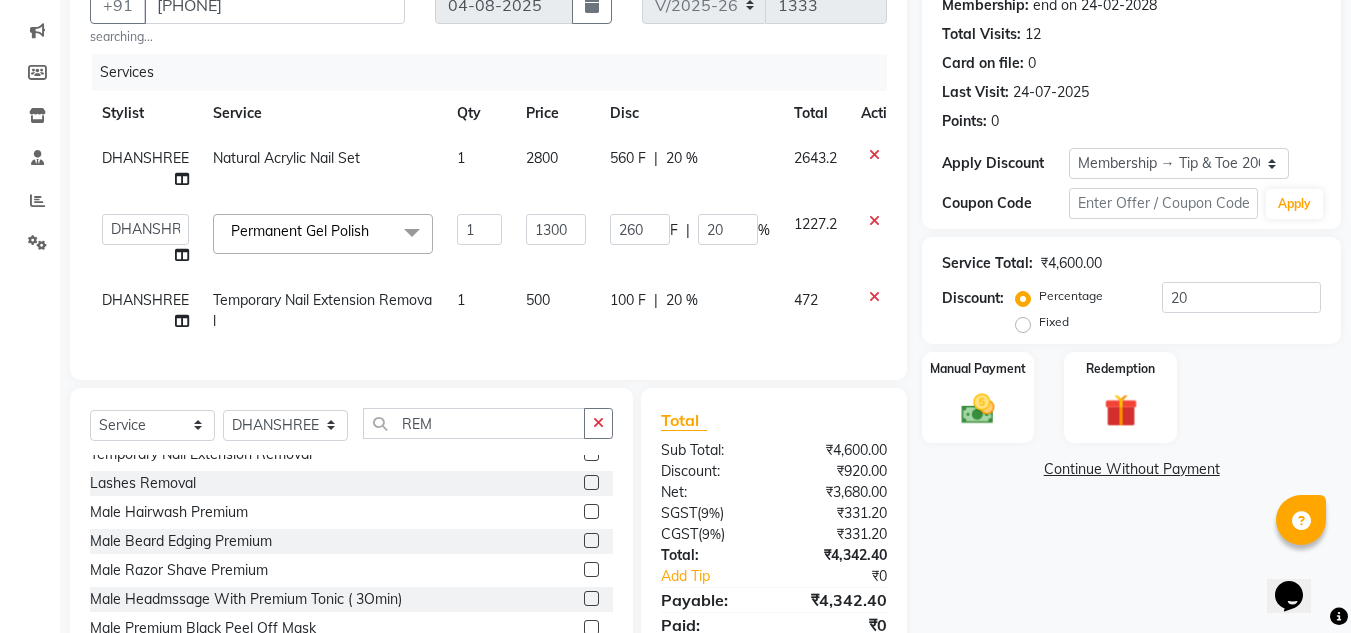 click on "Permanent Gel Polish" 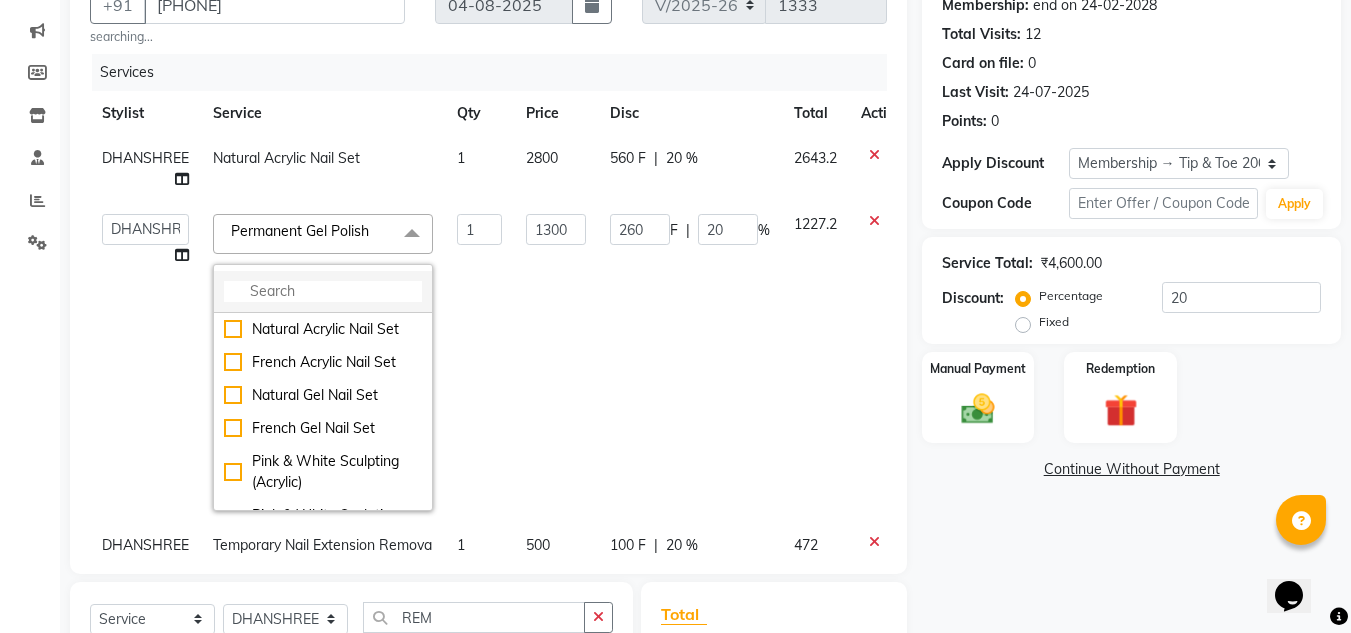 click 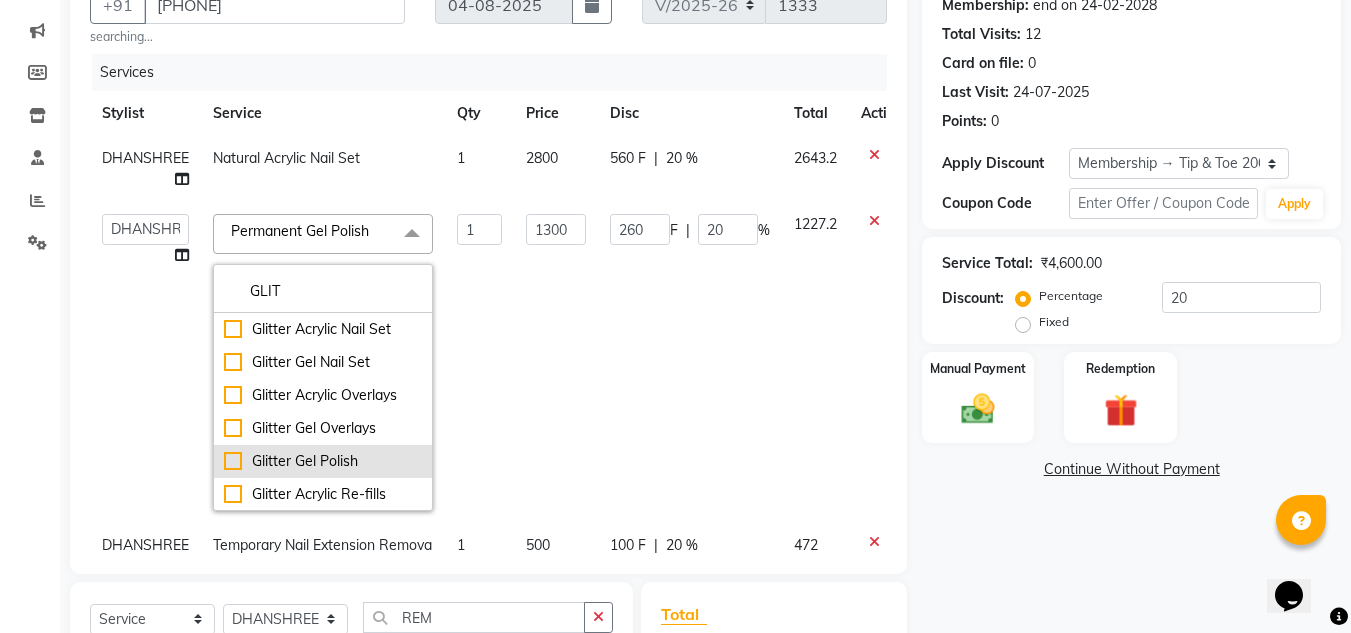 type on "GLIT" 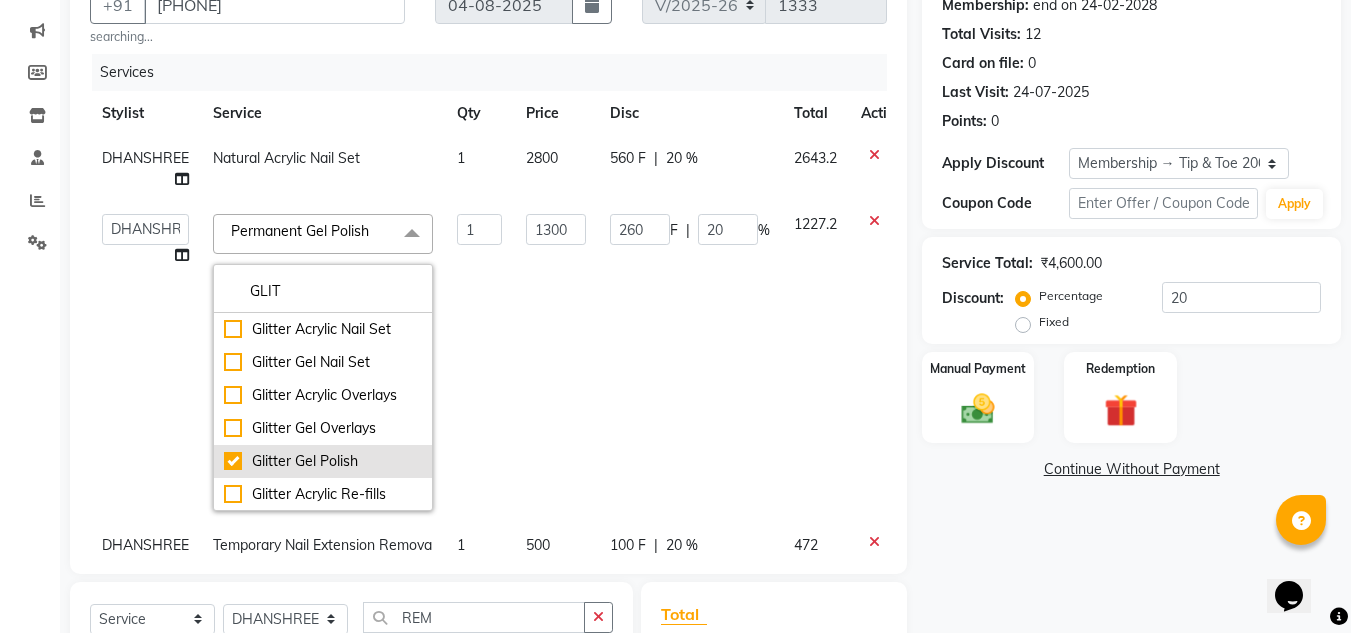 checkbox on "true" 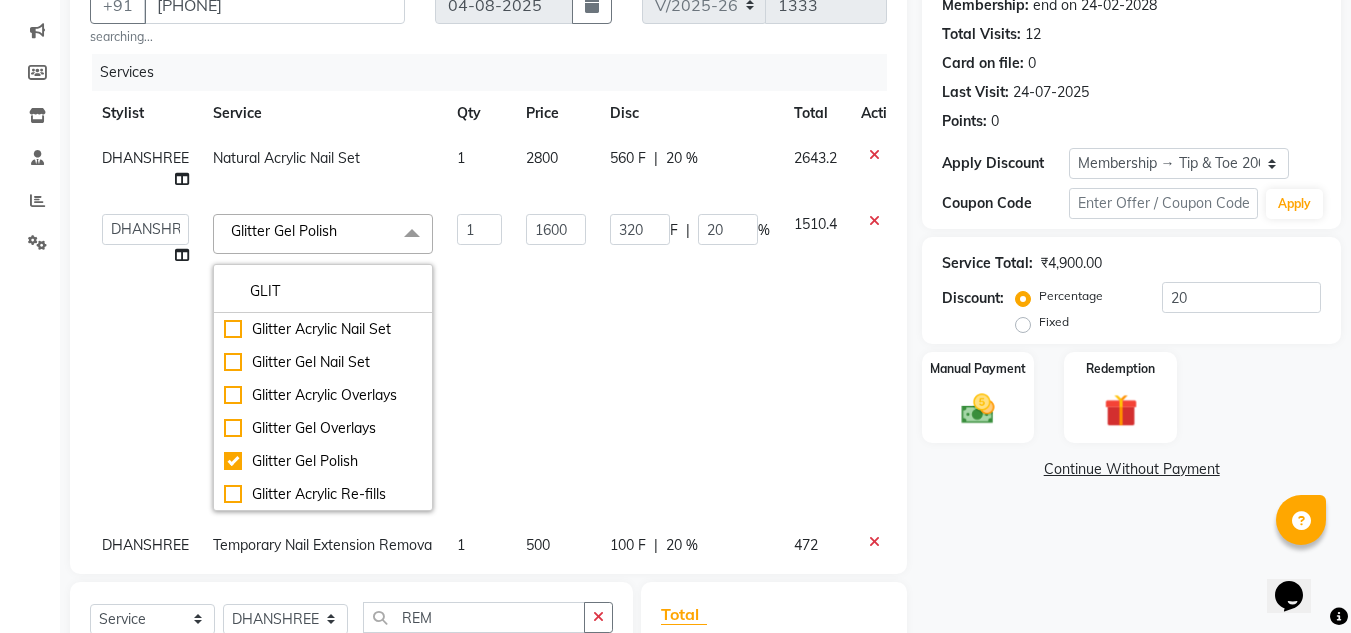click on "ABIK    AJAY UTKAR   AKASH   AKSHATA   Angeli kharei   ARBAZ   AZHAR   BABU   BILAL   CHITRA   DANISH   DHANSHREE   Front desk    KEISHEEN   KUMAR   MAQSOOD   MOHSIN   NIKHIL   NISHANT   POONAM   PRIYA   RAHUL   RICHION   SADHNA   SANJAY   SANJAY MAMA   TWINKLE GUPTA    UJER   VINITA" 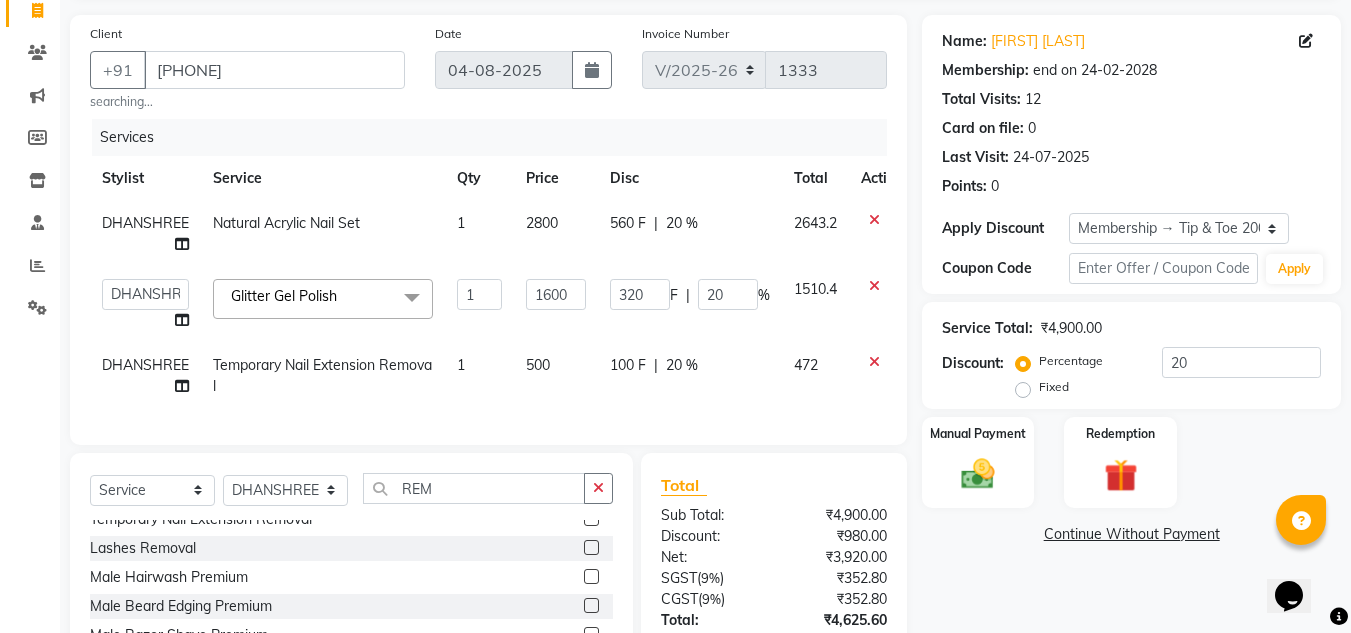 scroll, scrollTop: 100, scrollLeft: 0, axis: vertical 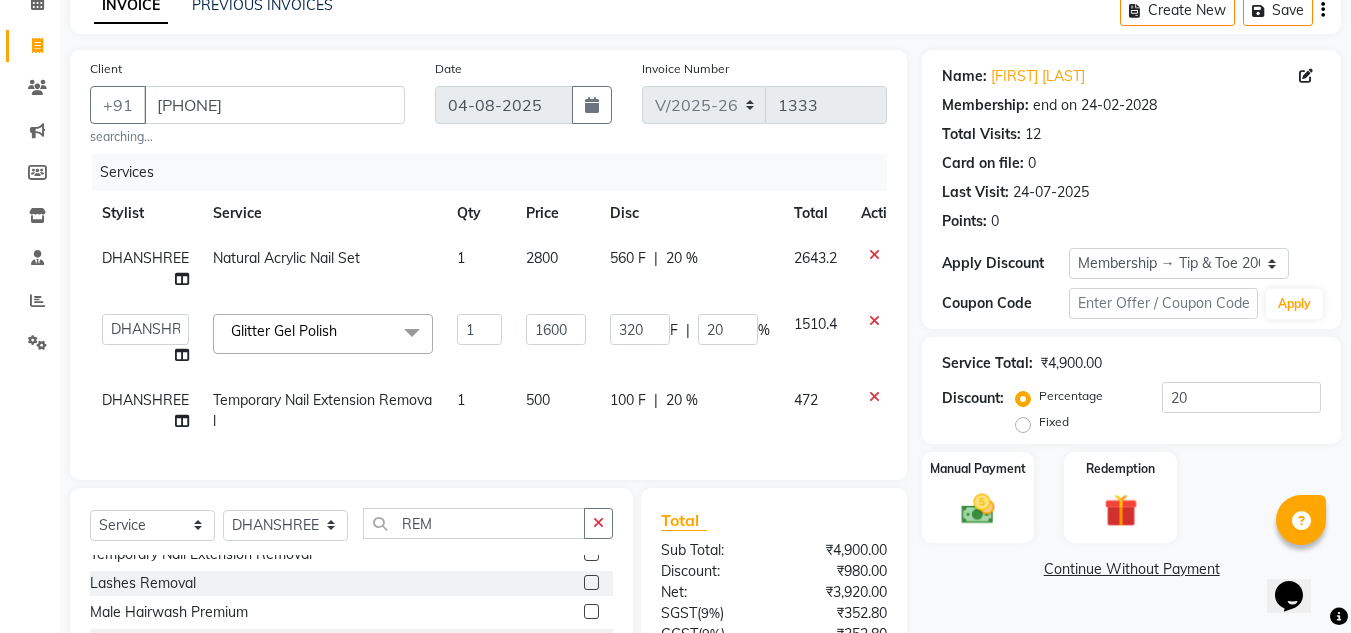 click on "Natural Acrylic Nail Set" 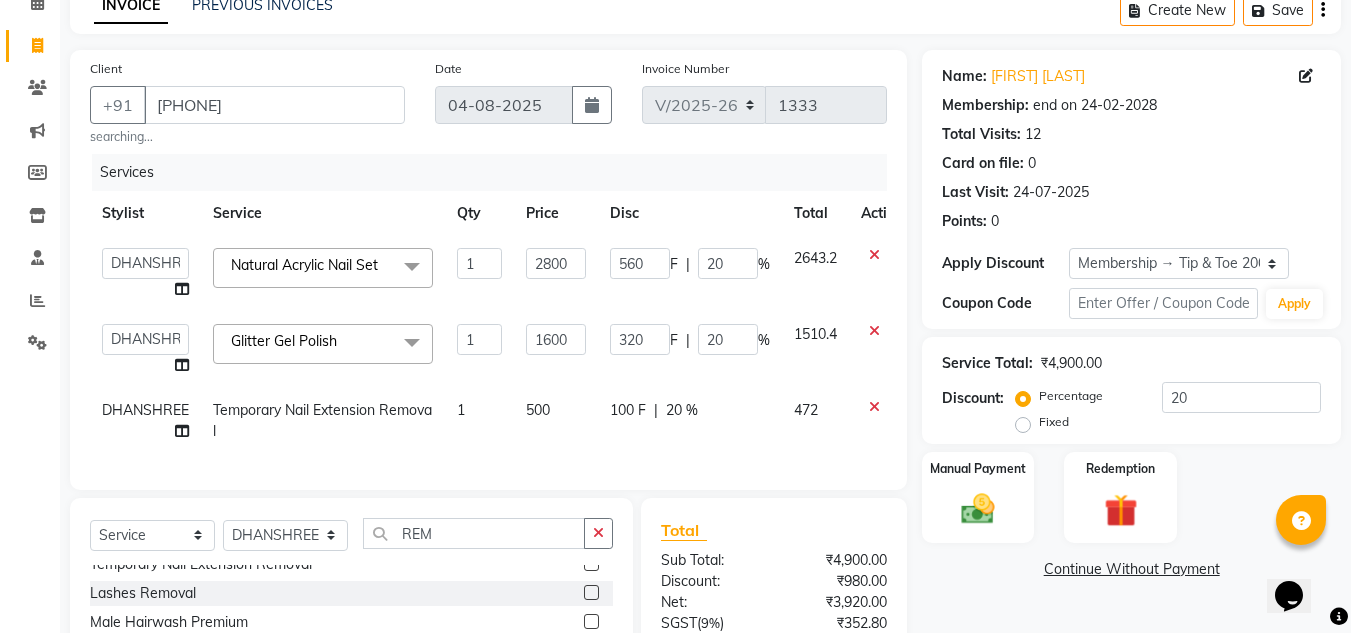 click on "Natural Acrylic Nail Set" 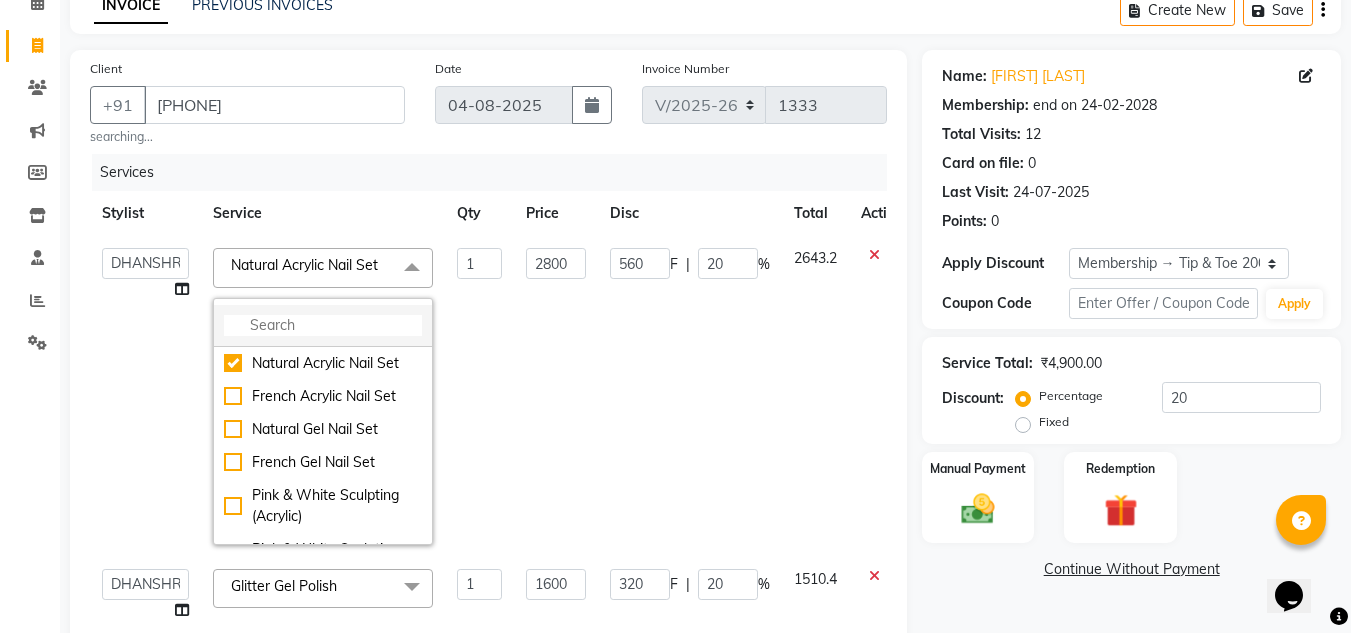 click 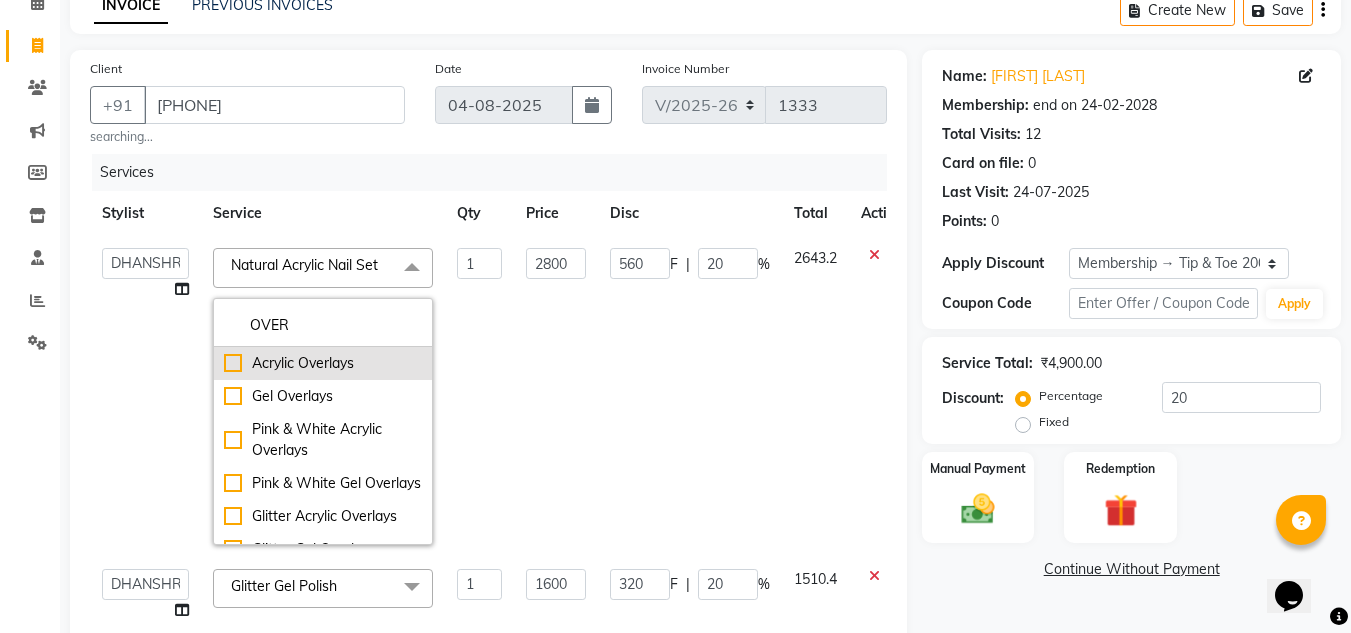 type on "OVER" 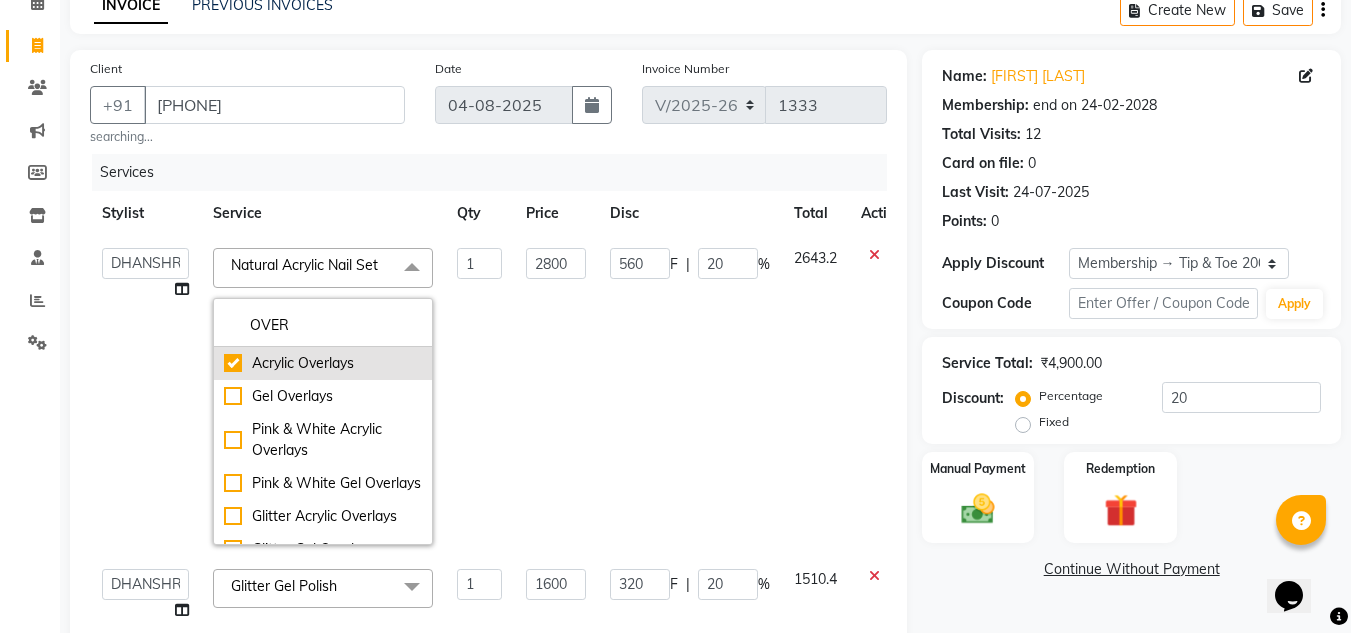 checkbox on "true" 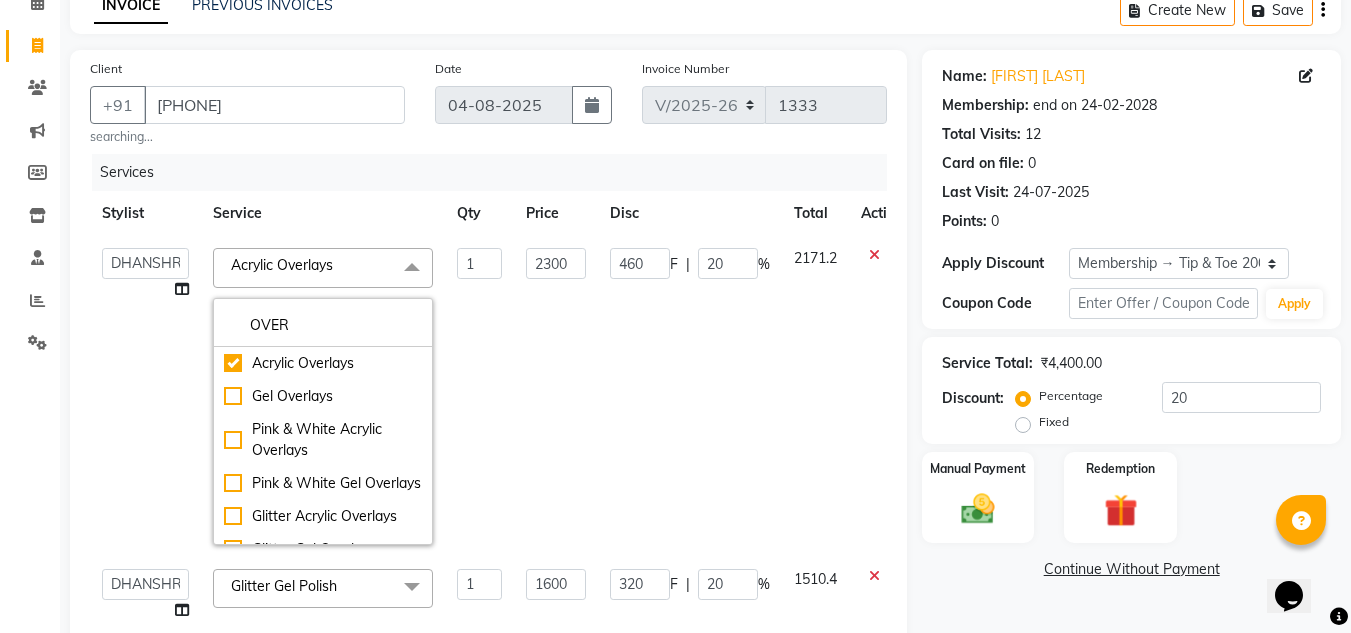 click on "ABIK    AJAY UTKAR   AKASH   AKSHATA   Angeli kharei   ARBAZ   AZHAR   BABU   BILAL   CHITRA   DANISH   DHANSHREE   Front desk    KEISHEEN   KUMAR   MAQSOOD   MOHSIN   NIKHIL   NISHANT   POONAM   PRIYA   RAHUL   RICHION   SADHNA   SANJAY   SANJAY MAMA   TWINKLE GUPTA    UJER   VINITA" 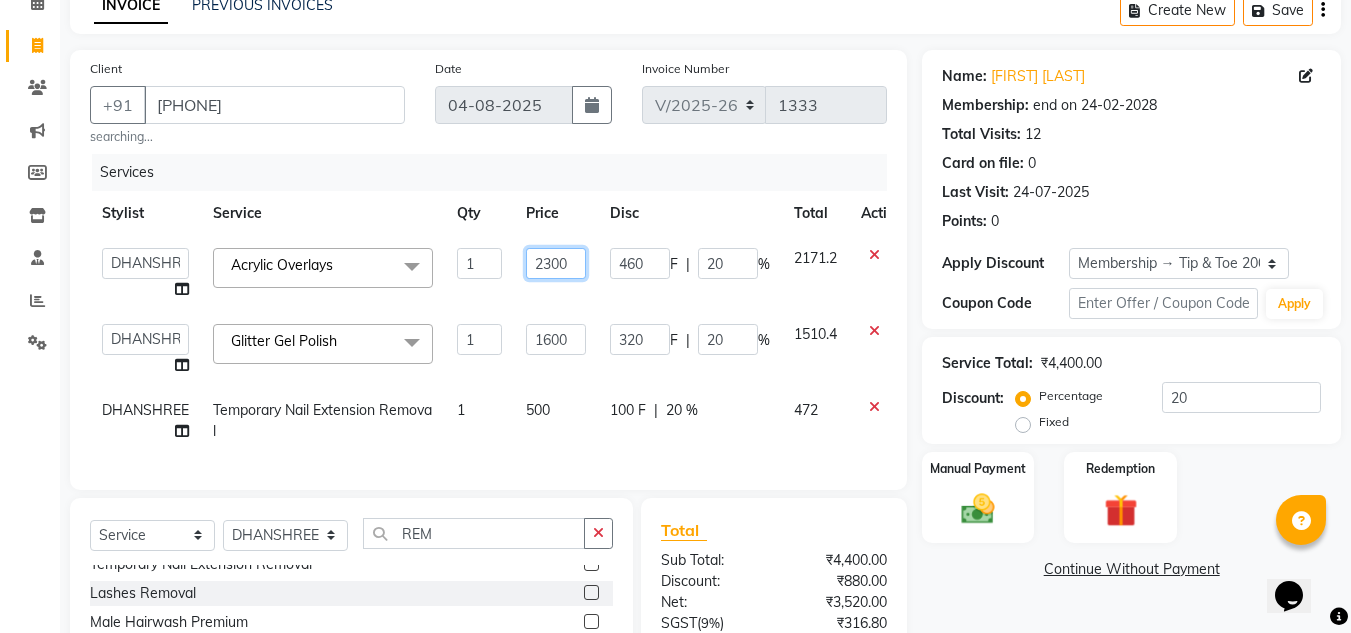 click on "2300" 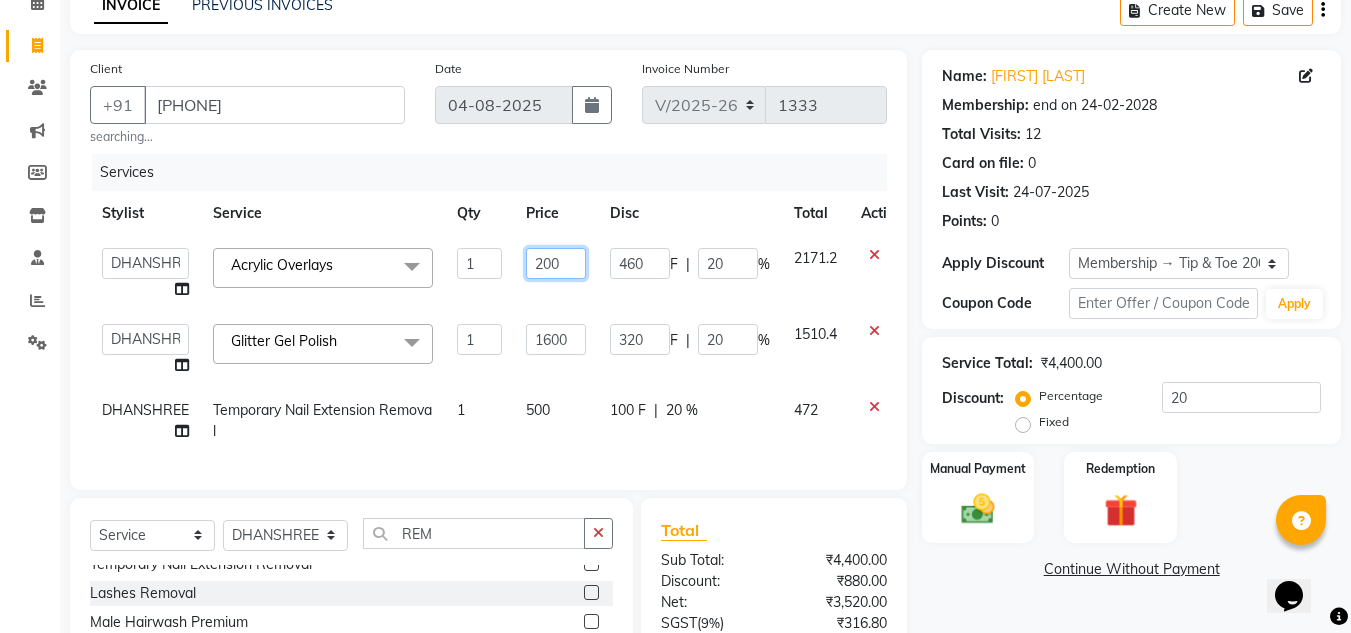 type on "2400" 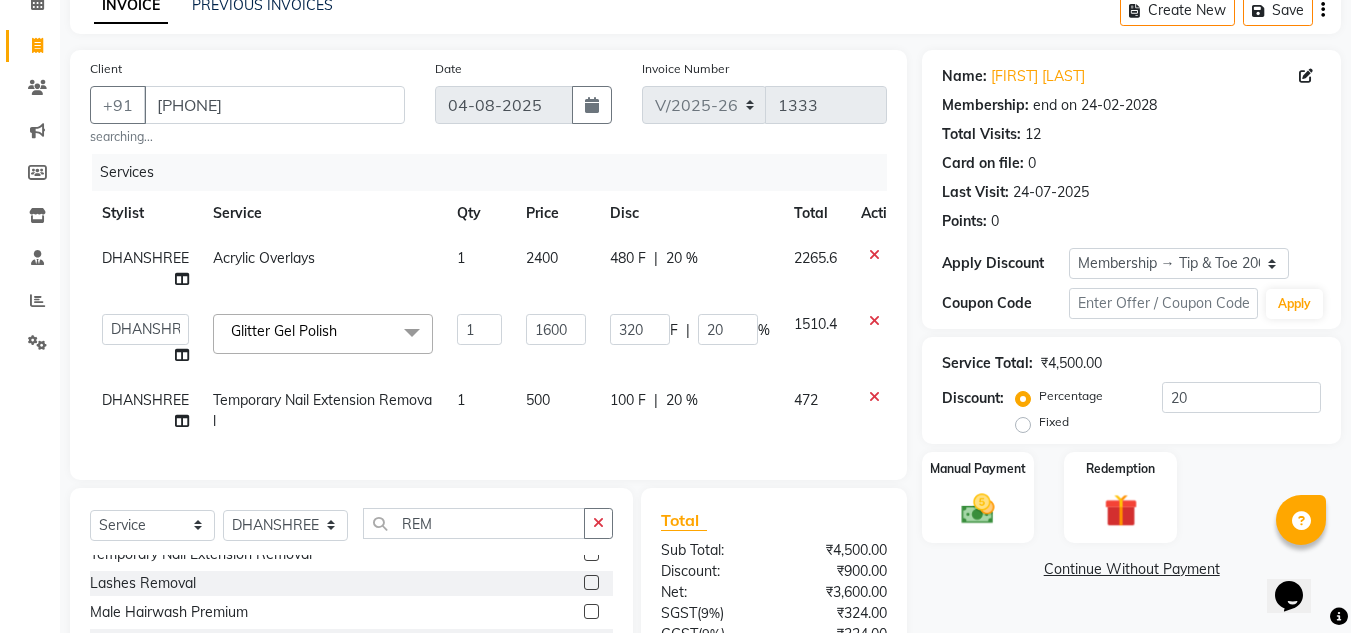 click on "Client +91 9773181327 searching... Date 04-08-2025 Invoice Number V/2025 V/2025-26 1333 Services Stylist Service Qty Price Disc Total Action DHANSHREE Acrylic Overlays 1 2400 480 F | 20 % 2265.6  ABIK    AJAY UTKAR   AKASH   AKSHATA   Angeli kharei   ARBAZ   AZHAR   BABU   BILAL   CHITRA   DANISH   DHANSHREE   Front desk    KEISHEEN   KUMAR   MAQSOOD   MOHSIN   NIKHIL   NISHANT   POONAM   PRIYA   RAHUL   RICHION   SADHNA   SANJAY   SANJAY MAMA   TWINKLE GUPTA    UJER   VINITA  Glitter Gel Polish  x Natural Acrylic Nail Set French Acrylic Nail Set Natural Gel Nail Set French Gel Nail Set Pink & White Sculpting (Acrylic) Pink & White Sculpting (Gel) Glitter Acrylic Nail Set Glitter Gel Nail Set Acrylic Overlays Gel Overlays Pink & White Acrylic Overlays Pink & White Gel Overlays Glitter Acrylic Overlays Glitter Gel Overlays Form Acrylic Nail Set Form Gel Nail Set Shattered Glass Holographic Nails Ombre Gel Polish Chameleon Nails Chrome/Metallic Nails Cateye Gel Polish Glitter Gel Polish Permanent Gel Polish 1" 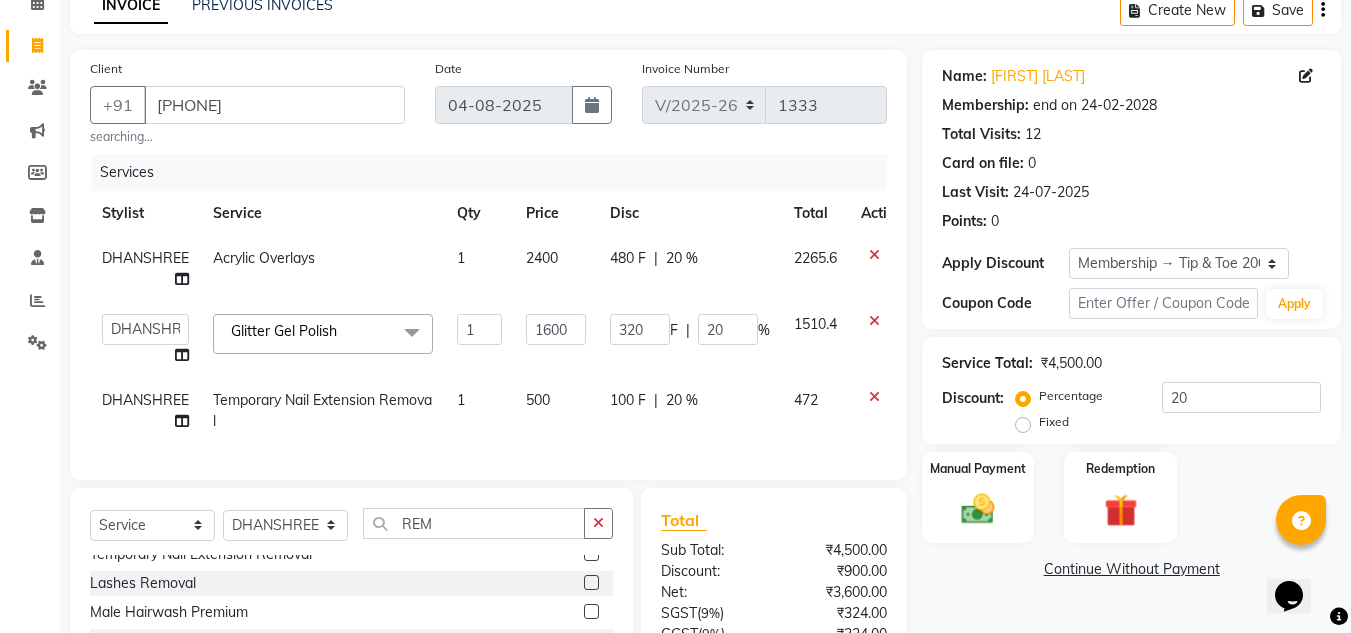 click on "Temporary Nail Extension Removal" 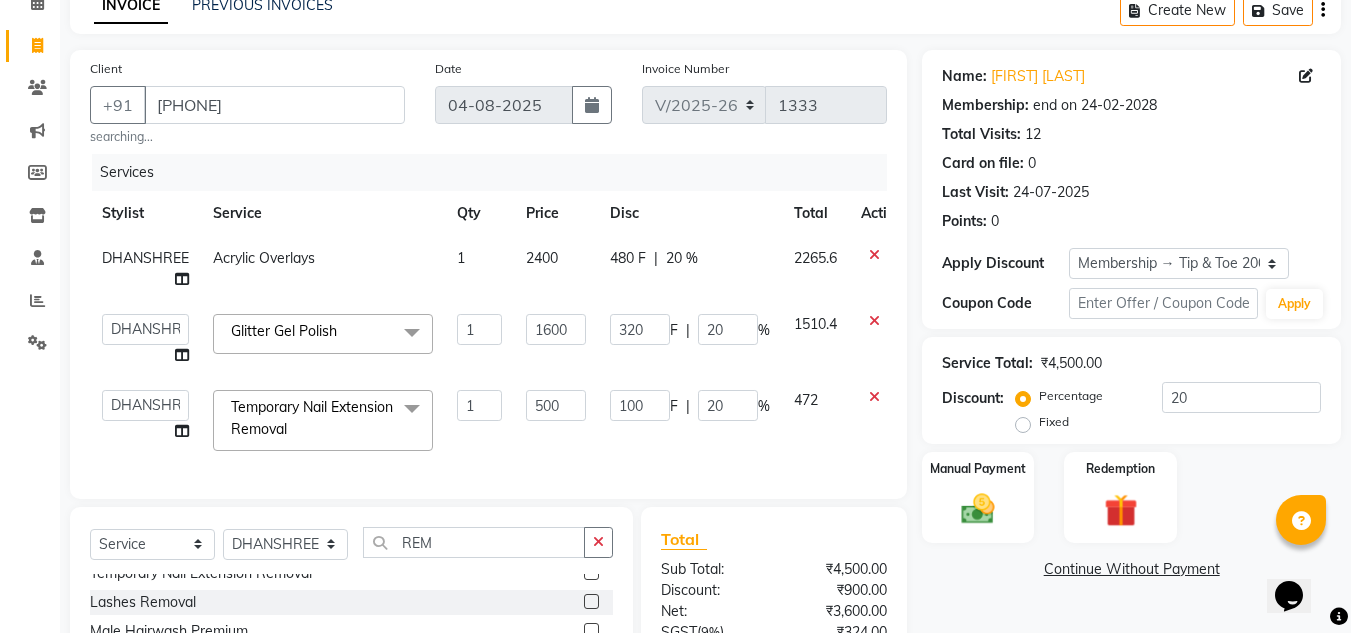click on "Temporary Nail Extension Removal" 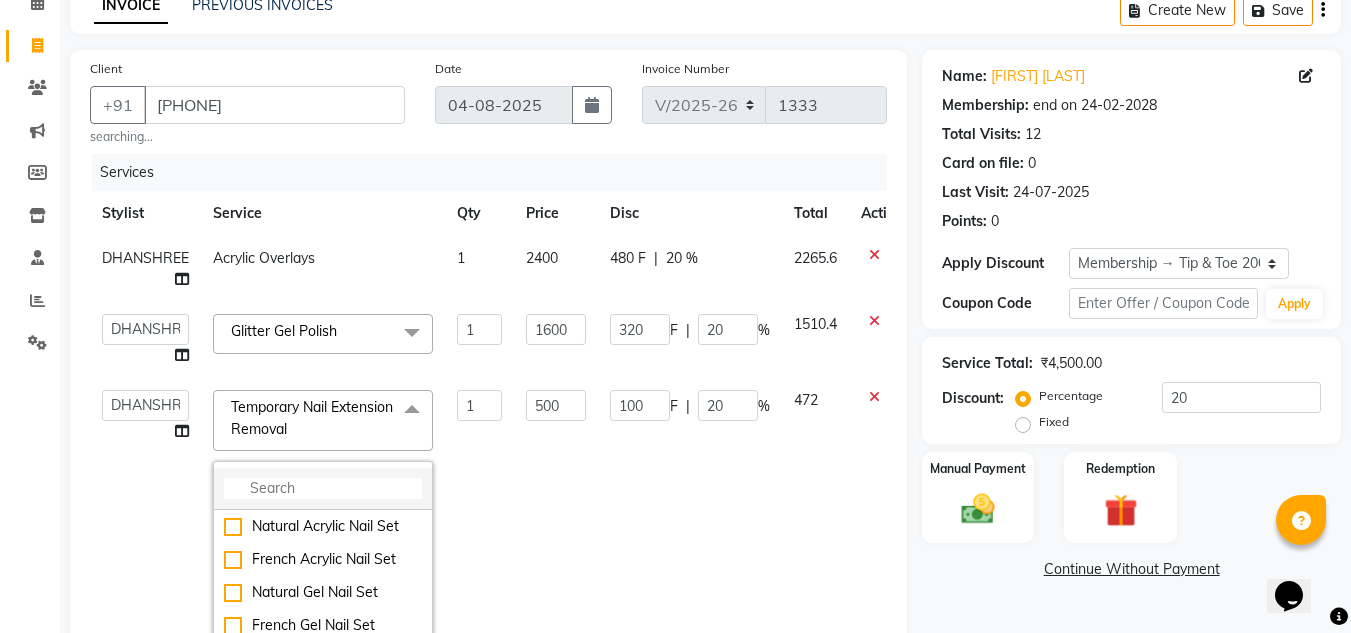 click 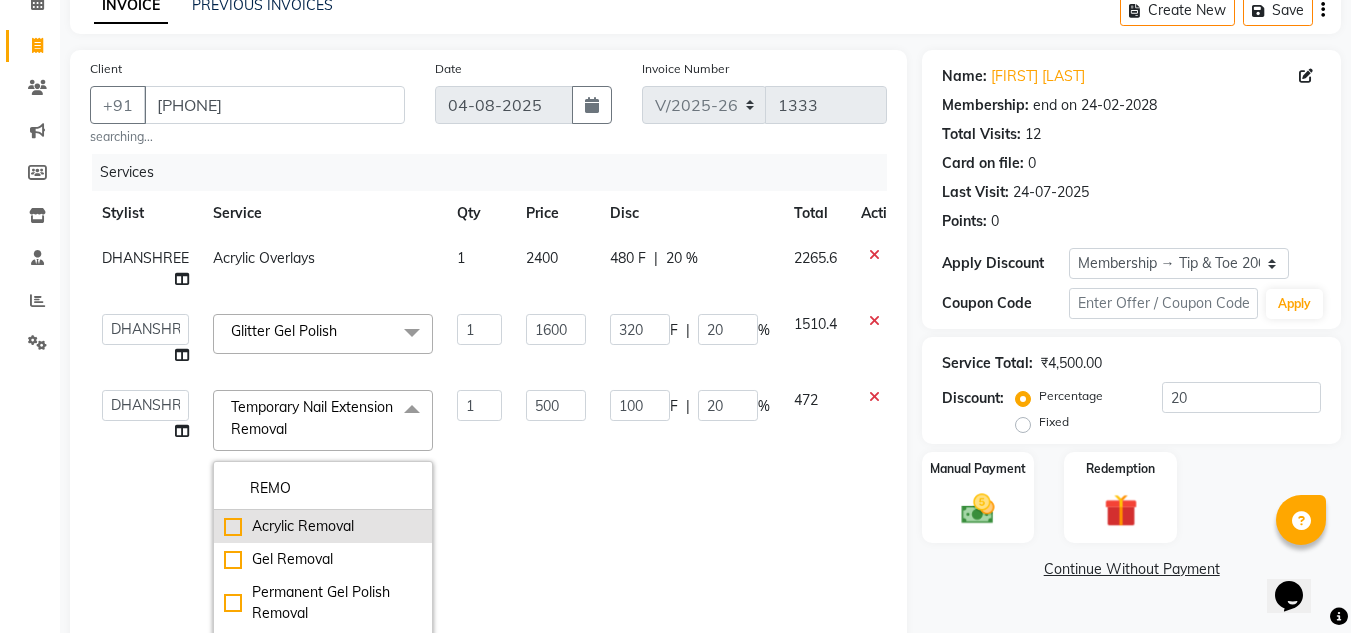 type on "REMO" 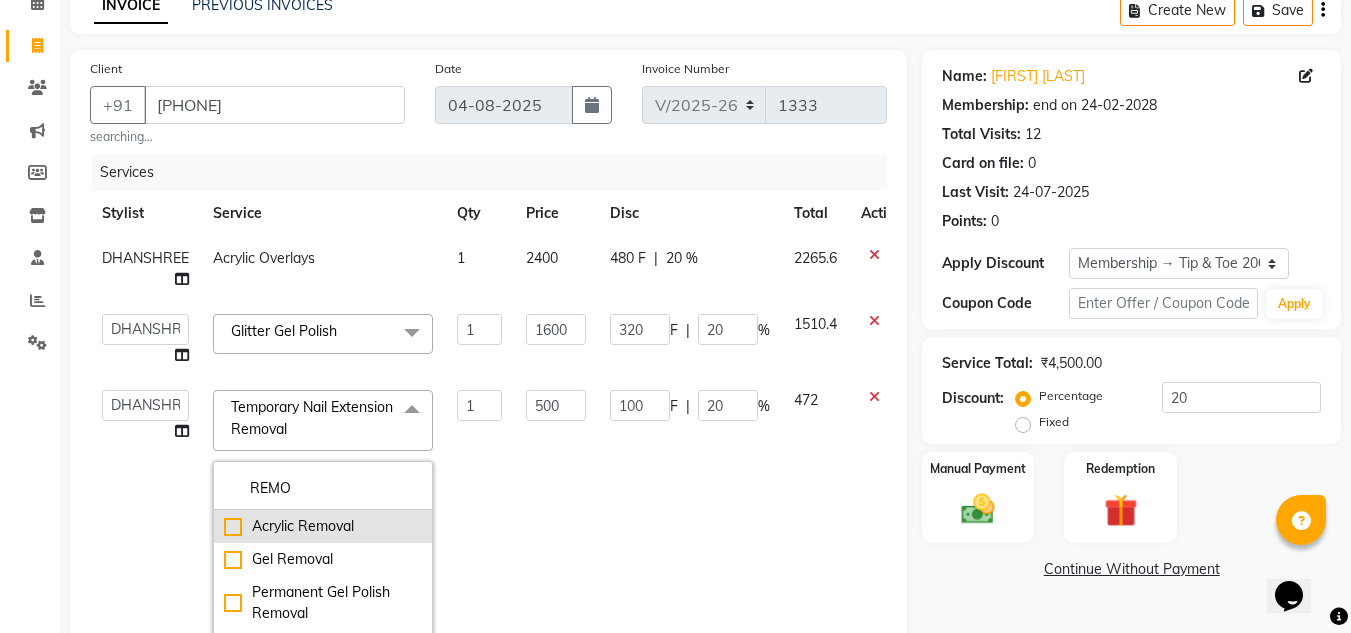 click on "Acrylic Removal" 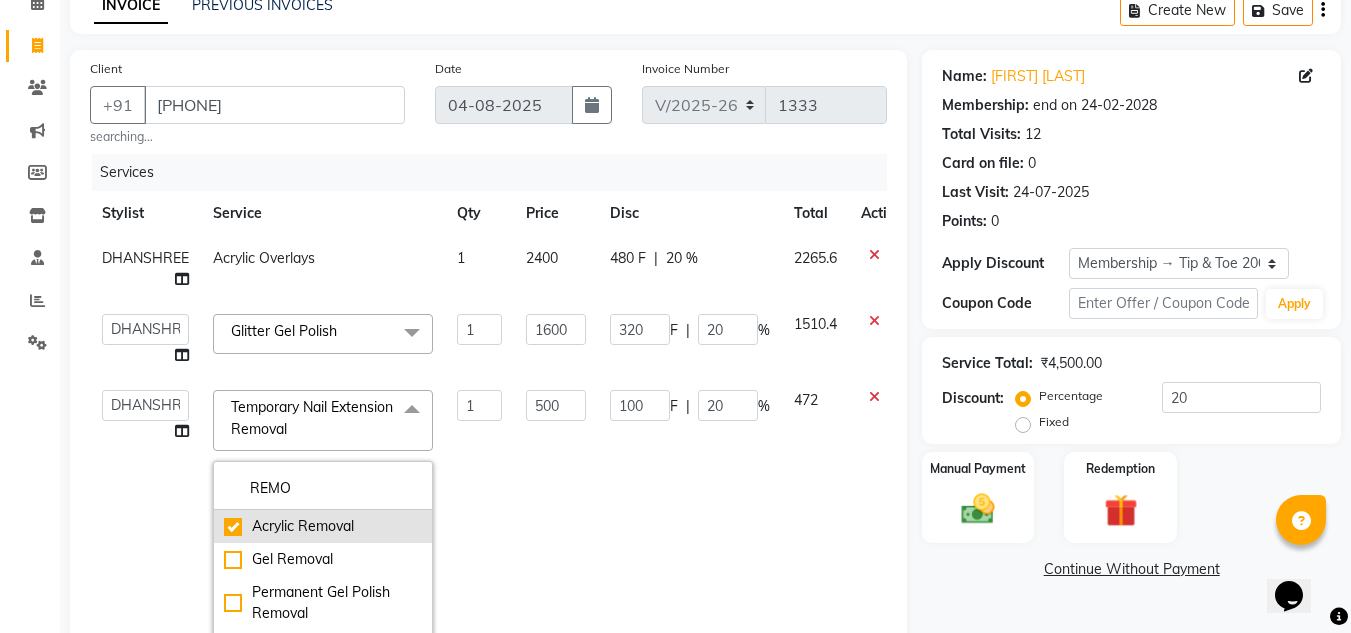 checkbox on "true" 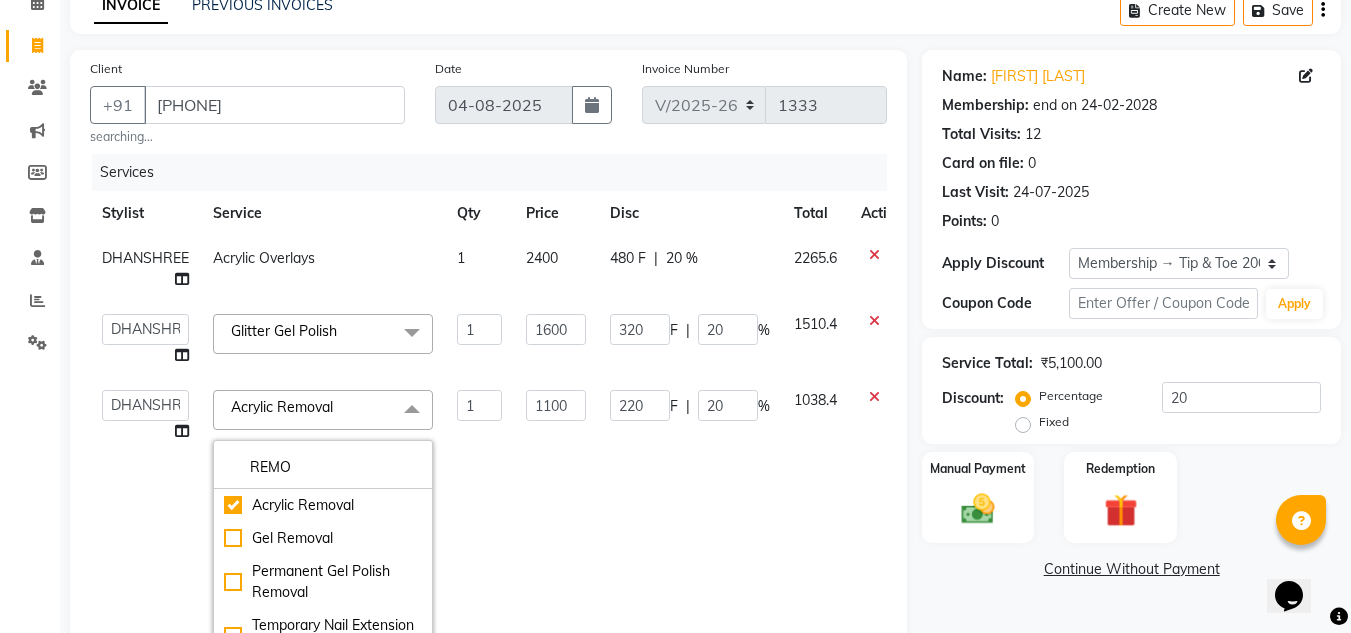 drag, startPoint x: 153, startPoint y: 496, endPoint x: 635, endPoint y: 390, distance: 493.51797 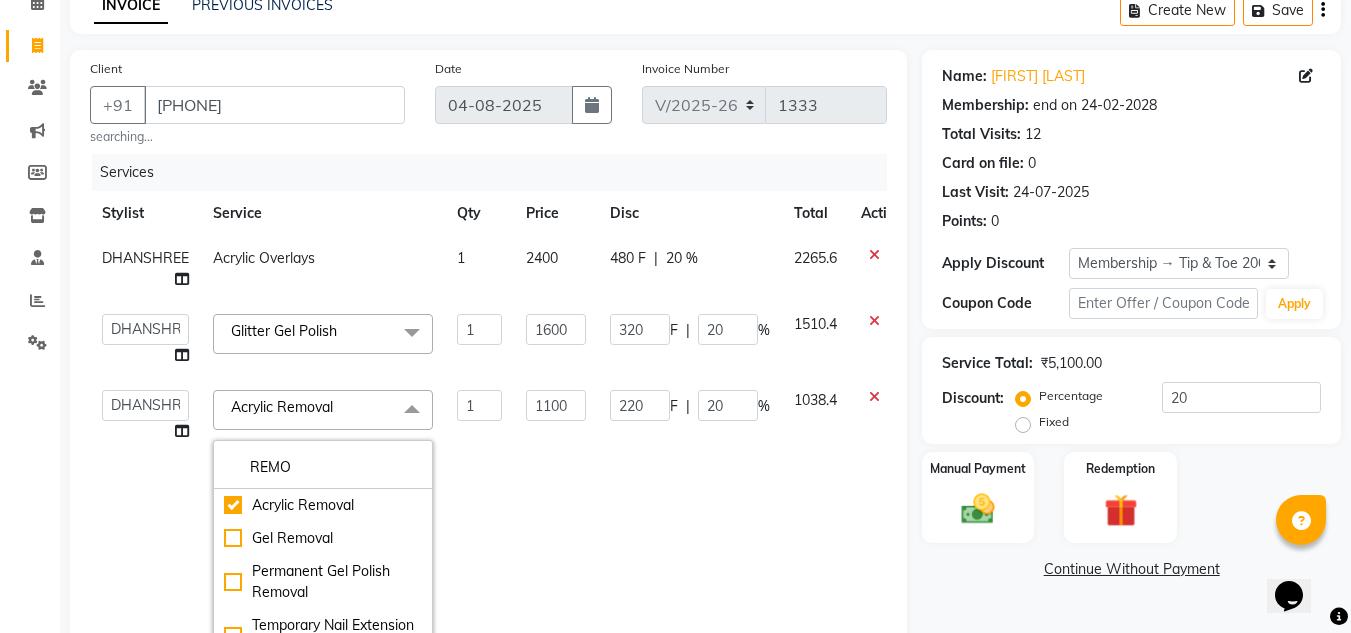 click on "ABIK    AJAY UTKAR   AKASH   AKSHATA   Angeli kharei   ARBAZ   AZHAR   BABU   BILAL   CHITRA   DANISH   DHANSHREE   Front desk    KEISHEEN   KUMAR   MAQSOOD   MOHSIN   NIKHIL   NISHANT   POONAM   PRIYA   RAHUL   RICHION   SADHNA   SANJAY   SANJAY MAMA   TWINKLE GUPTA    UJER   VINITA" 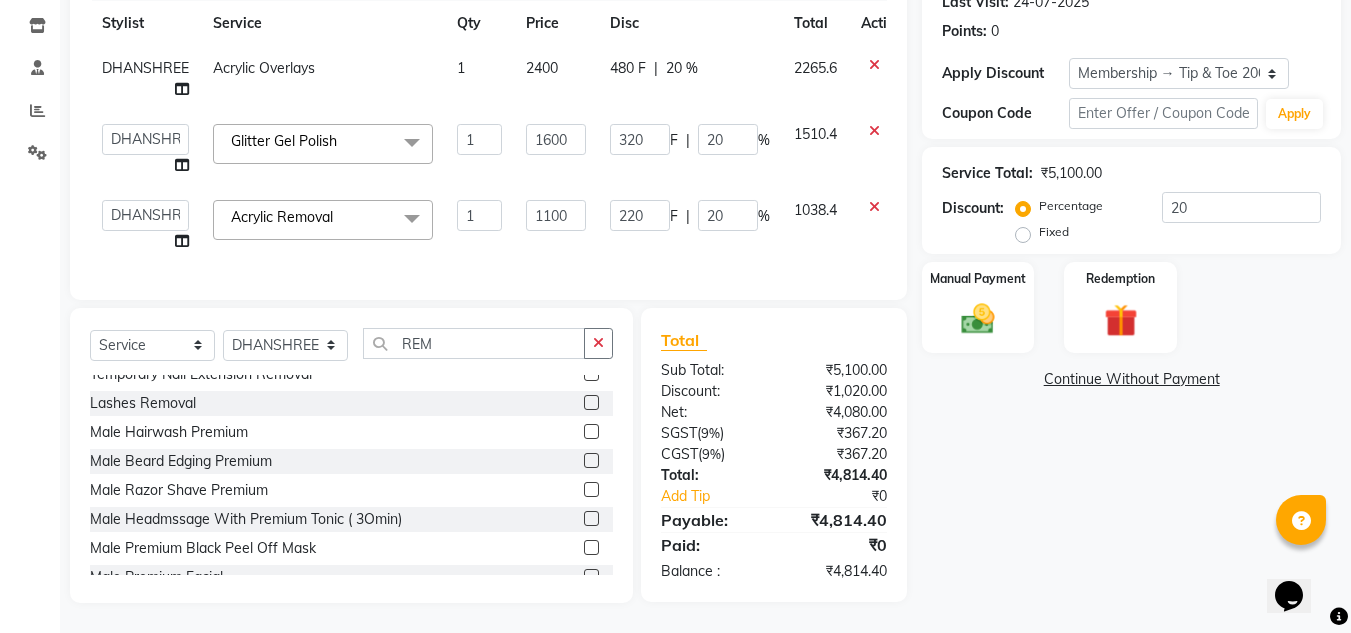 scroll, scrollTop: 305, scrollLeft: 0, axis: vertical 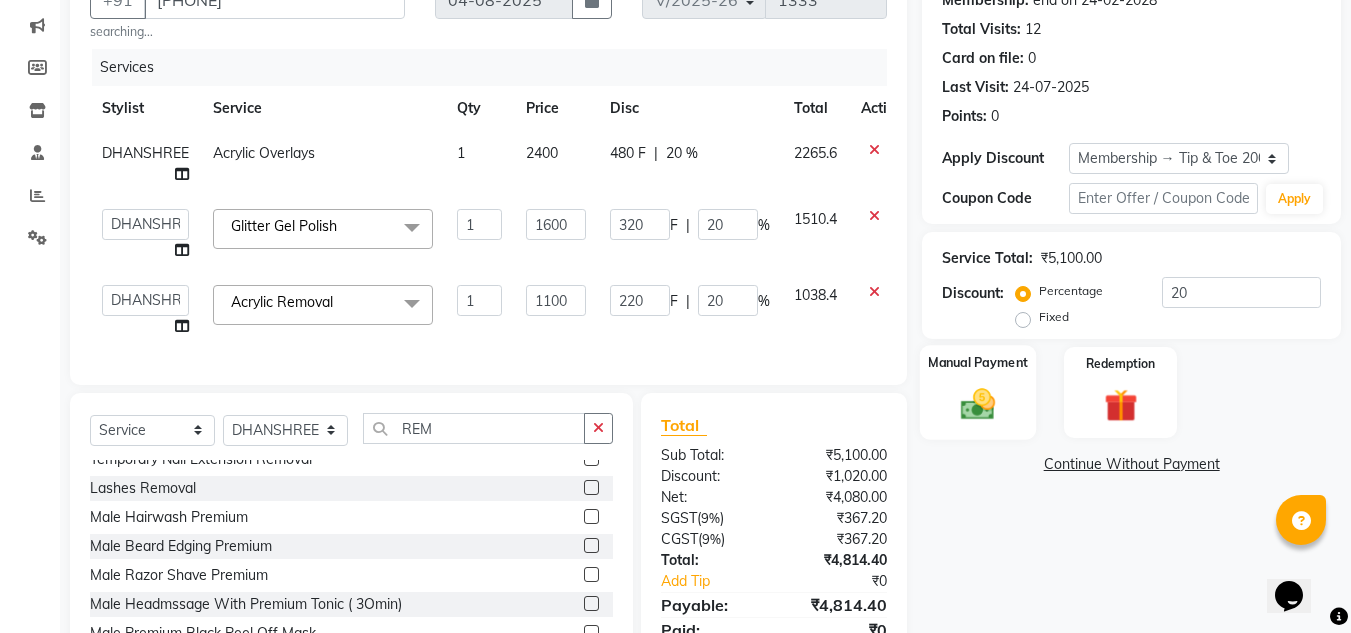 click on "Manual Payment" 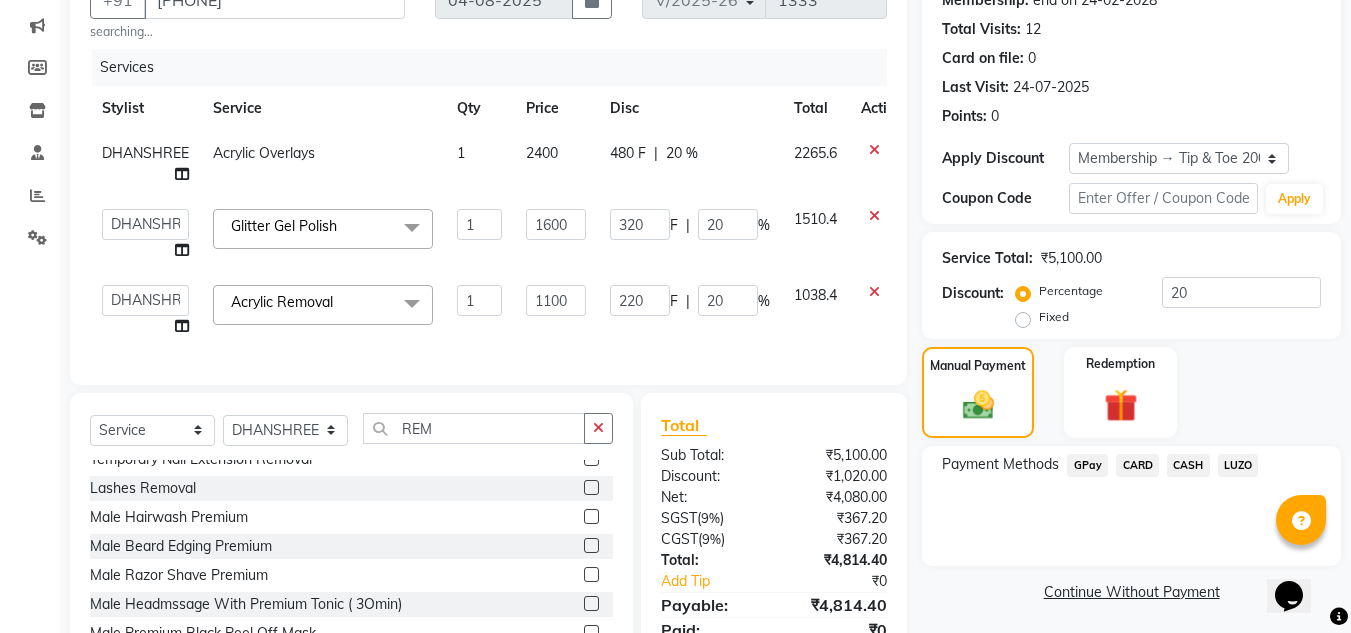 click on "GPay" 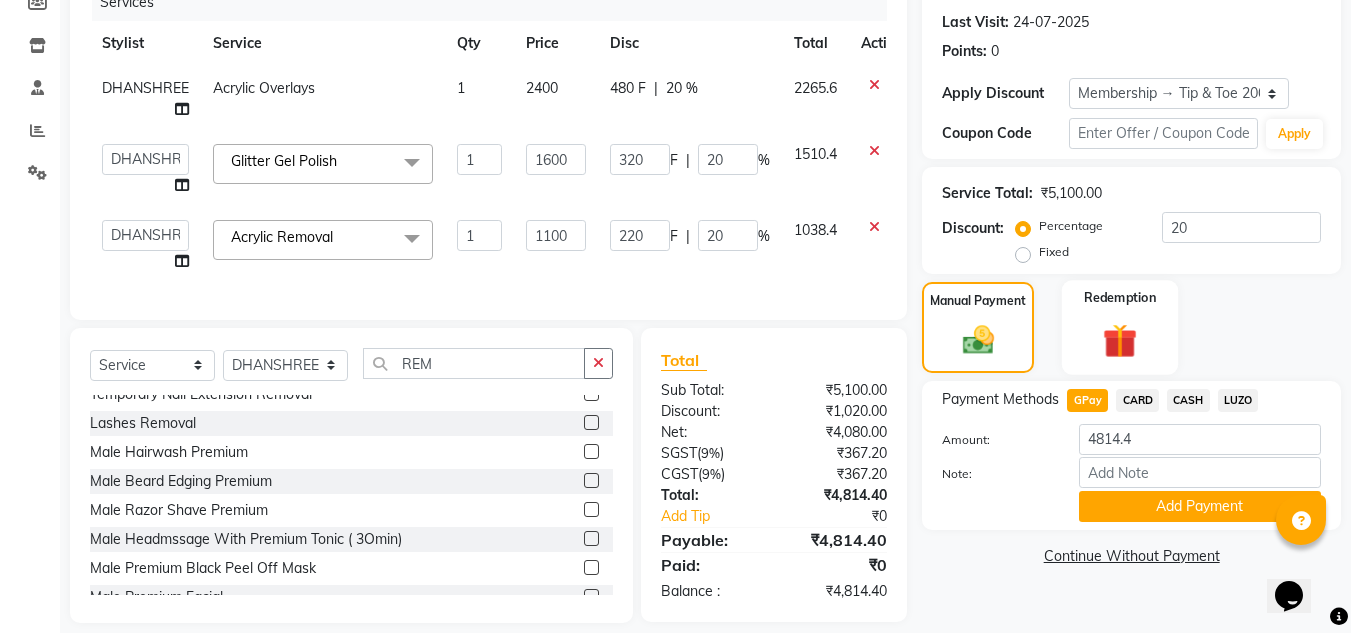 scroll, scrollTop: 305, scrollLeft: 0, axis: vertical 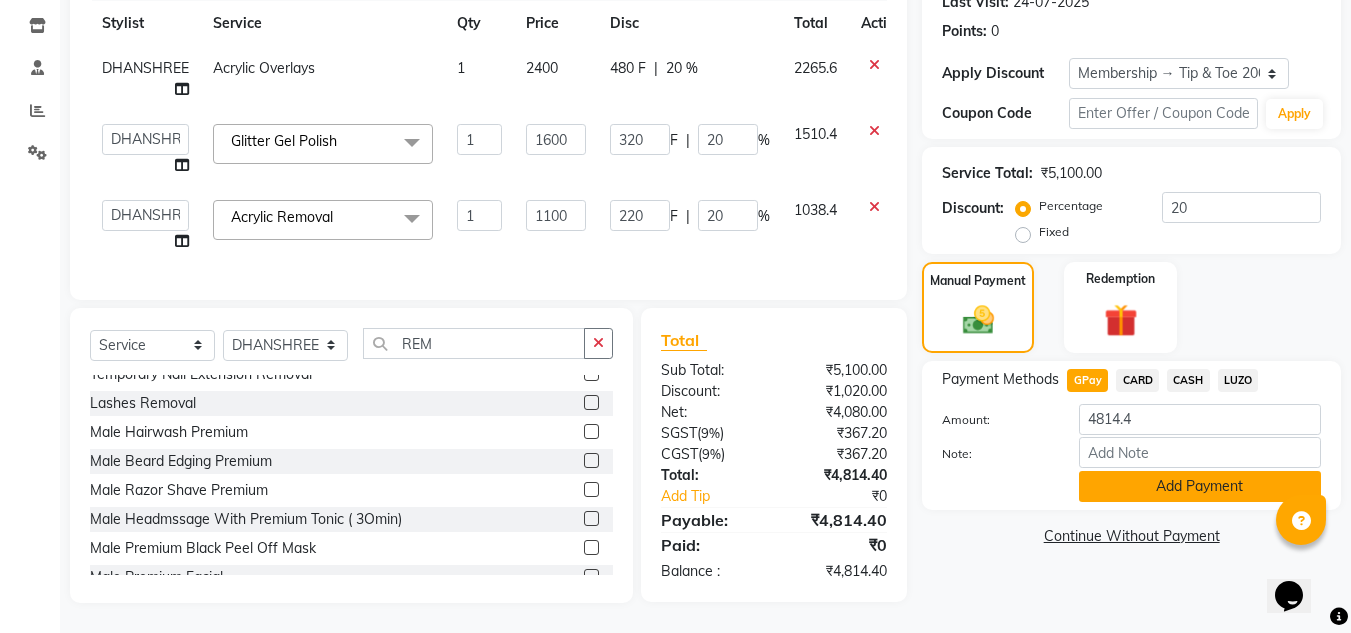drag, startPoint x: 1173, startPoint y: 461, endPoint x: 1176, endPoint y: 447, distance: 14.3178215 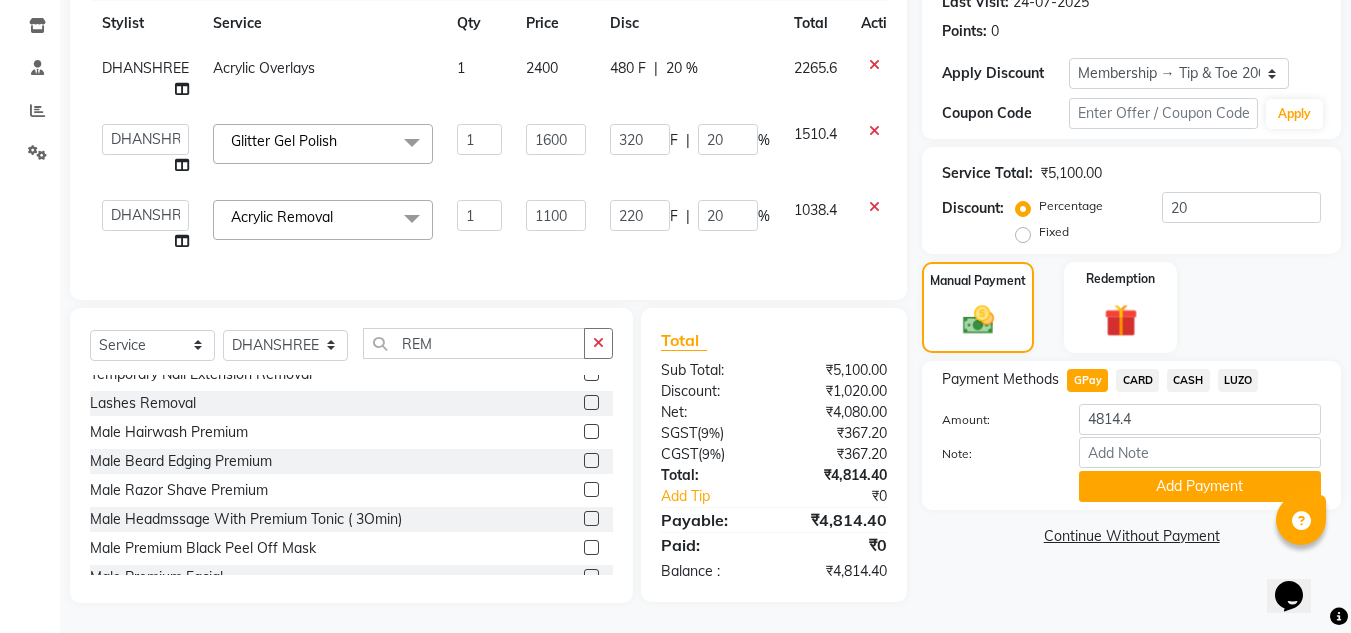 click on "Add Payment" 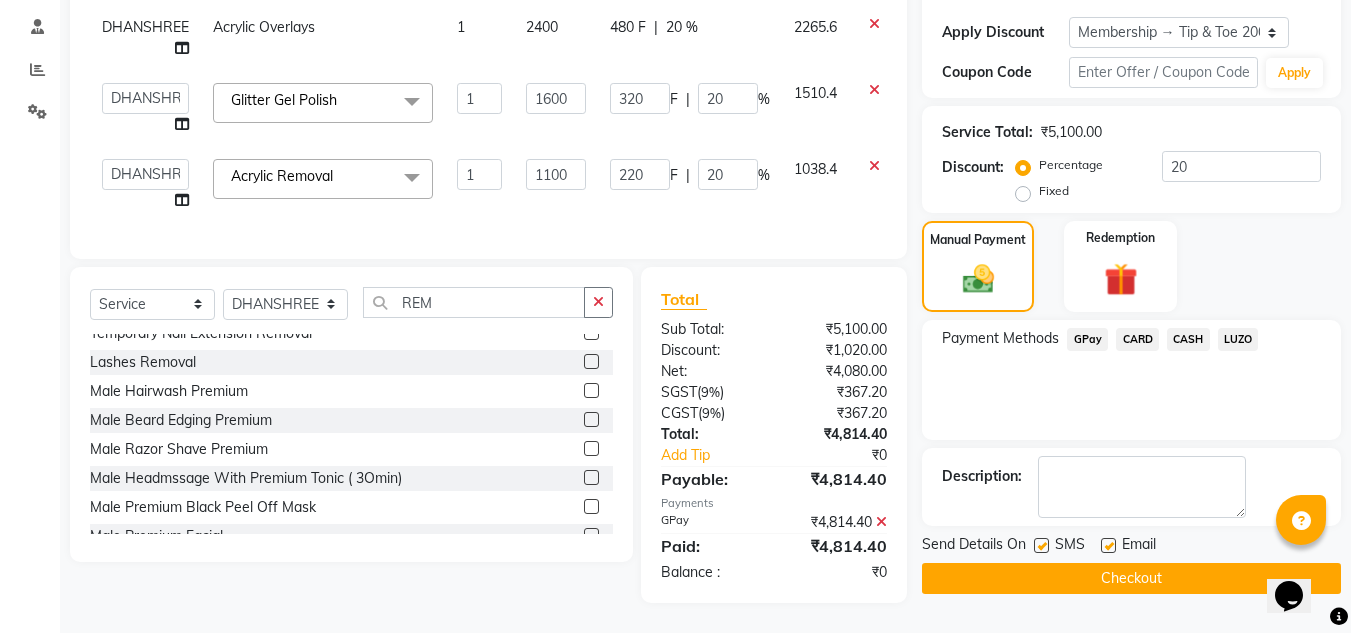 scroll, scrollTop: 346, scrollLeft: 0, axis: vertical 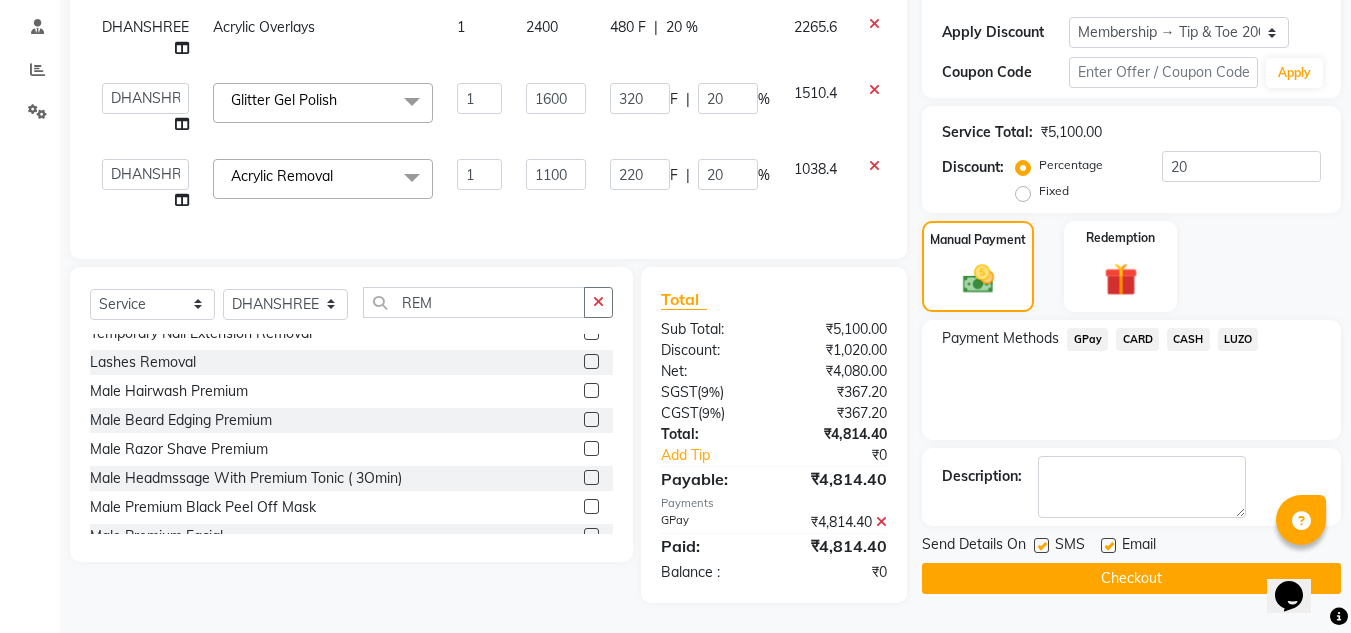click 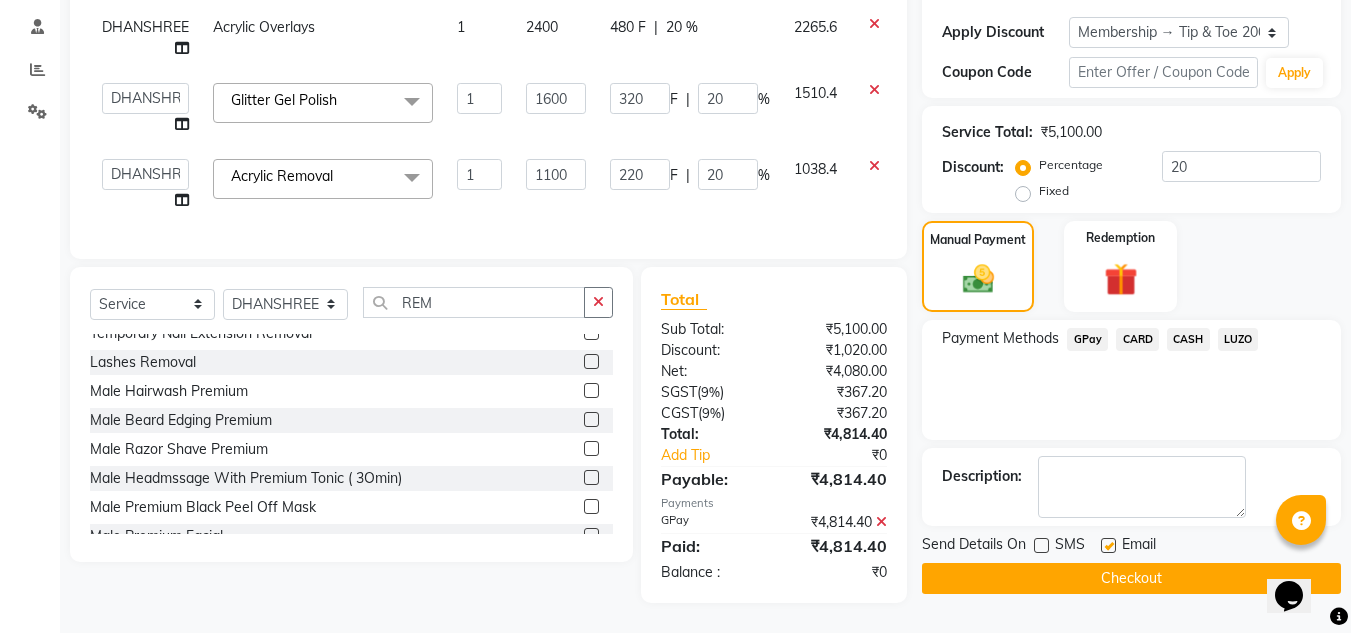 click 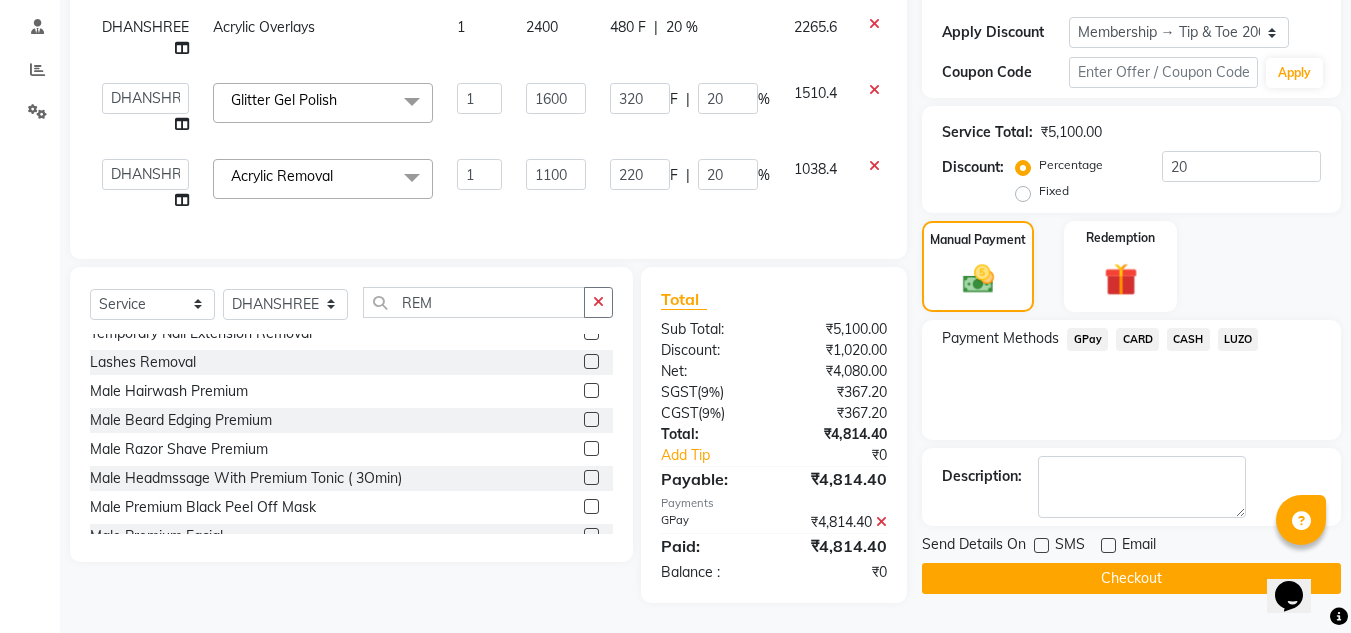 click on "Checkout" 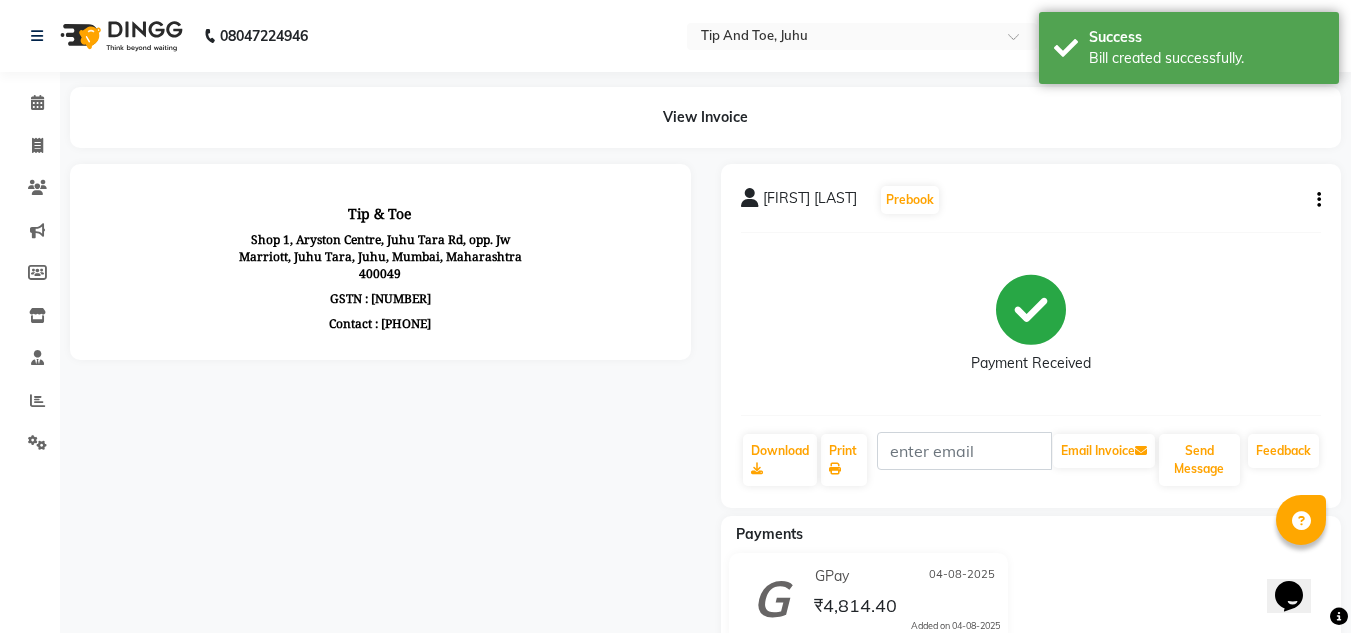 scroll, scrollTop: 0, scrollLeft: 0, axis: both 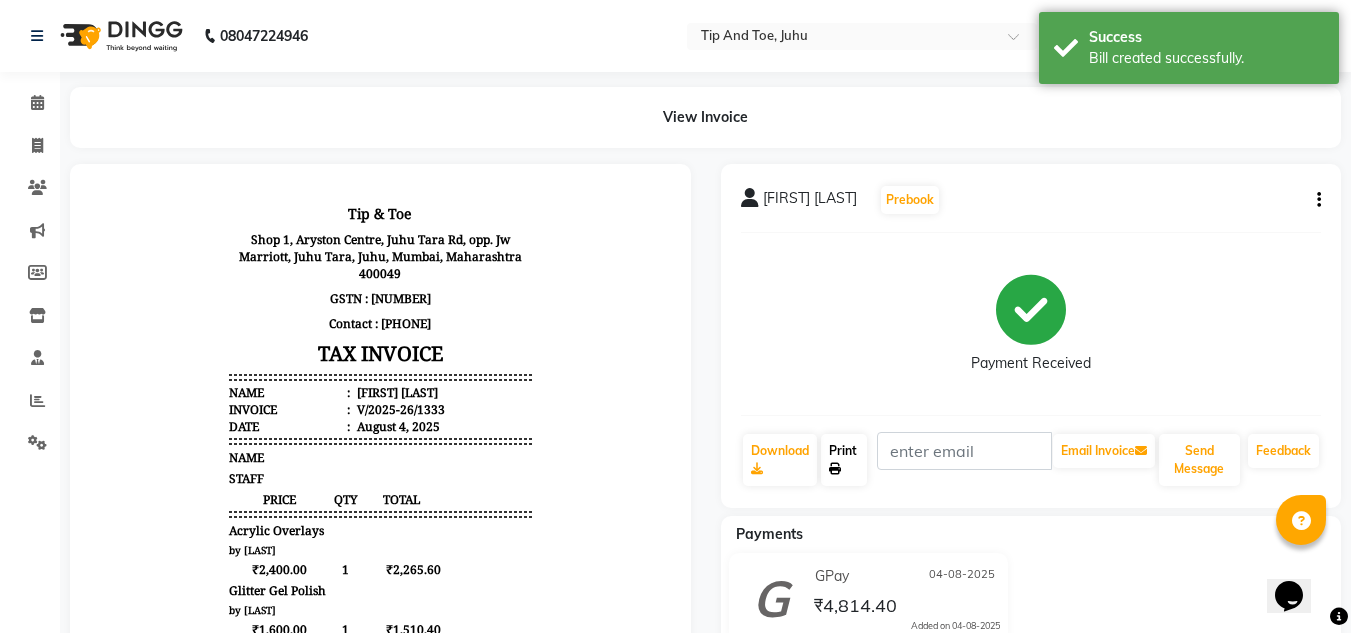 click on "Print" 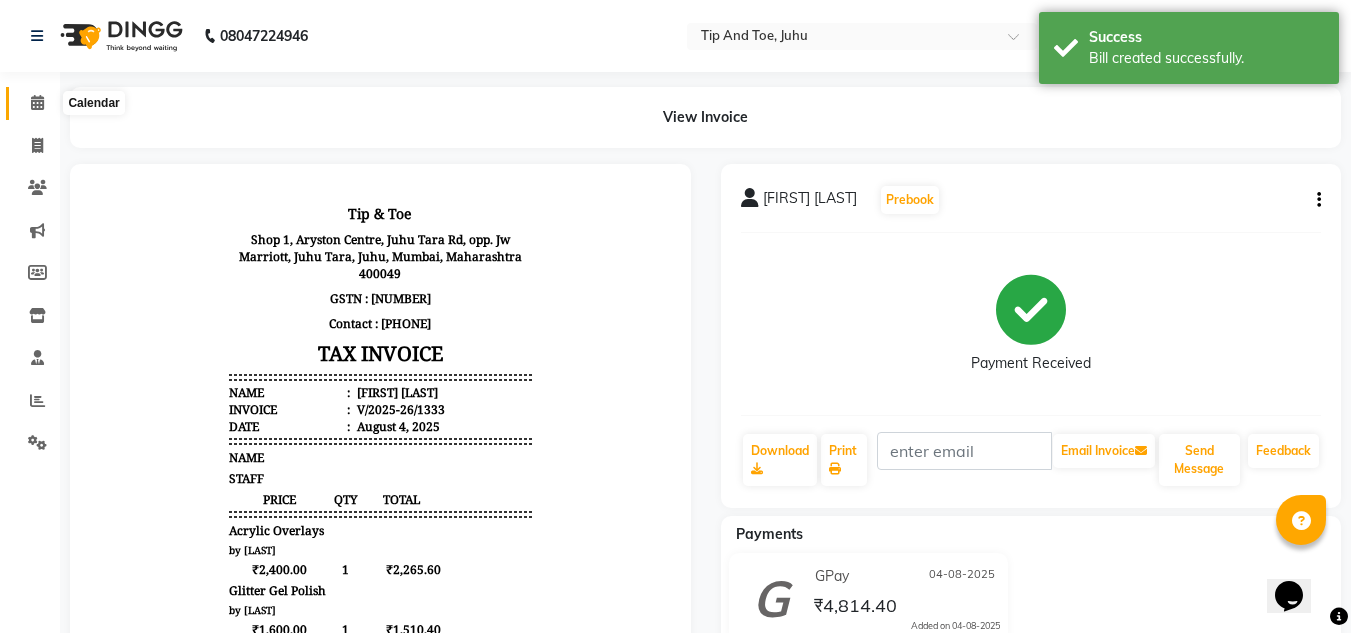 click 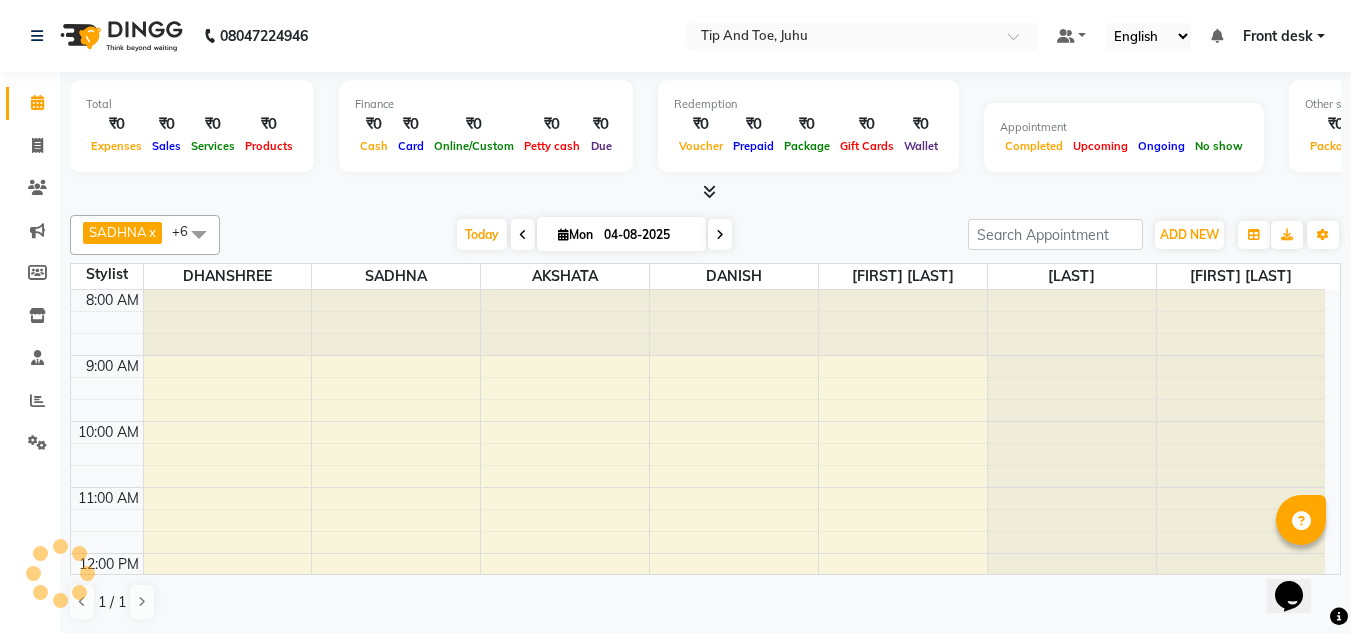 scroll, scrollTop: 0, scrollLeft: 0, axis: both 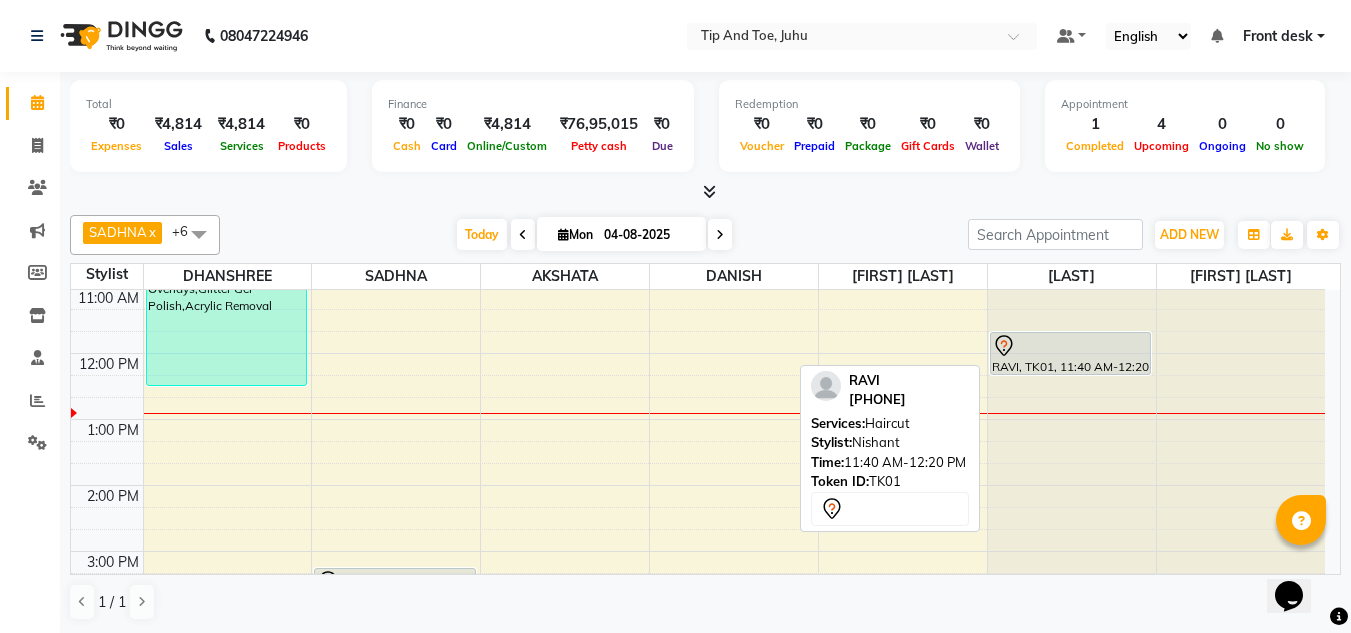 click at bounding box center [1071, 346] 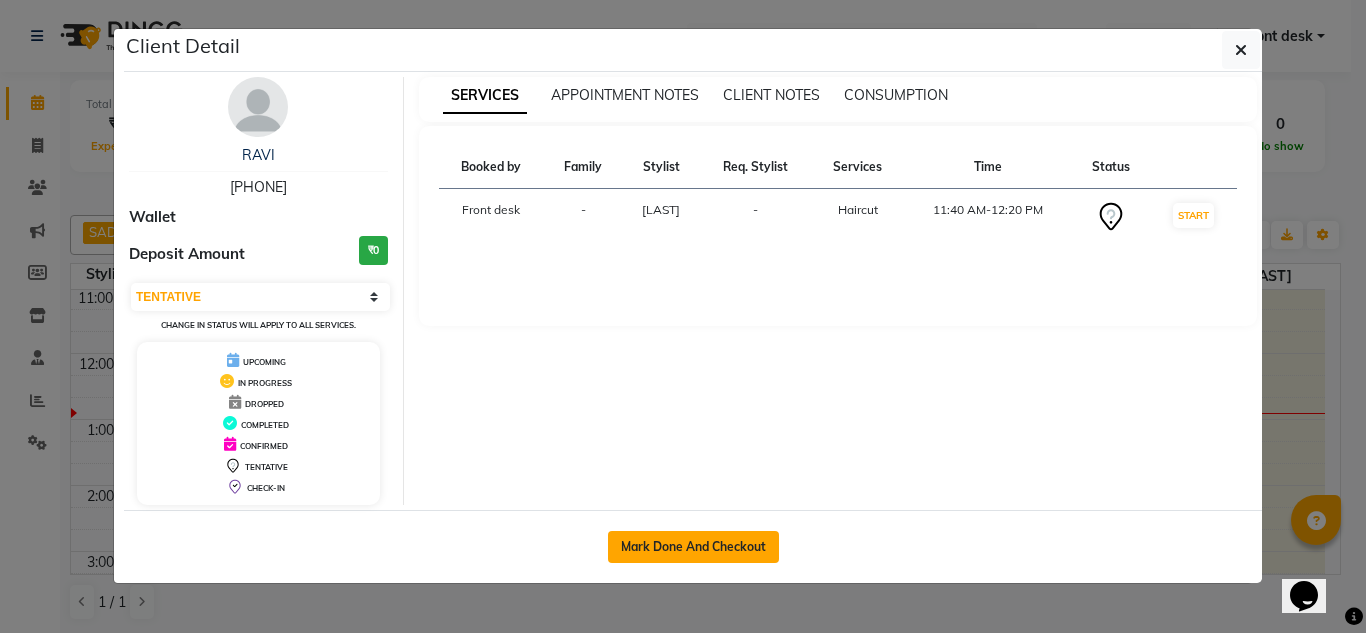 click on "Mark Done And Checkout" 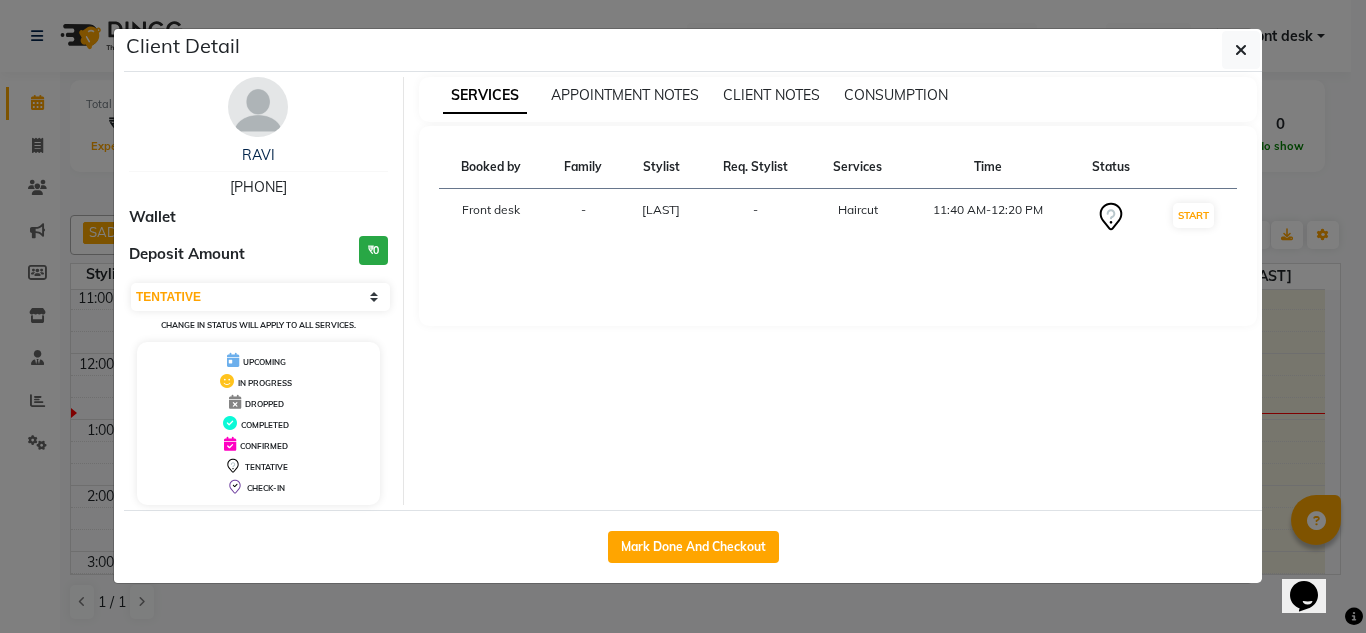 select on "5516" 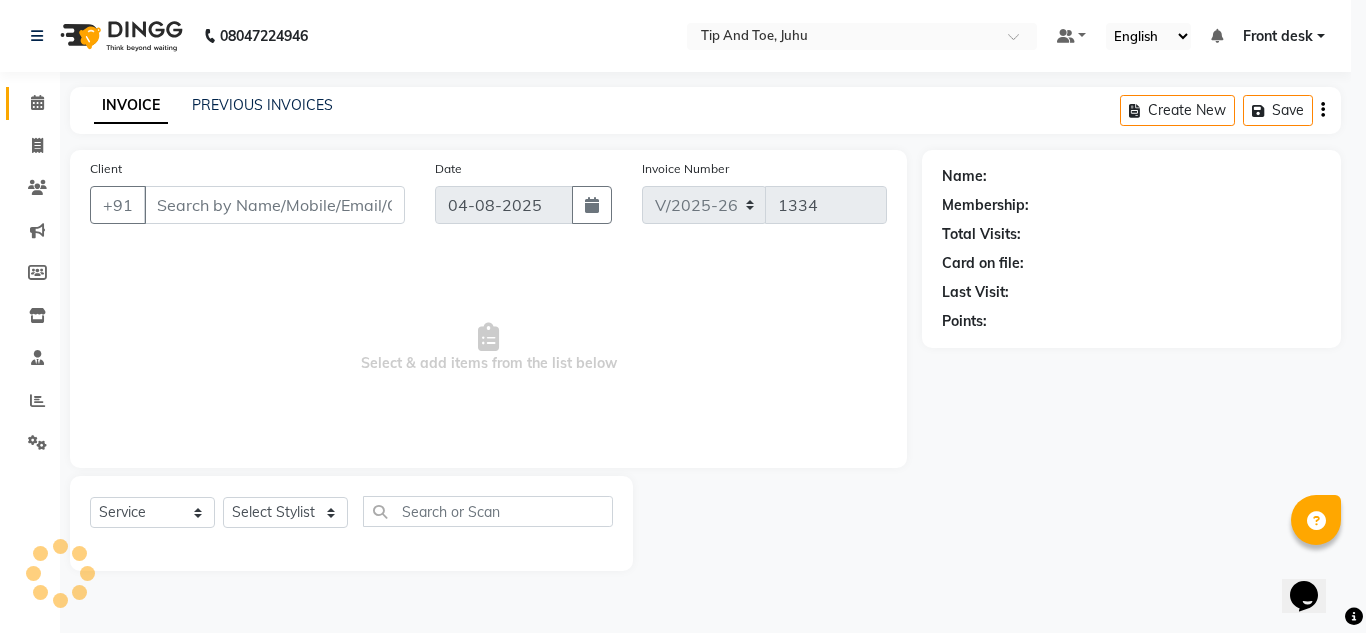 select on "3" 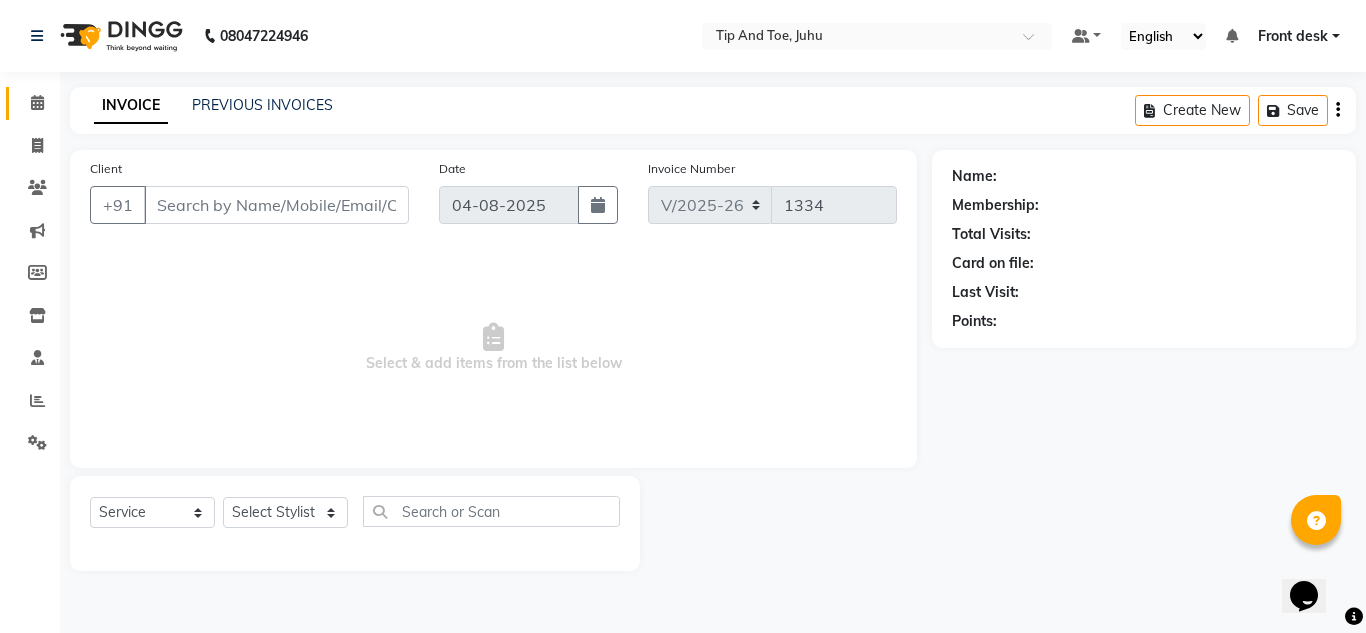 type on "9769901666" 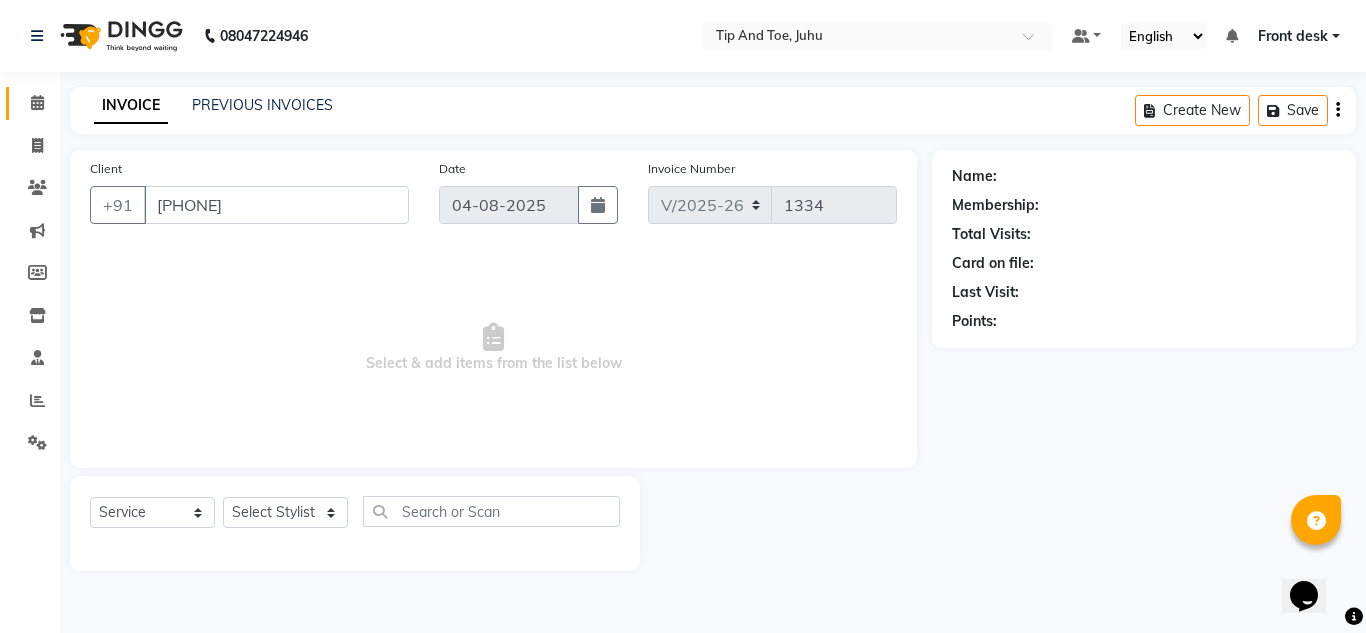select on "86116" 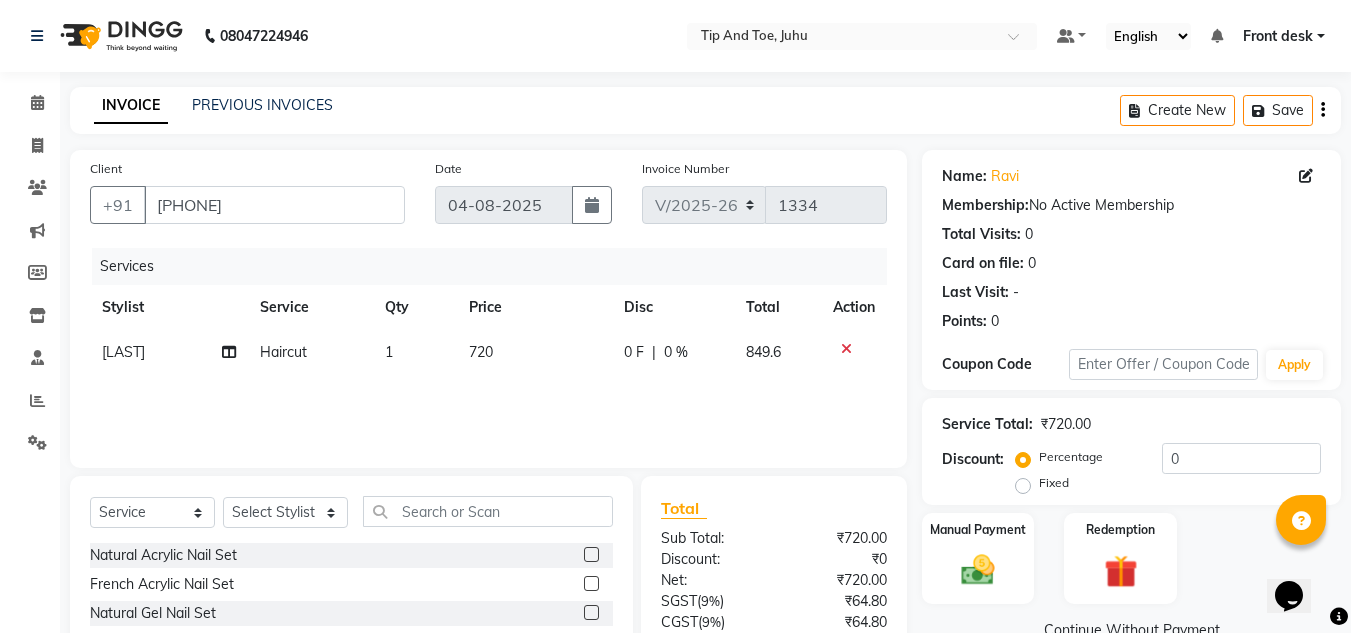 click on "720" 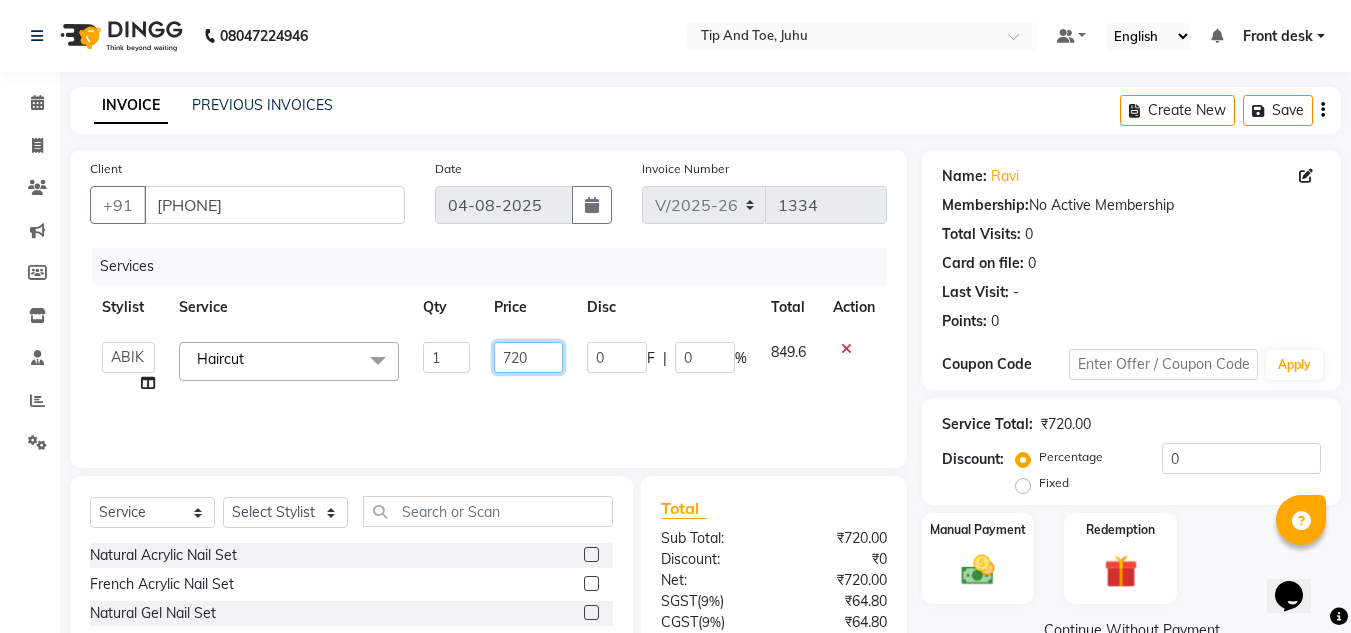 drag, startPoint x: 533, startPoint y: 365, endPoint x: 544, endPoint y: 365, distance: 11 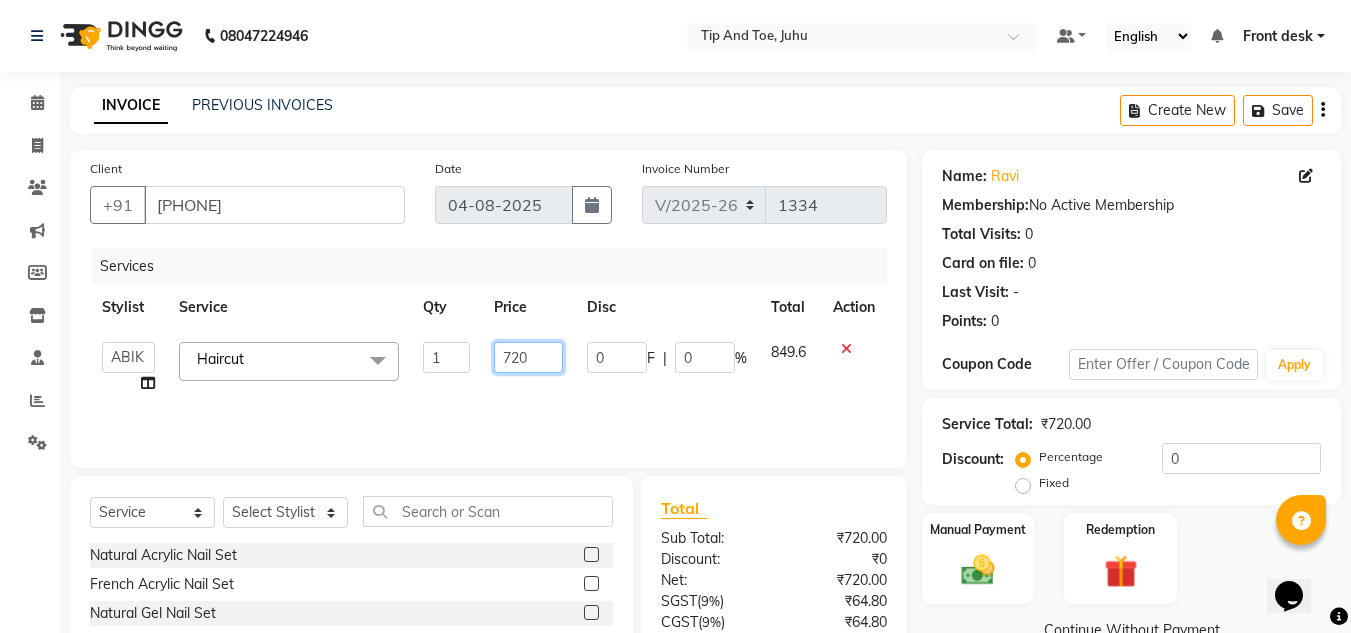 click on "720" 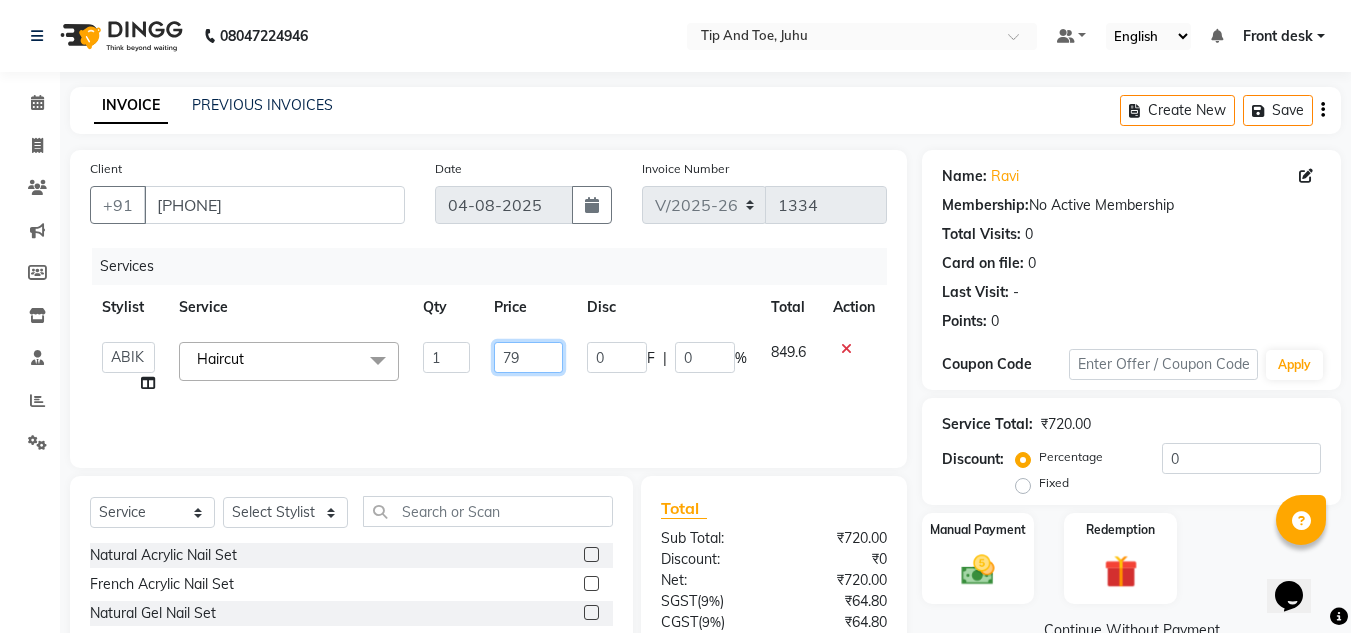 type on "799" 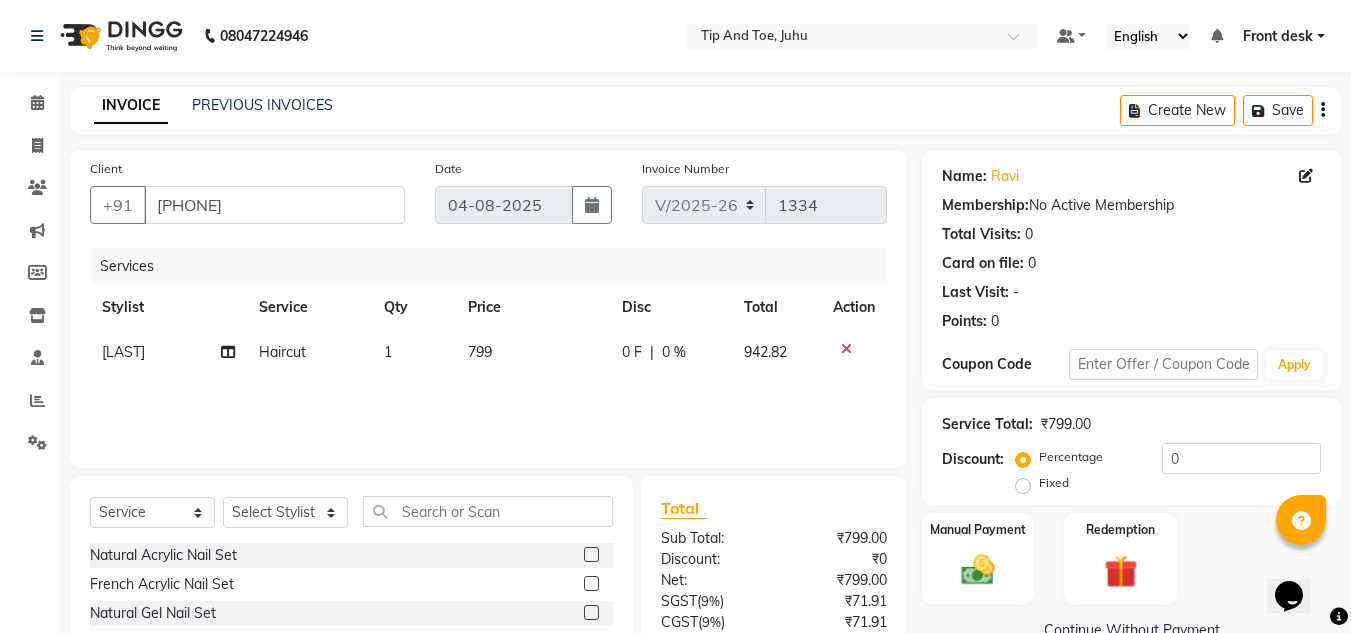 click on "Services" 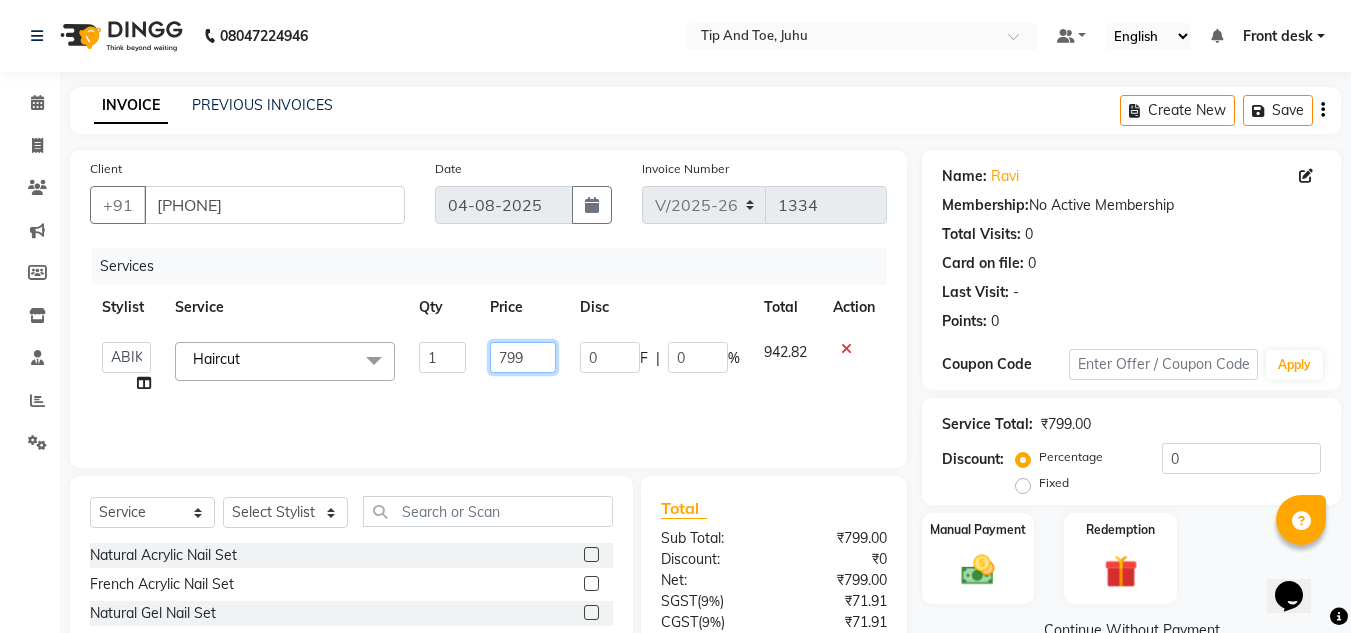 click on "799" 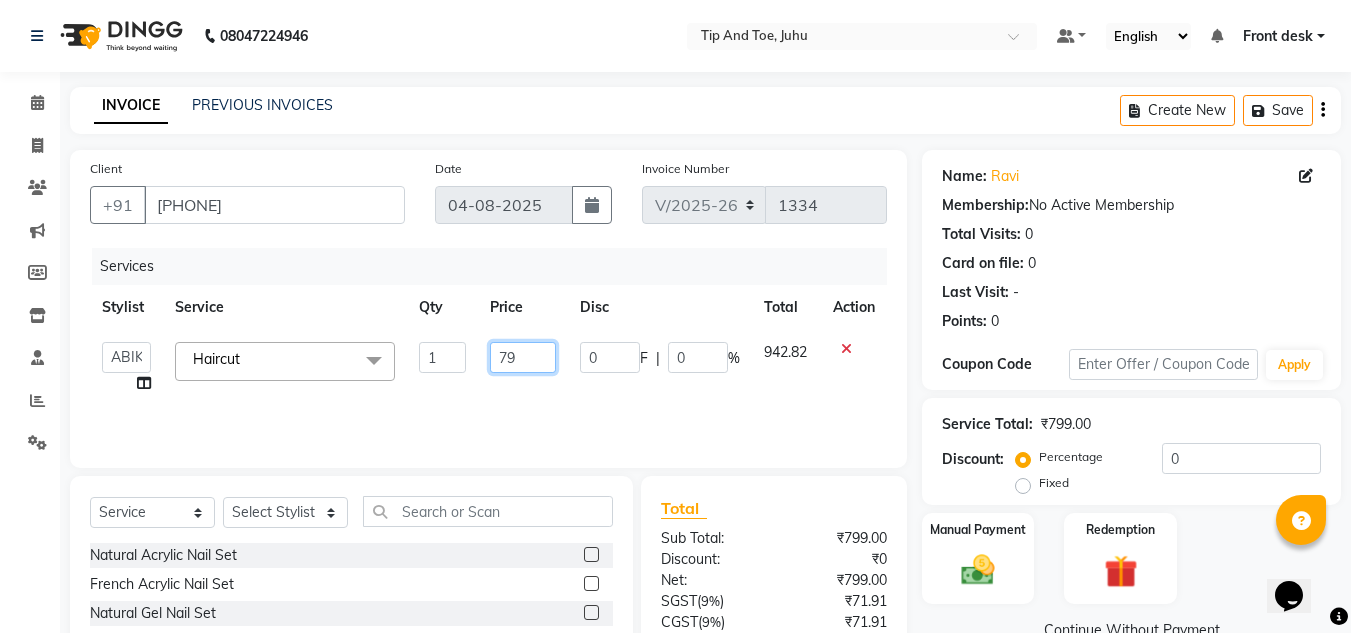 type on "7" 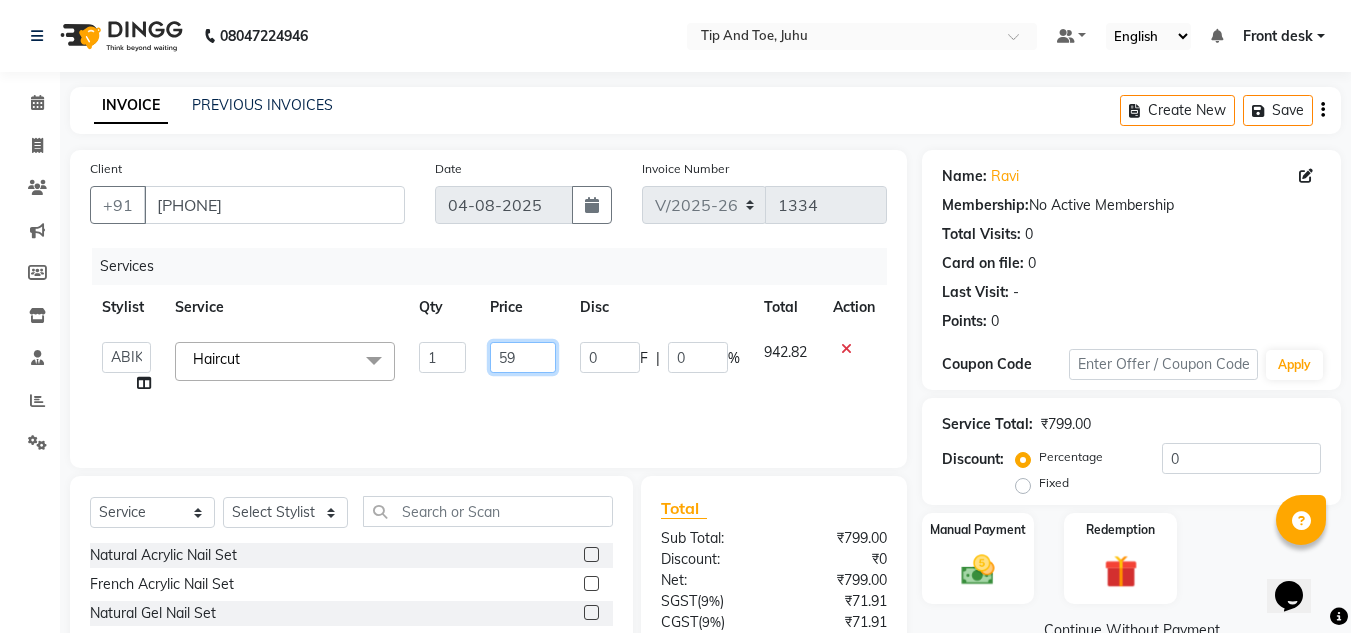 type on "599" 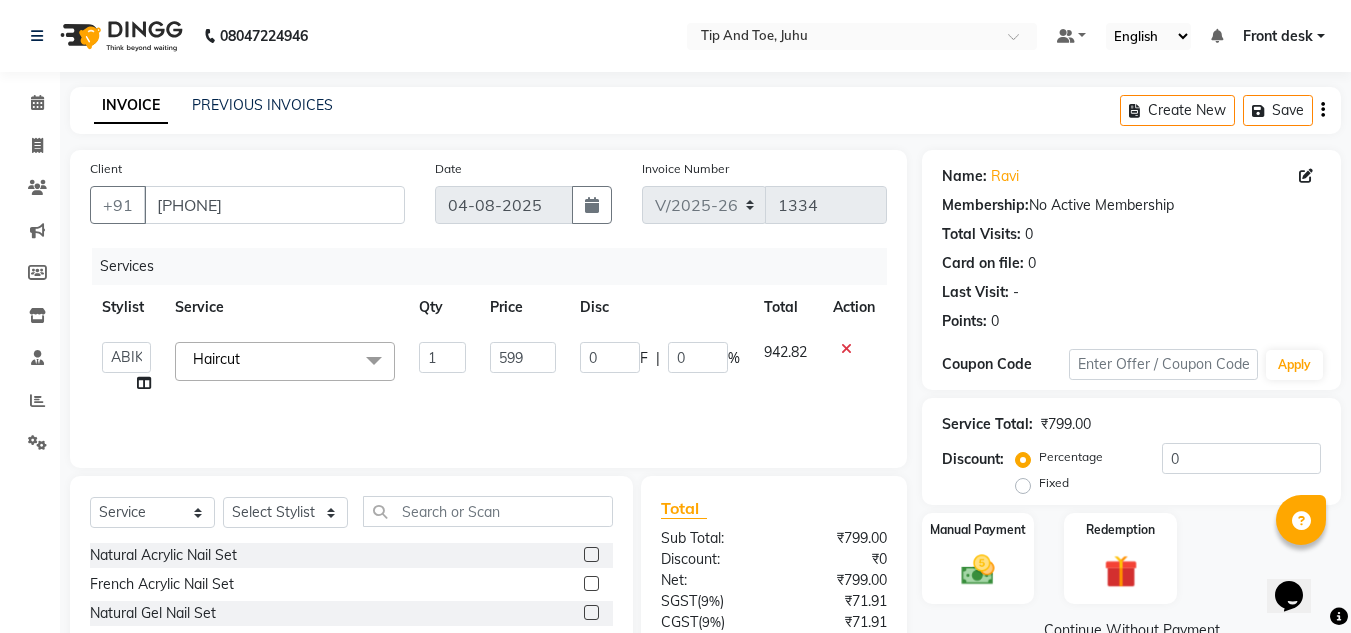 click on "Services" 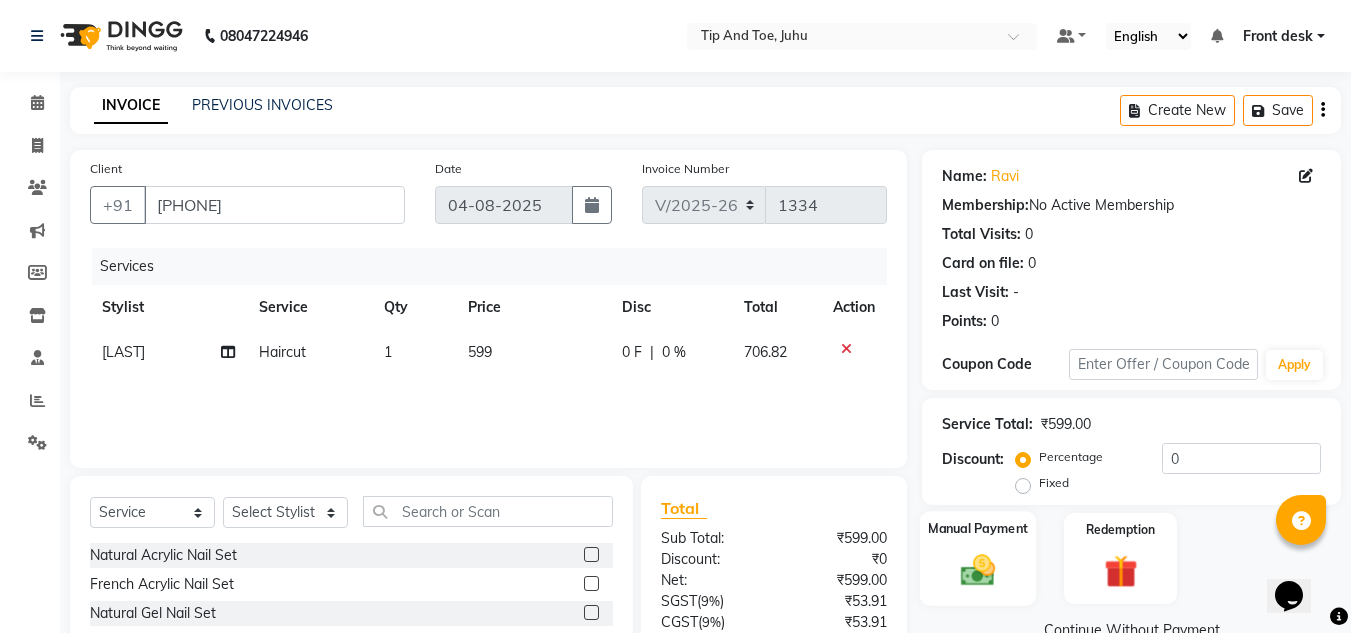 click 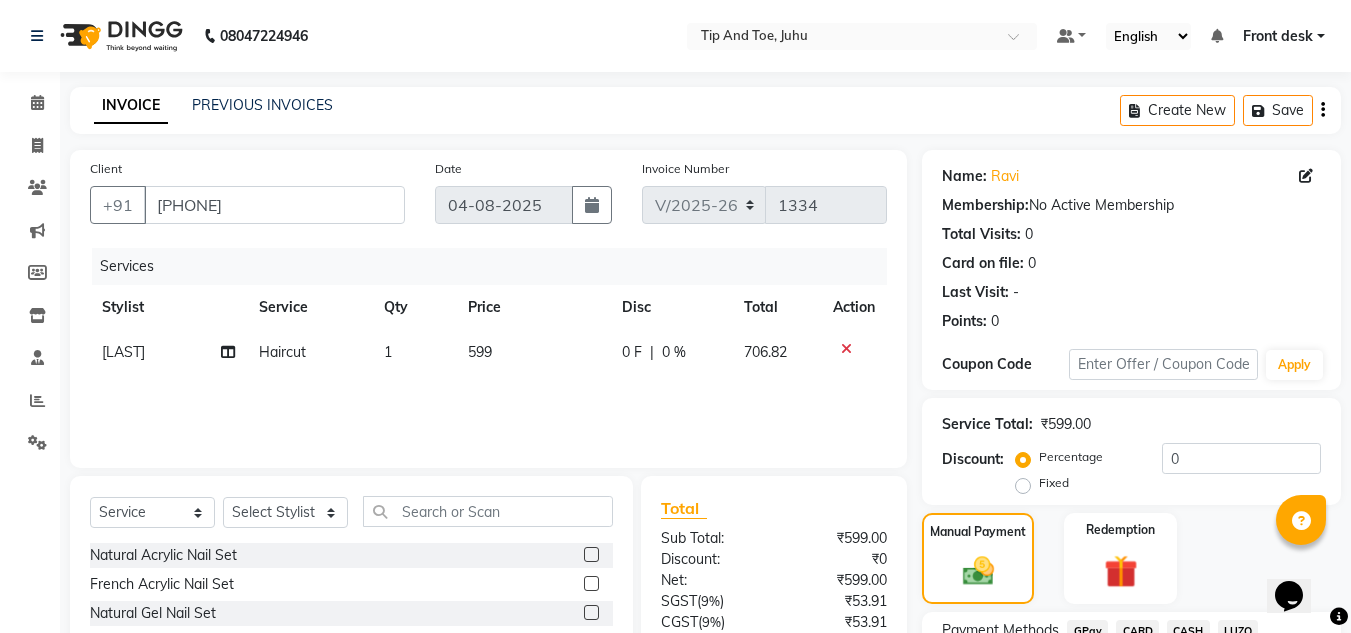 scroll, scrollTop: 170, scrollLeft: 0, axis: vertical 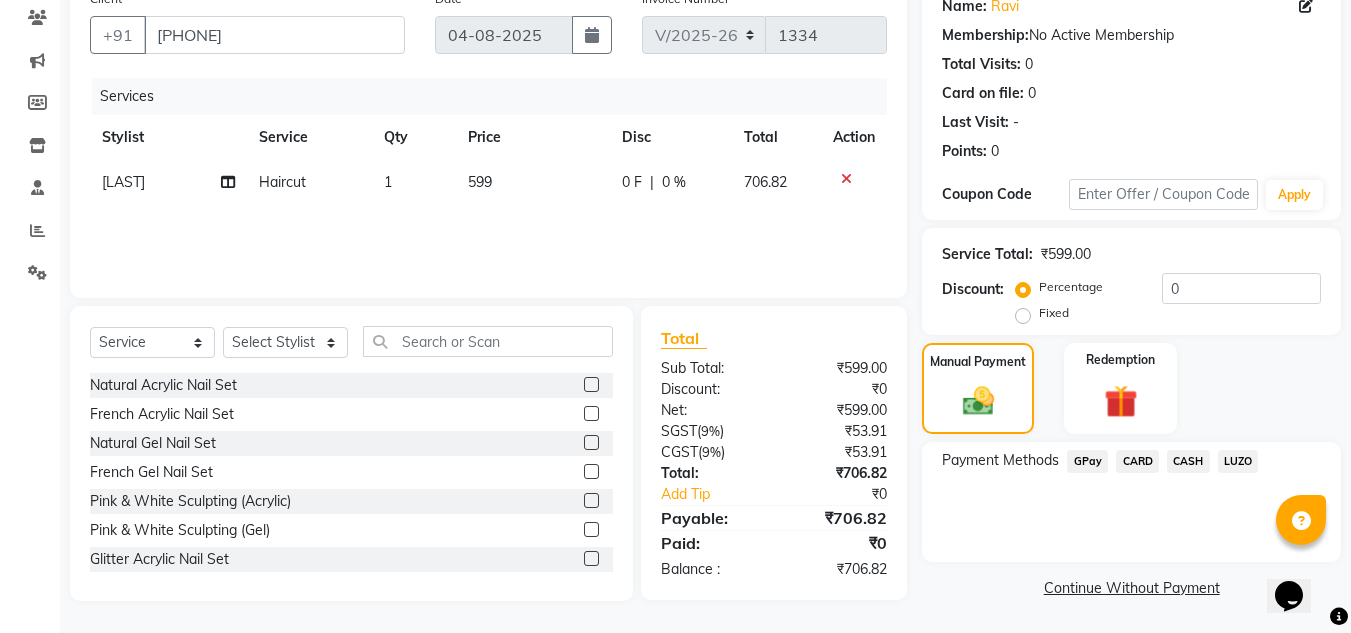 click on "LUZO" 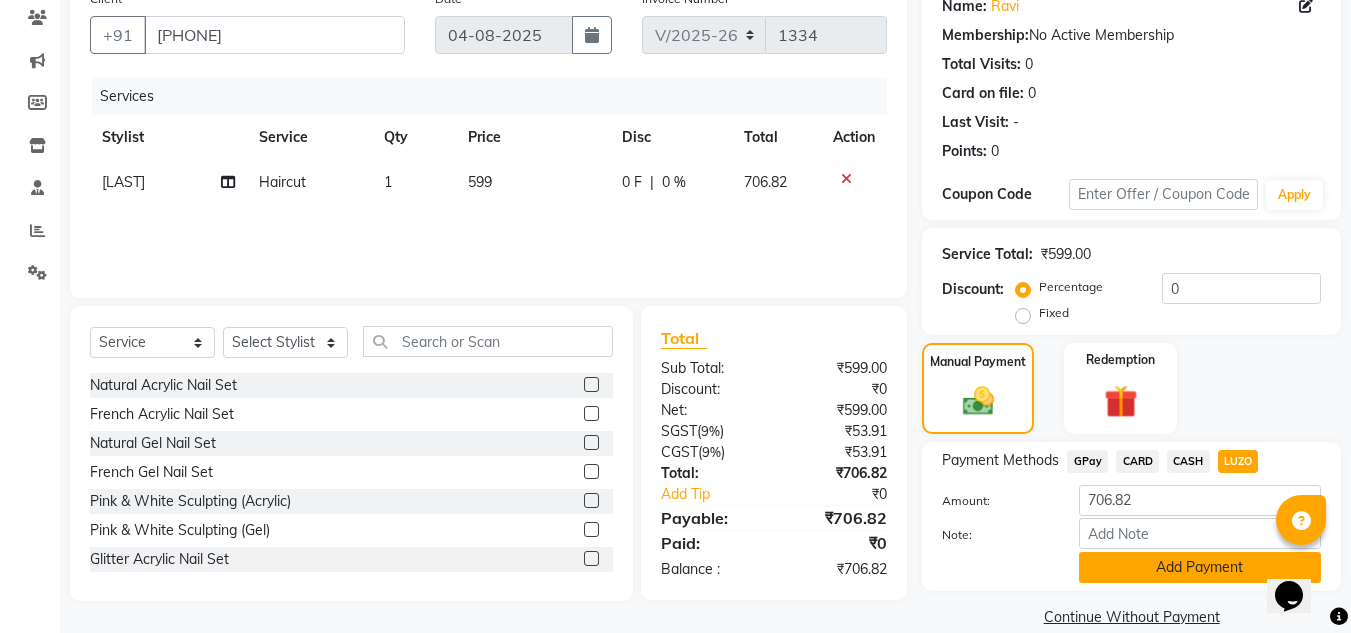 scroll, scrollTop: 199, scrollLeft: 0, axis: vertical 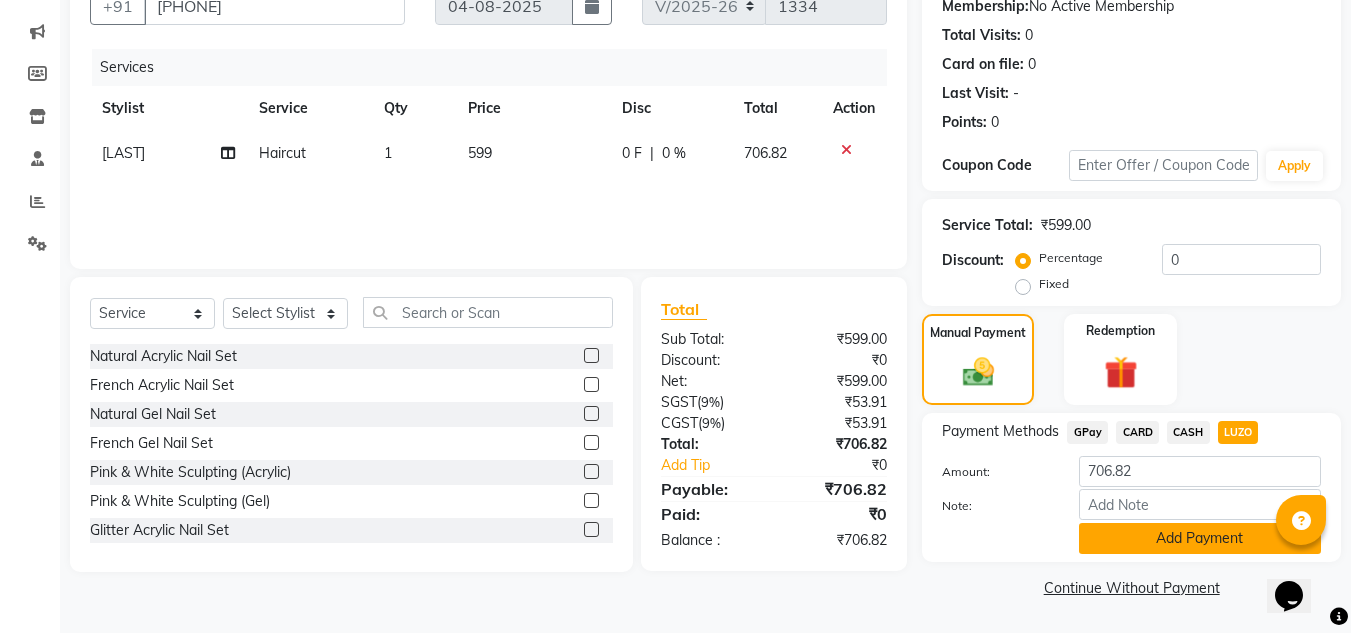 click on "Add Payment" 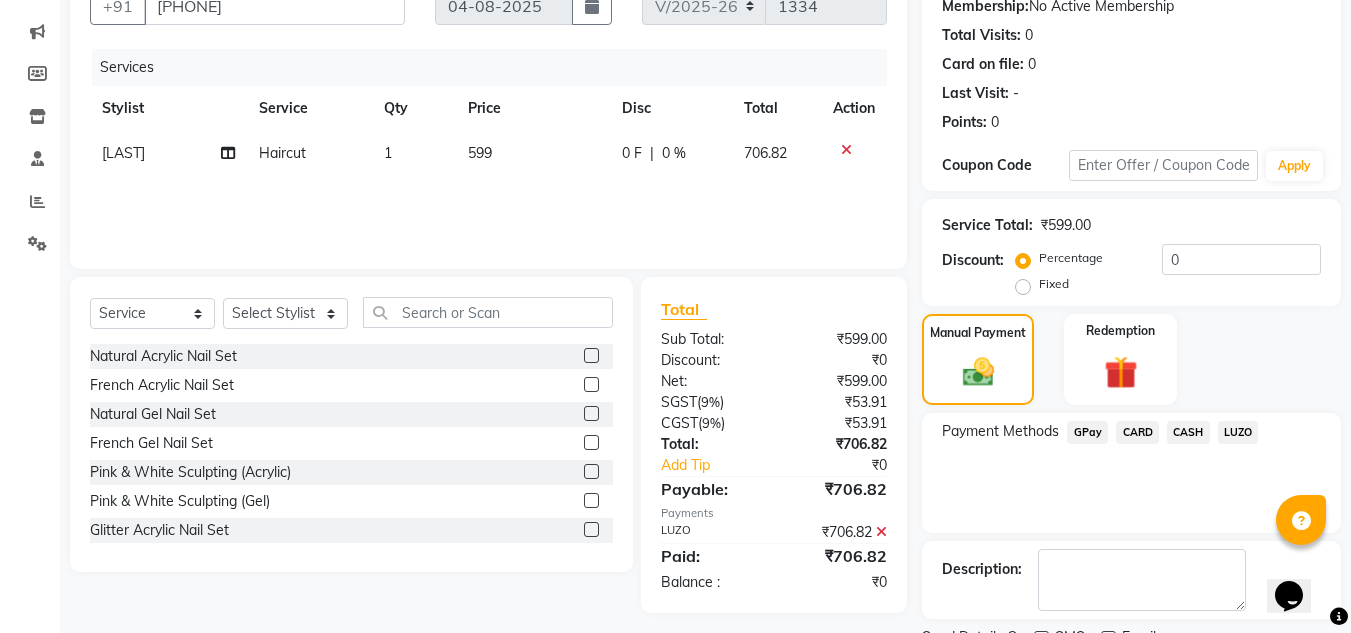 scroll, scrollTop: 283, scrollLeft: 0, axis: vertical 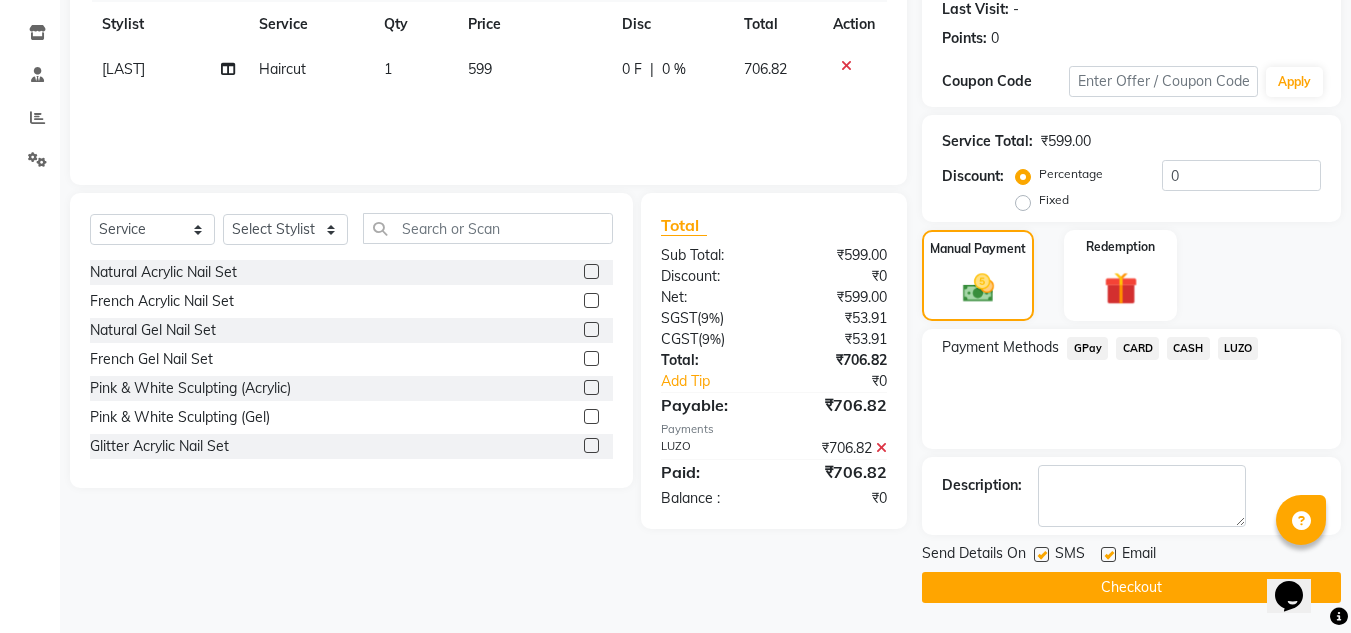 click on "Checkout" 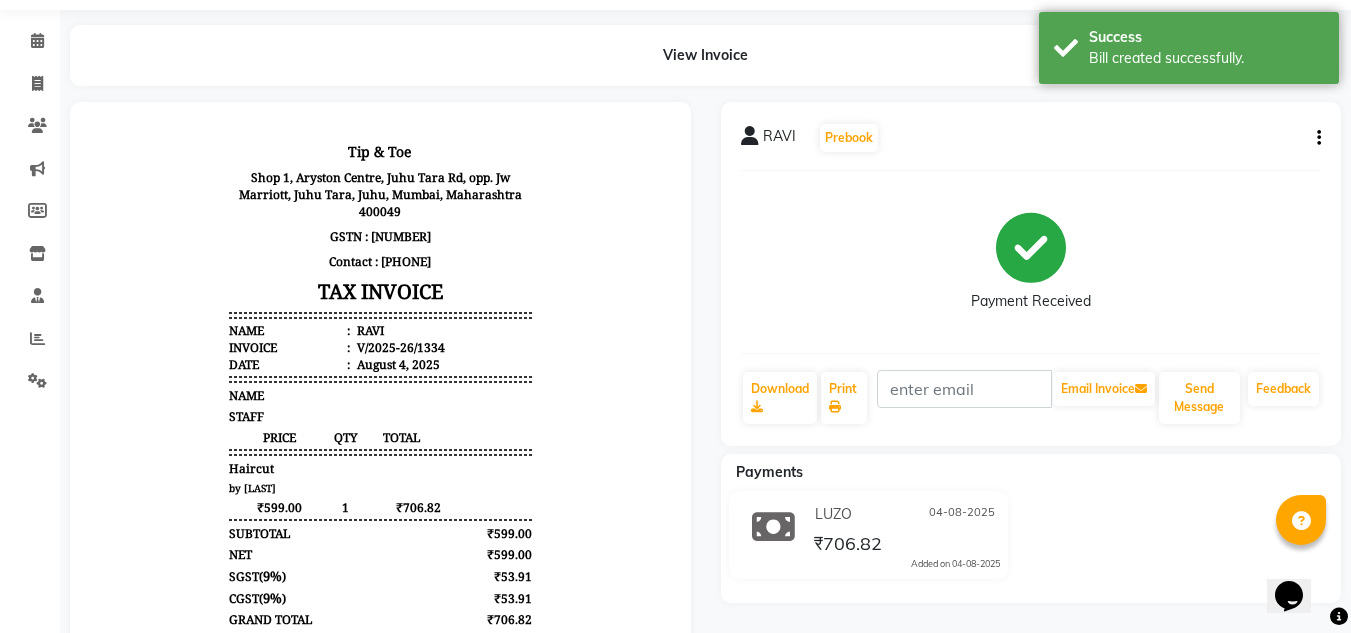 scroll, scrollTop: 0, scrollLeft: 0, axis: both 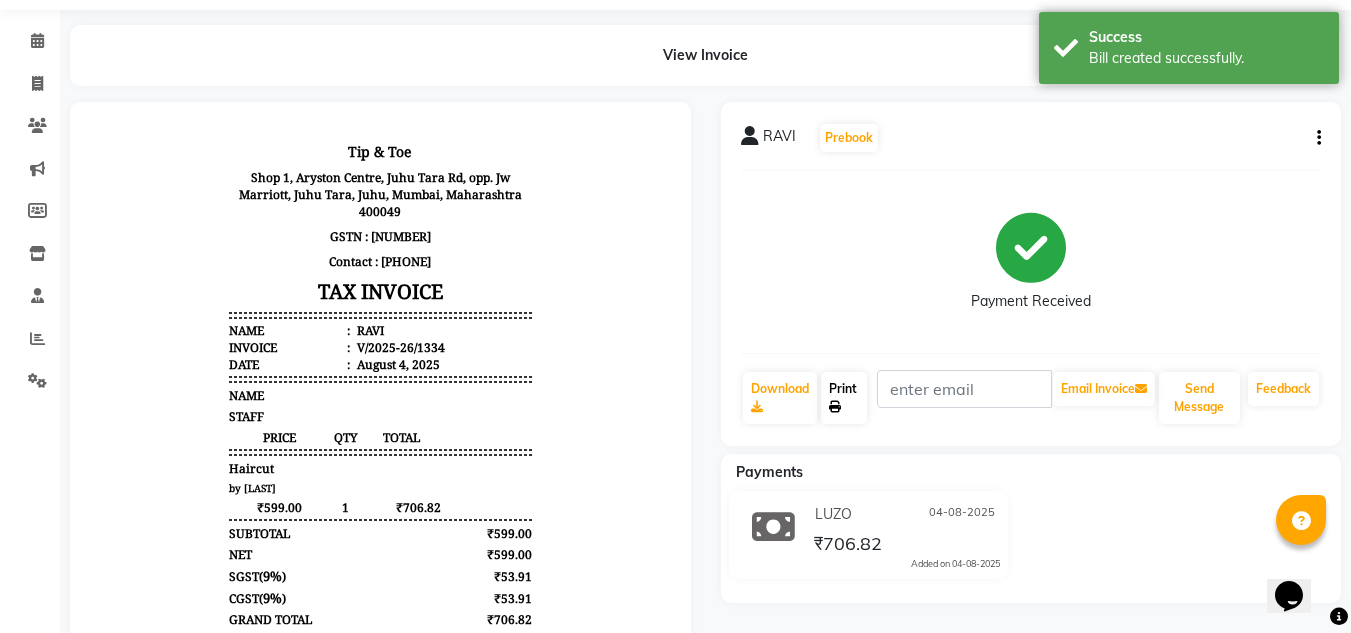 click on "Print" 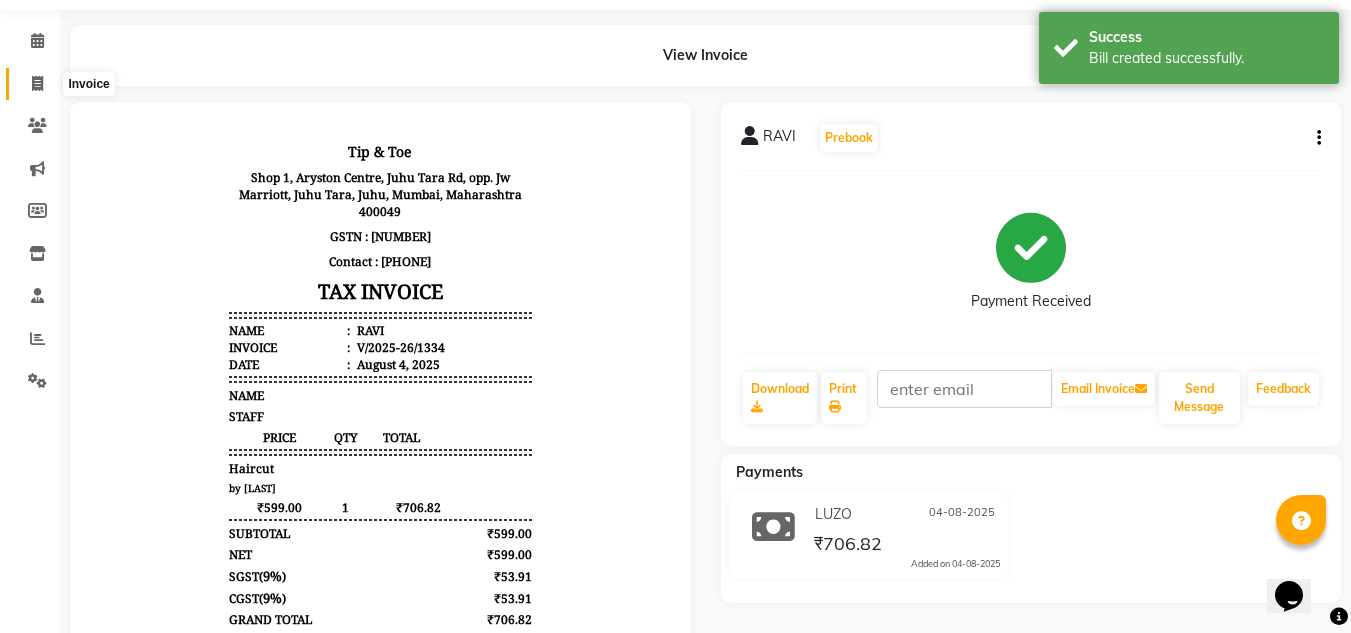 click 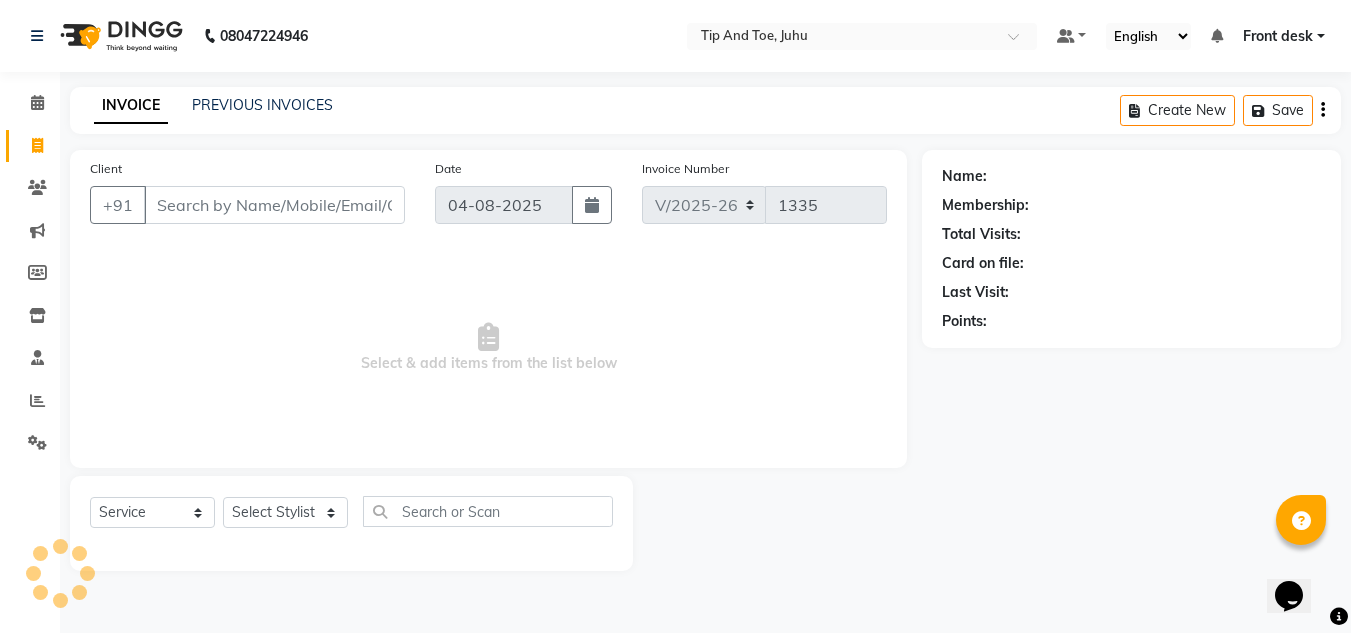 scroll, scrollTop: 0, scrollLeft: 0, axis: both 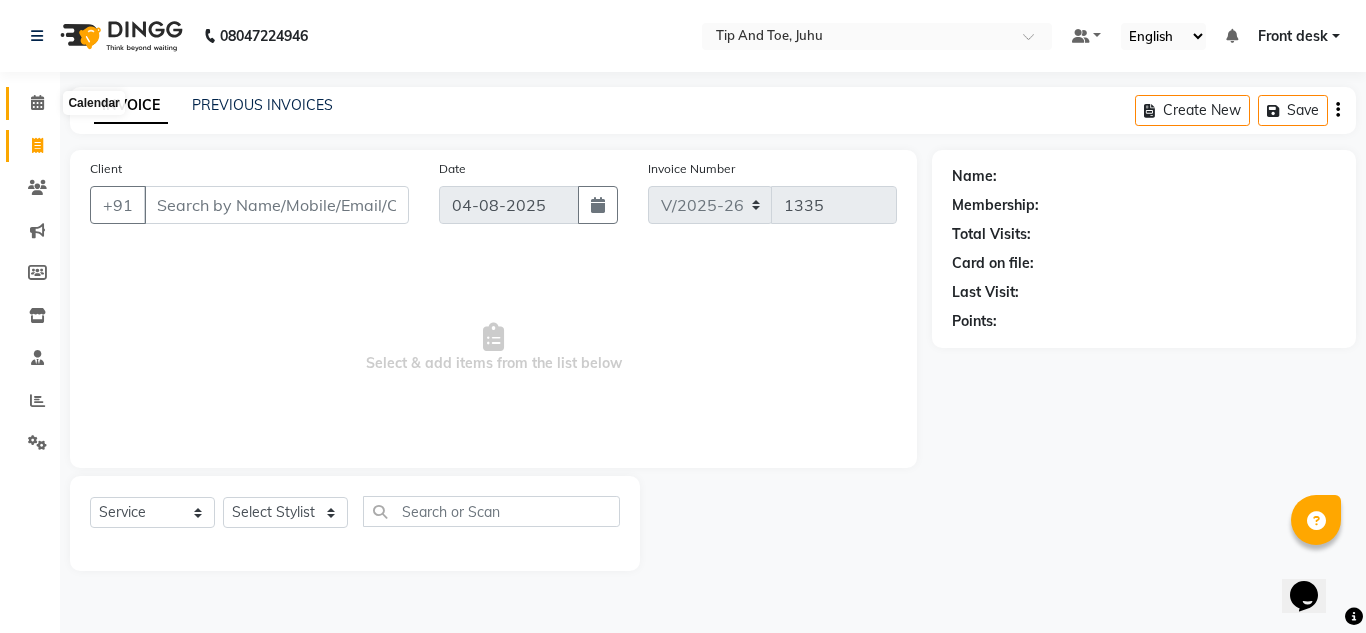 click 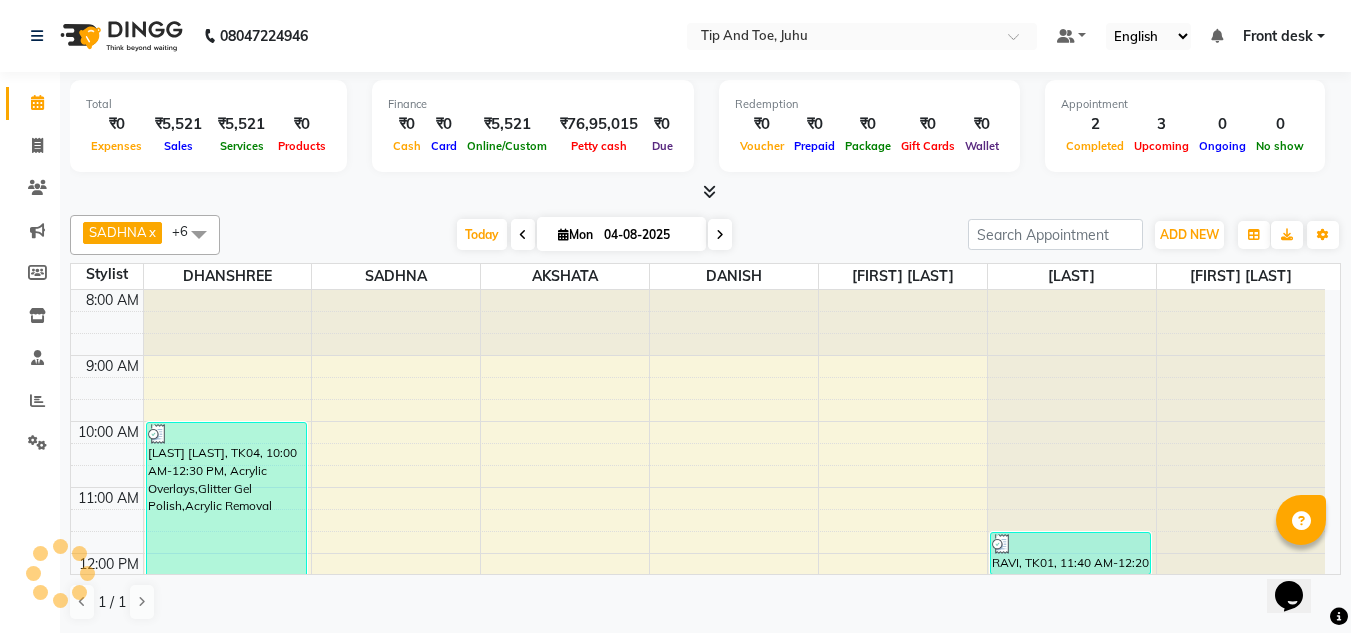 scroll, scrollTop: 0, scrollLeft: 0, axis: both 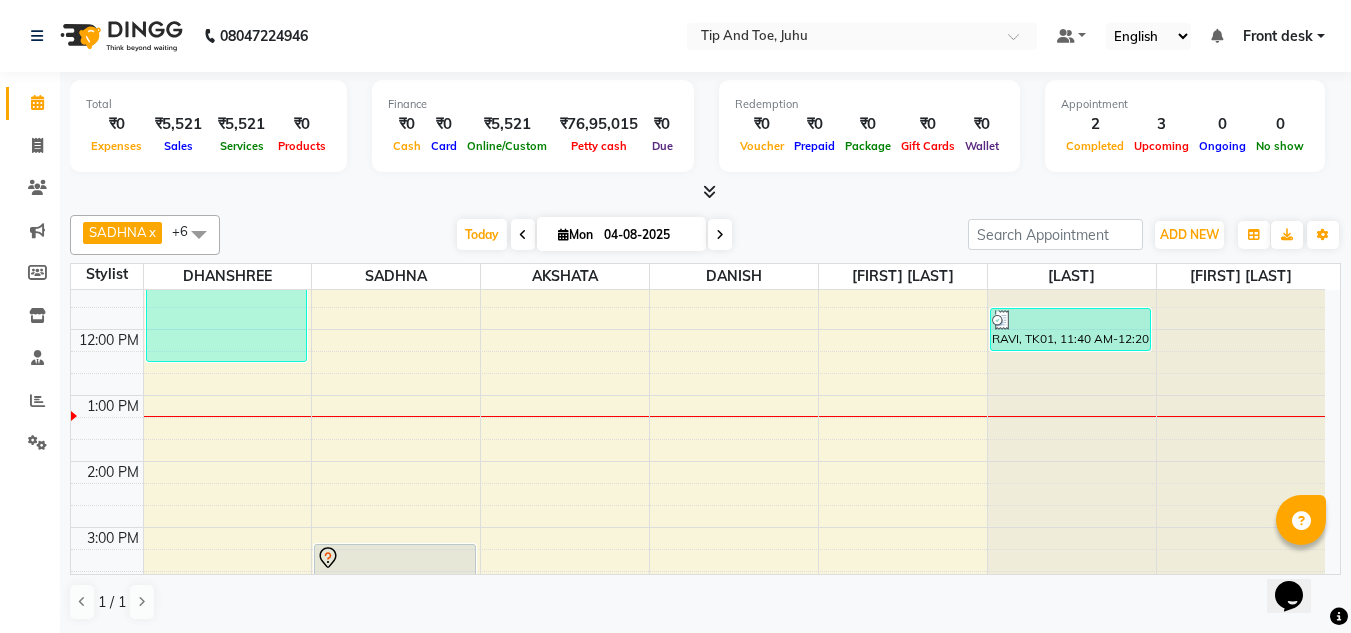 click on "Mon" at bounding box center [575, 234] 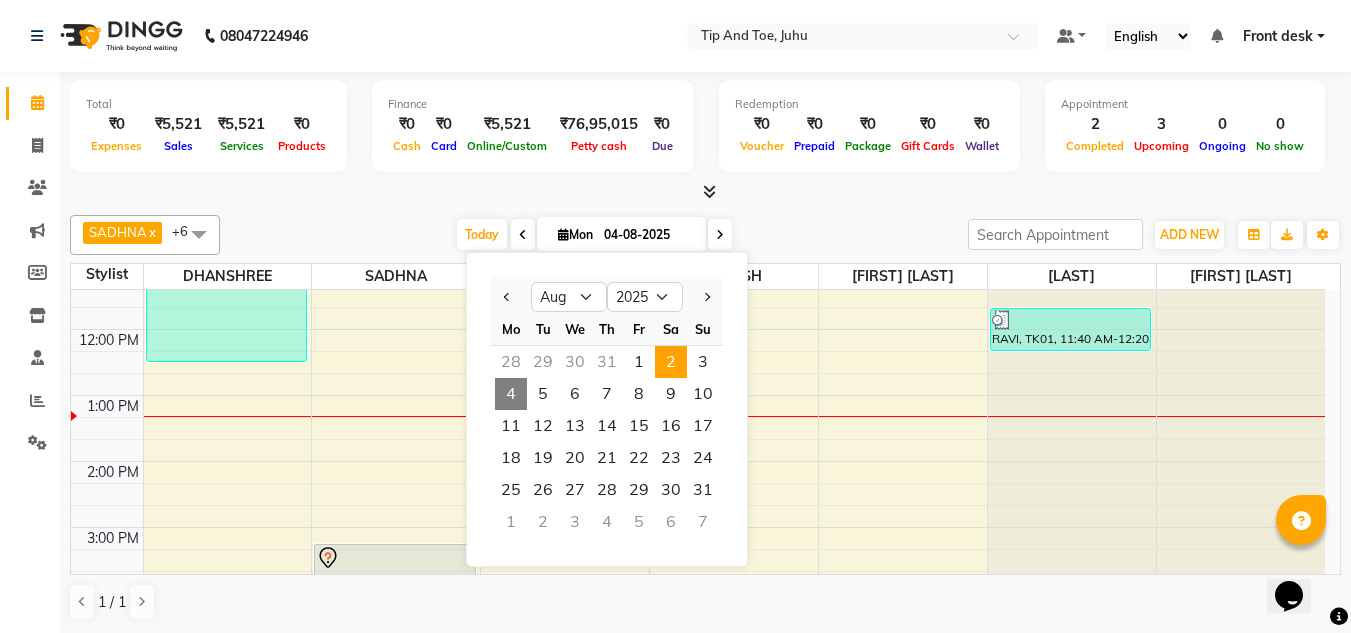 click on "2" at bounding box center [671, 362] 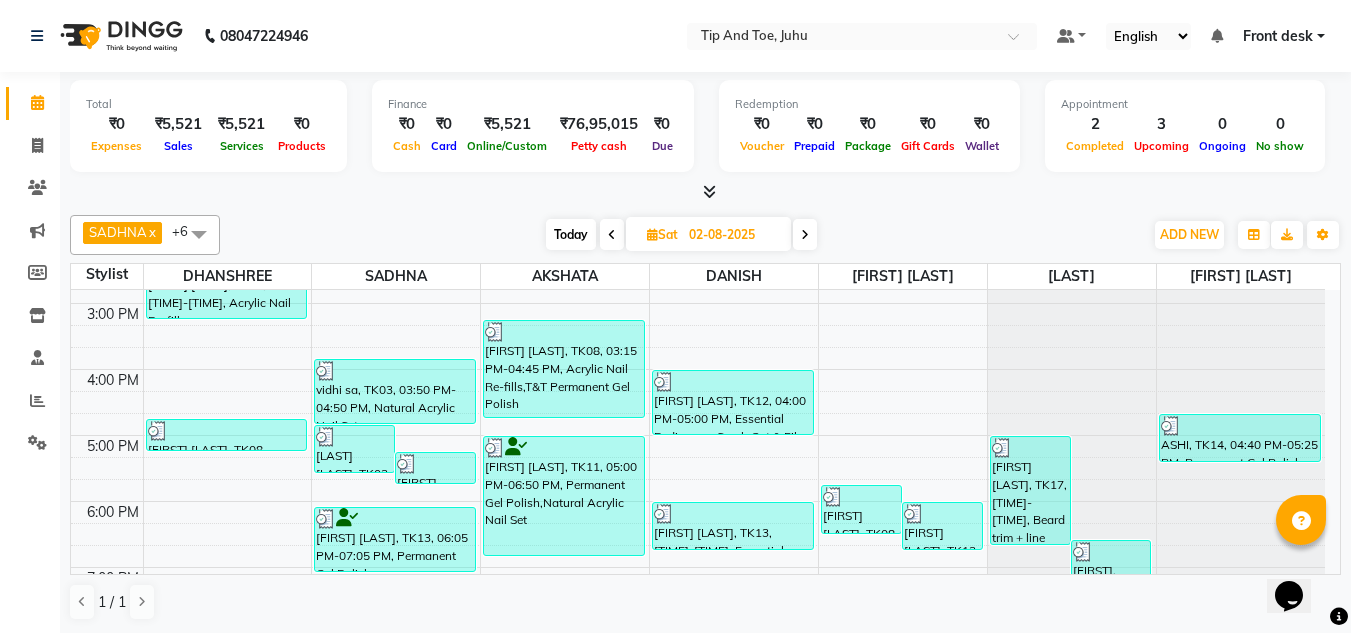 scroll, scrollTop: 573, scrollLeft: 0, axis: vertical 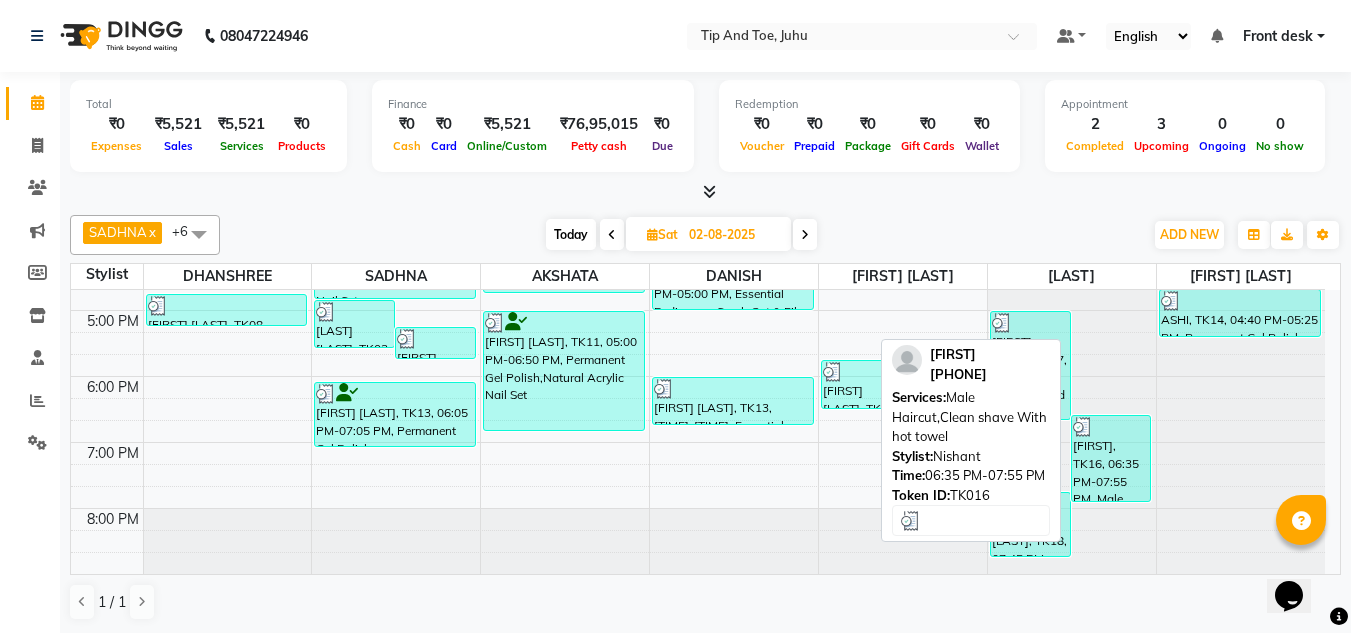 click at bounding box center [1111, 427] 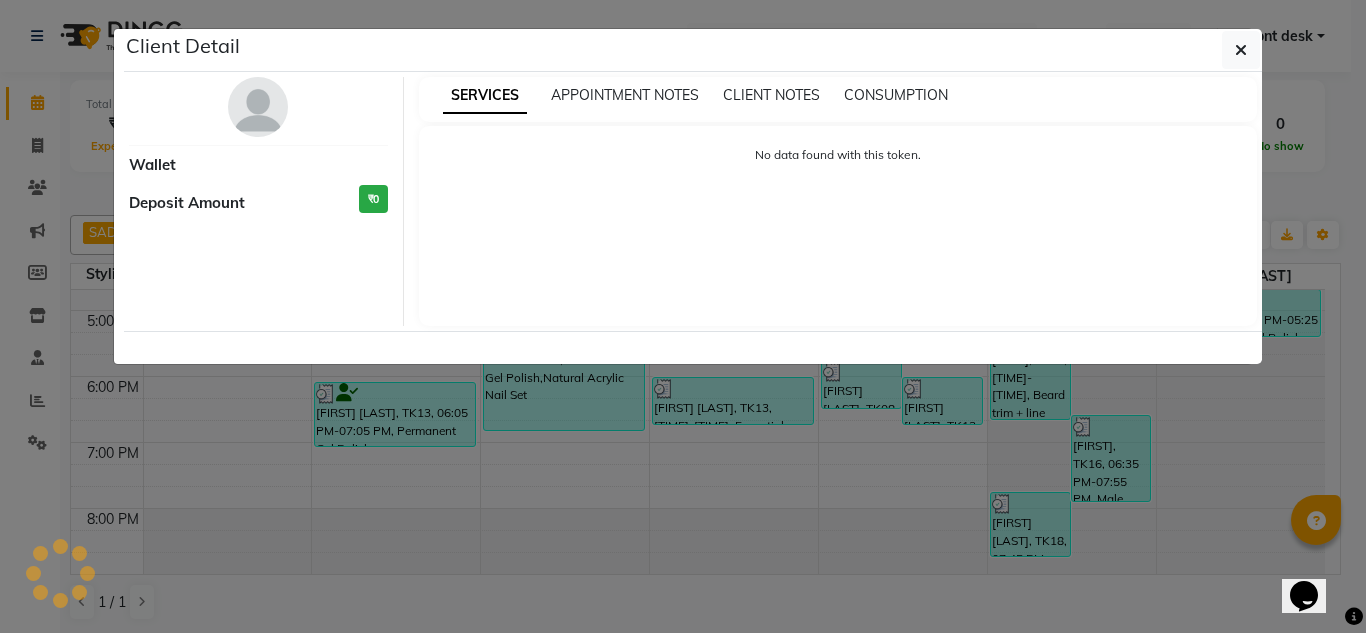 select on "3" 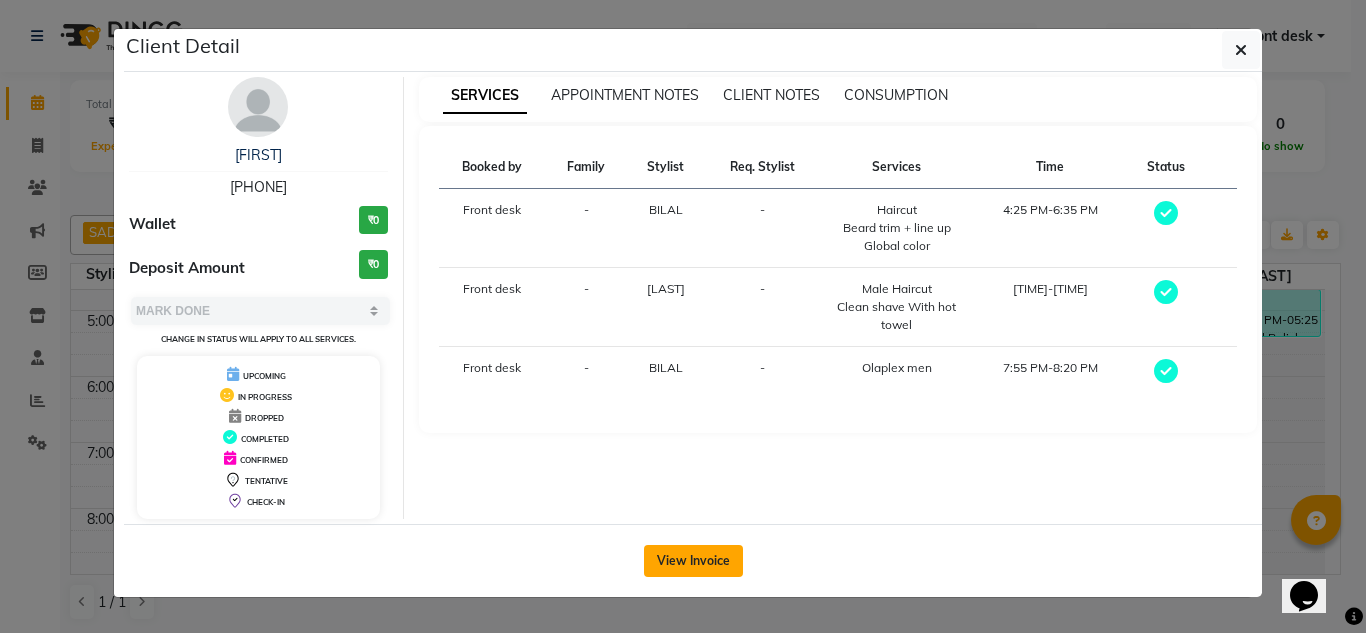click on "View Invoice" 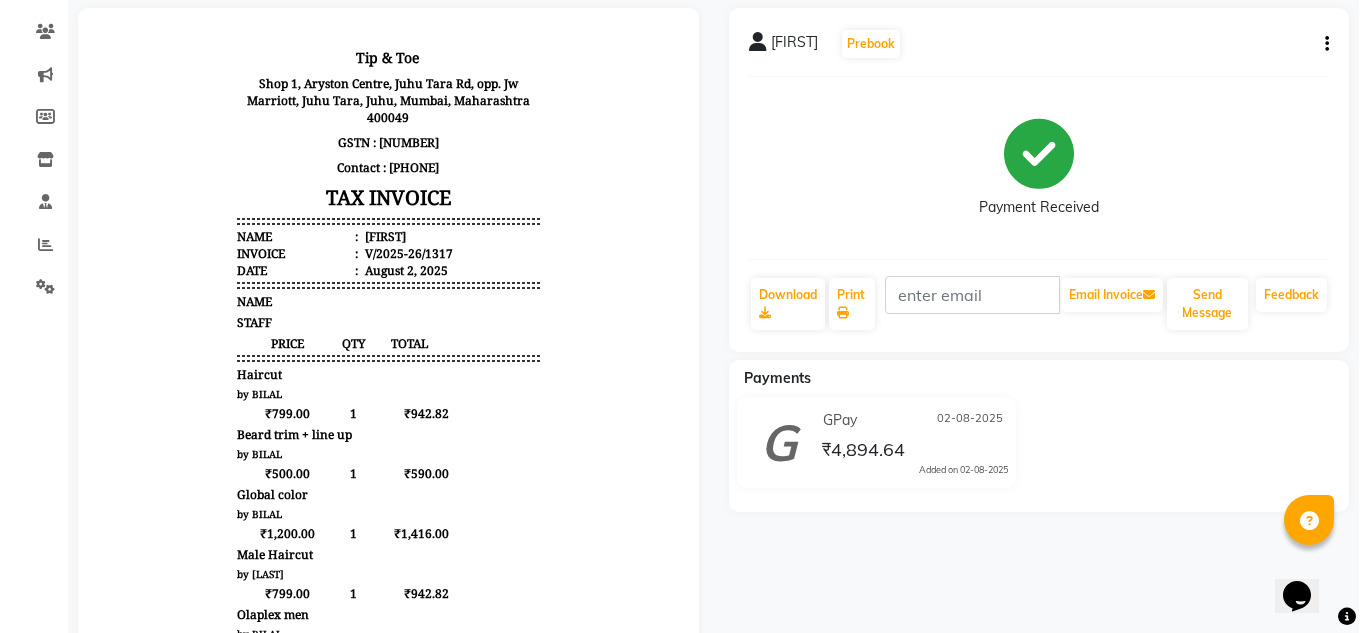 scroll, scrollTop: 0, scrollLeft: 0, axis: both 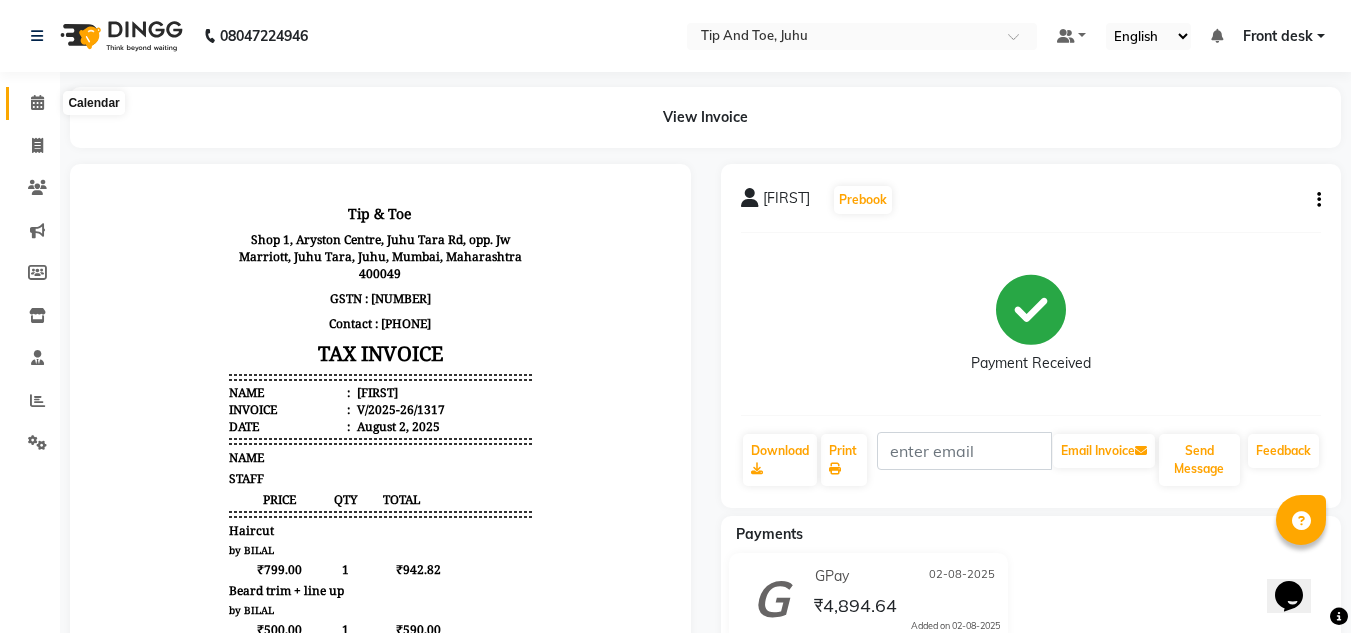 click 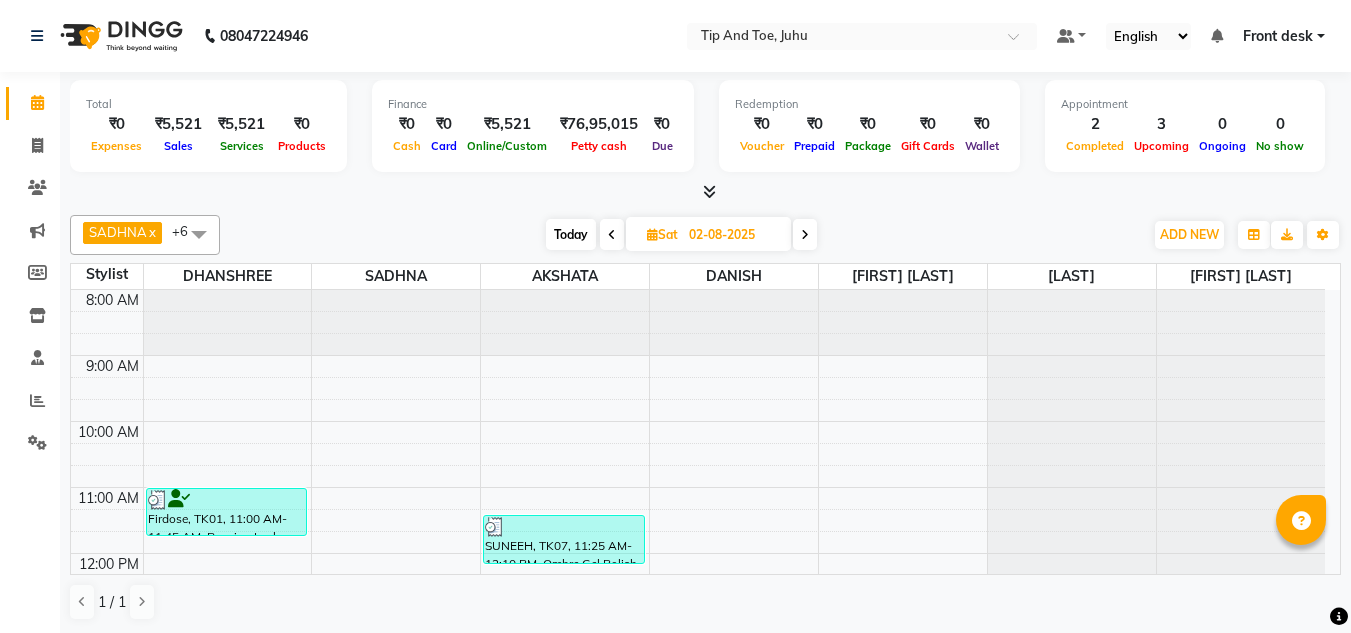 click on "Today  Sat 02-08-2025" at bounding box center (681, 235) 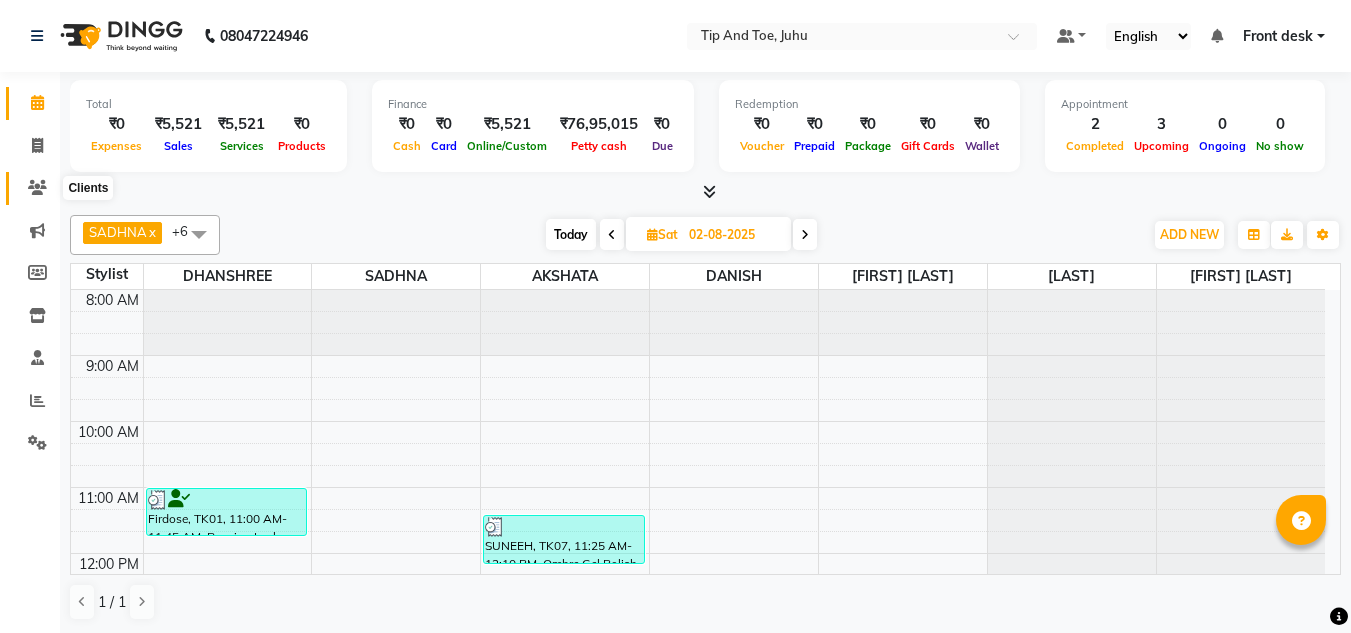 click 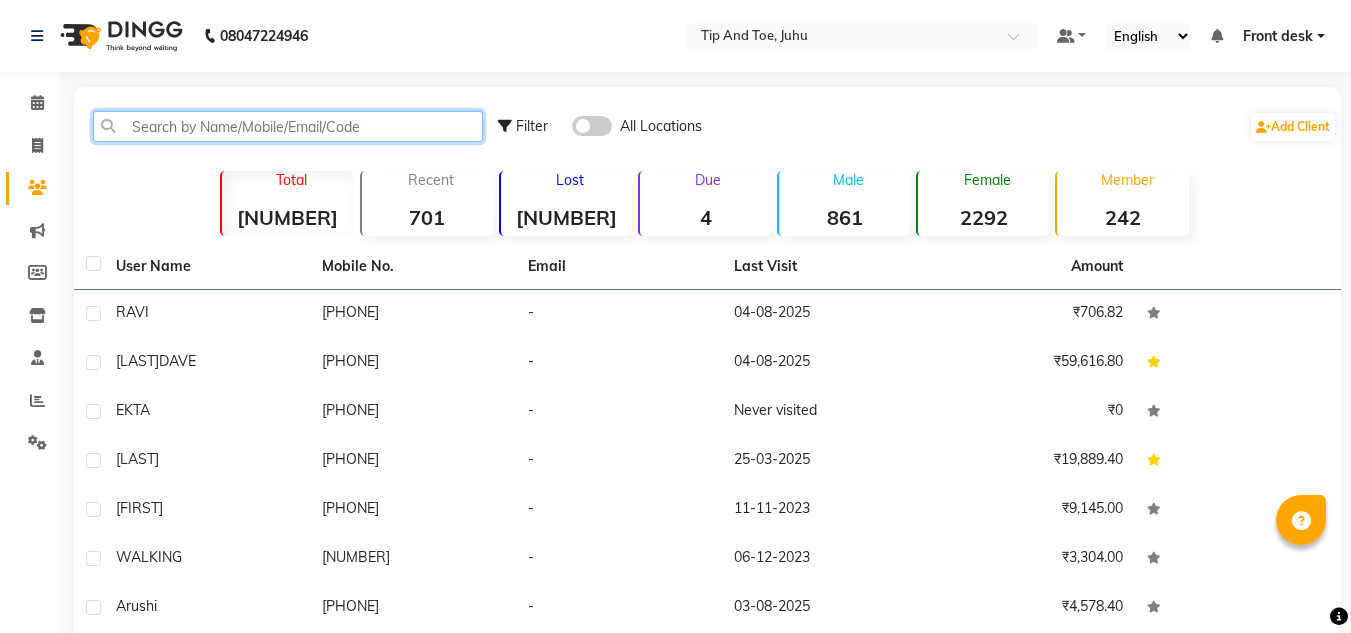 click 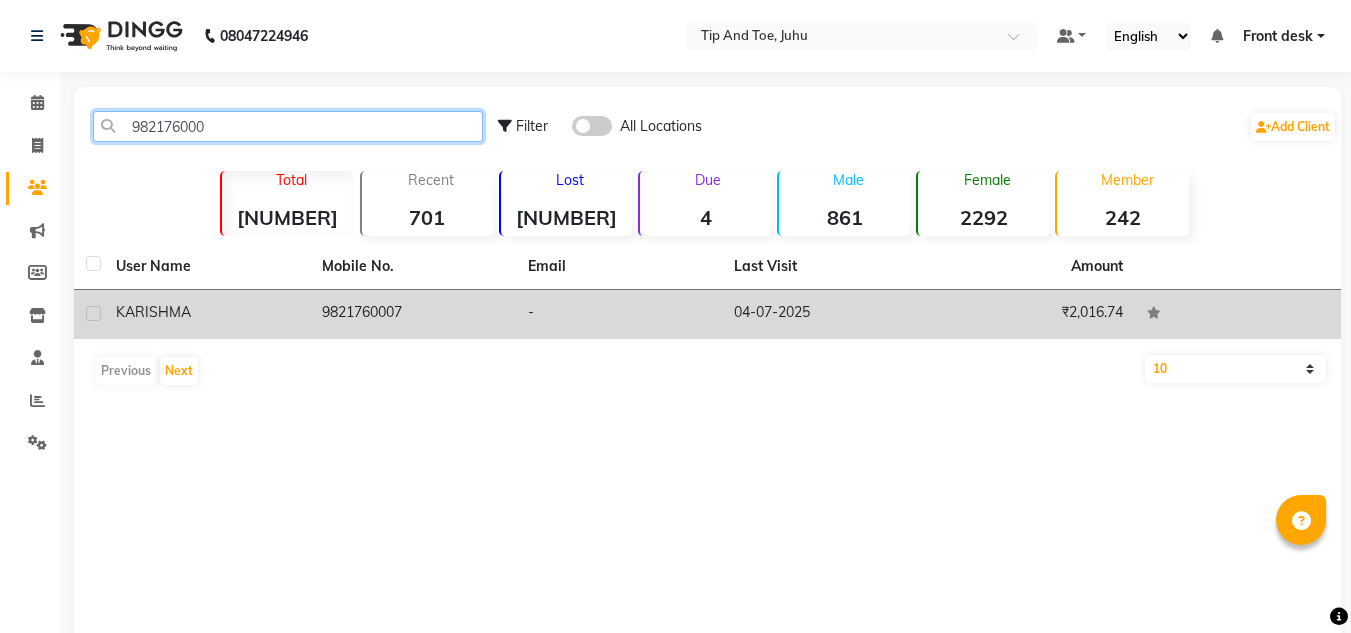 type on "982176000" 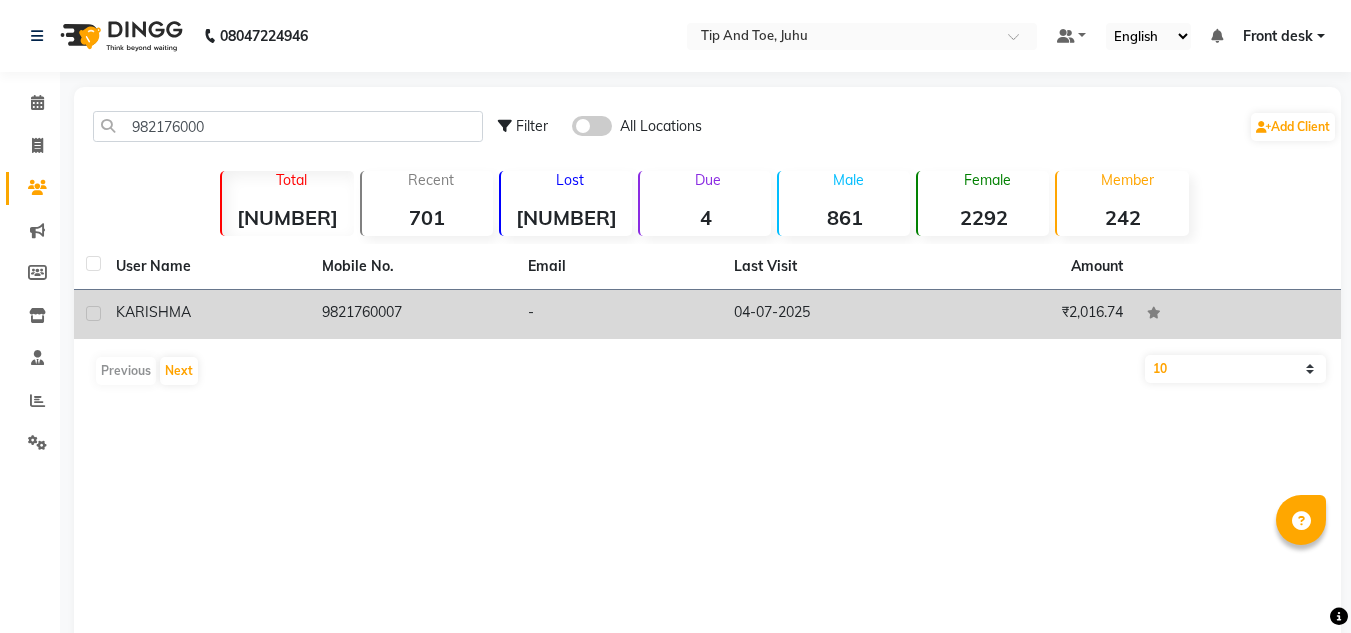 click 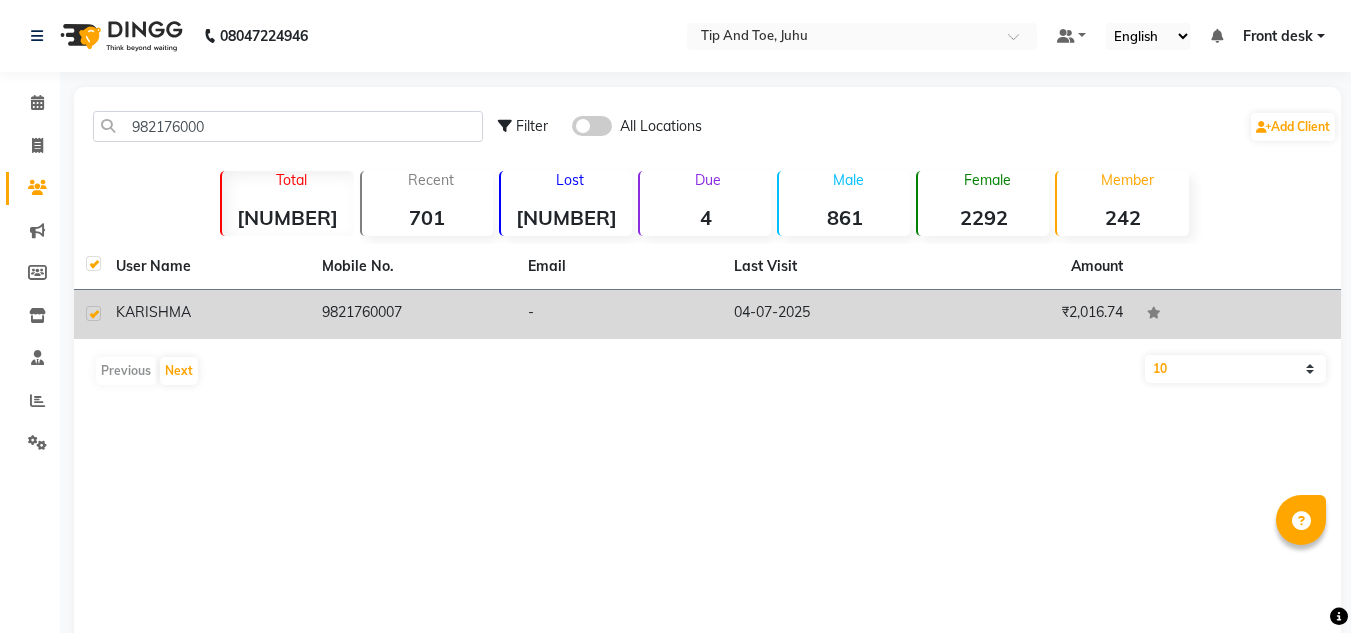checkbox on "true" 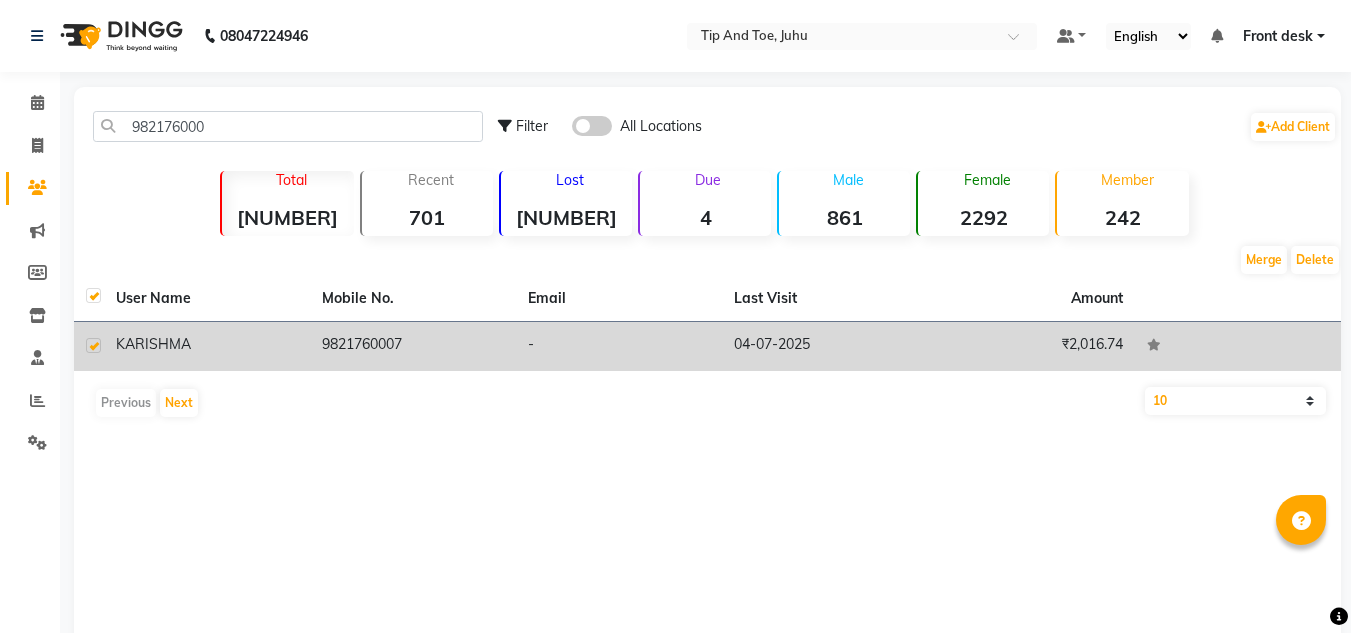 click on "9821760007" 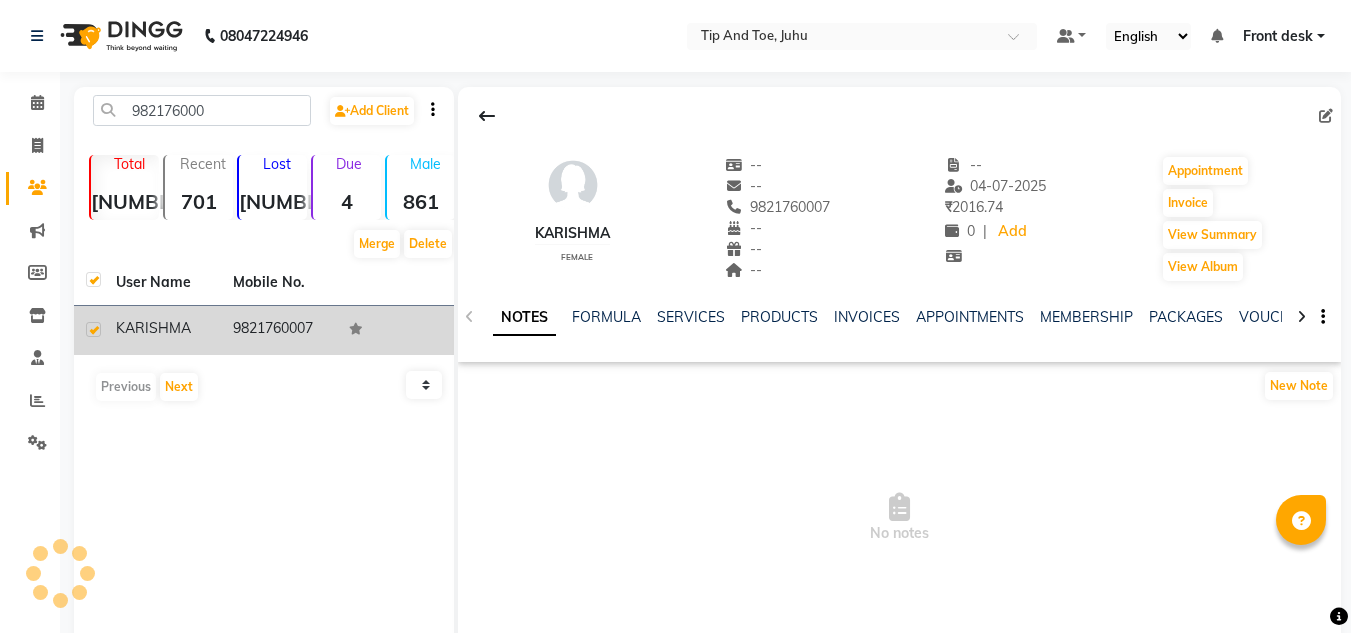 click 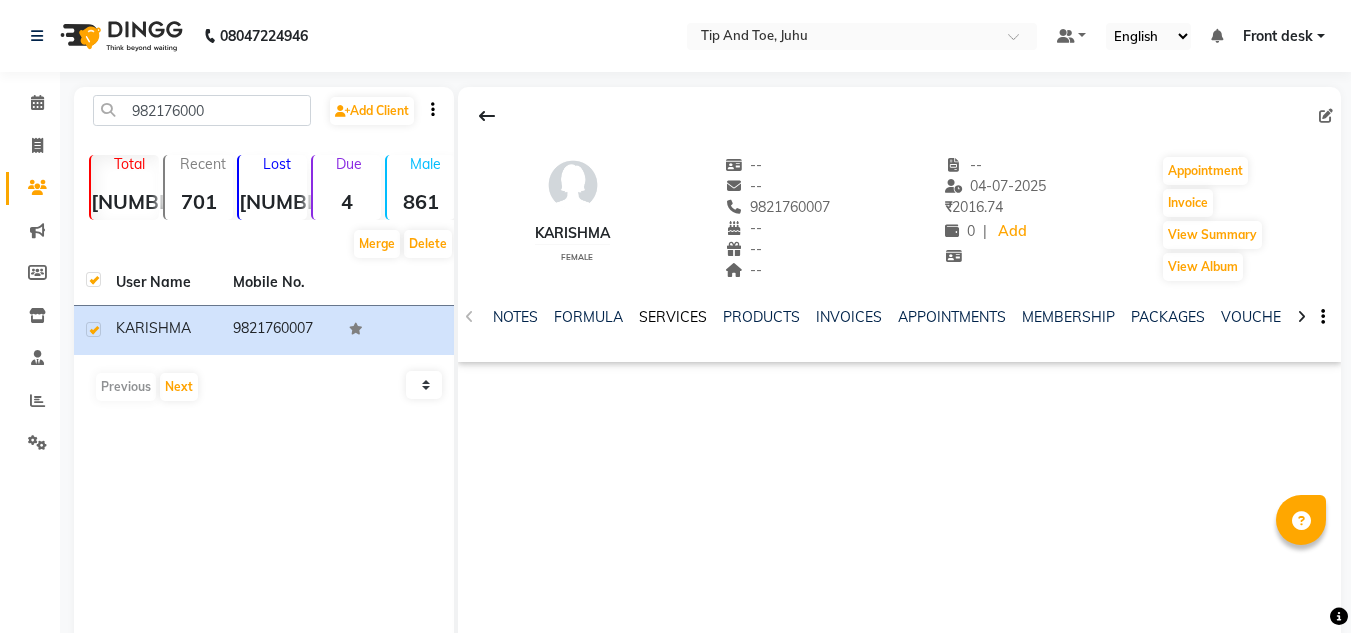 click on "SERVICES" 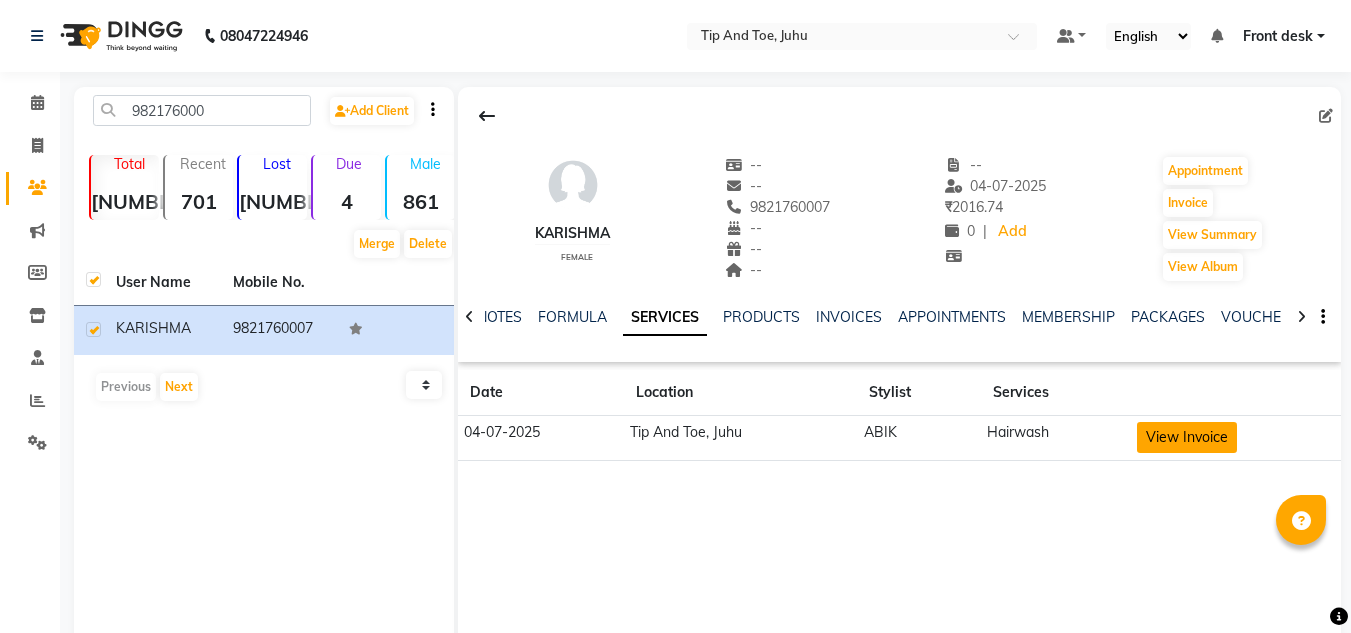 click on "View Invoice" 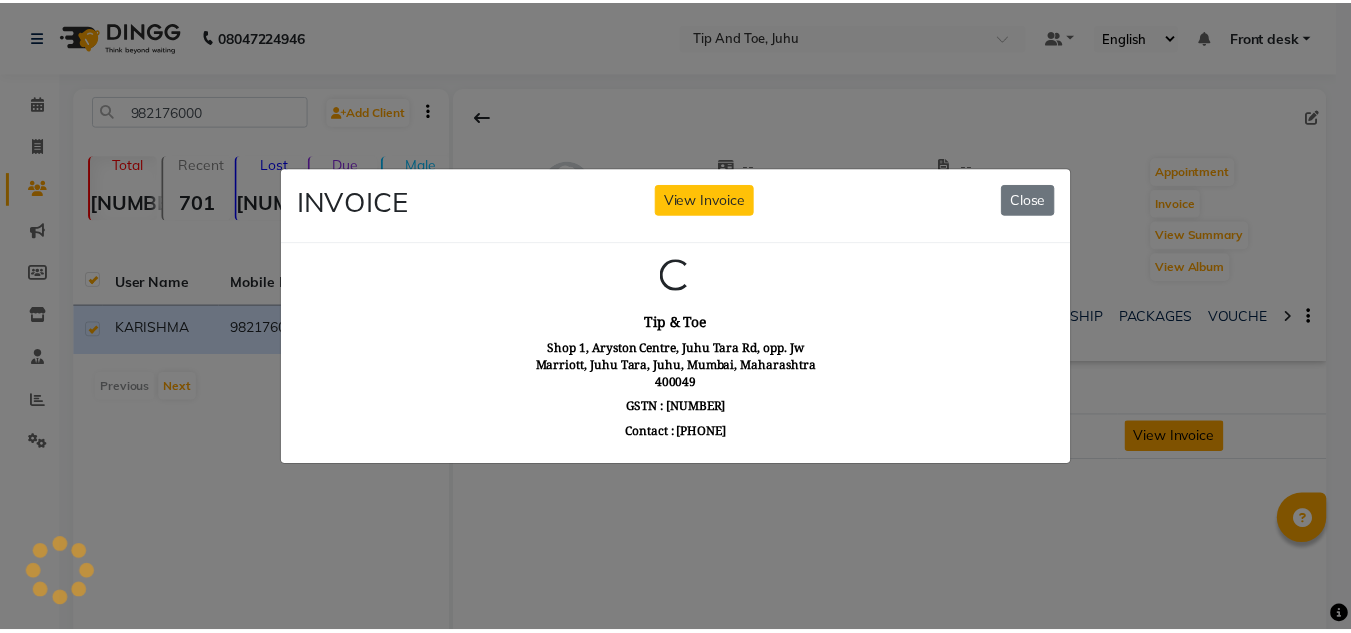scroll, scrollTop: 0, scrollLeft: 0, axis: both 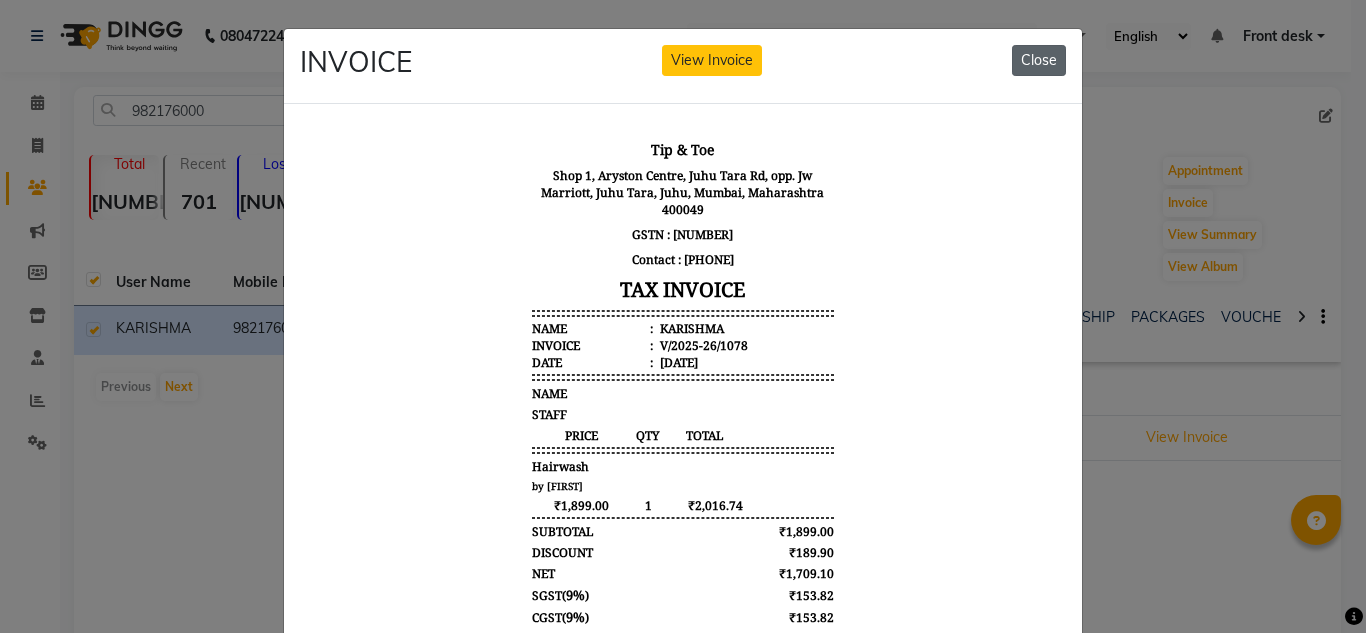 click on "Close" 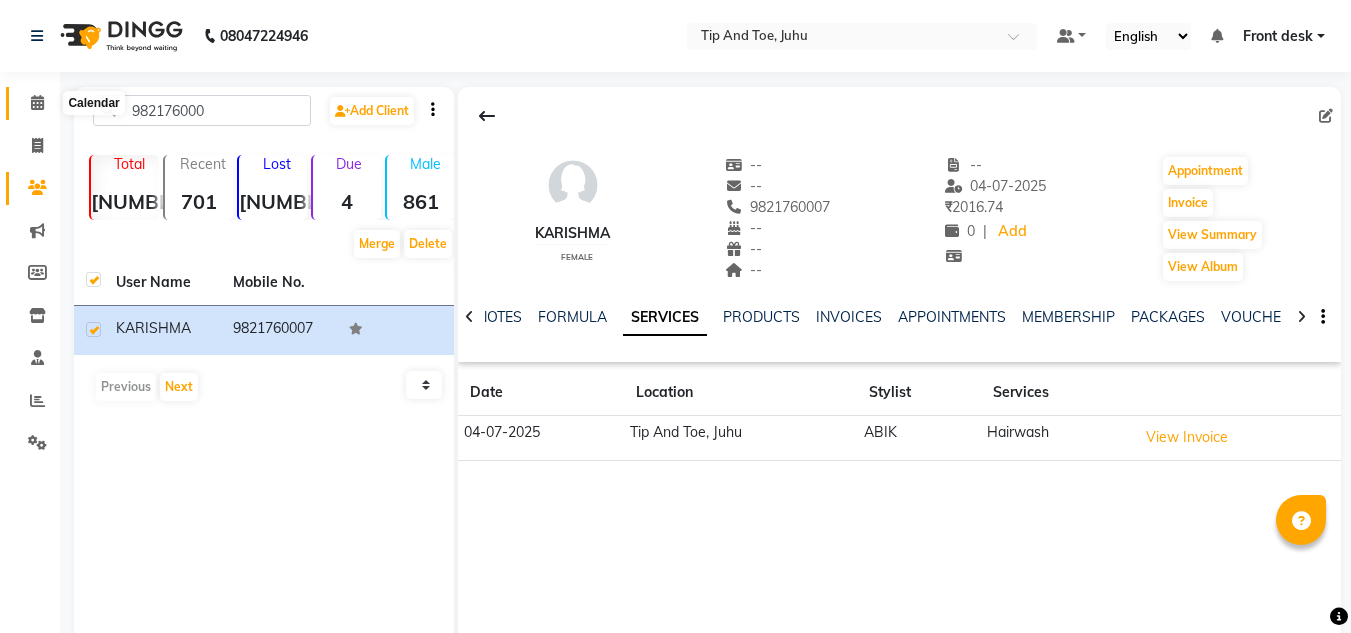 click 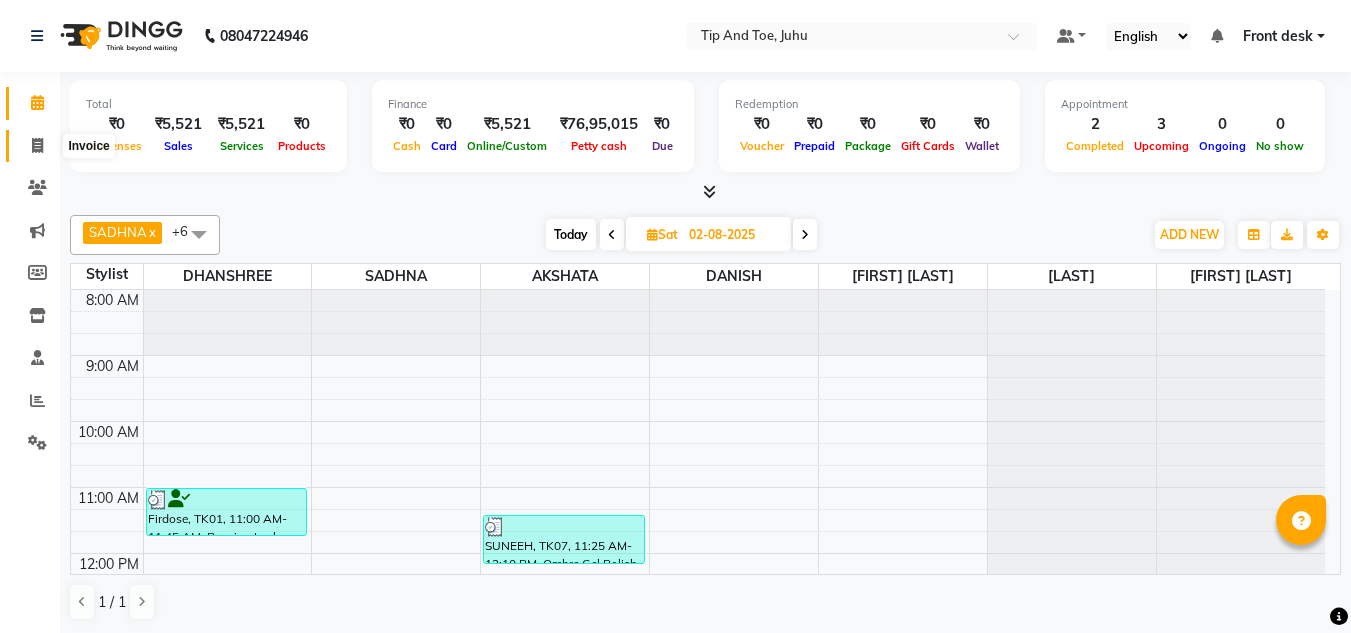 click 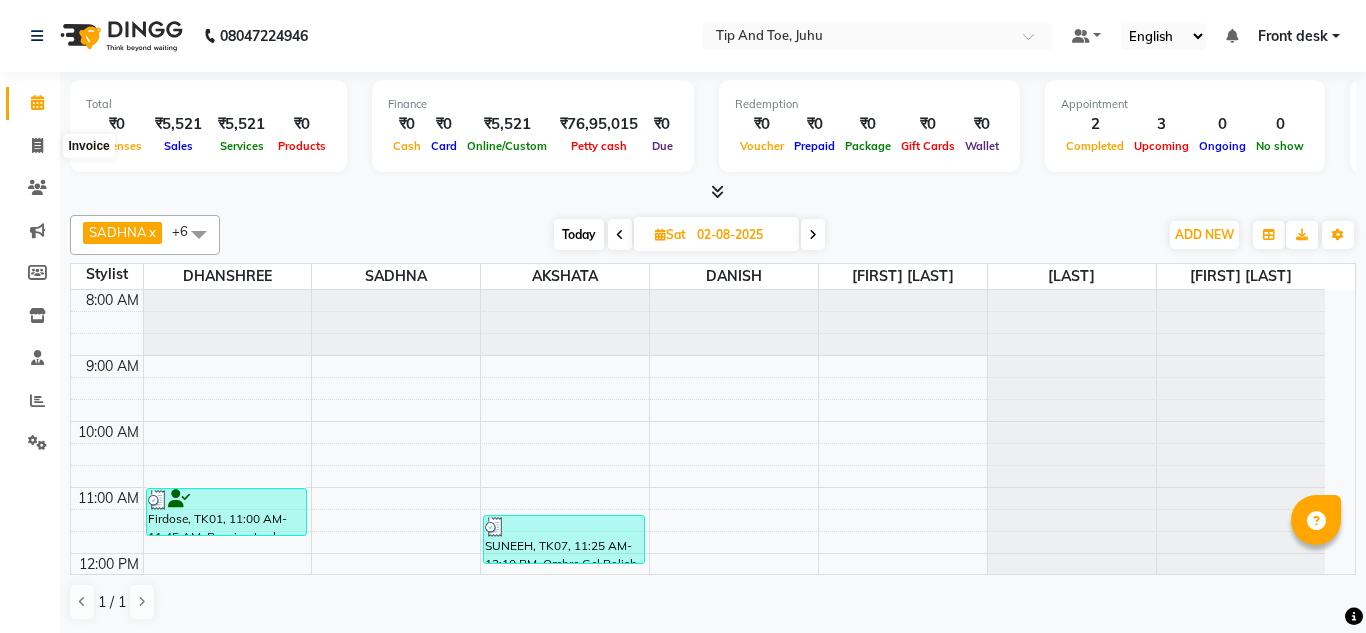 select on "service" 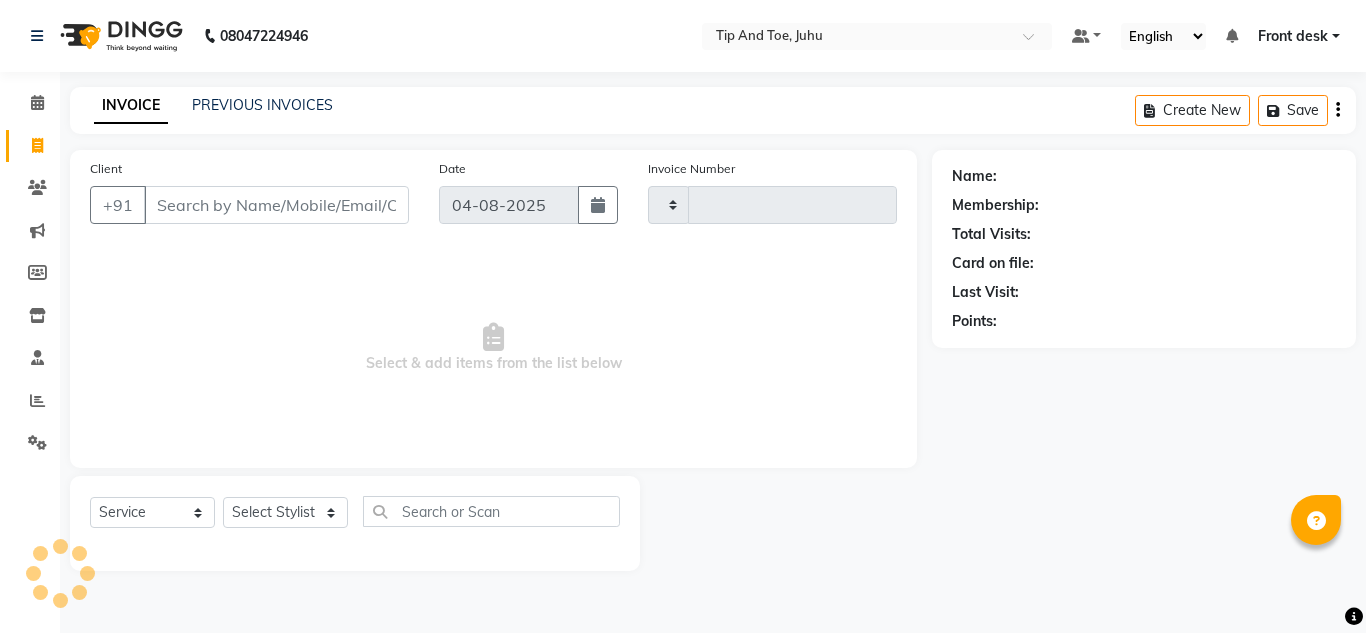 type on "1335" 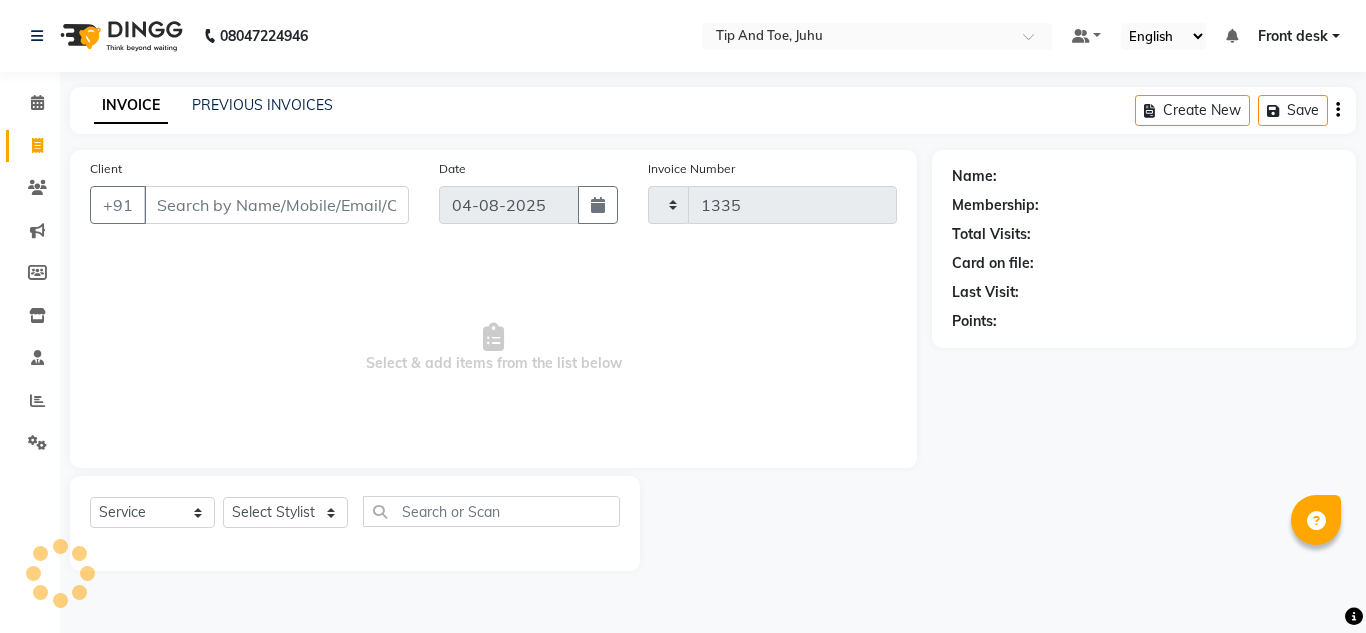 select on "5516" 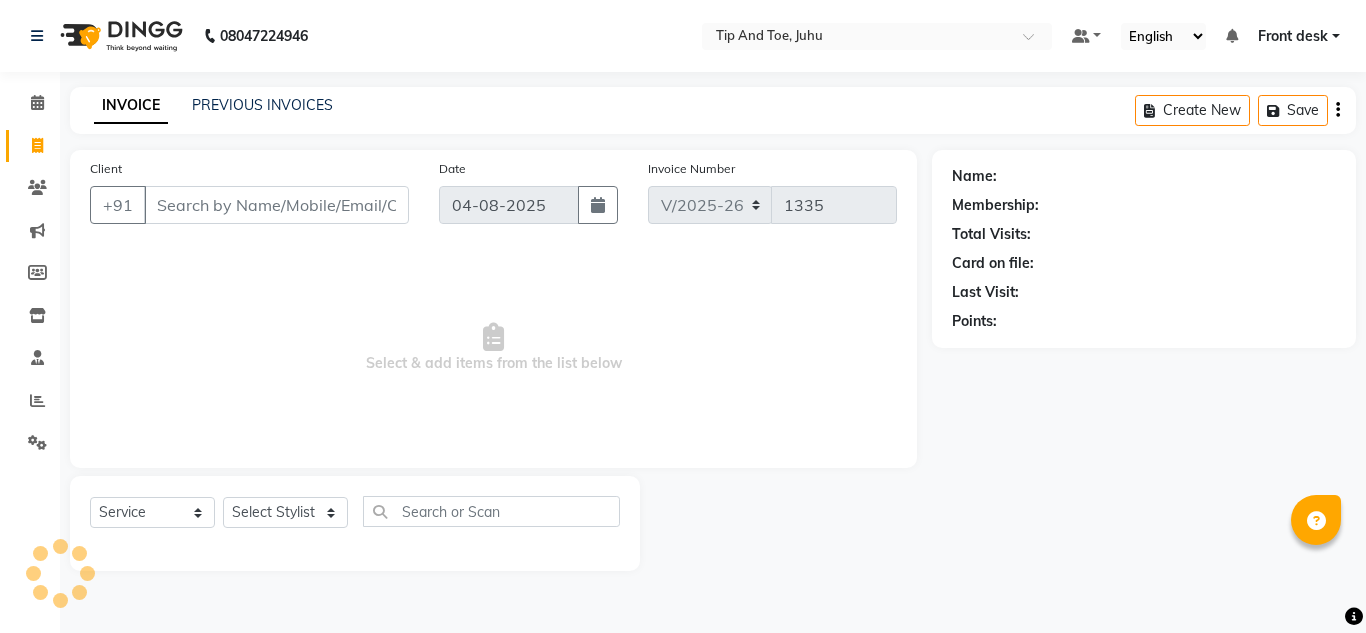 drag, startPoint x: 323, startPoint y: 203, endPoint x: 330, endPoint y: 225, distance: 23.086792 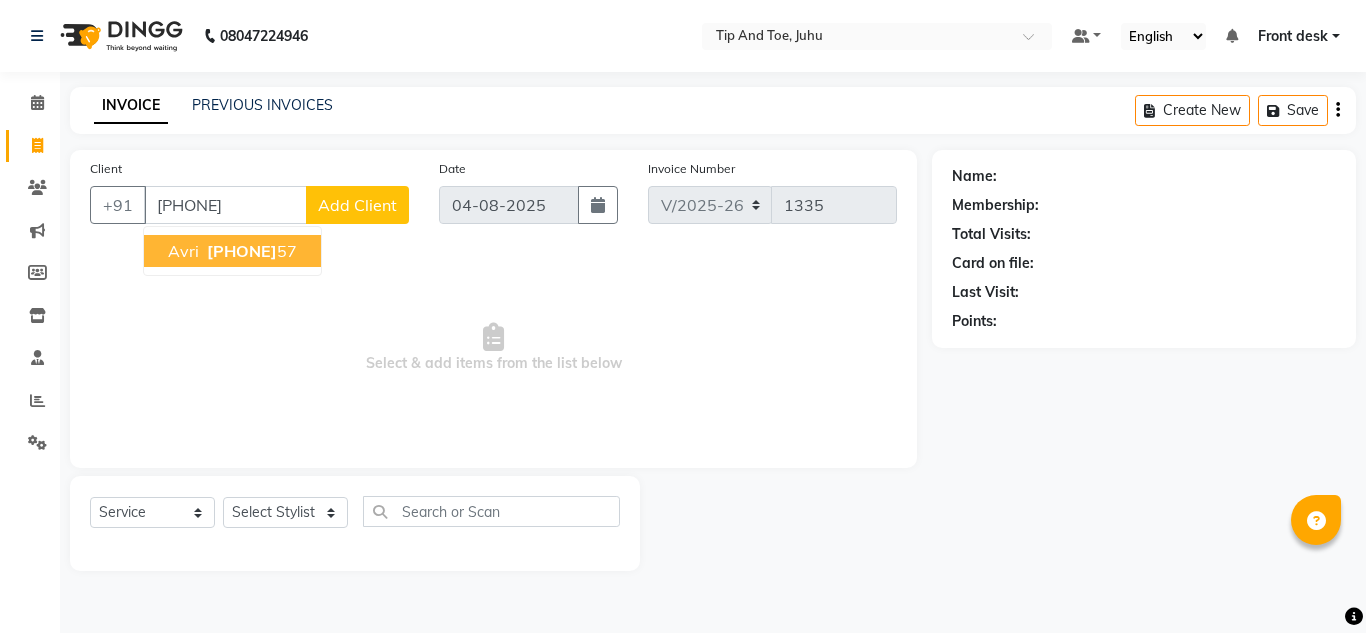 click on "93726927" at bounding box center [242, 251] 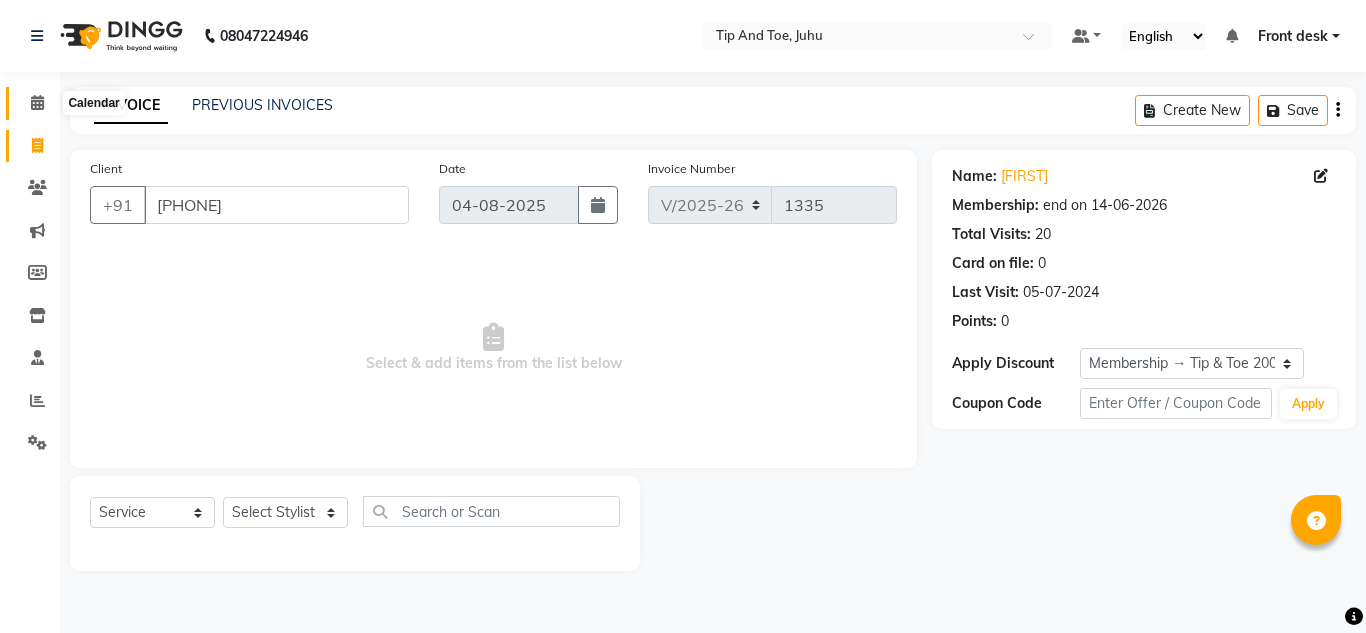 click 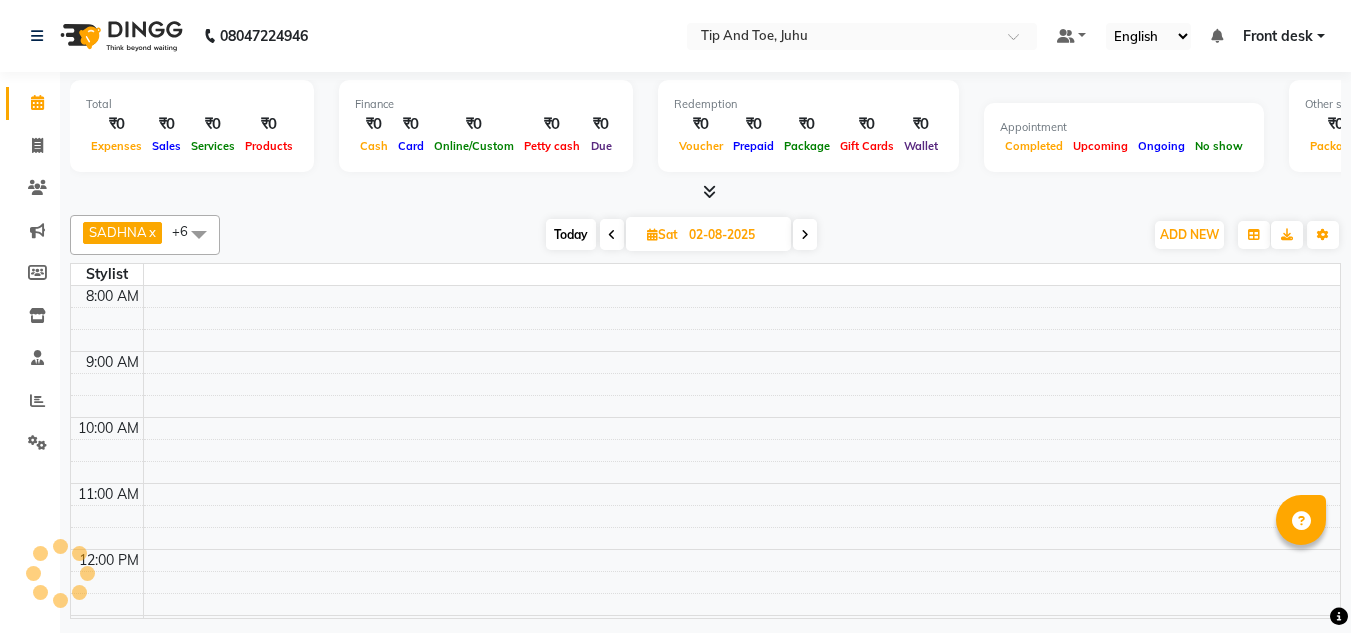 scroll, scrollTop: 0, scrollLeft: 0, axis: both 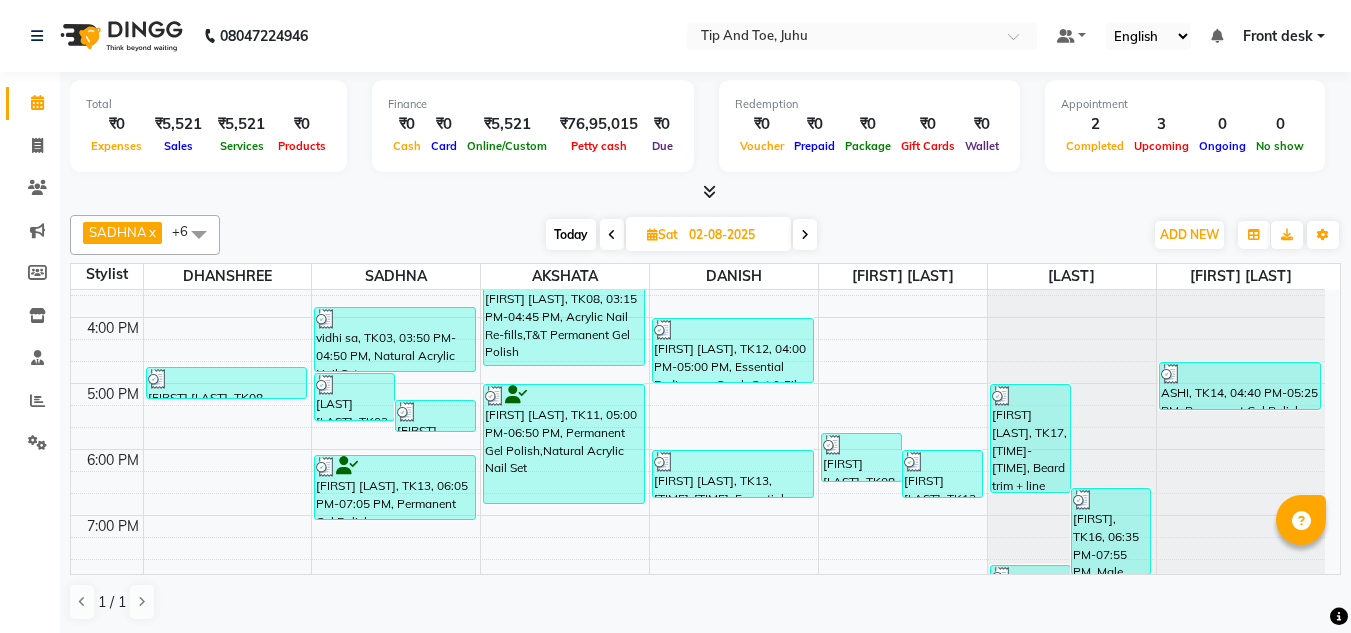 click on "Today" at bounding box center [571, 234] 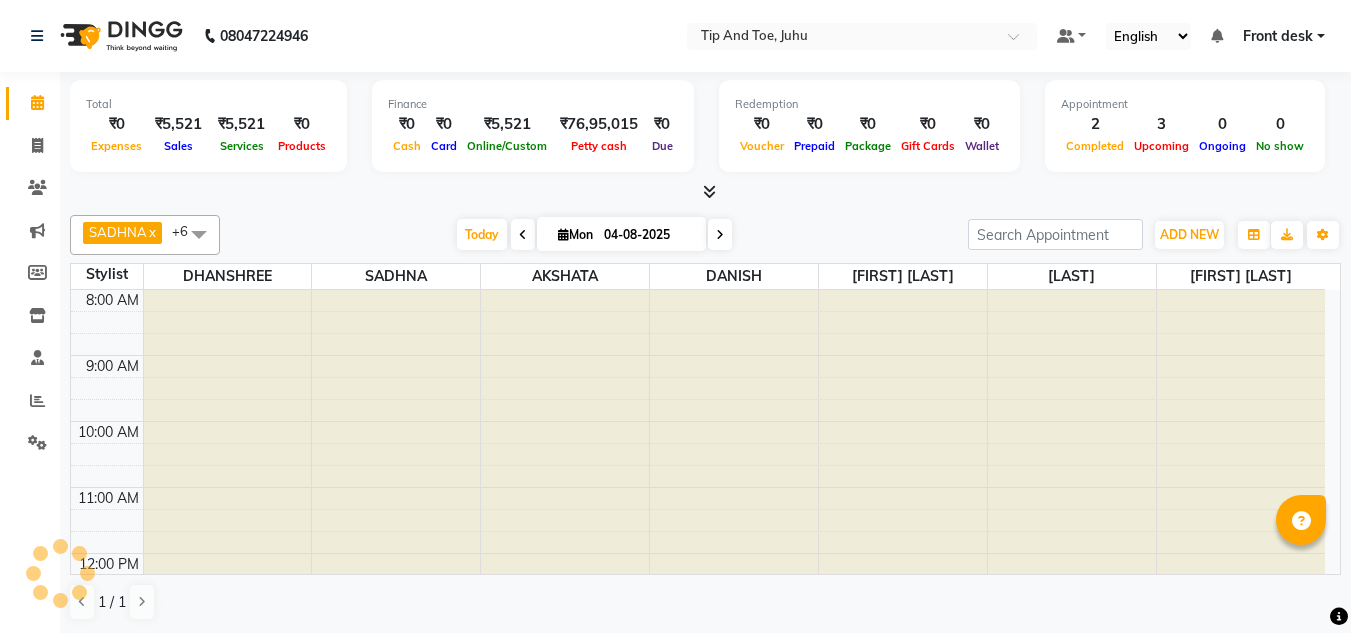 scroll, scrollTop: 397, scrollLeft: 0, axis: vertical 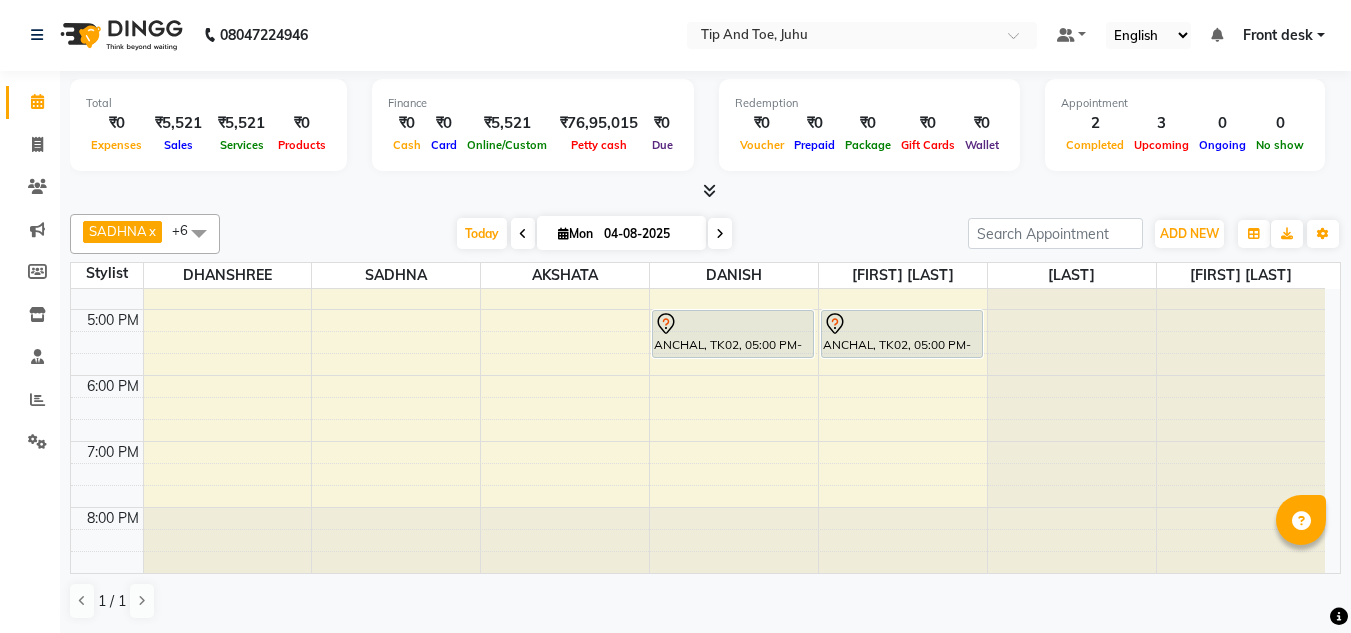 click on "Total  ₹0  Expenses ₹5,521  Sales ₹5,521  Services ₹0  Products Finance  ₹0  Cash ₹0  Card ₹5,521  Online/Custom ₹76,95,015 Petty cash ₹0 Due  Redemption  ₹0 Voucher ₹0 Prepaid ₹0 Package ₹0  Gift Cards ₹0  Wallet  Appointment  2 Completed 3 Upcoming 0 Ongoing 0 No show  Other sales  ₹0  Packages ₹0  Memberships ₹0  Vouchers ₹0  Prepaids ₹0  Gift Cards SADHNA  x AKSHATA  x DANISH  x NISHANT  x AJAY UTKAR  x DHANSHREE  x Angeli kharei  x +6 Select All ABIK  AJAY UTKAR AKASH AKSHATA Angeli kharei ARBAZ AZHAR BABU BILAL CHITRA DANISH DHANSHREE KEISHEEN KUMAR MOHSIN NIKHIL NISHANT POONAM PRIYA RAHUL RICHION SADHNA SANJAY MAMA UJER VINITA Today  Mon 04-08-2025 Toggle Dropdown Add Appointment Add Invoice Add Attendance Add Client Toggle Dropdown Add Appointment Add Invoice Add Attendance Add Client ADD NEW Toggle Dropdown Add Appointment Add Invoice Add Attendance Add Client SADHNA  x AKSHATA  x DANISH  x NISHANT  x AJAY UTKAR  x DHANSHREE  x Angeli kharei  x +6" 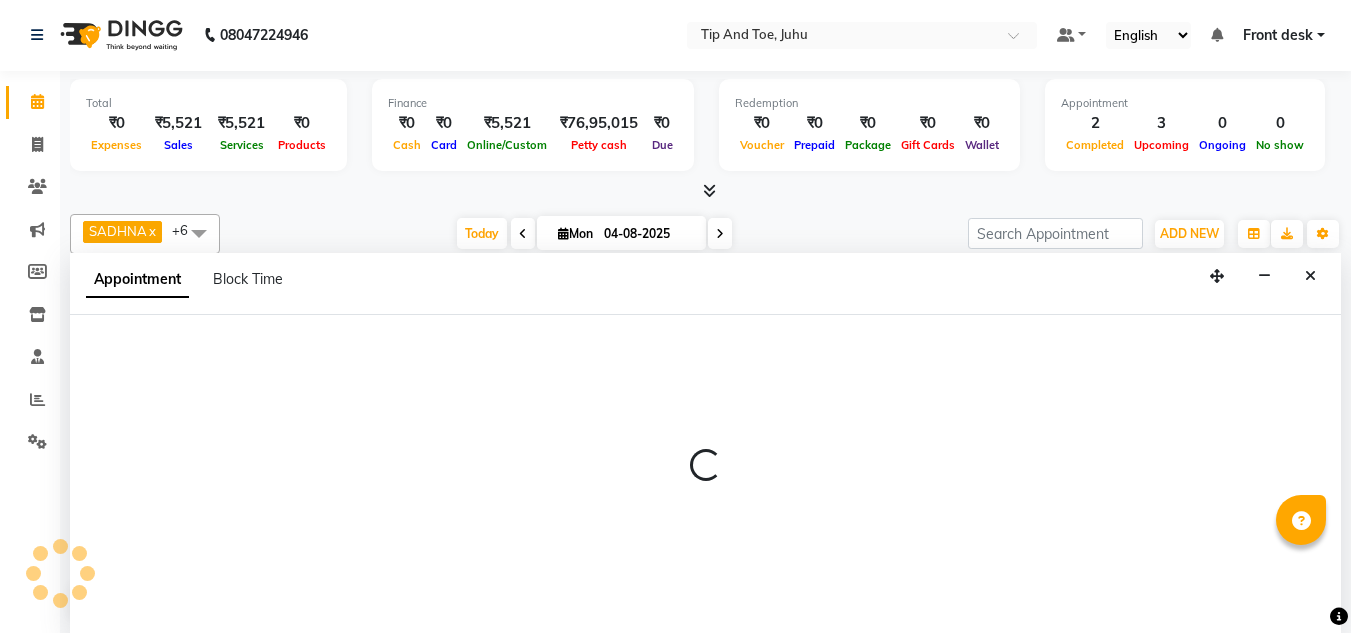select on "37337" 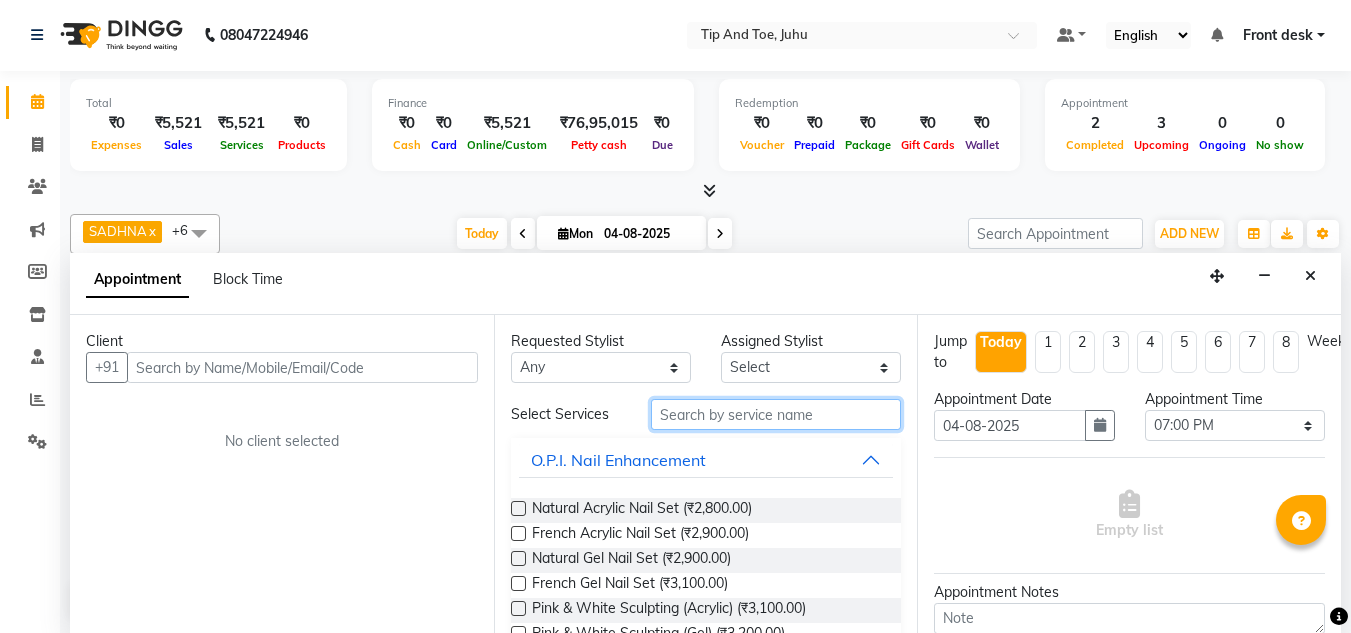 click at bounding box center [776, 414] 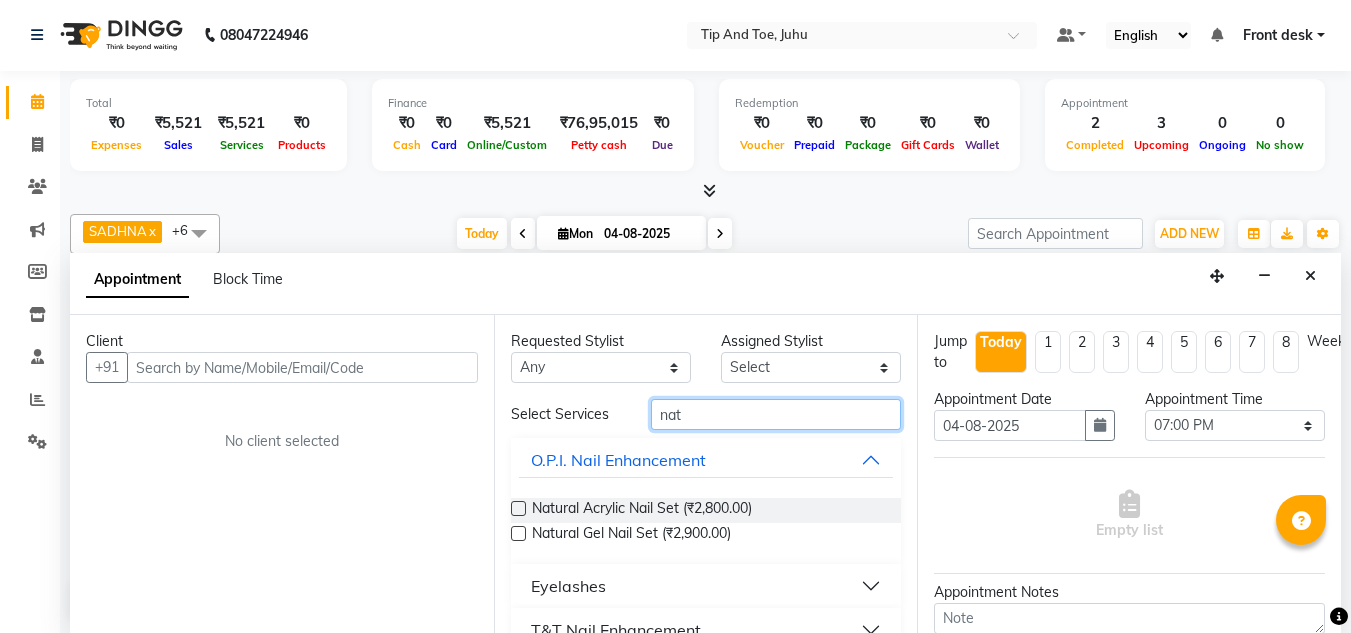 type on "nat" 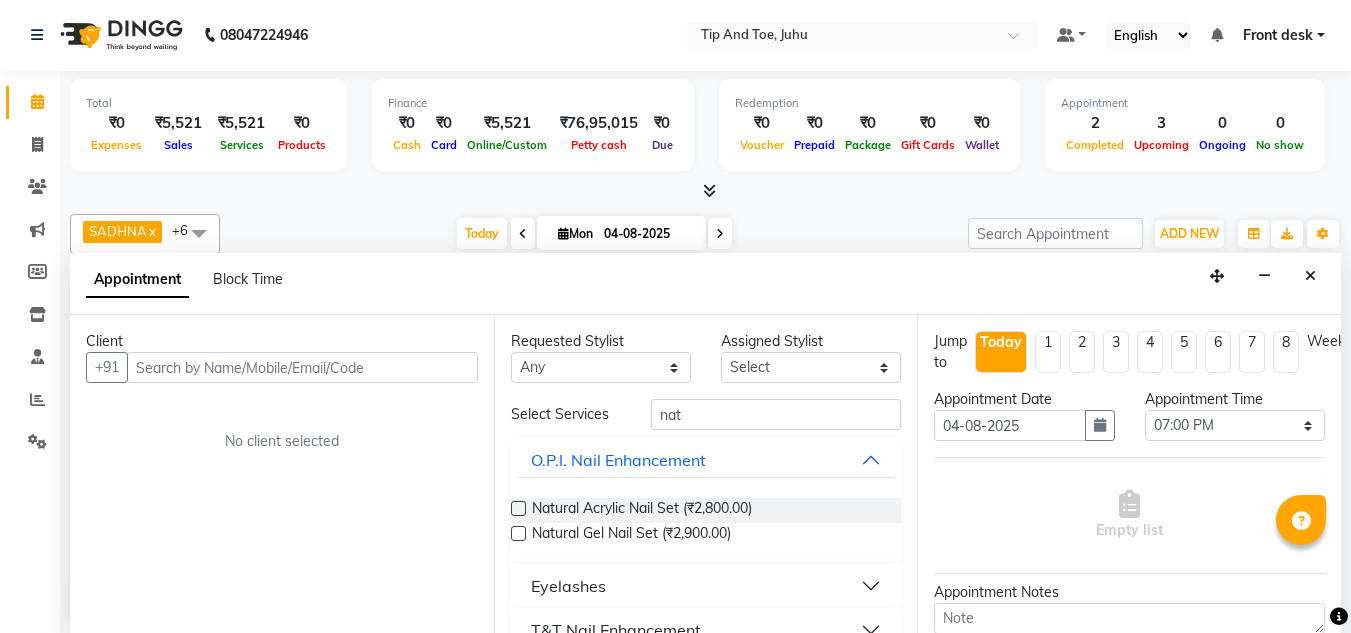 click at bounding box center [518, 508] 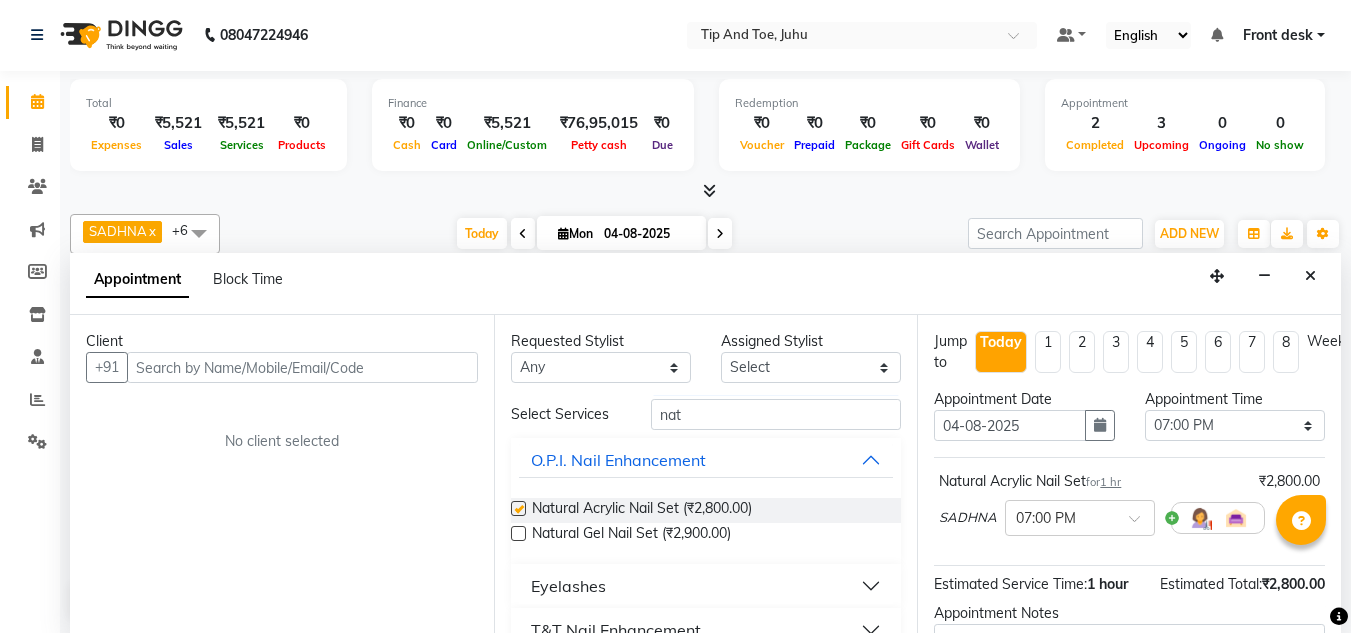 checkbox on "false" 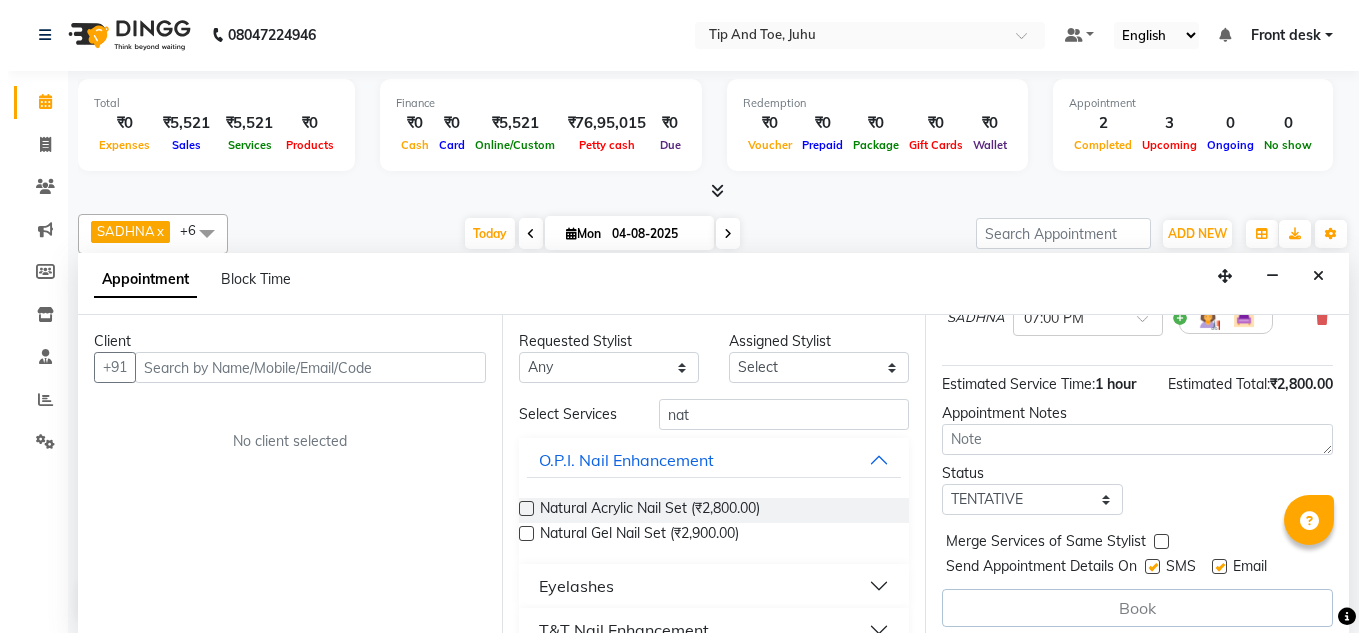 scroll, scrollTop: 100, scrollLeft: 0, axis: vertical 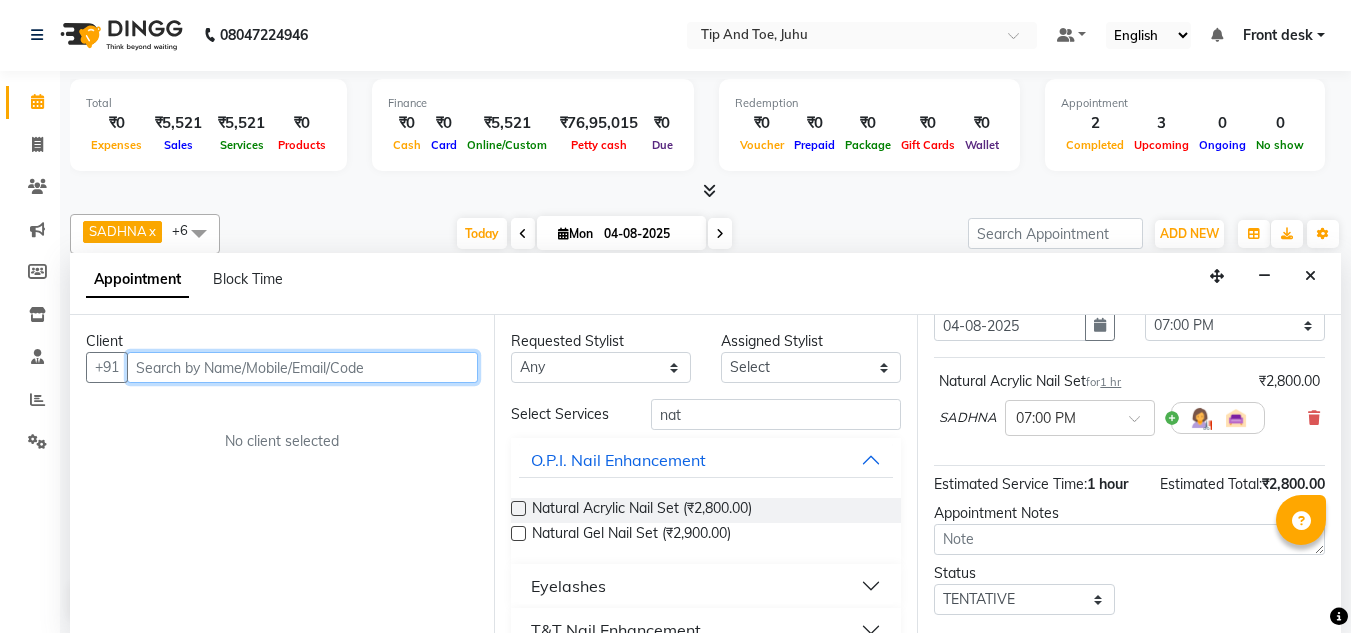 click at bounding box center [302, 367] 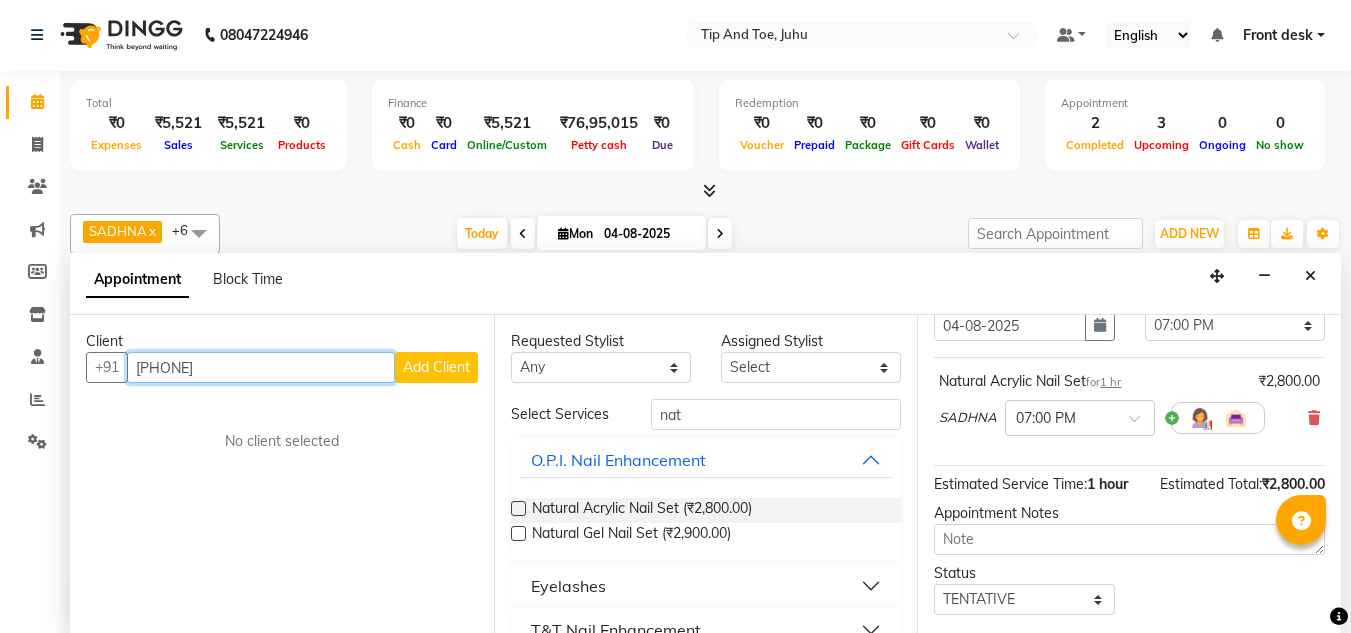 type on "[PHONE]" 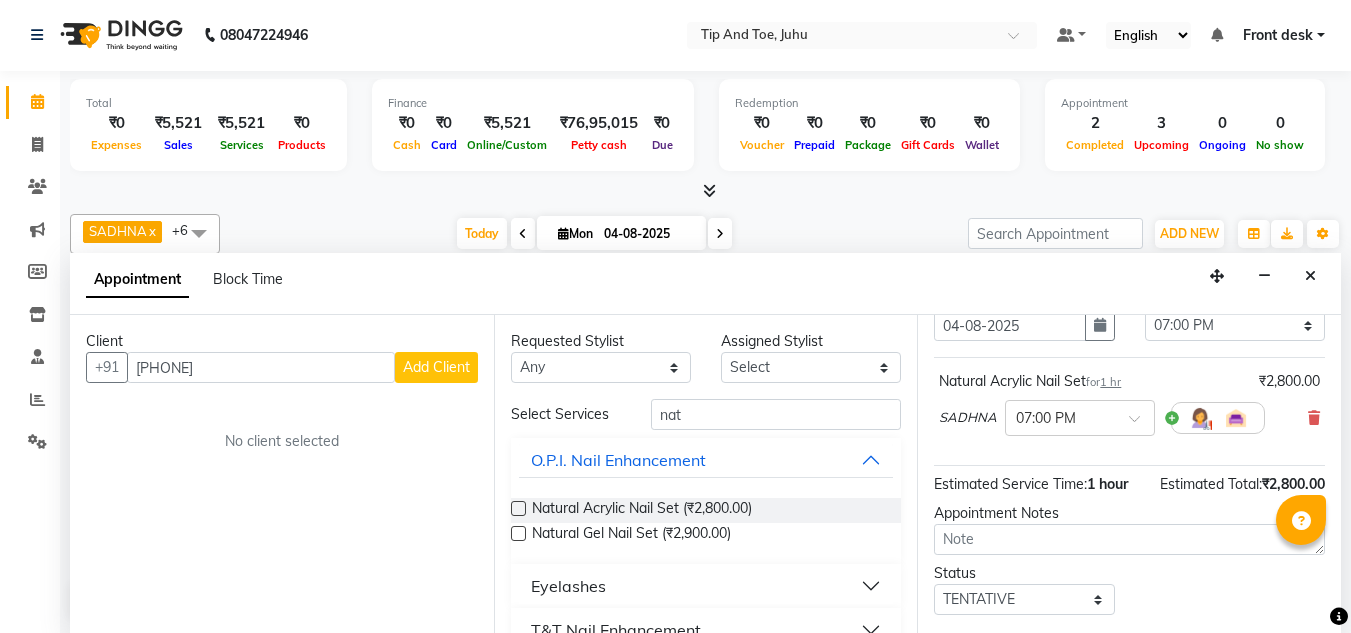 click on "Add Client" at bounding box center (436, 367) 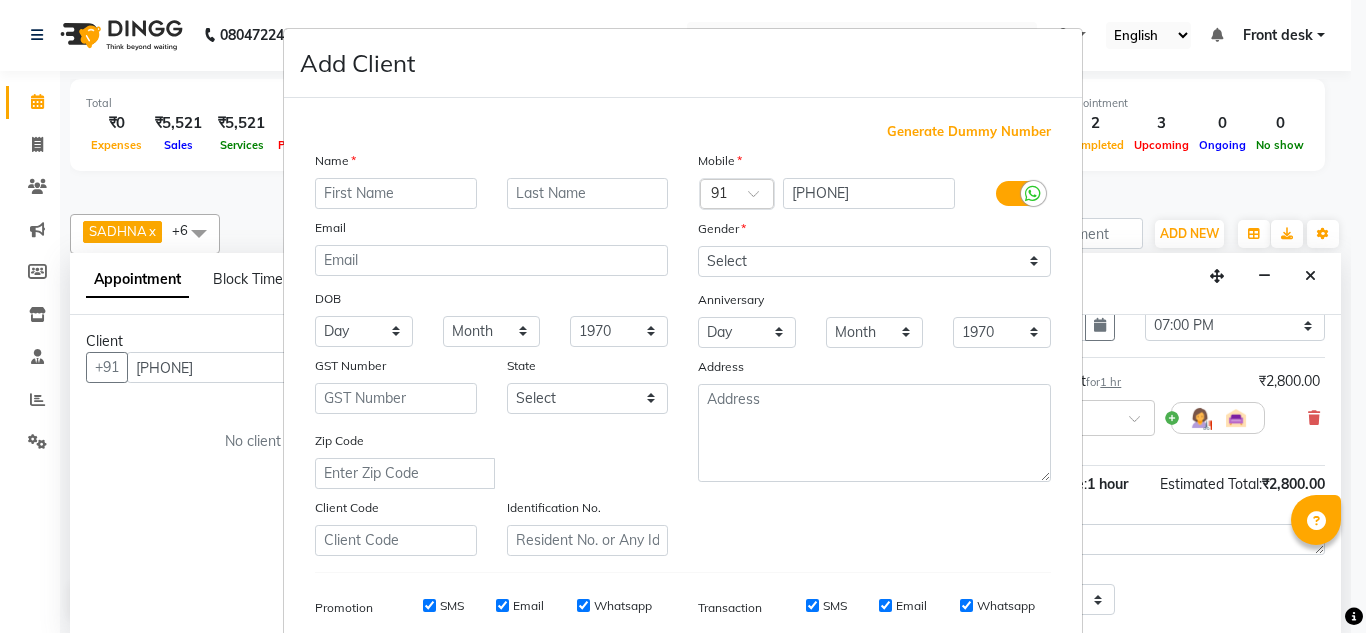click at bounding box center [396, 193] 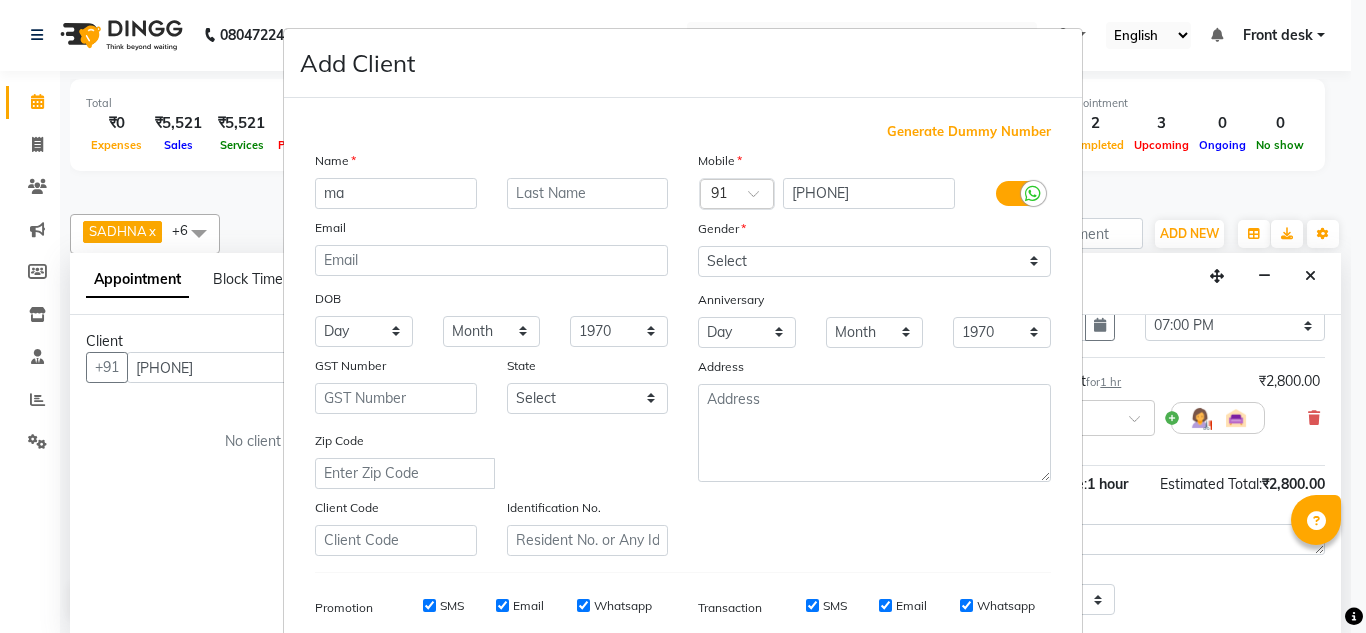 type on "m" 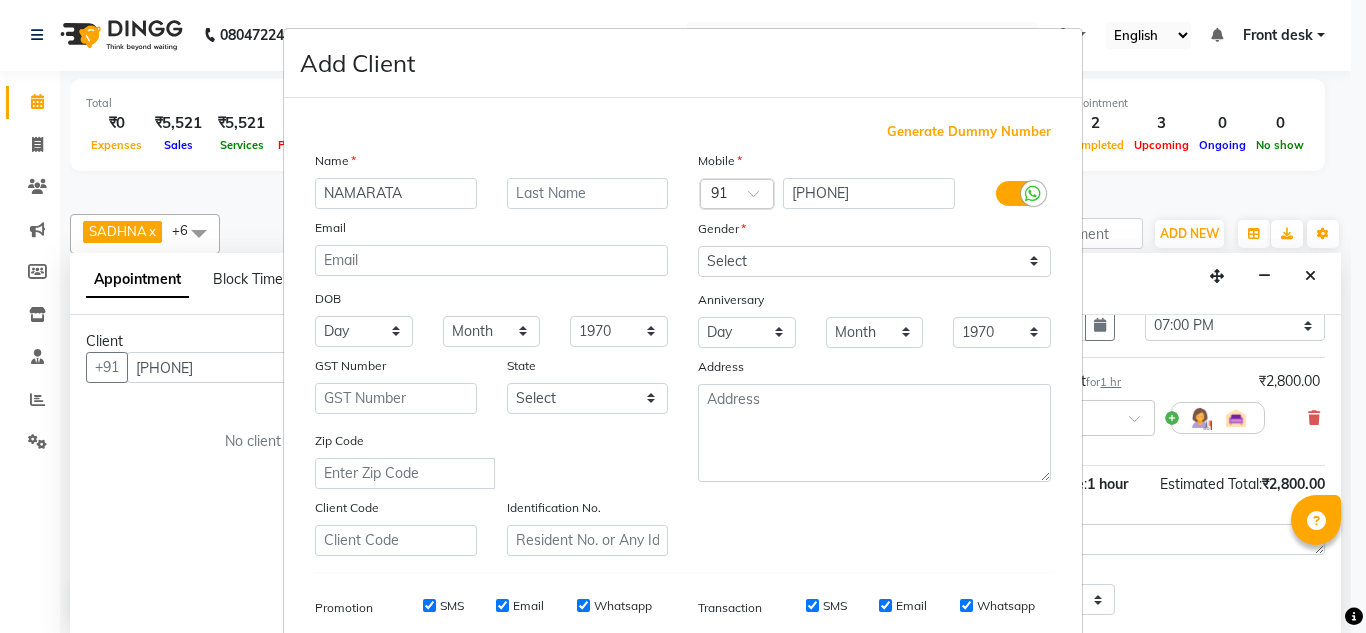 type on "NAMARATA" 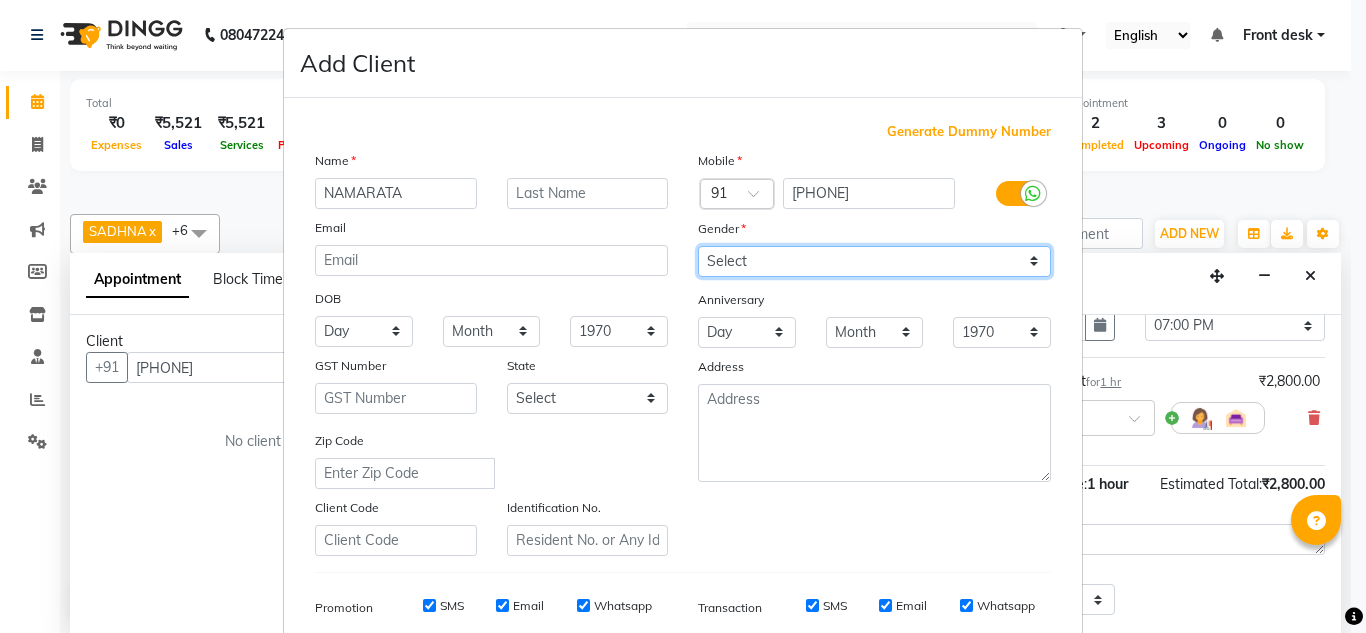 click on "Select Male Female Other Prefer Not To Say" at bounding box center [874, 261] 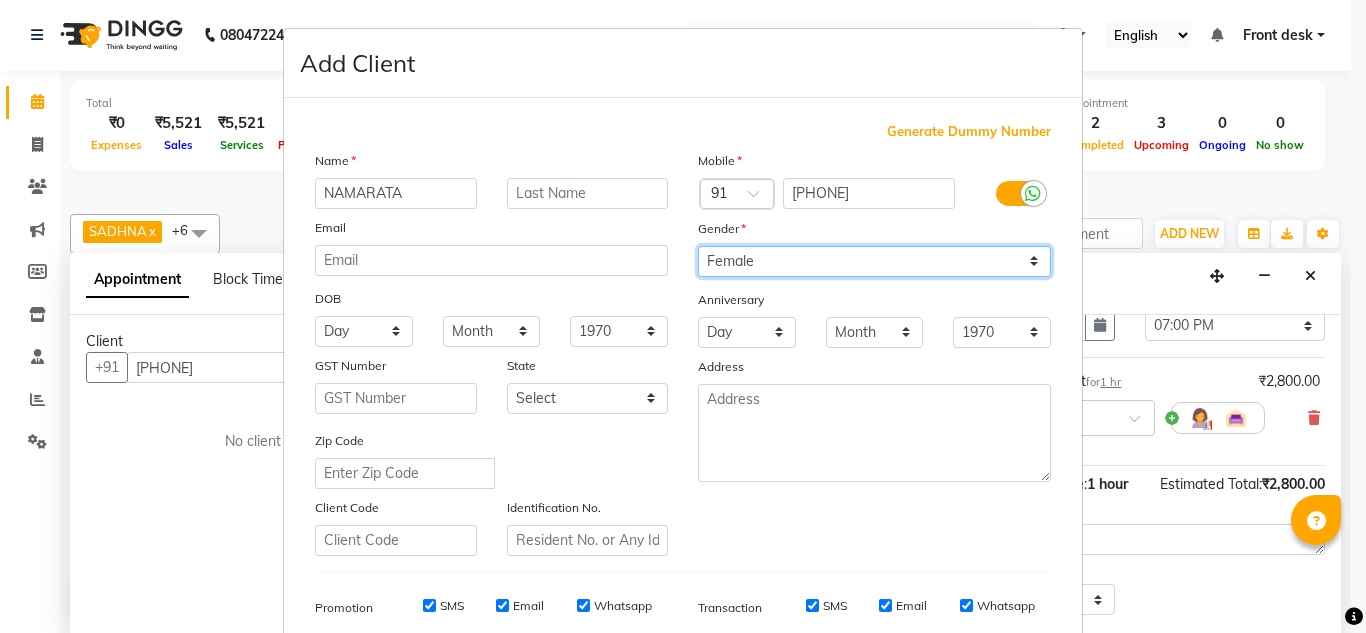 click on "Select Male Female Other Prefer Not To Say" at bounding box center [874, 261] 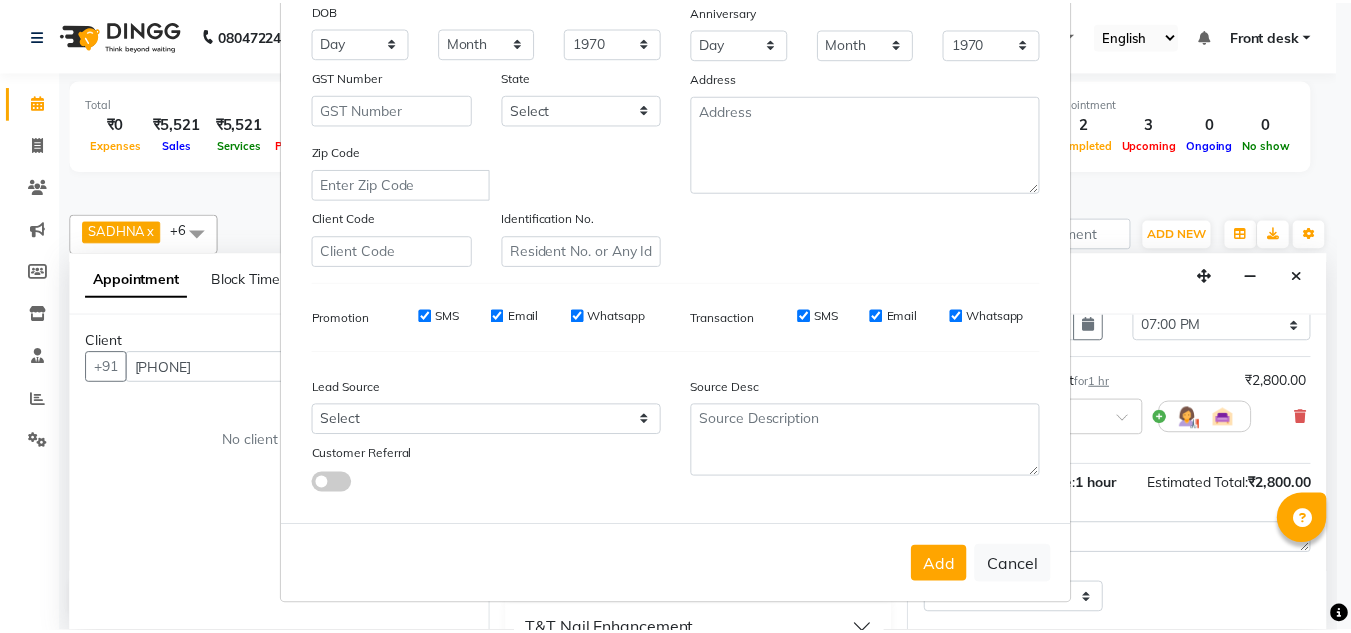 scroll, scrollTop: 290, scrollLeft: 0, axis: vertical 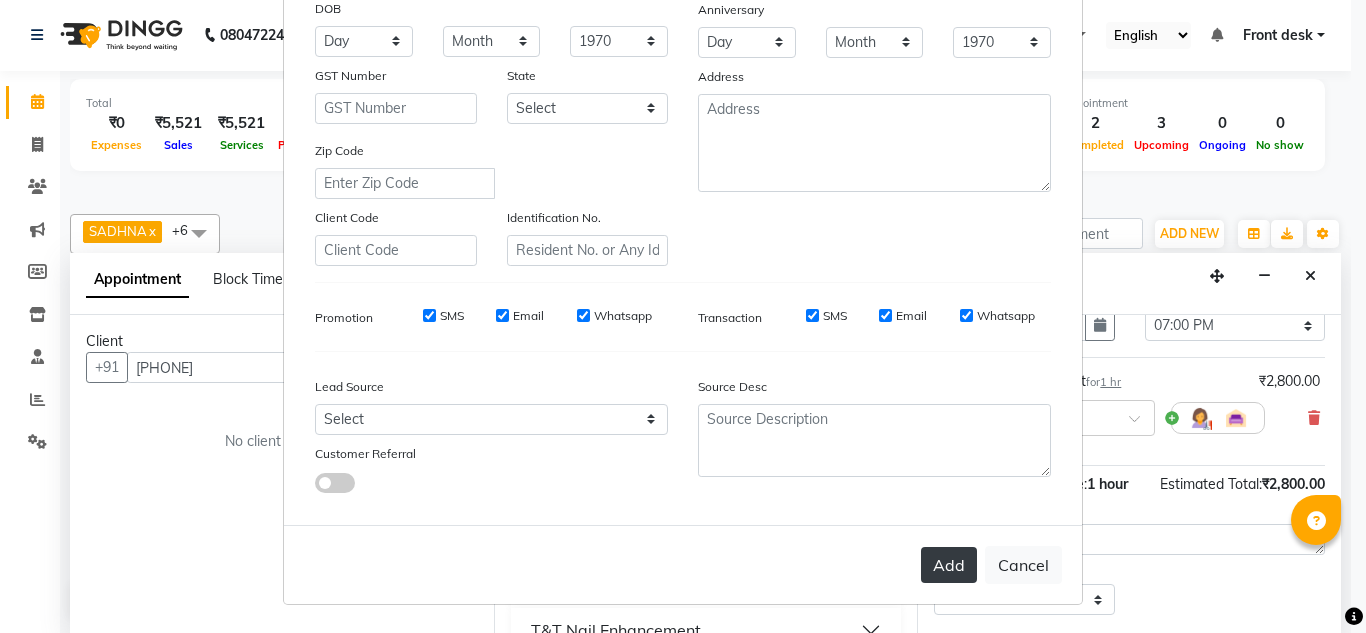 click on "Add" at bounding box center [949, 565] 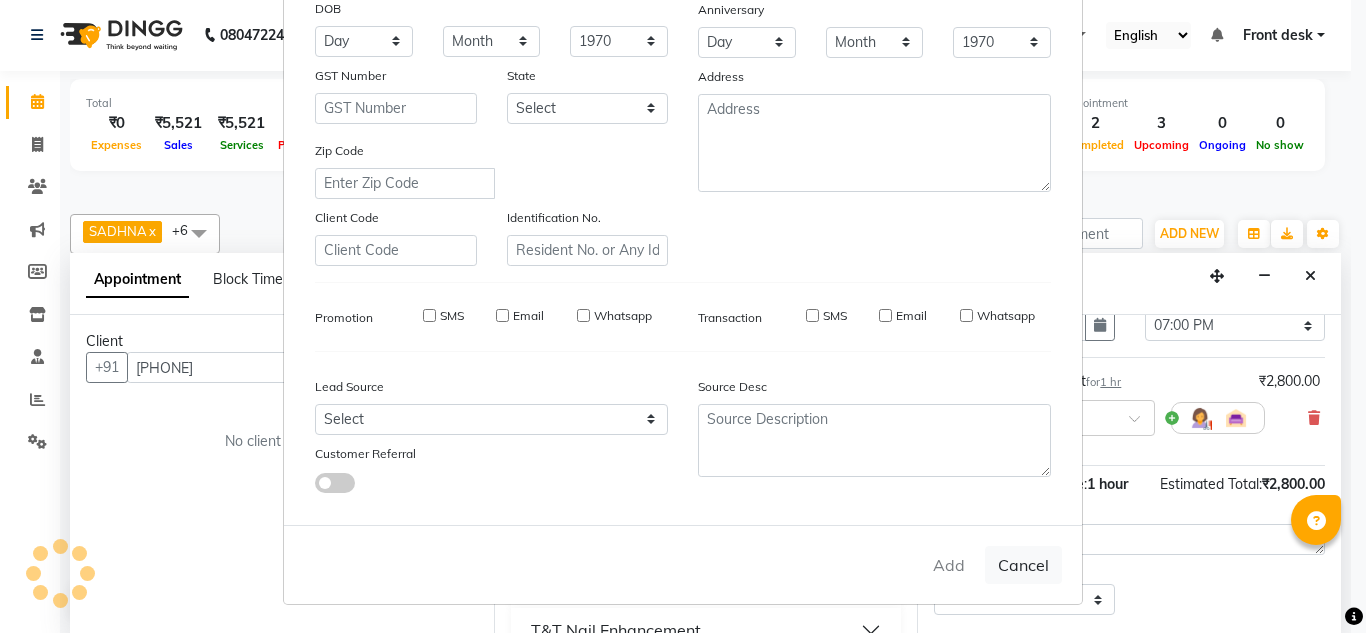 type 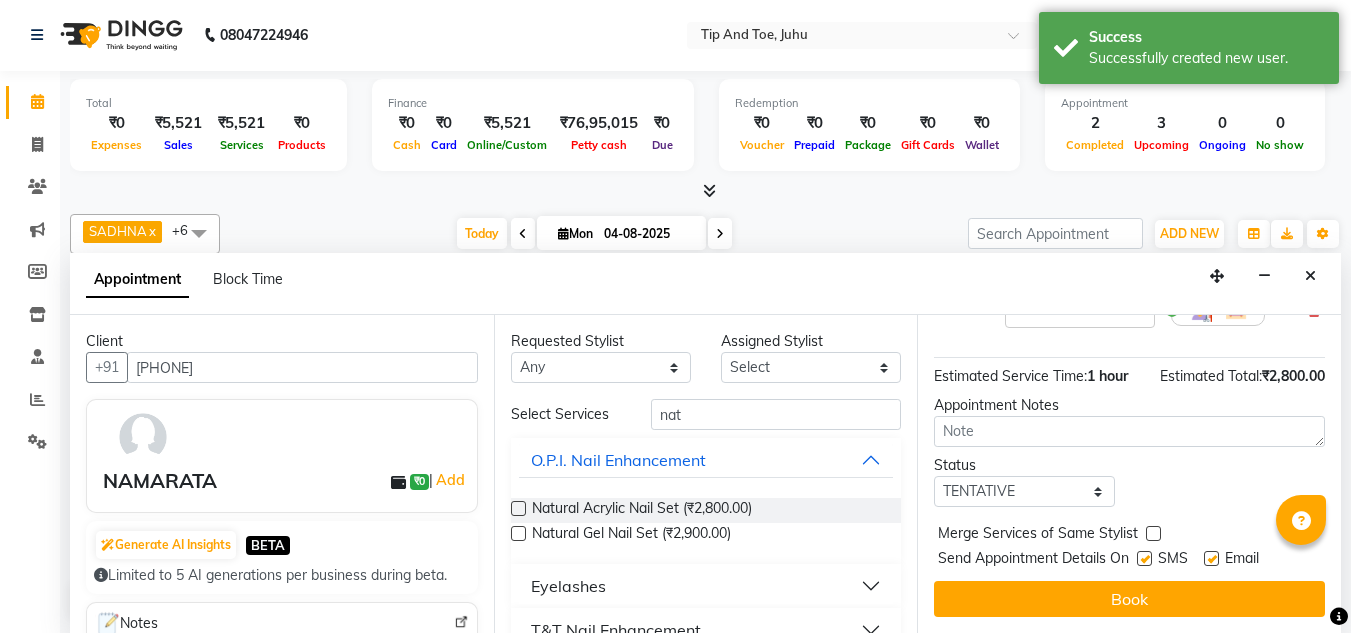 scroll, scrollTop: 223, scrollLeft: 0, axis: vertical 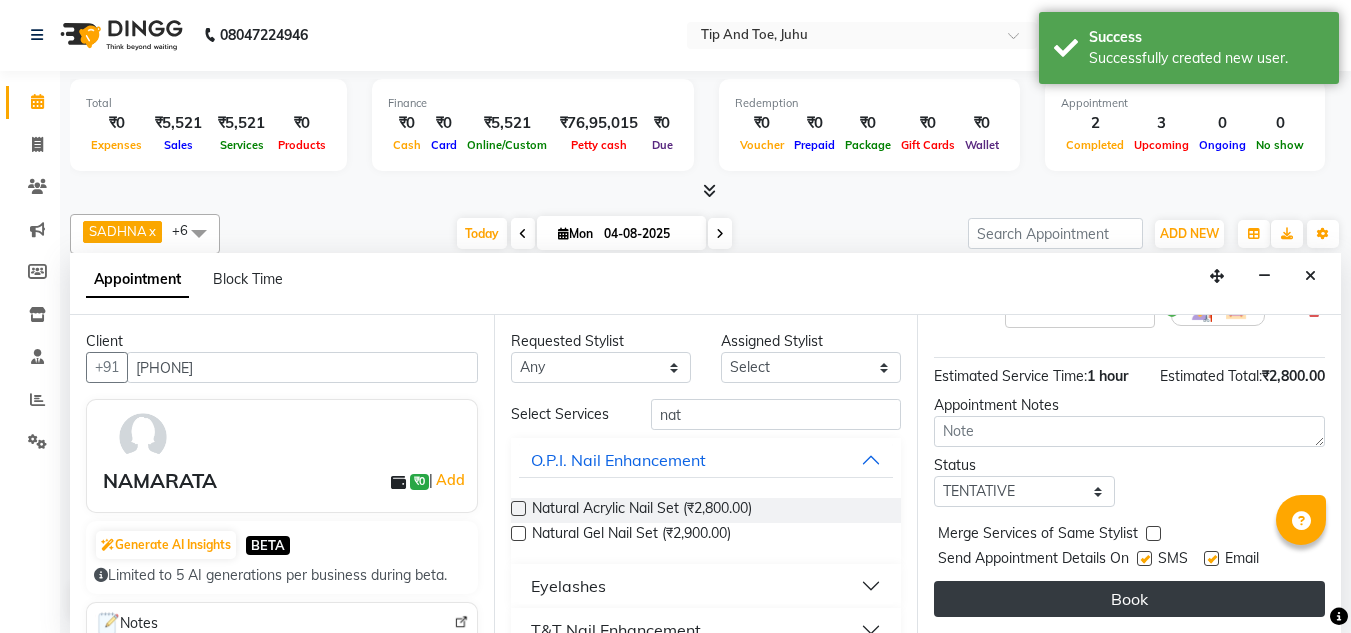 click on "Book" at bounding box center (1129, 599) 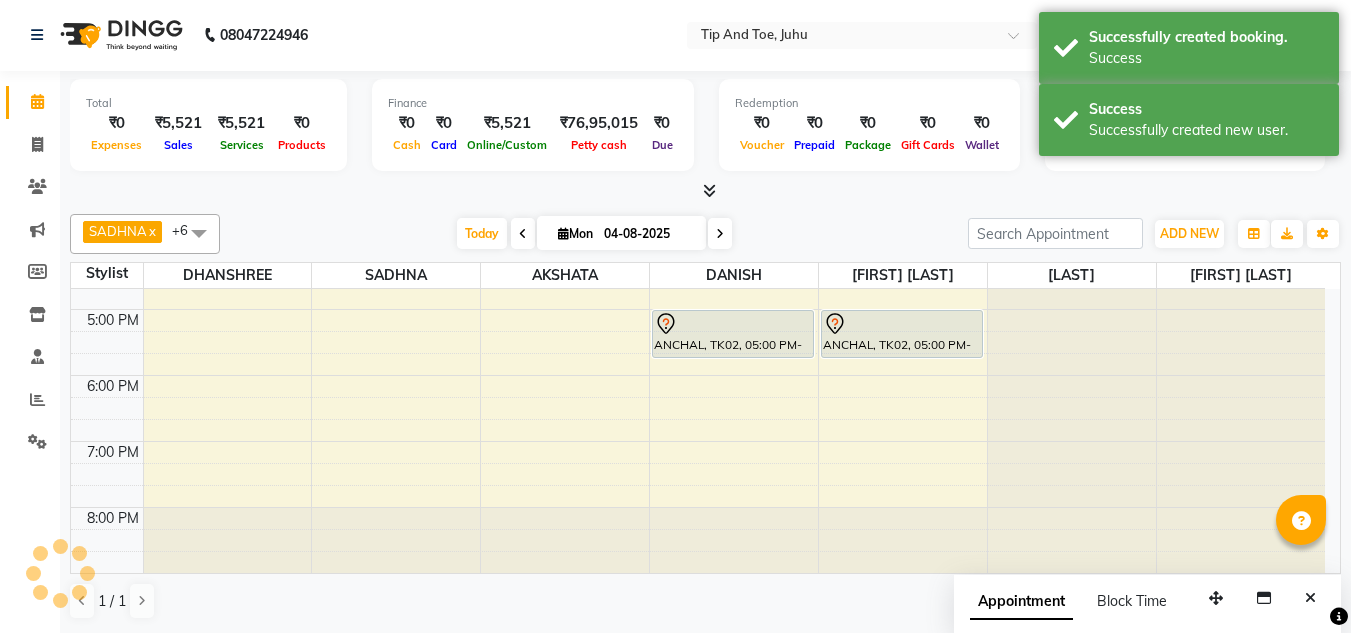 scroll, scrollTop: 0, scrollLeft: 0, axis: both 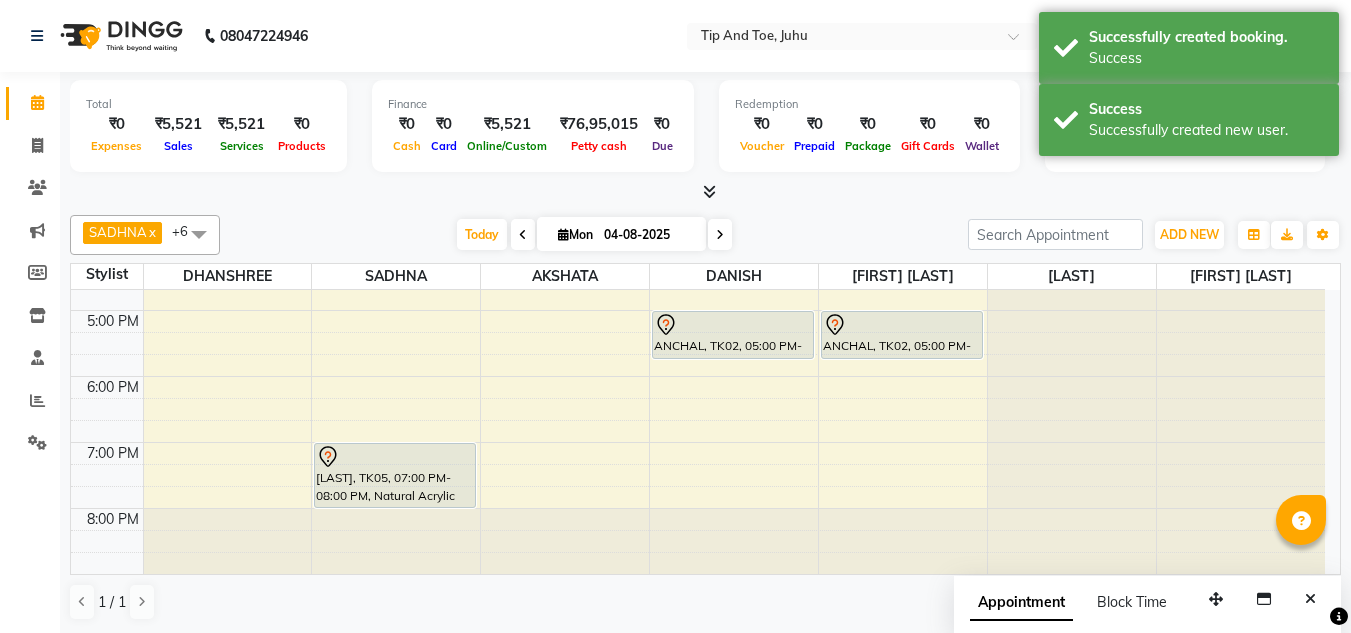 click on "Today  Mon 04-08-2025" at bounding box center [594, 235] 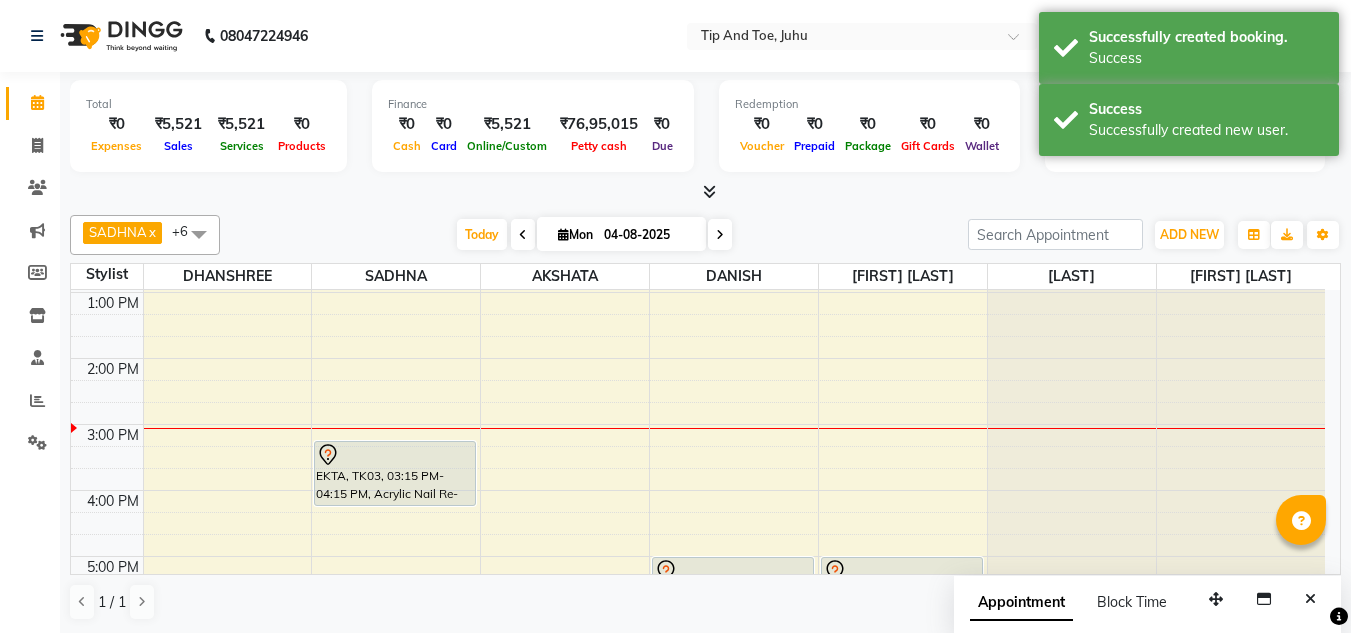 scroll, scrollTop: 362, scrollLeft: 0, axis: vertical 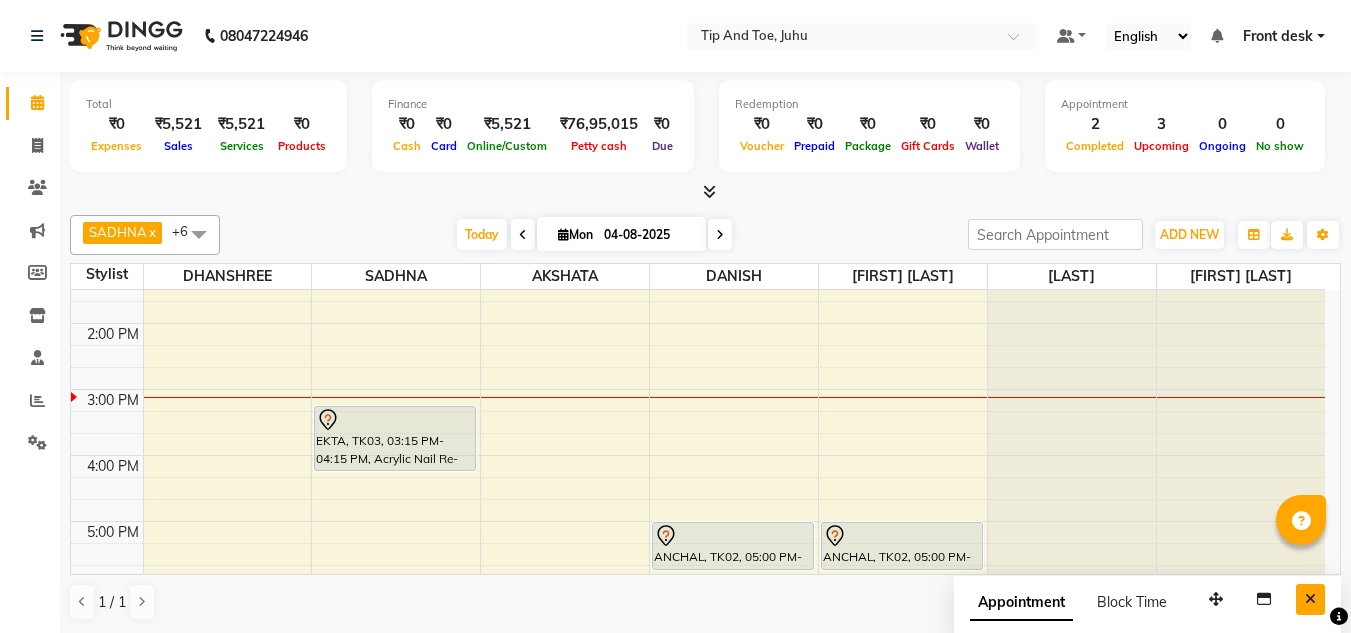 click at bounding box center (1310, 599) 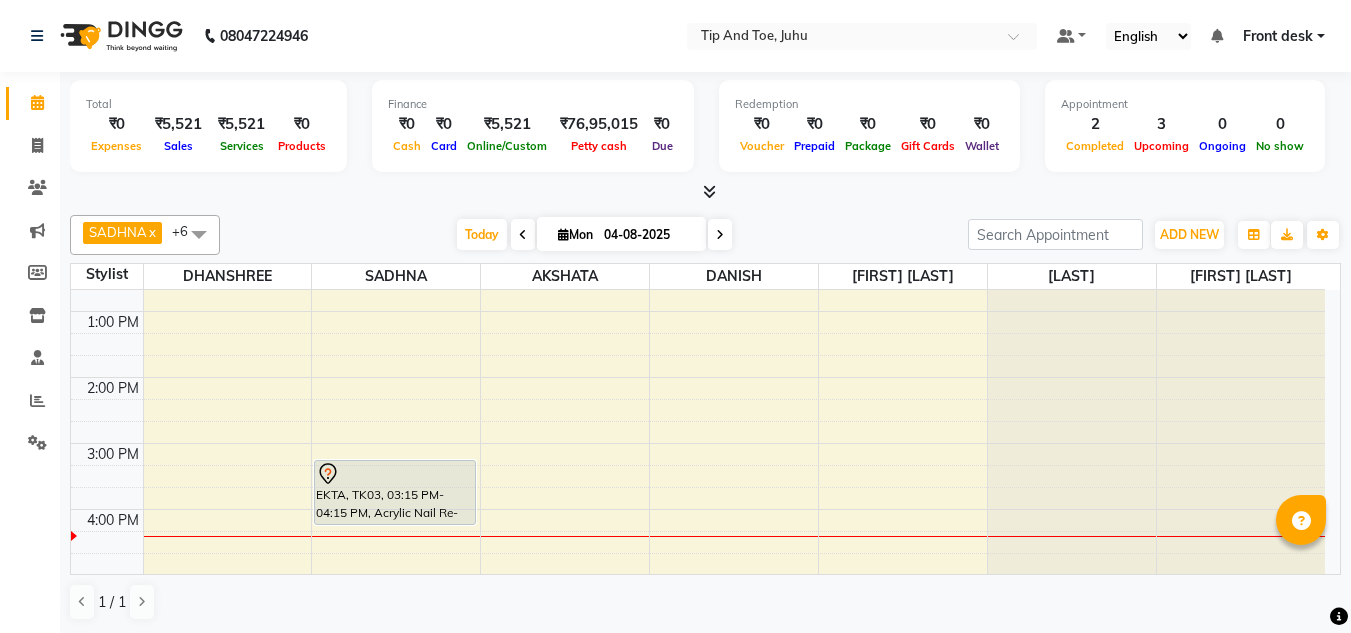 scroll, scrollTop: 400, scrollLeft: 0, axis: vertical 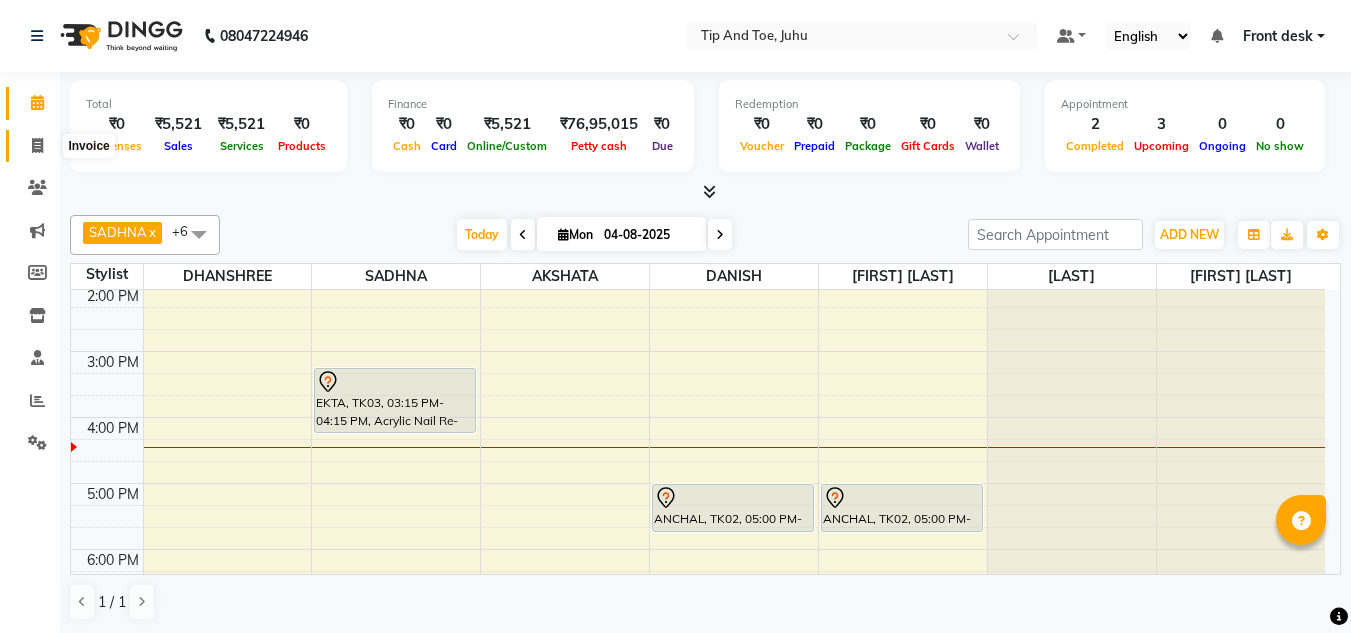 click 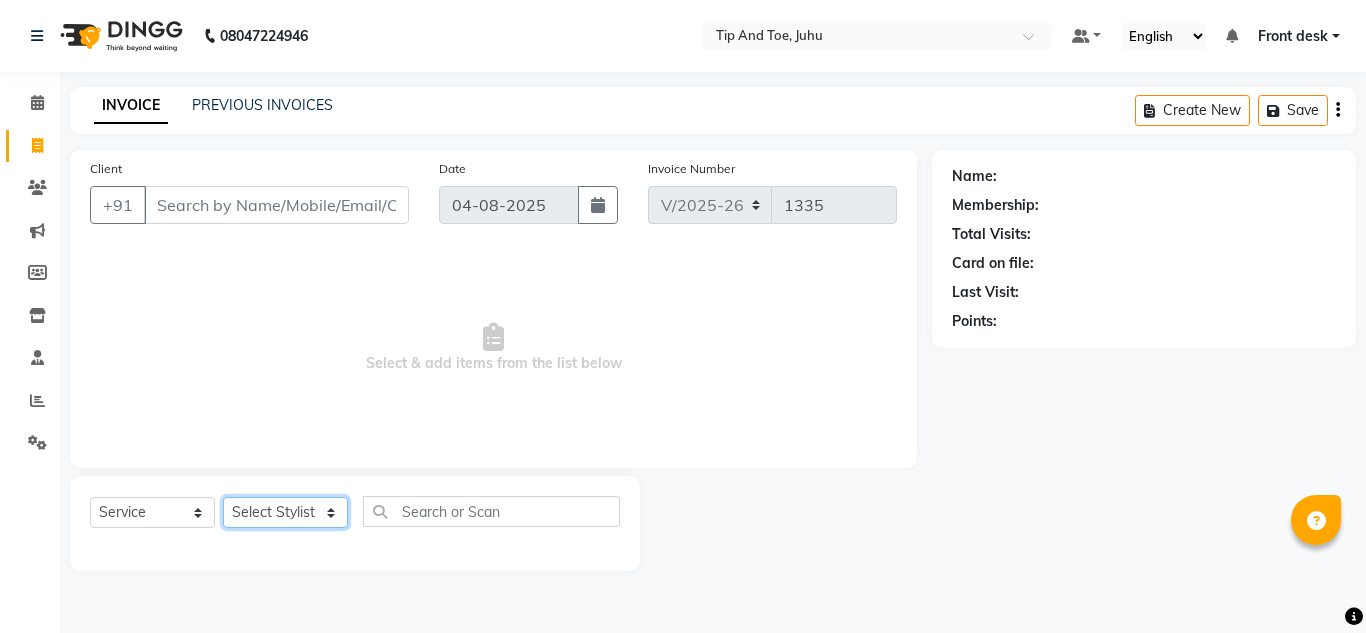 click on "Select Stylist" 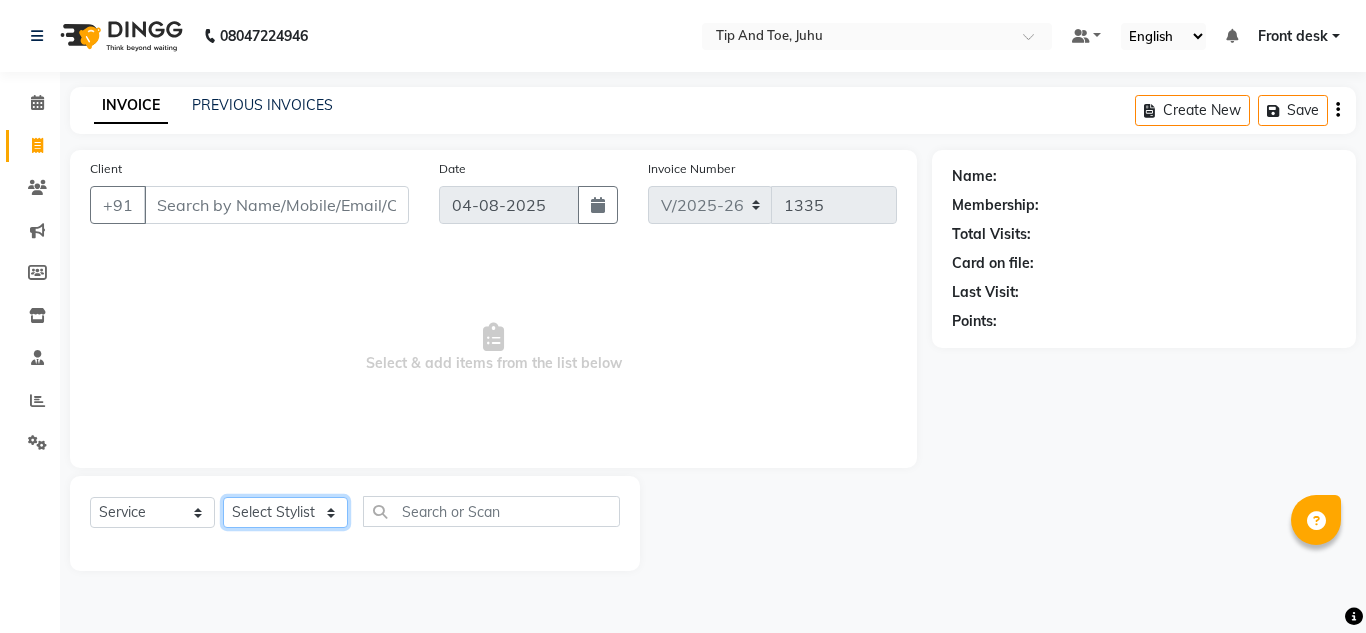 select on "37331" 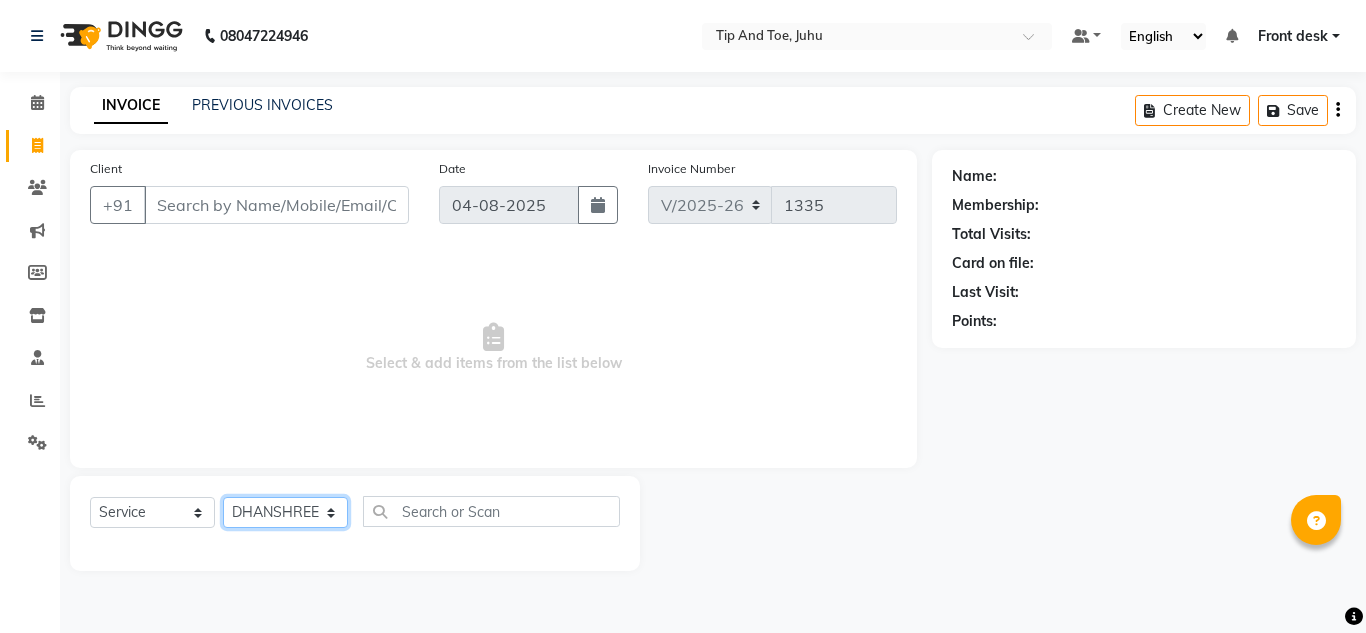 click on "Select Stylist ABIK  AJAY UTKAR AKASH AKSHATA Angeli kharei ARBAZ AZHAR BABU BILAL CHITRA DANISH DHANSHREE Front desk  KEISHEEN KUMAR MAQSOOD MOHSIN NIKHIL NISHANT POONAM PRIYA RAHUL RICHION SADHNA SANJAY SANJAY MAMA TWINKLE GUPTA  UJER VINITA" 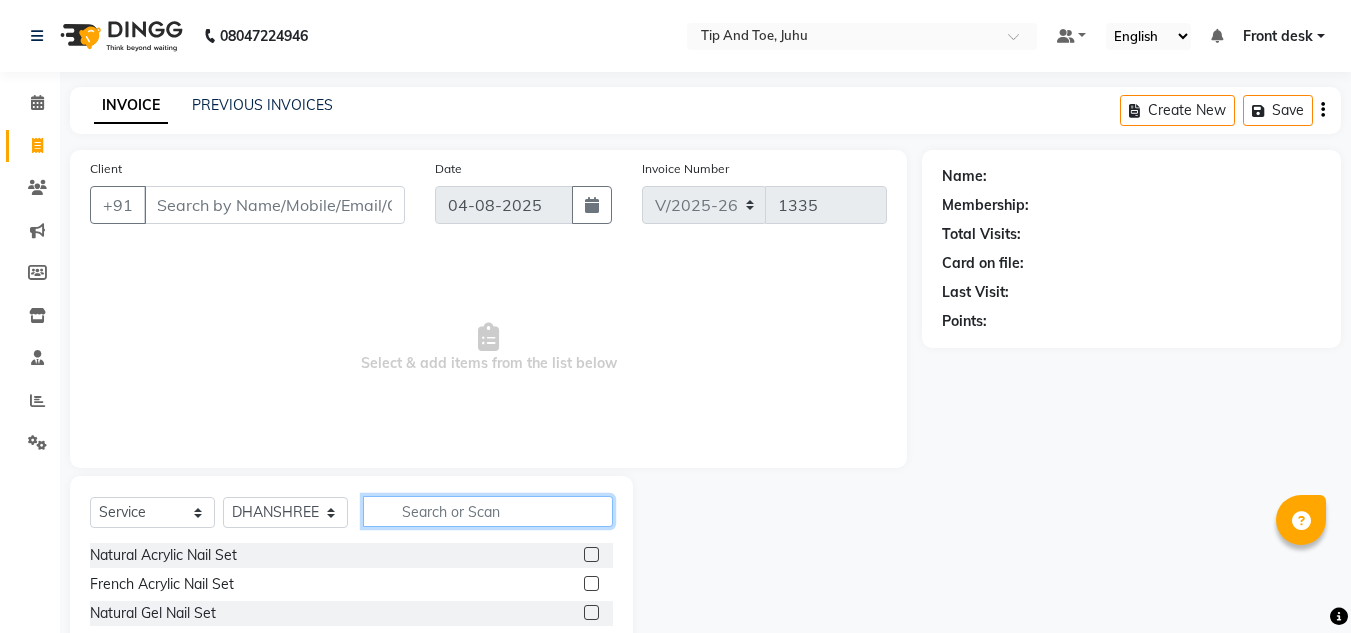 click 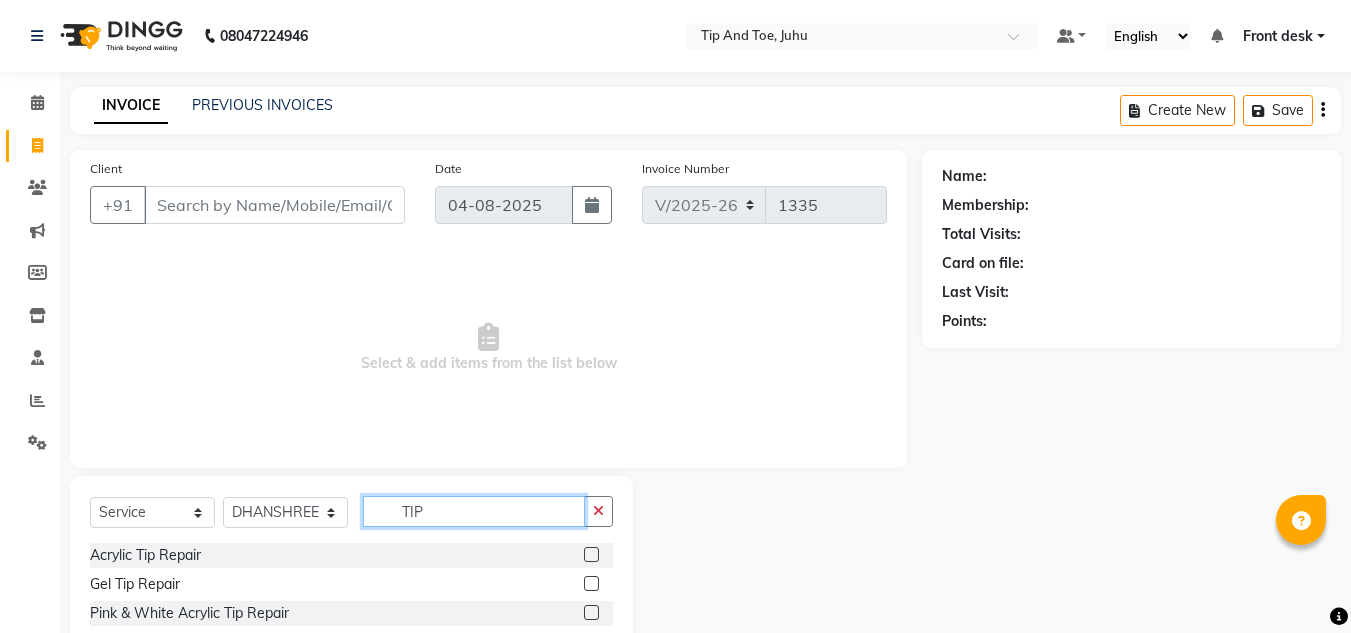 type on "TIP" 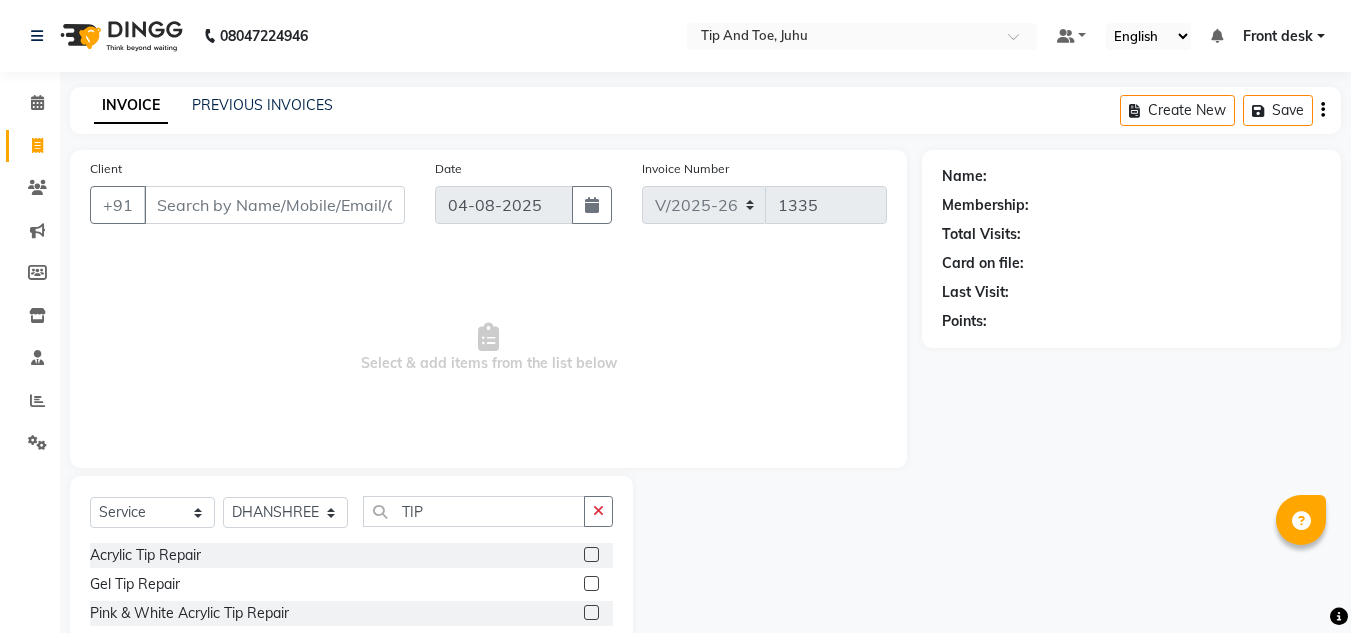 click 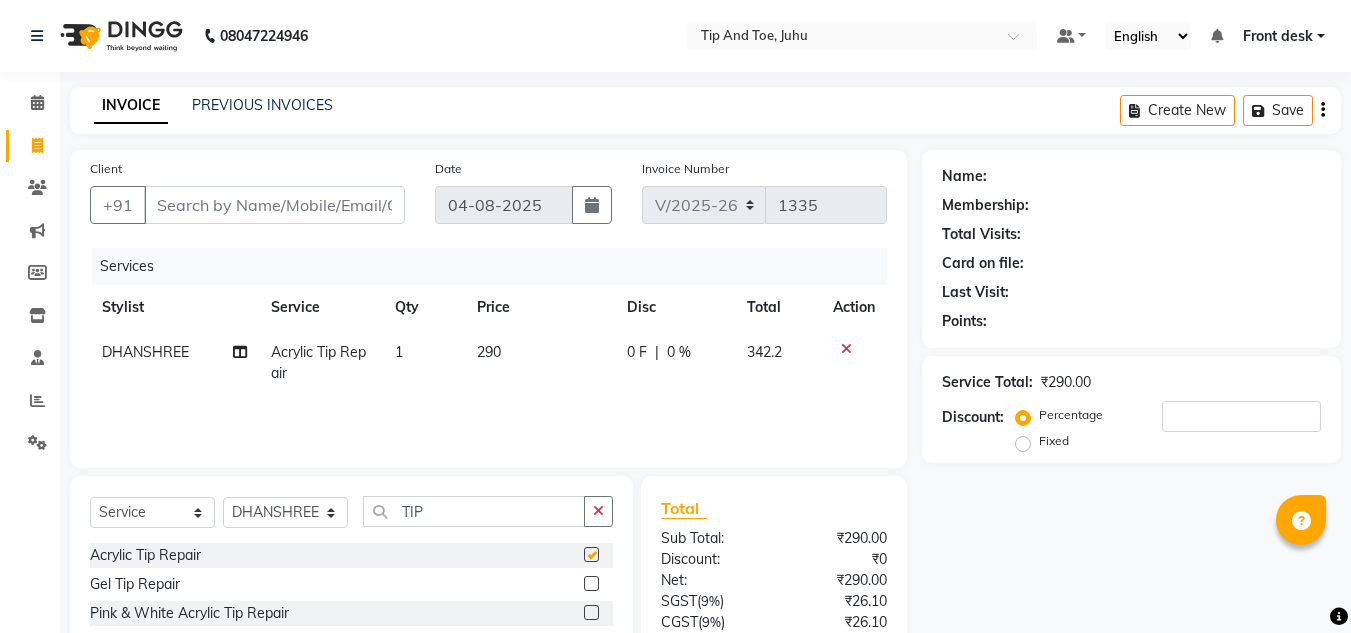 checkbox on "false" 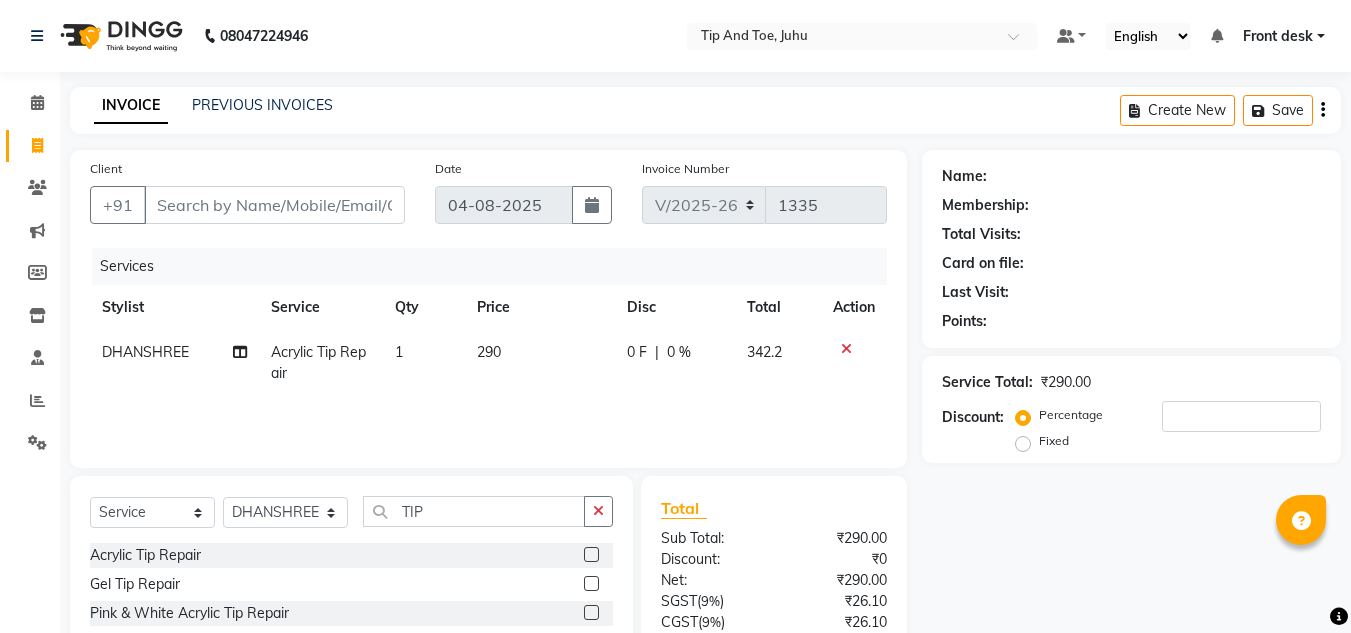 scroll, scrollTop: 168, scrollLeft: 0, axis: vertical 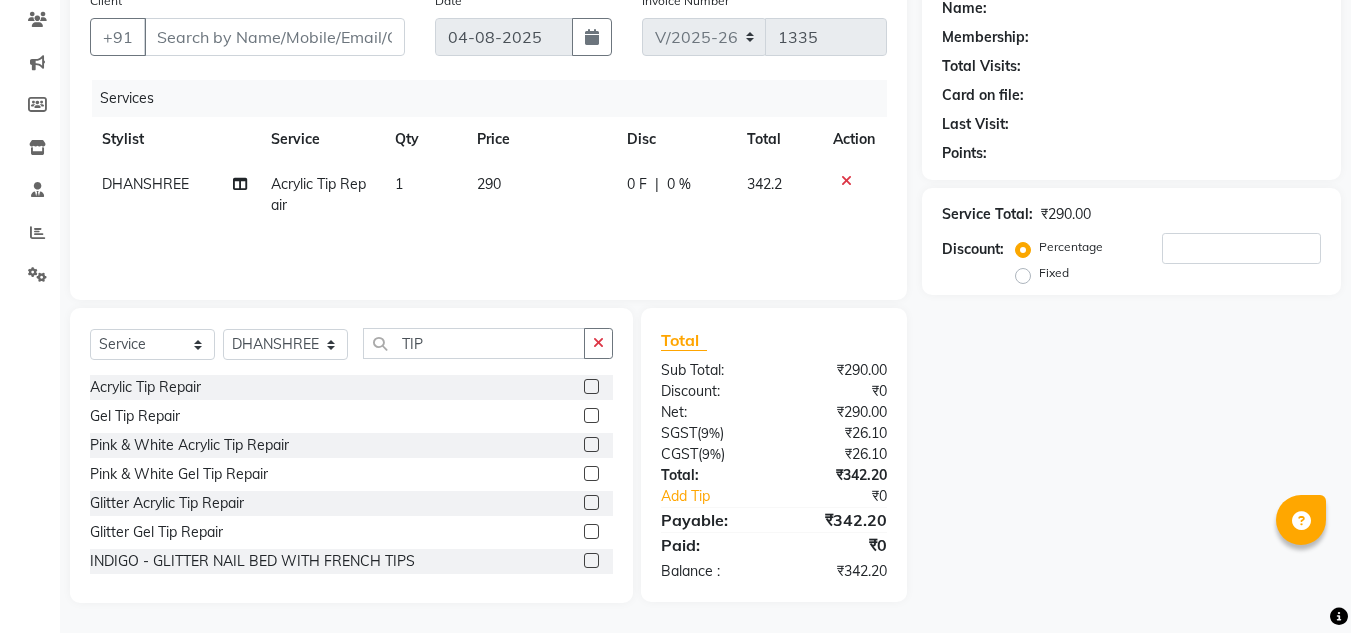 click on "Name: Membership: Total Visits: Card on file: Last Visit:  Points:  Service Total:  ₹290.00  Discount:  Percentage   Fixed" 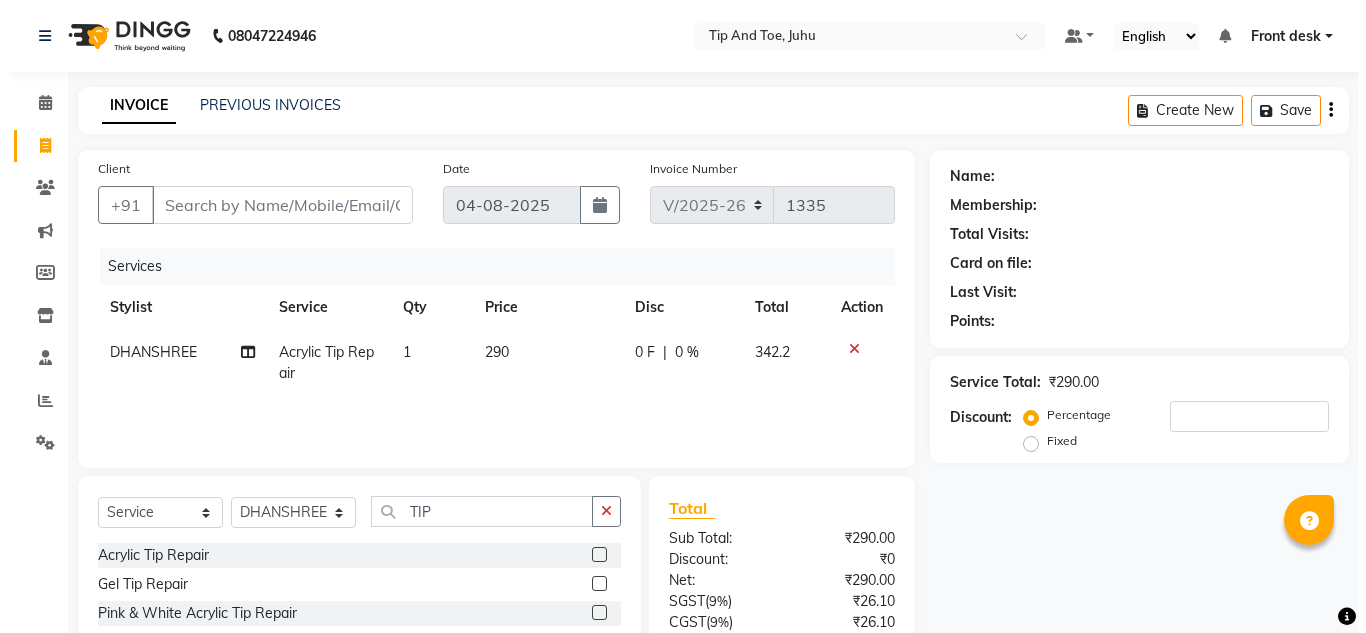 scroll, scrollTop: 100, scrollLeft: 0, axis: vertical 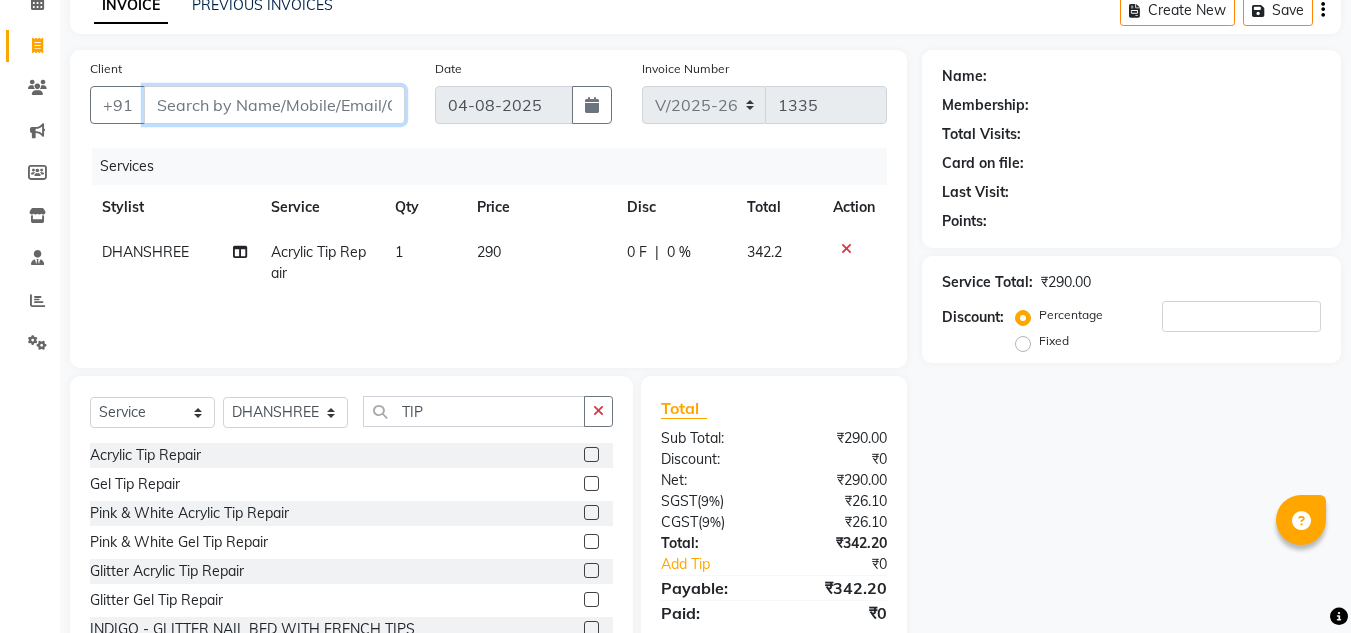 click on "Client" at bounding box center [274, 105] 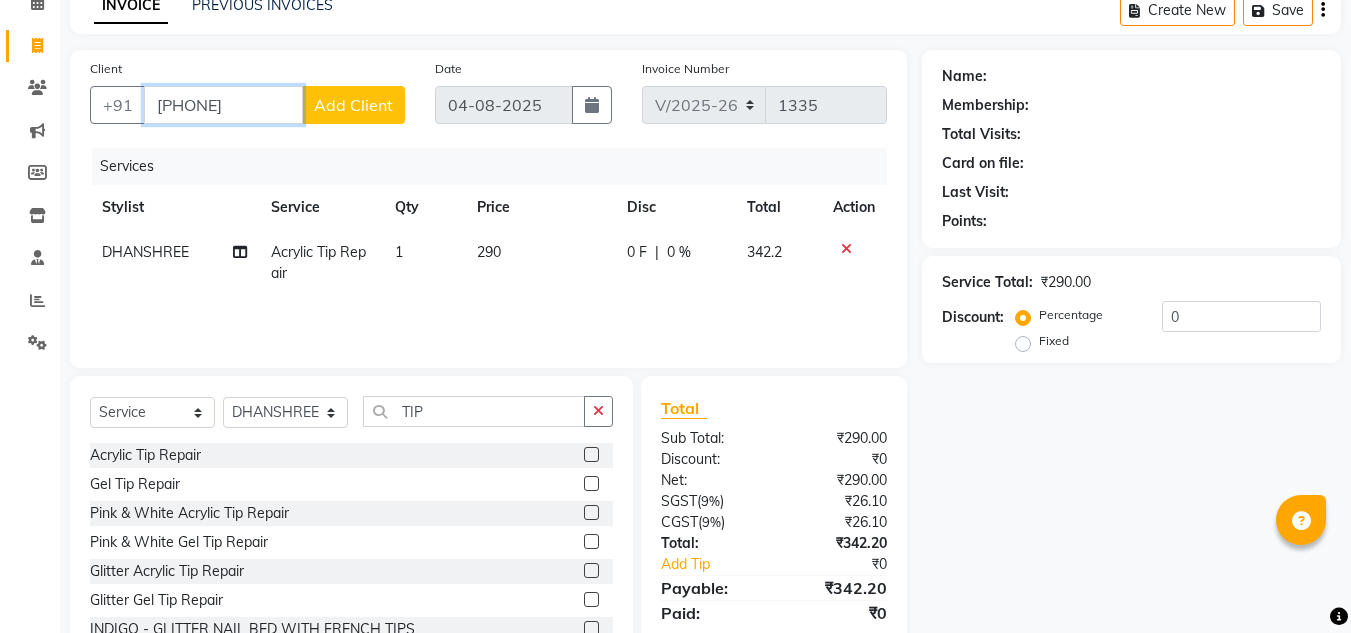 type on "9089789098" 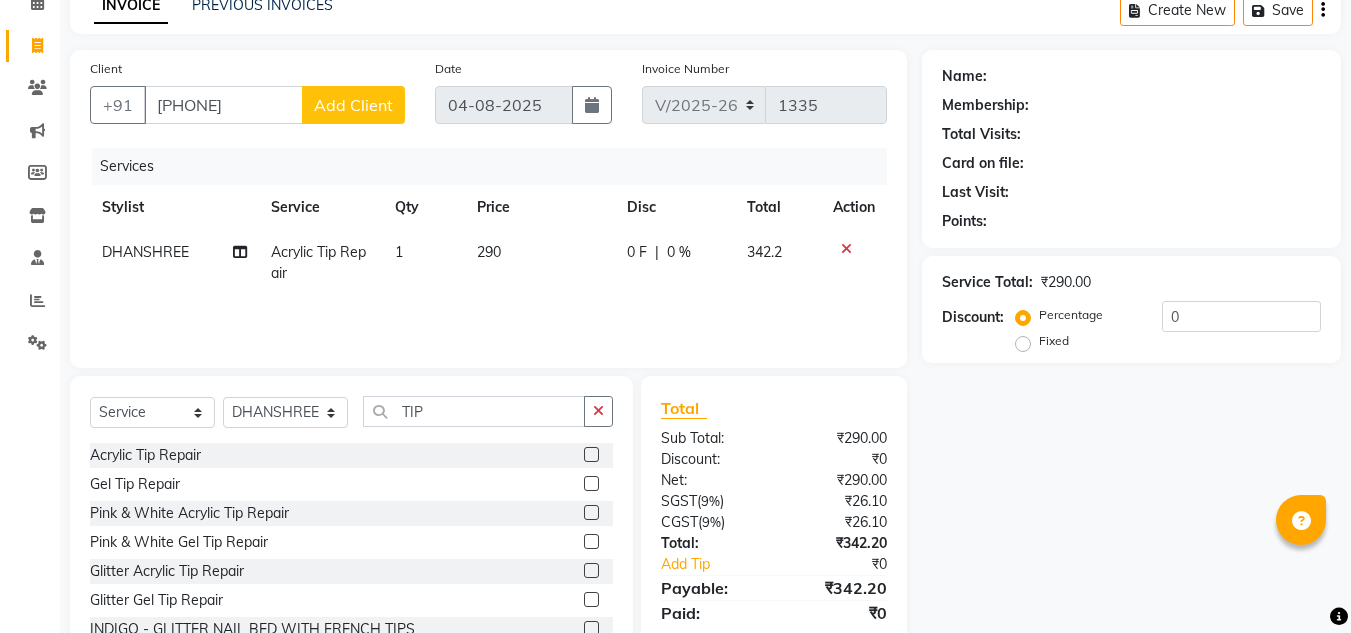 click on "Add Client" 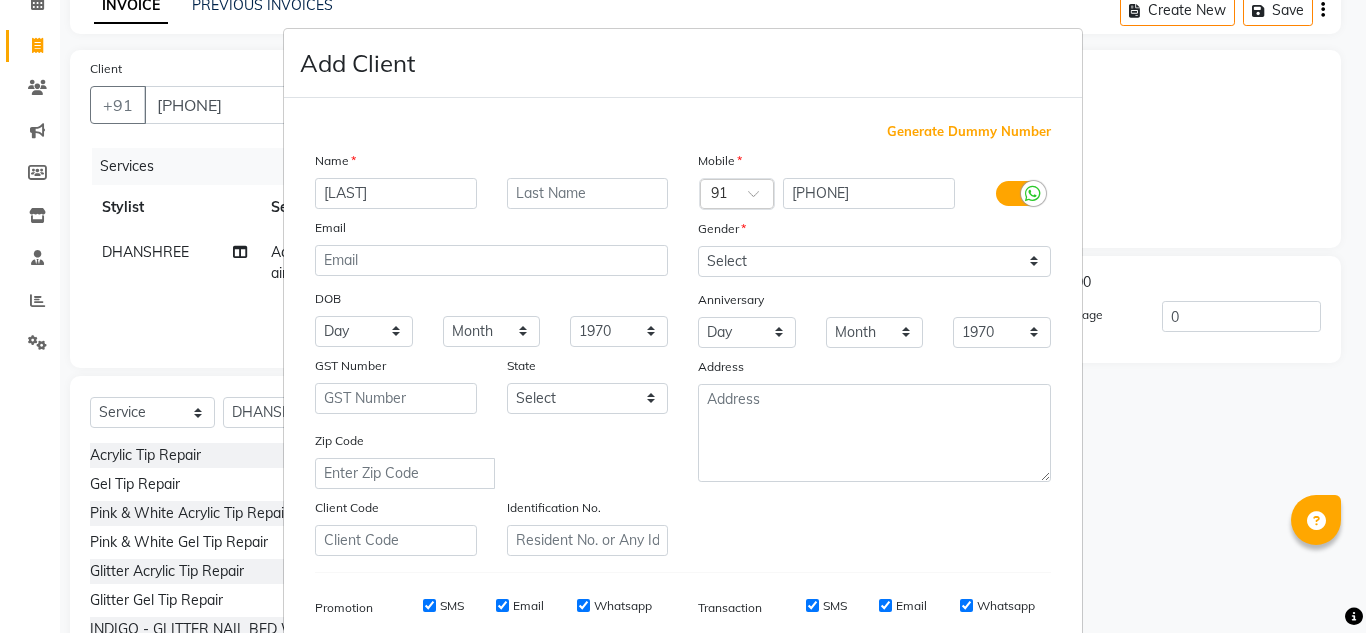 type on "SLIVE" 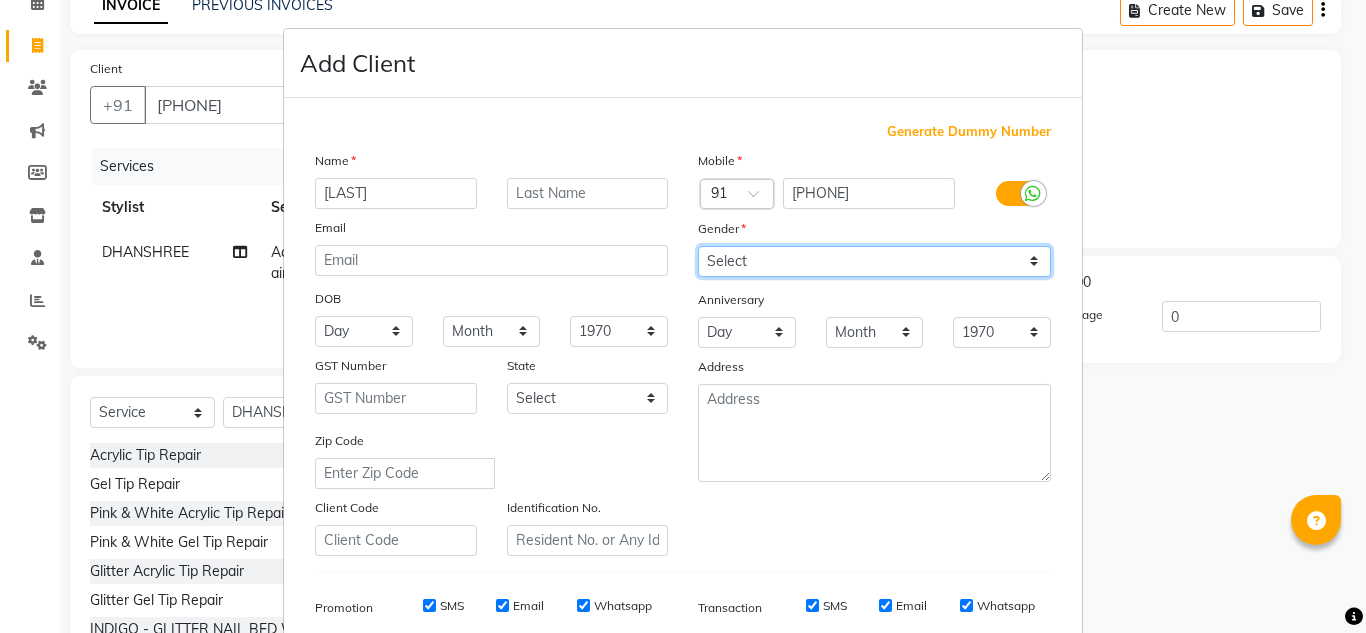 click on "Select Male Female Other Prefer Not To Say" at bounding box center (874, 261) 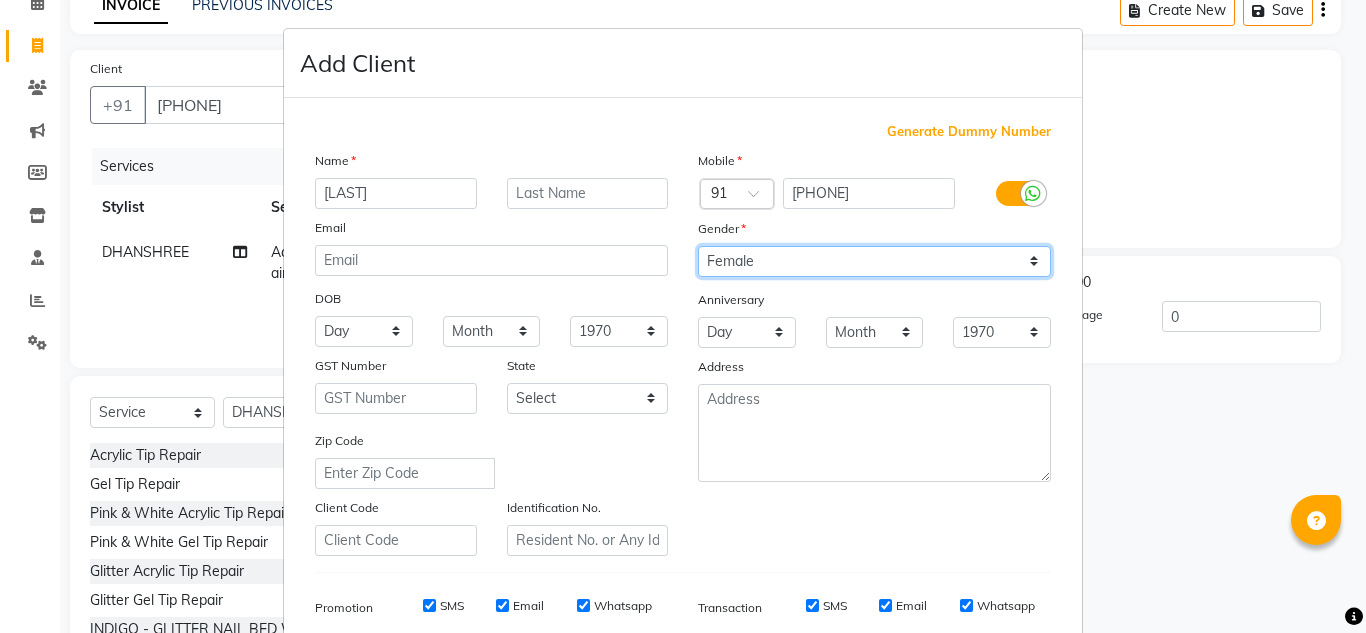 click on "Select Male Female Other Prefer Not To Say" at bounding box center (874, 261) 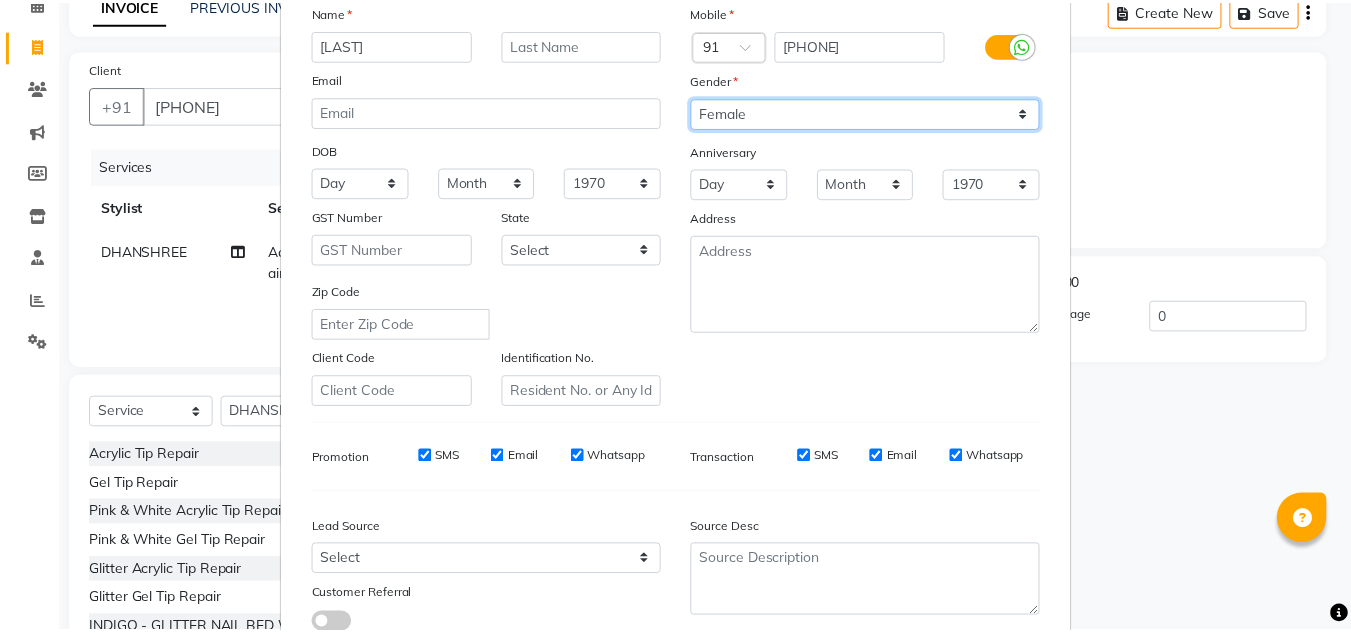scroll, scrollTop: 290, scrollLeft: 0, axis: vertical 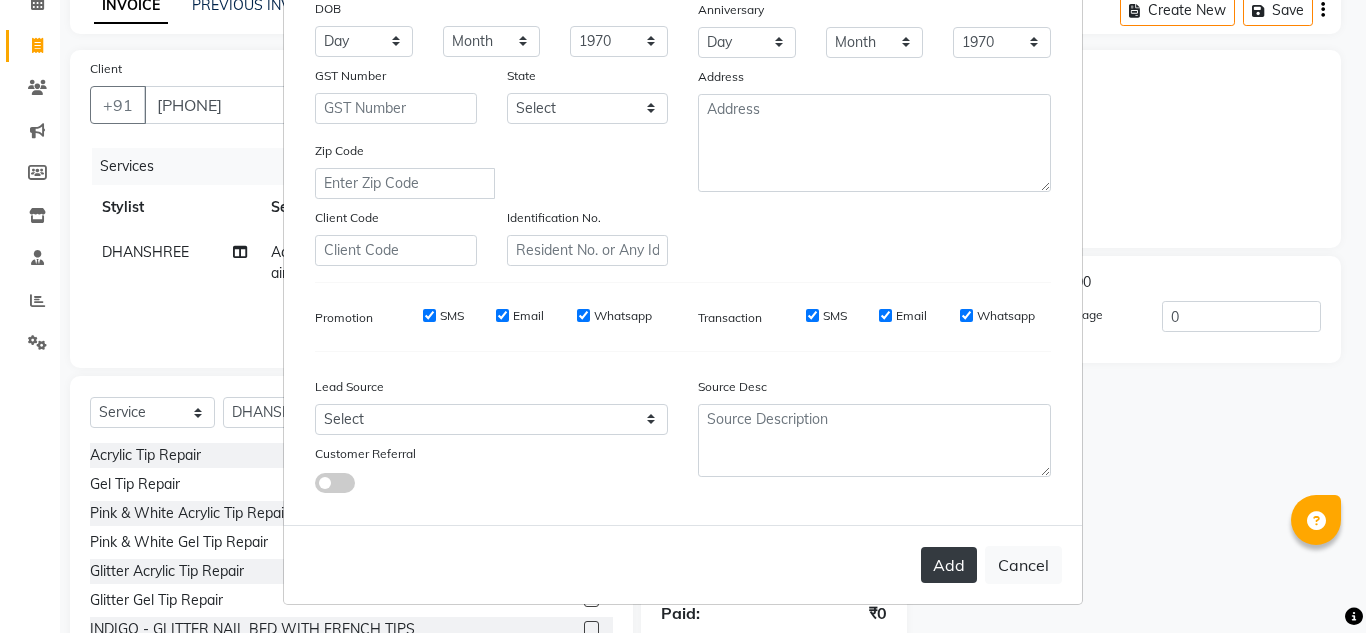 click on "Add" at bounding box center (949, 565) 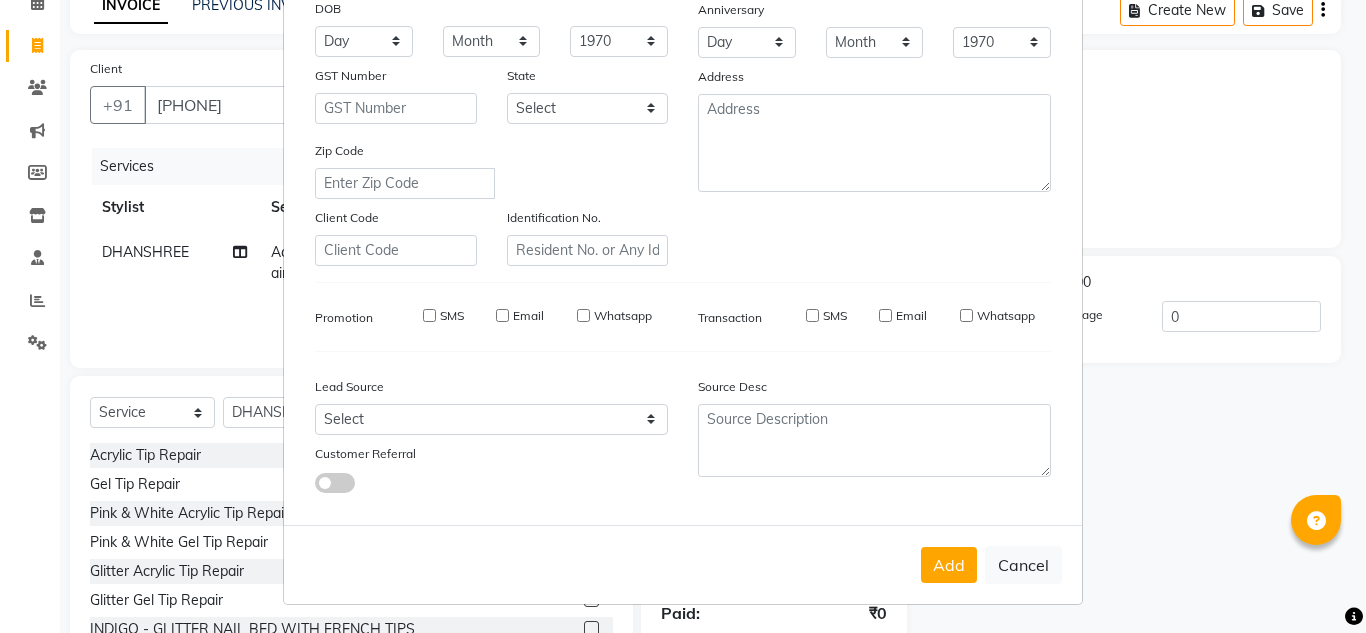 type 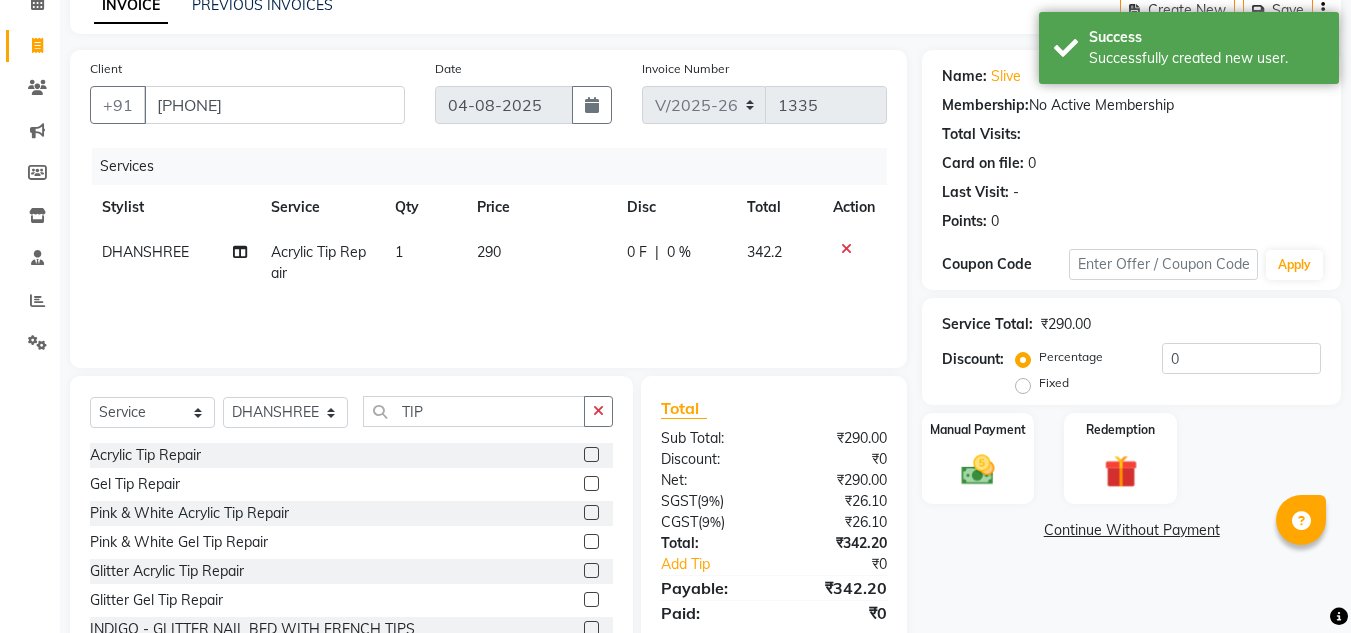 scroll, scrollTop: 168, scrollLeft: 0, axis: vertical 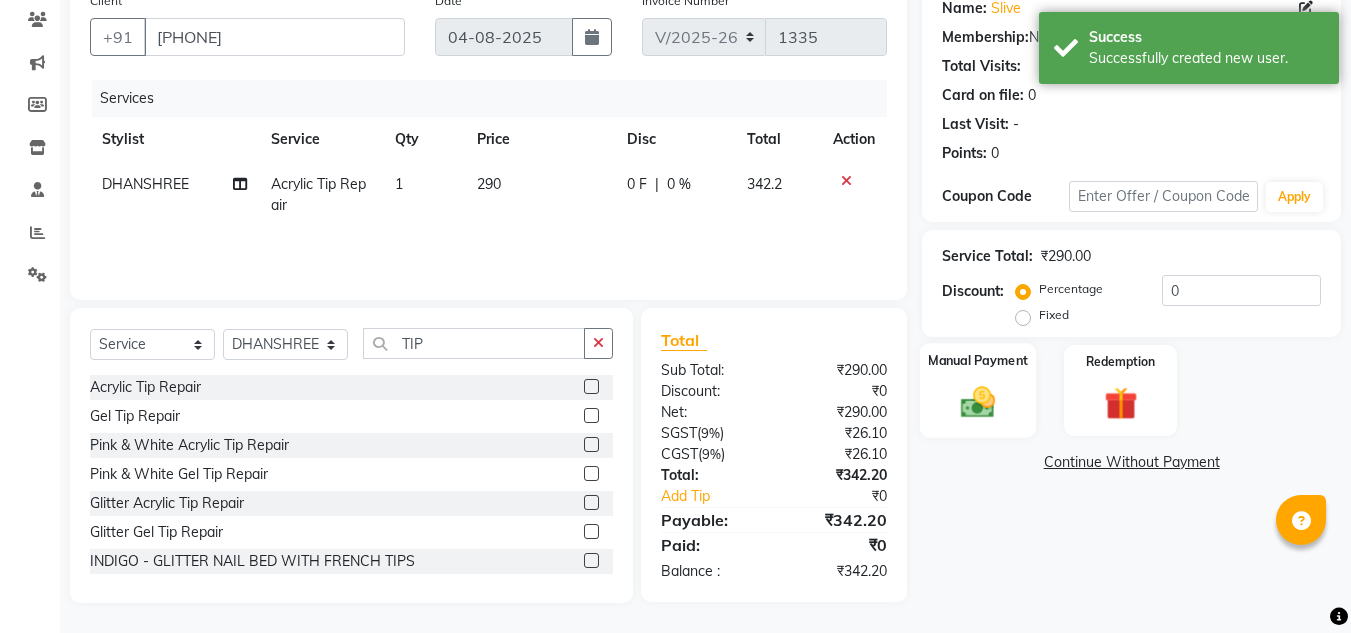 click 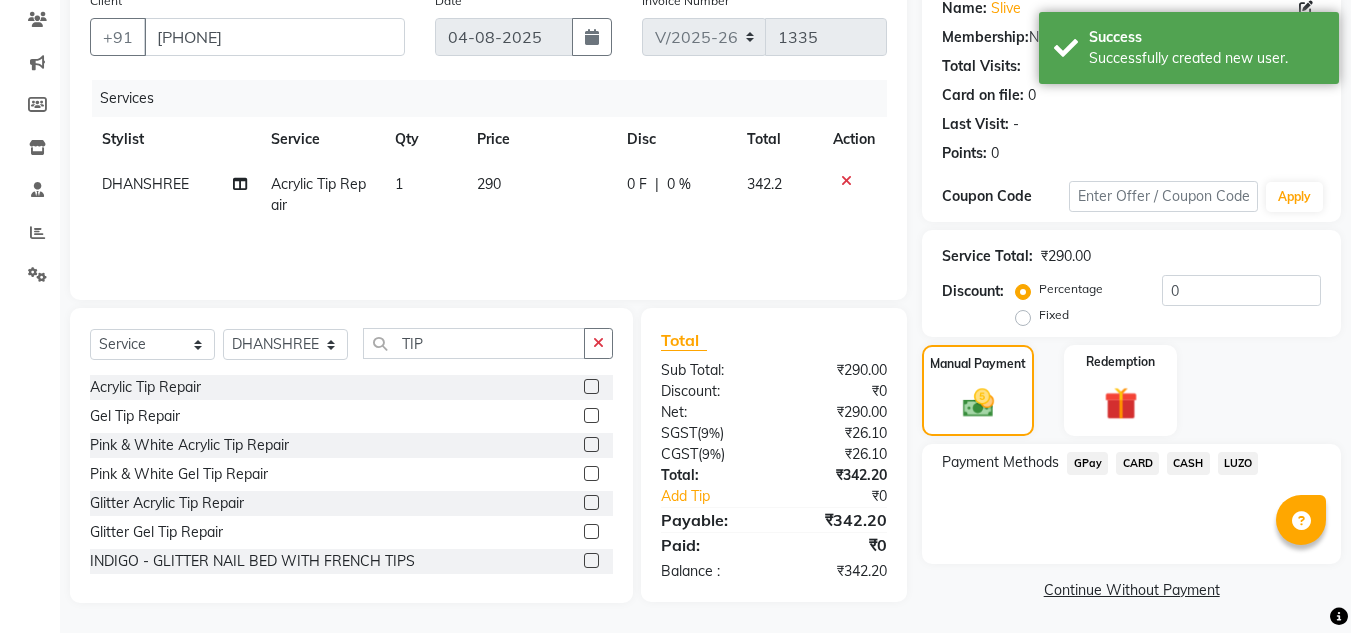 click on "CARD" 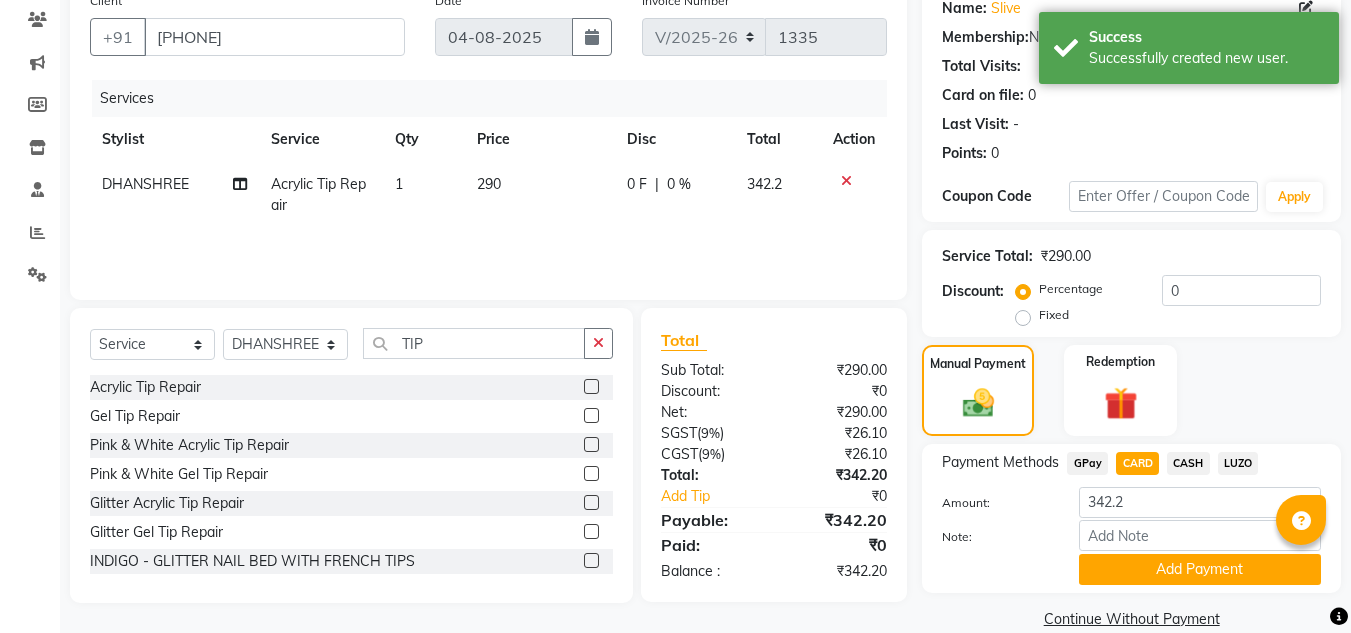 scroll, scrollTop: 199, scrollLeft: 0, axis: vertical 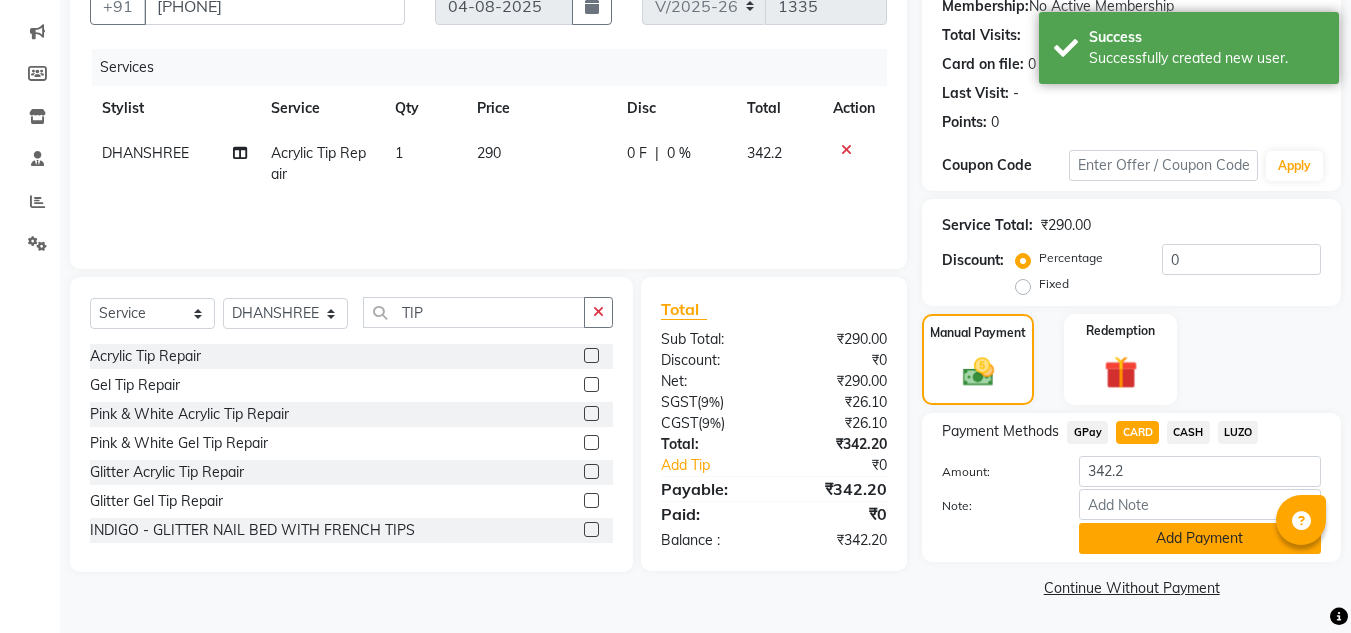 click on "Add Payment" 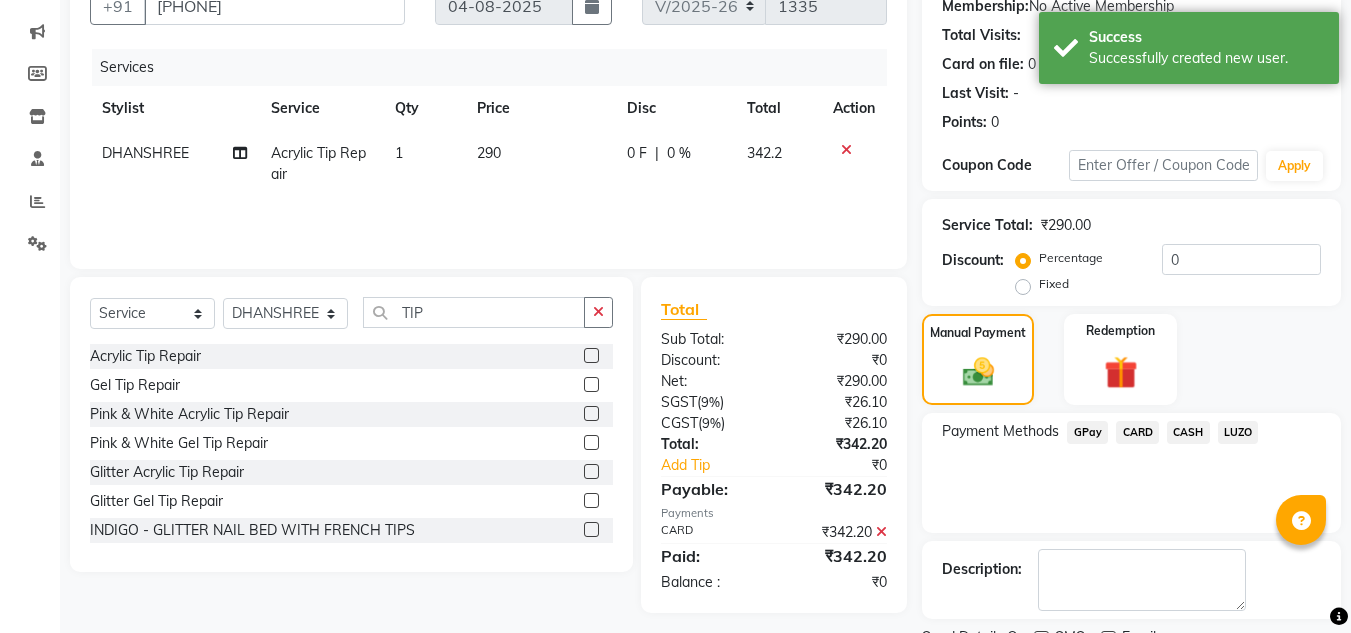 scroll, scrollTop: 283, scrollLeft: 0, axis: vertical 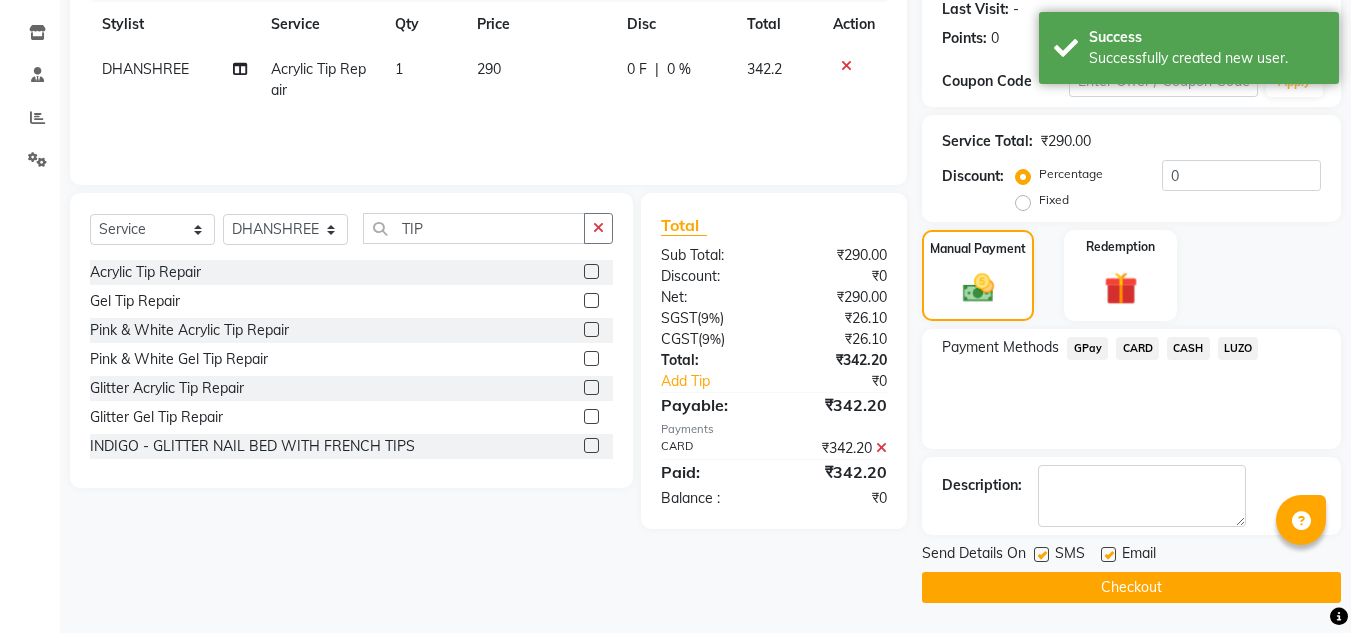 drag, startPoint x: 1040, startPoint y: 558, endPoint x: 1094, endPoint y: 560, distance: 54.037025 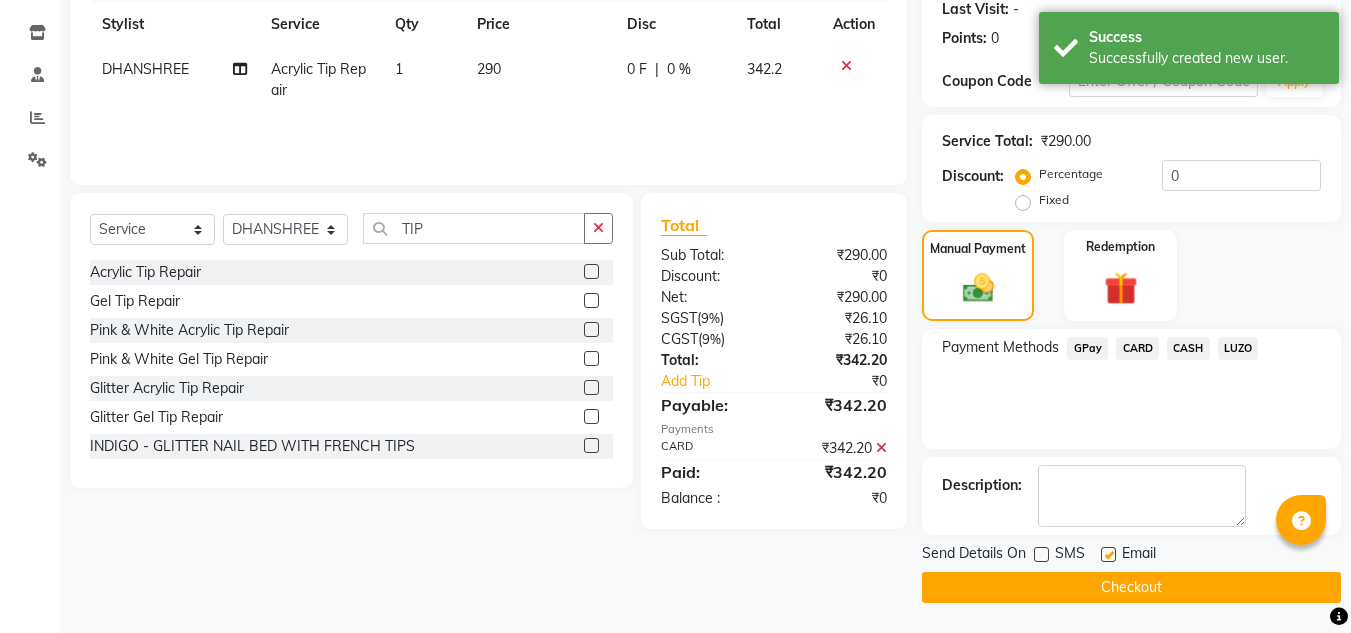 click 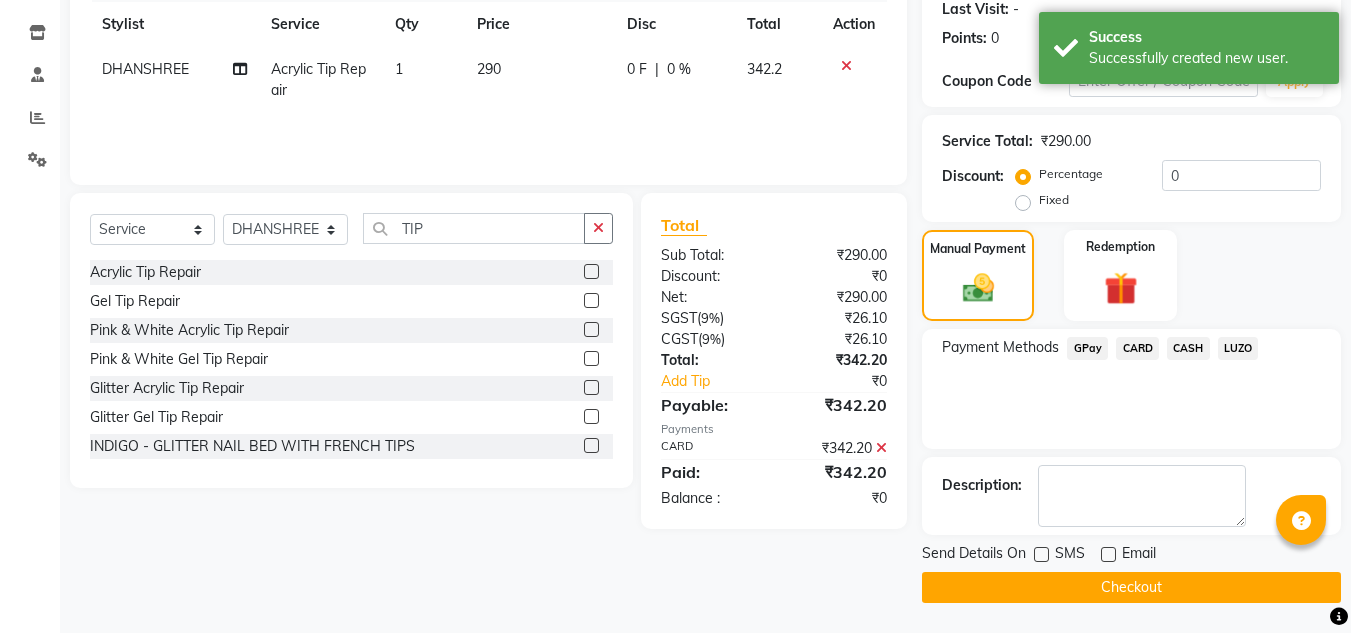 click on "Checkout" 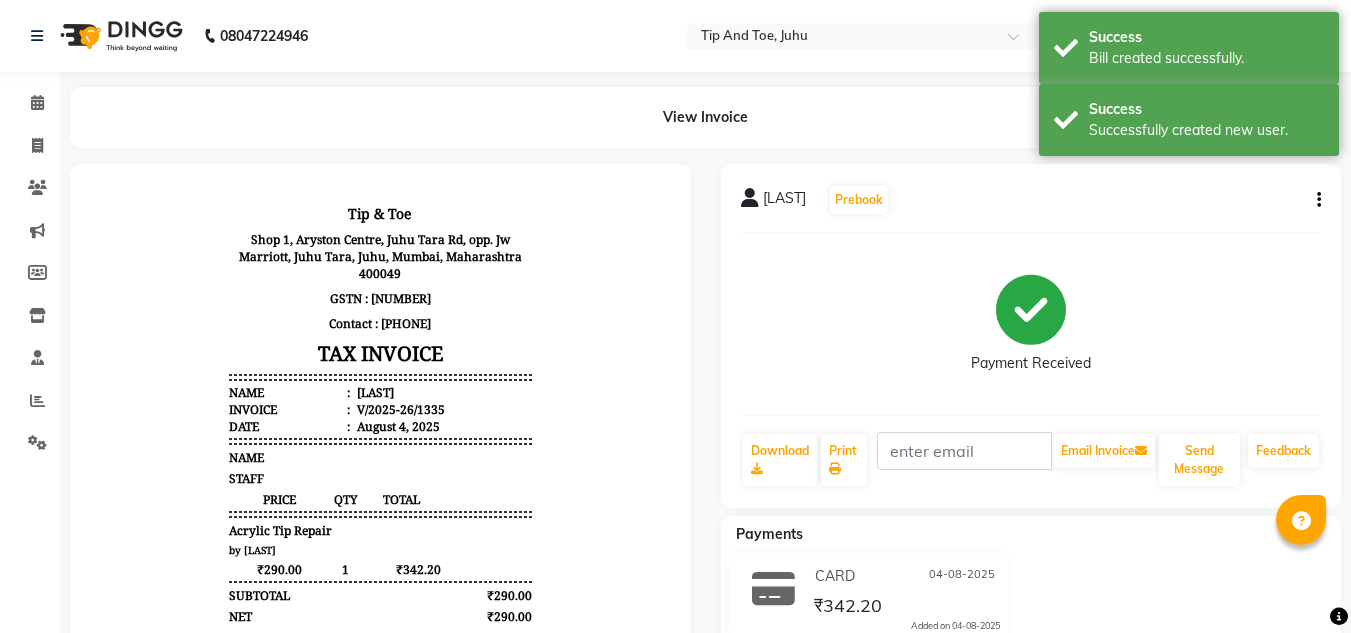 scroll, scrollTop: 0, scrollLeft: 0, axis: both 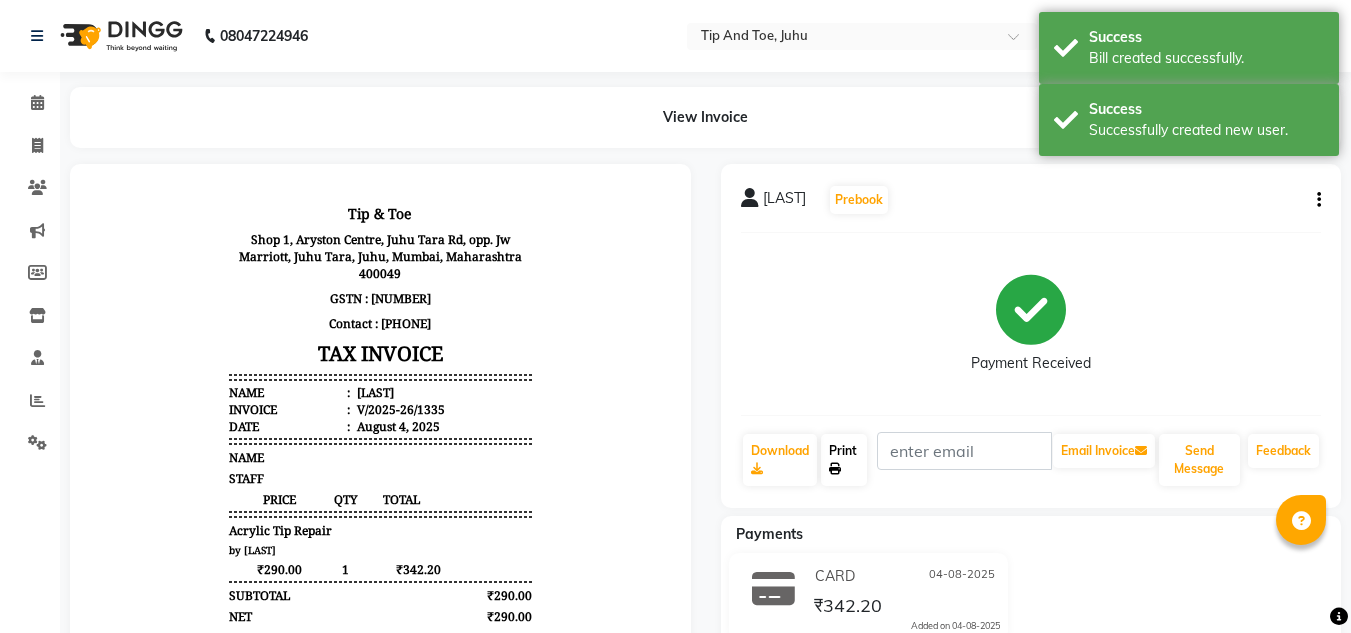 click on "Print" 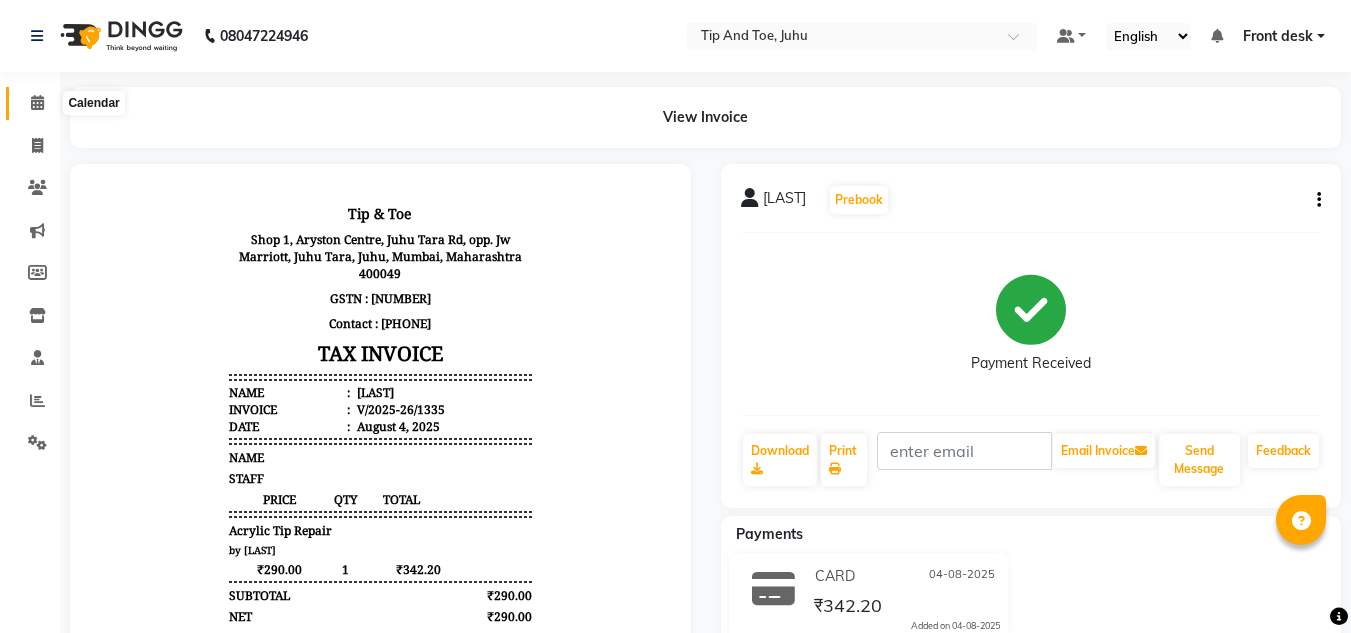 click 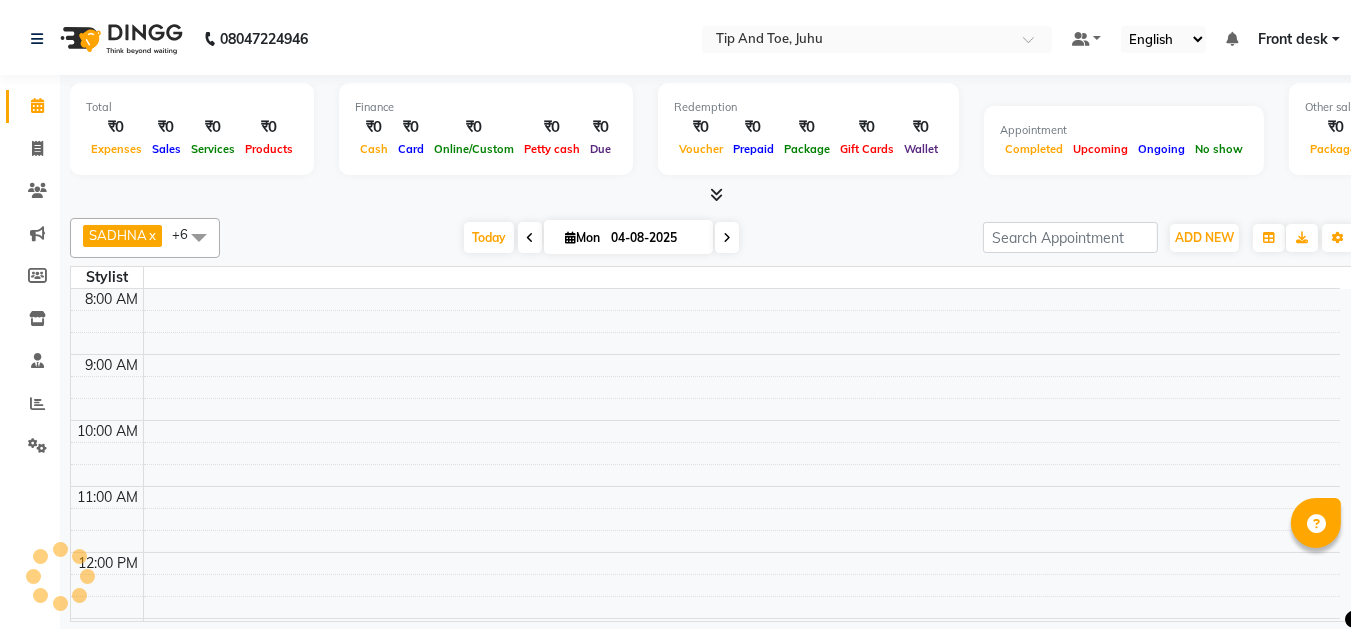 scroll, scrollTop: 0, scrollLeft: 0, axis: both 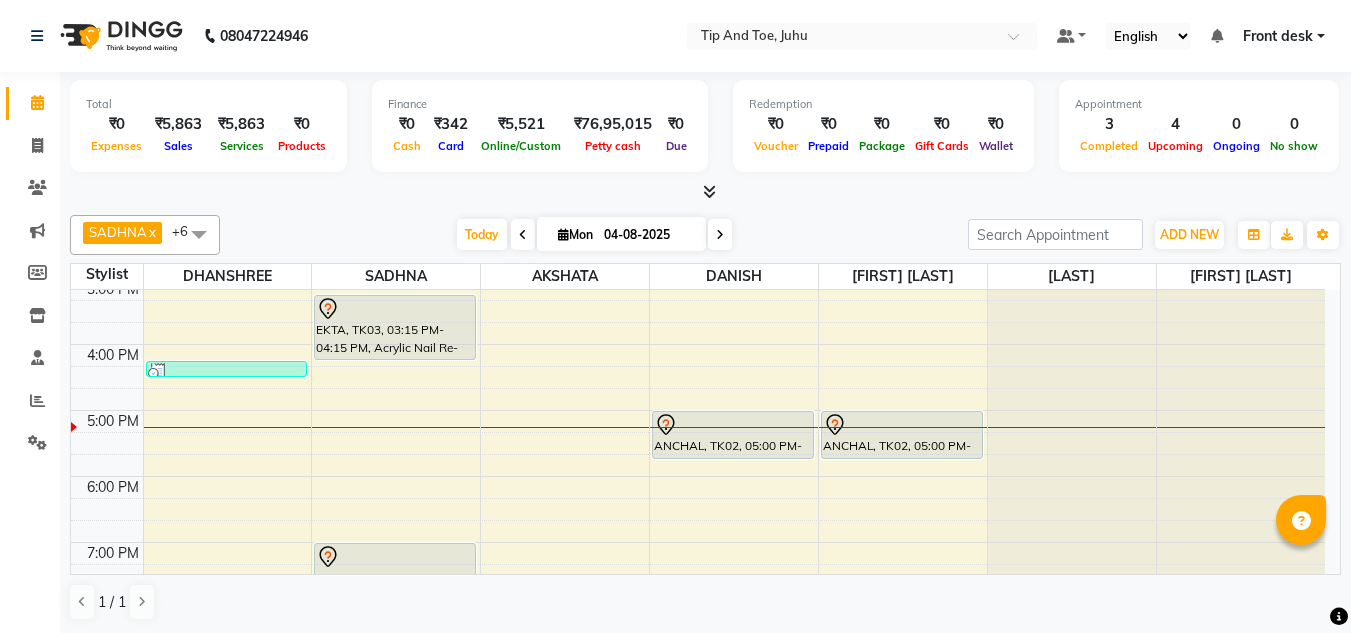 click at bounding box center (1241, -183) 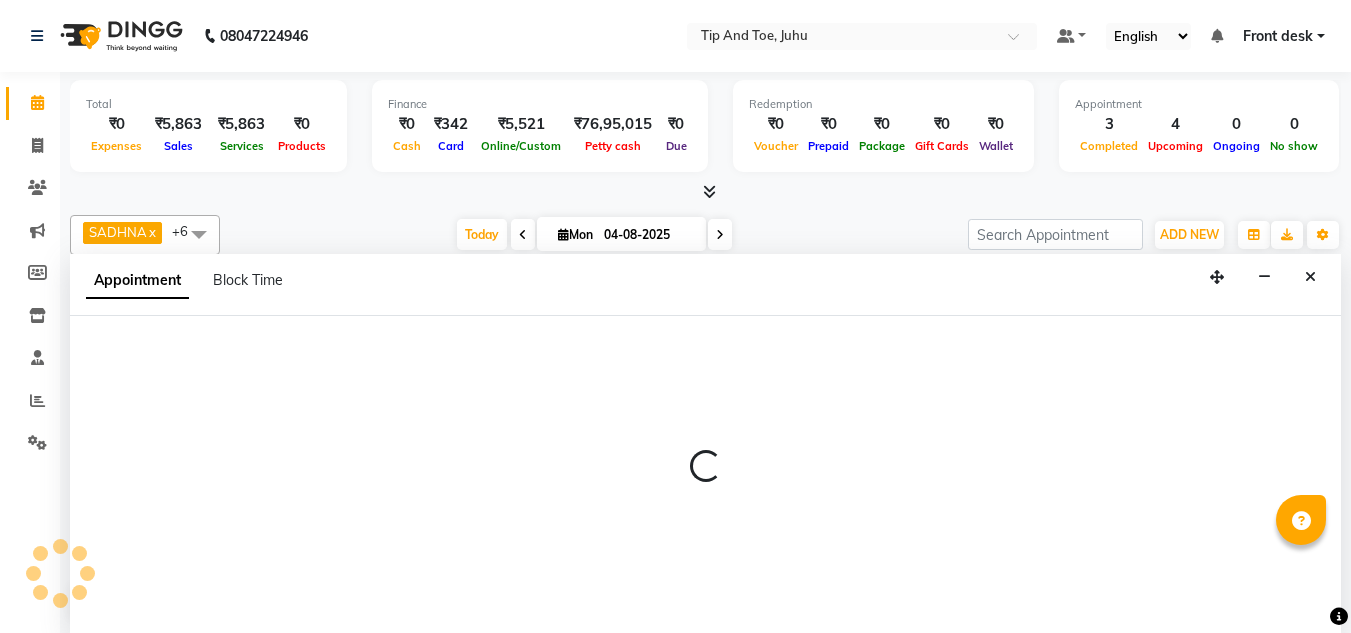 scroll, scrollTop: 1, scrollLeft: 0, axis: vertical 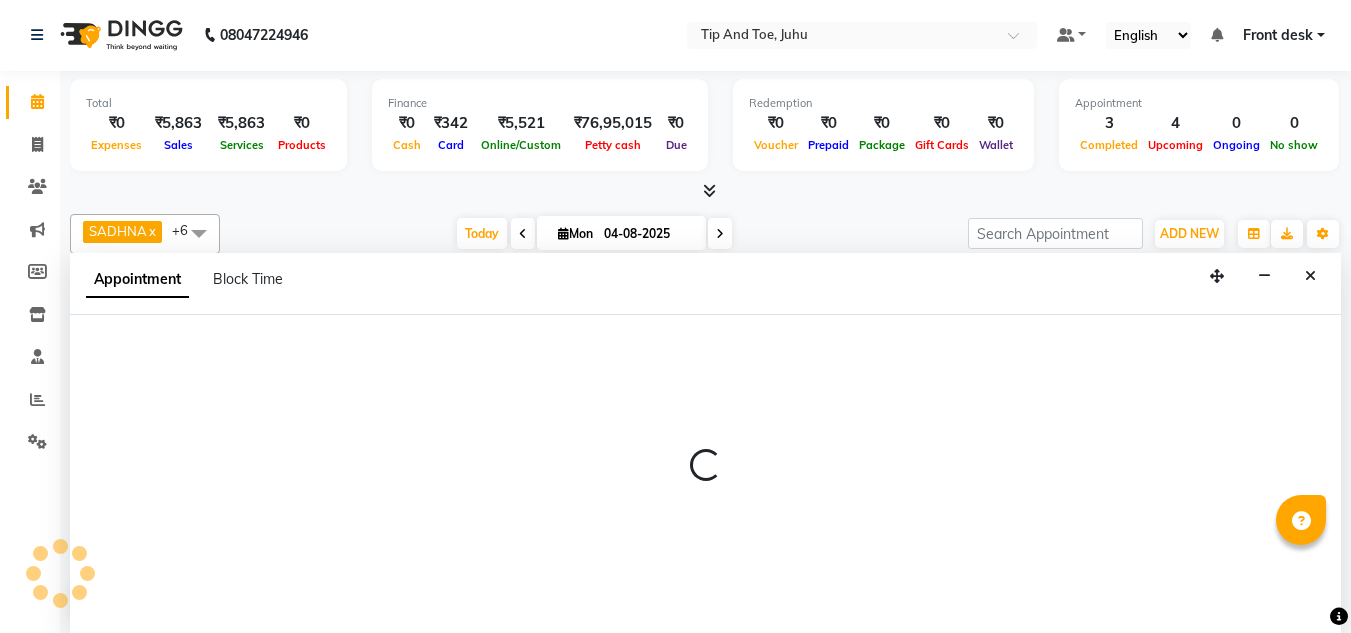select on "87956" 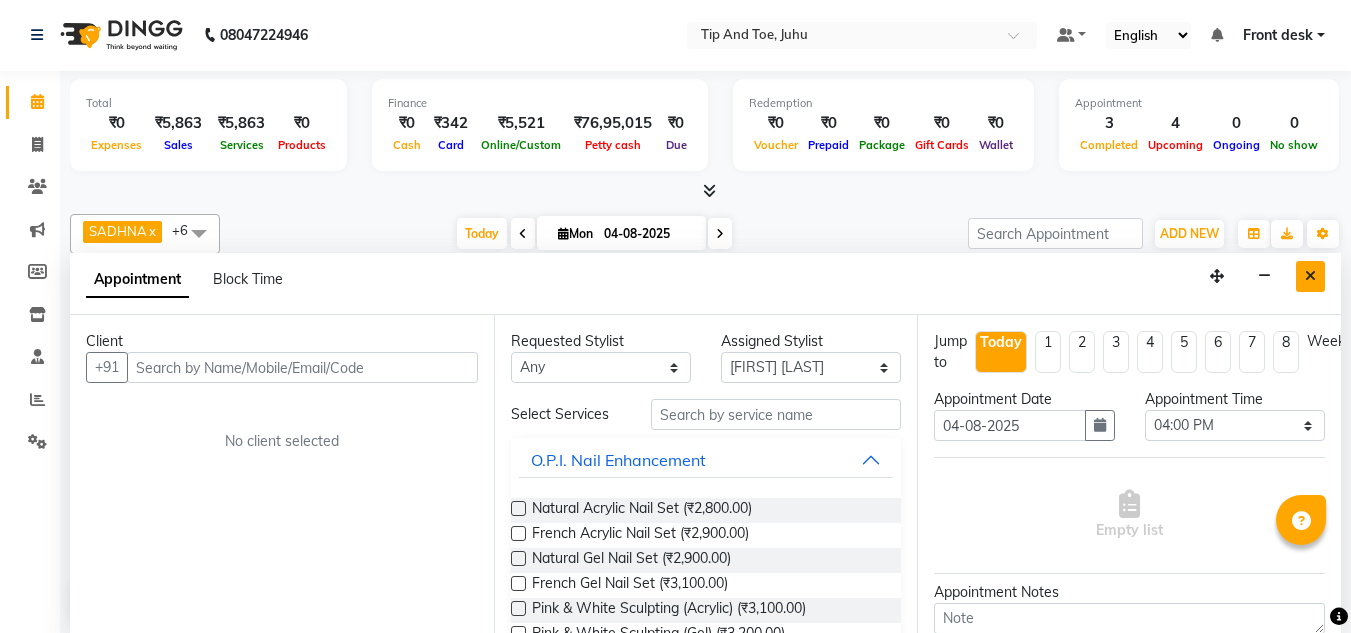 click at bounding box center [1310, 276] 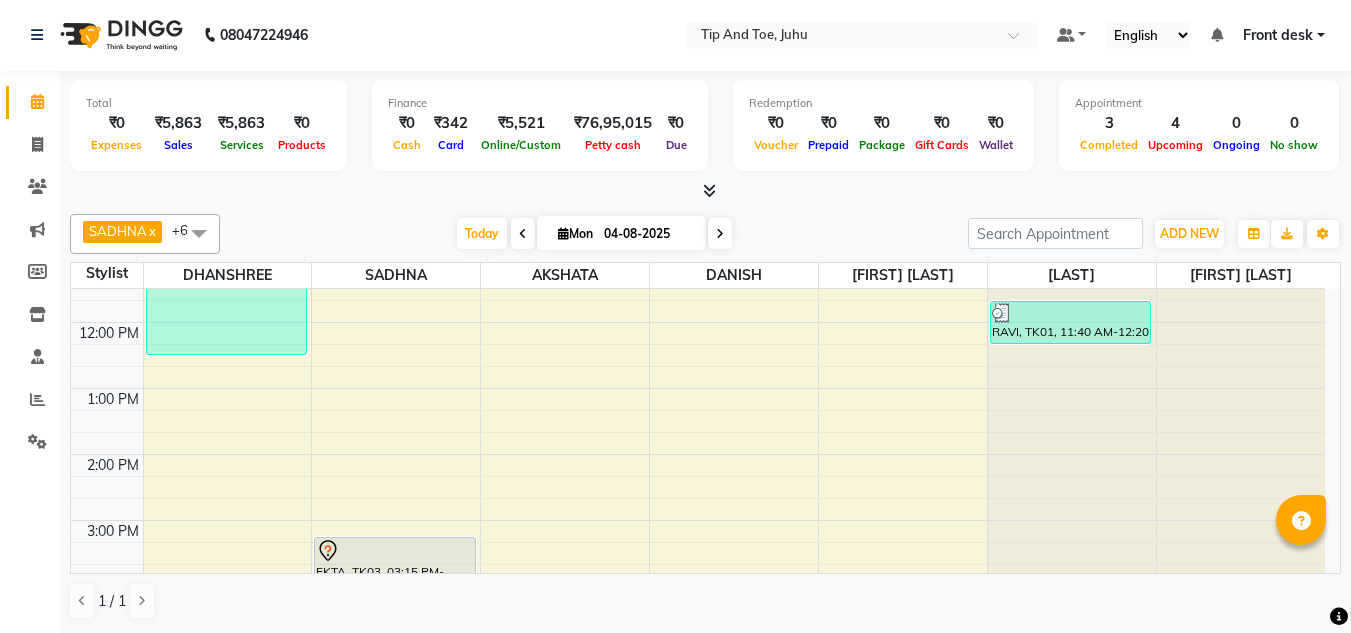 scroll, scrollTop: 173, scrollLeft: 0, axis: vertical 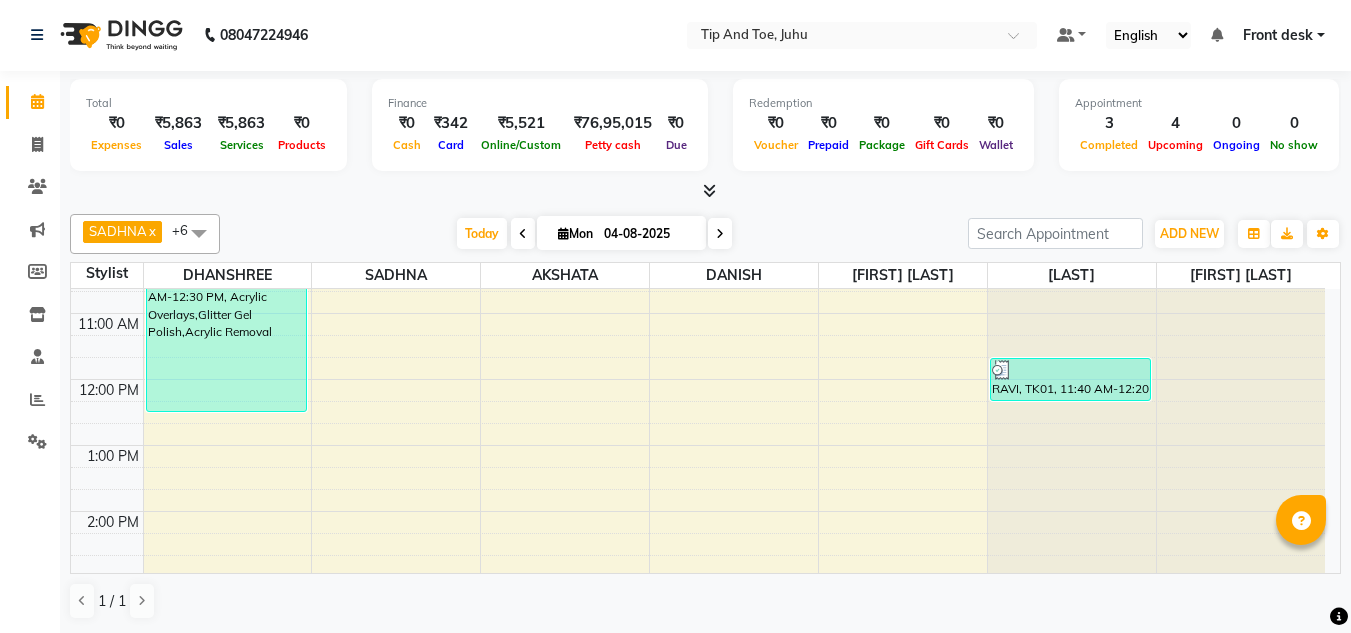 click at bounding box center (523, 234) 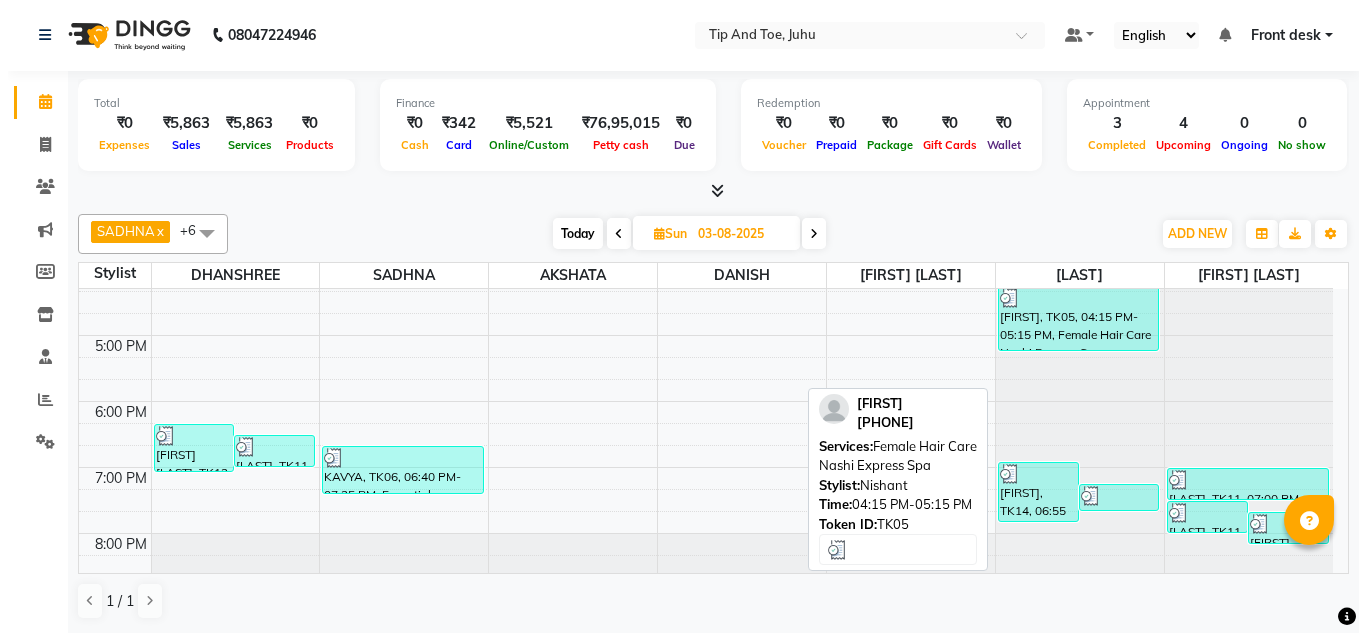 scroll, scrollTop: 573, scrollLeft: 0, axis: vertical 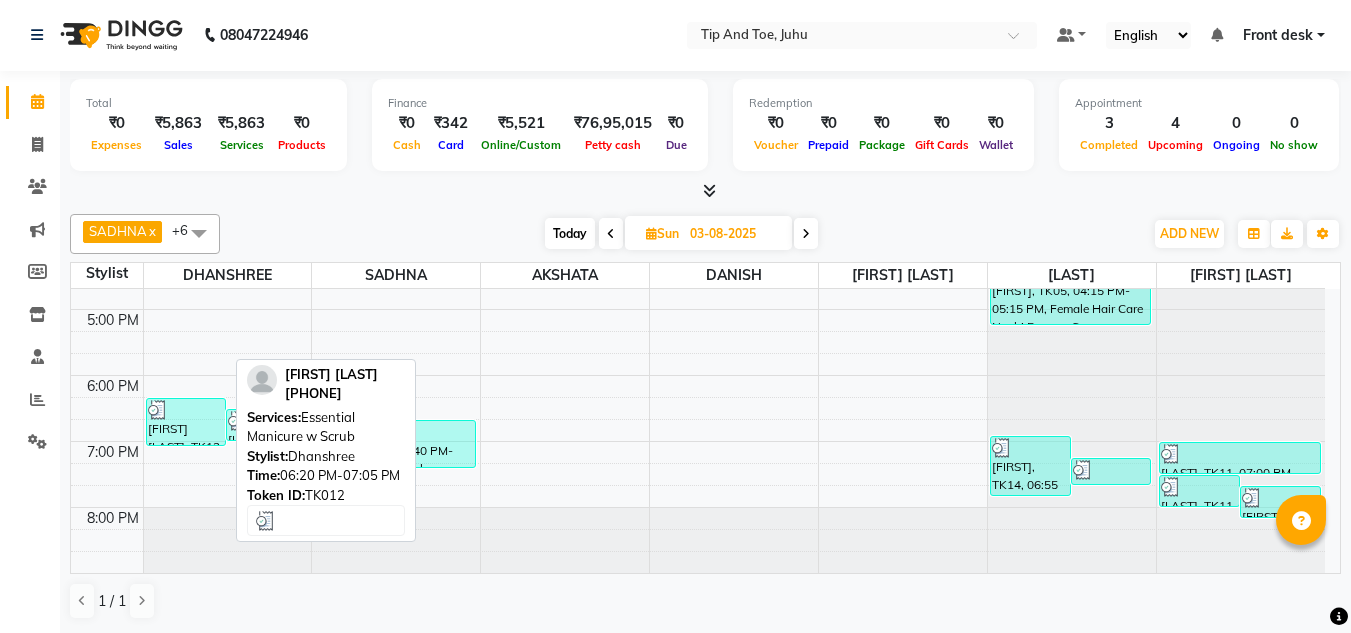 click on "Shiitaal Shah, TK12, 06:20 PM-07:05 PM, Essential Manicure w Scrub" at bounding box center (186, 422) 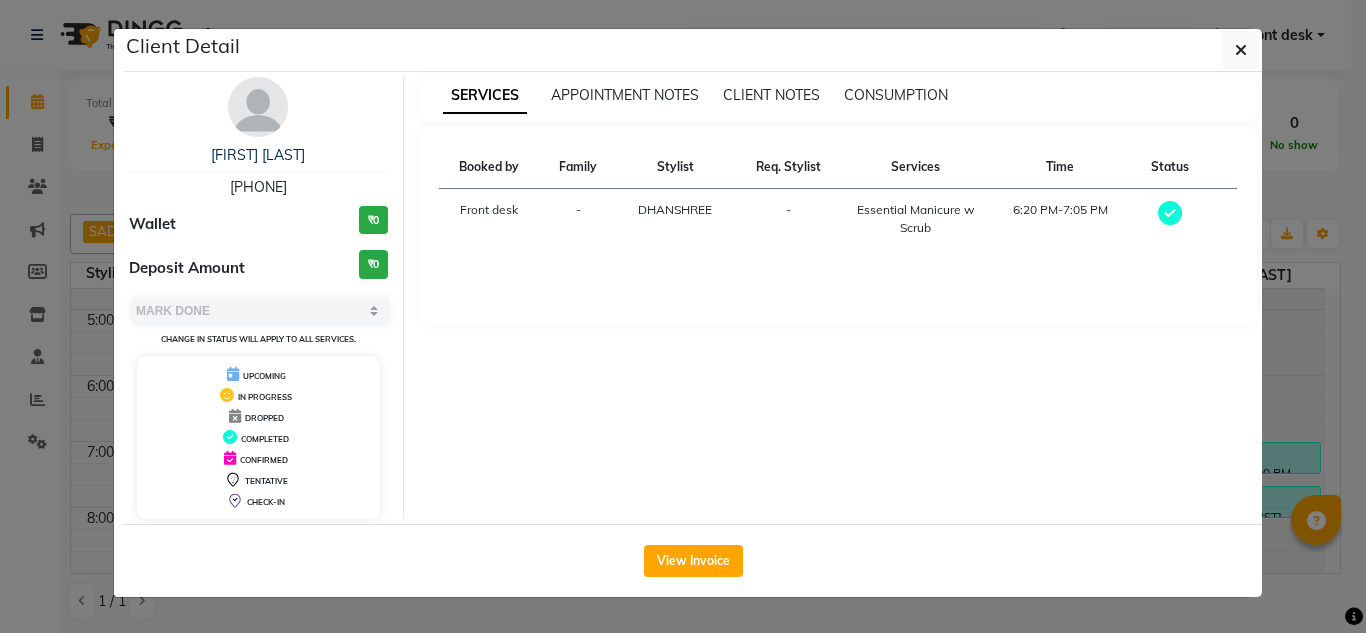 click on "Client Detail  Shiitaal Shah   9820562275 Wallet ₹0 Deposit Amount  ₹0  Select MARK DONE UPCOMING Change in status will apply to all services. UPCOMING IN PROGRESS DROPPED COMPLETED CONFIRMED TENTATIVE CHECK-IN SERVICES APPOINTMENT NOTES CLIENT NOTES CONSUMPTION Booked by Family Stylist Req. Stylist Services Time Status  Front desk   - DHANSHREE -  Essential Manicure w Scrub   6:20 PM-7:05 PM   View Invoice" 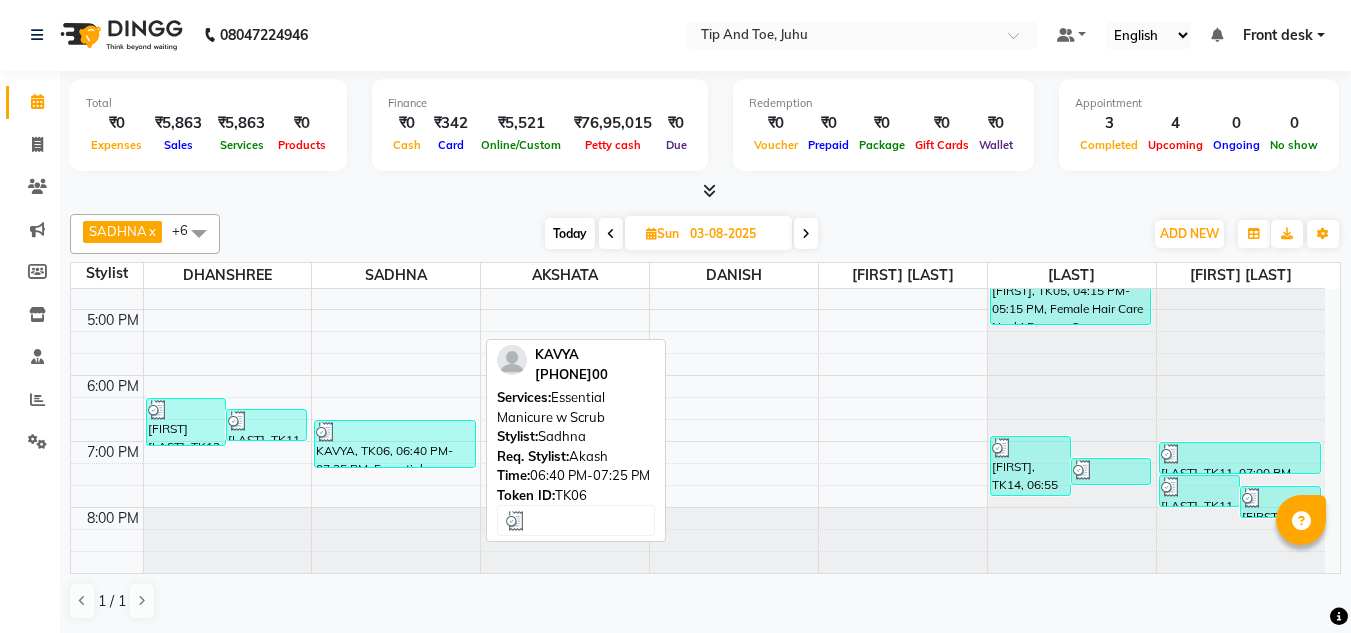 click on "KAVYA, TK06, 06:40 PM-07:25 PM, Essential Manicure w Scrub" at bounding box center [395, 444] 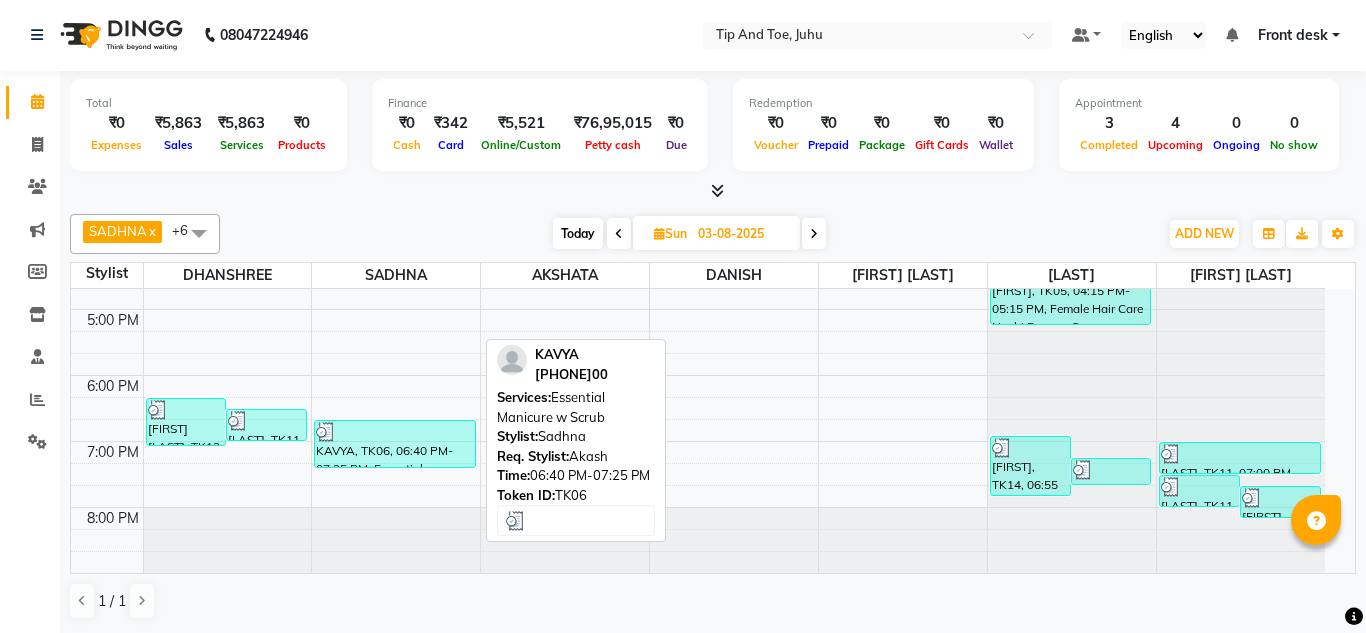 select on "3" 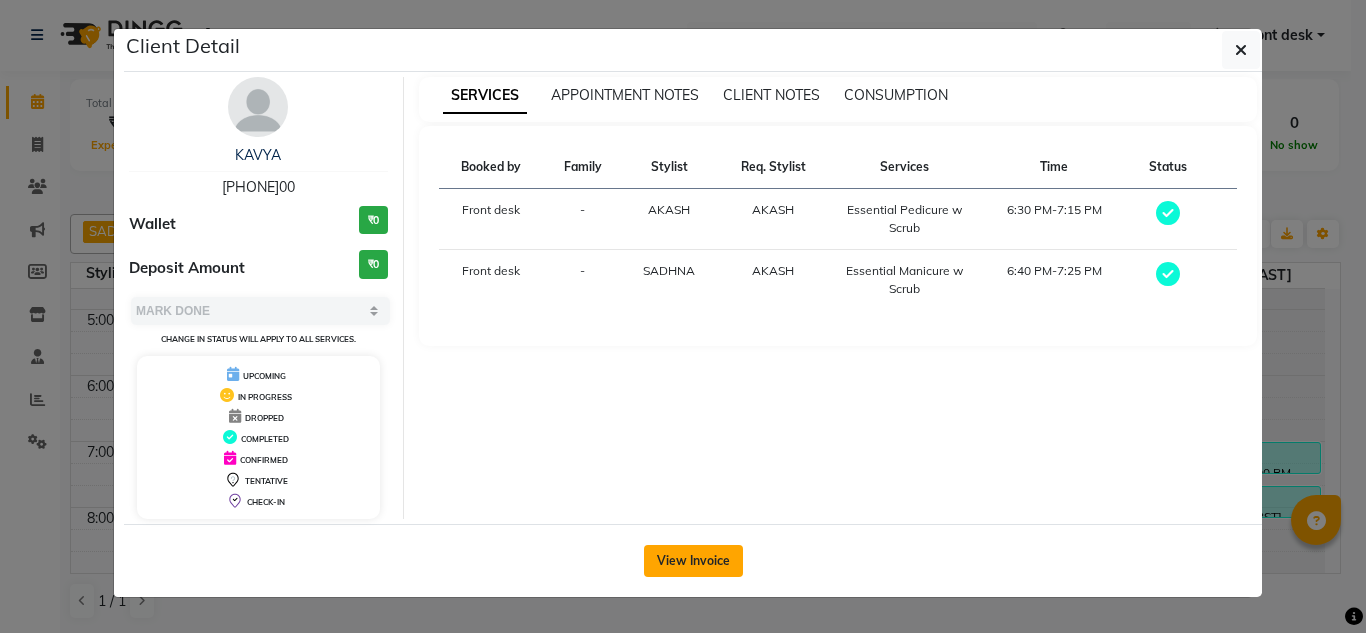 click on "View Invoice" 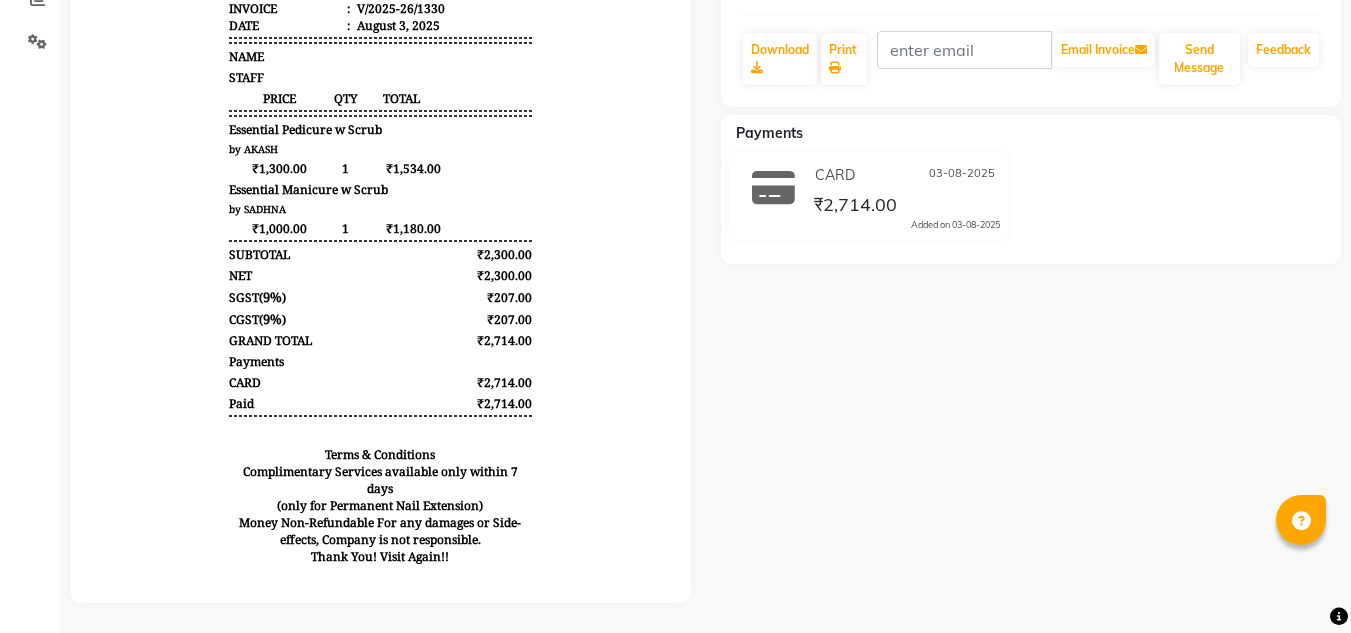 scroll, scrollTop: 0, scrollLeft: 0, axis: both 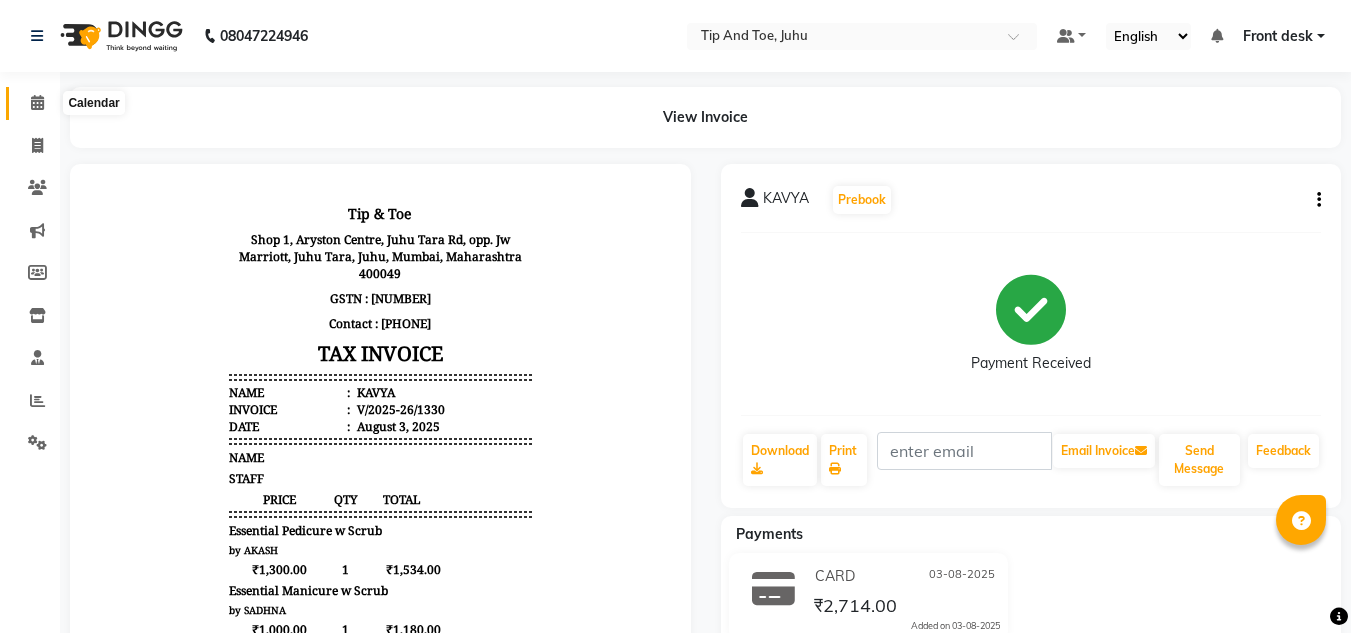 click 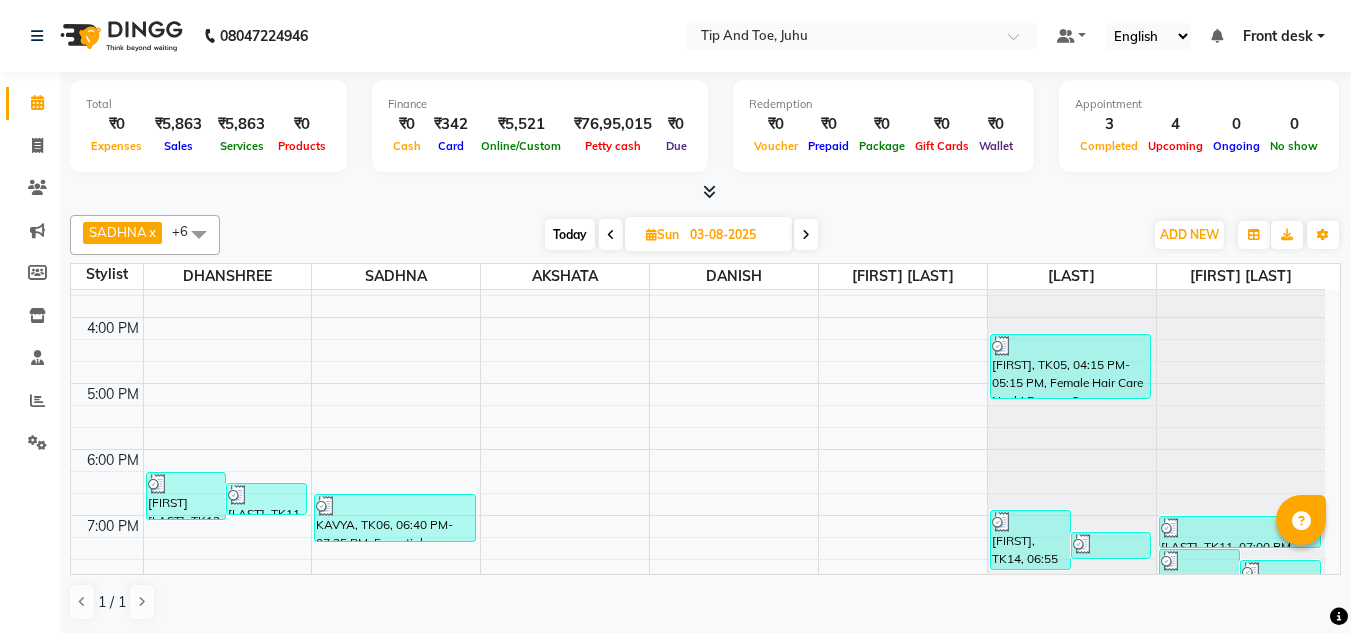 scroll, scrollTop: 573, scrollLeft: 0, axis: vertical 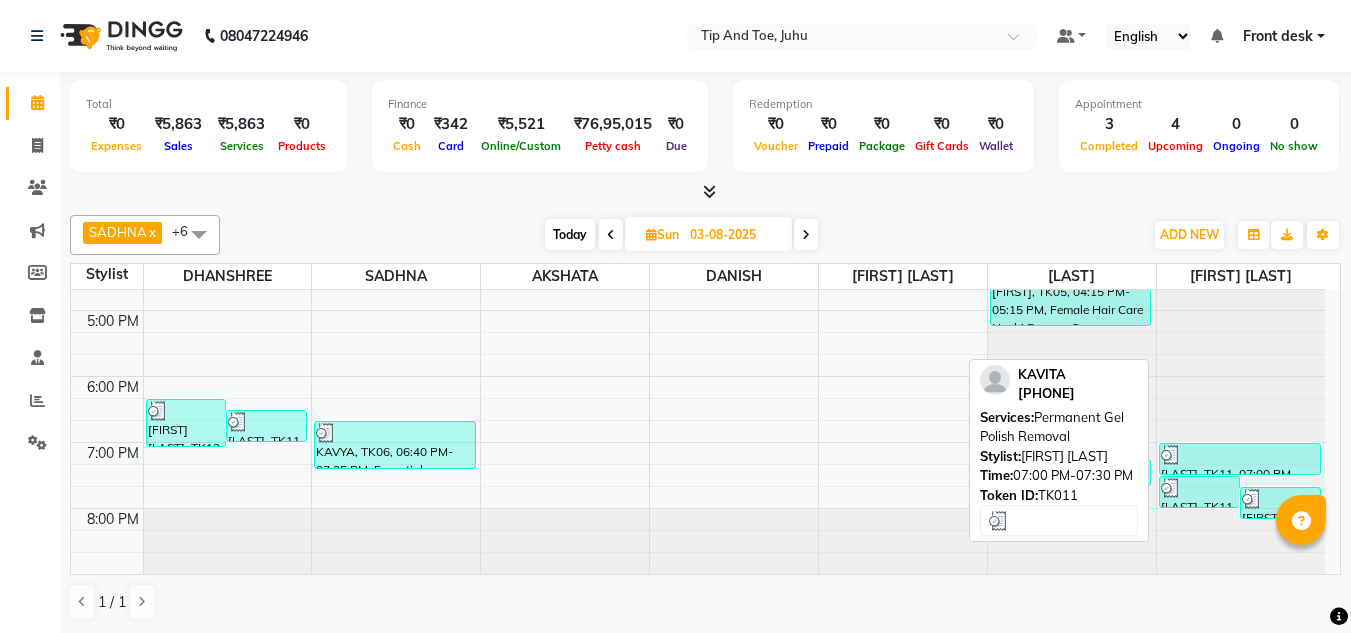 click at bounding box center (1240, 455) 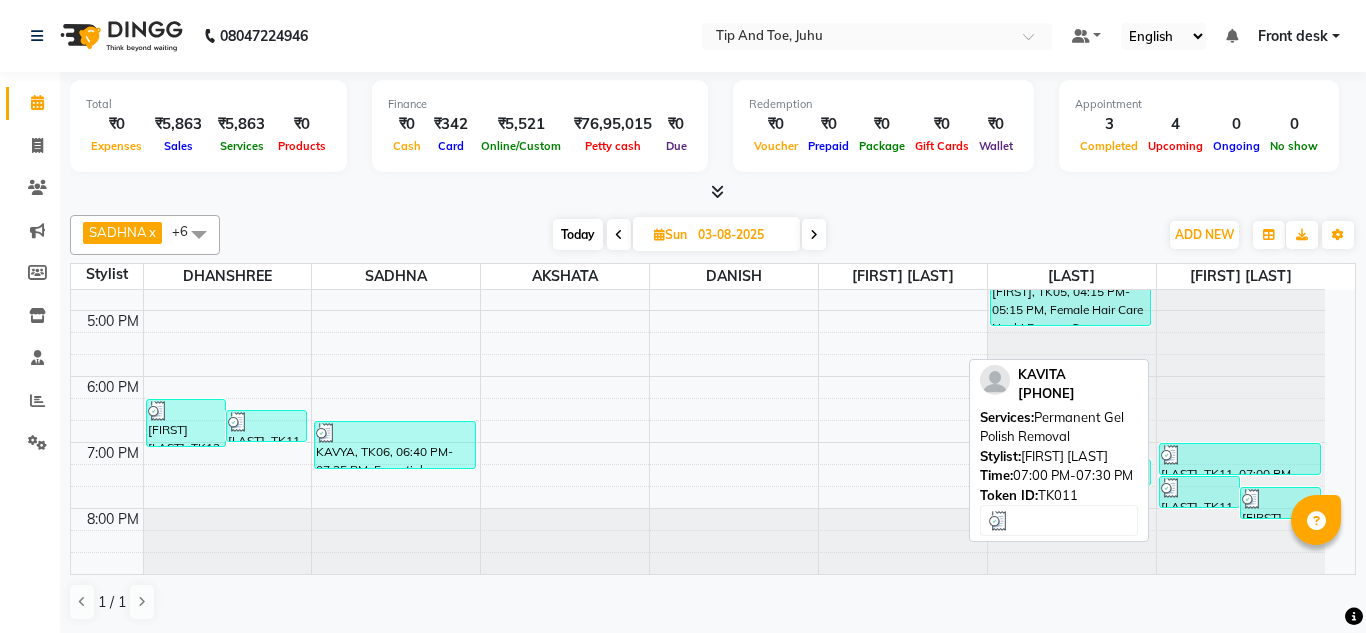 select on "3" 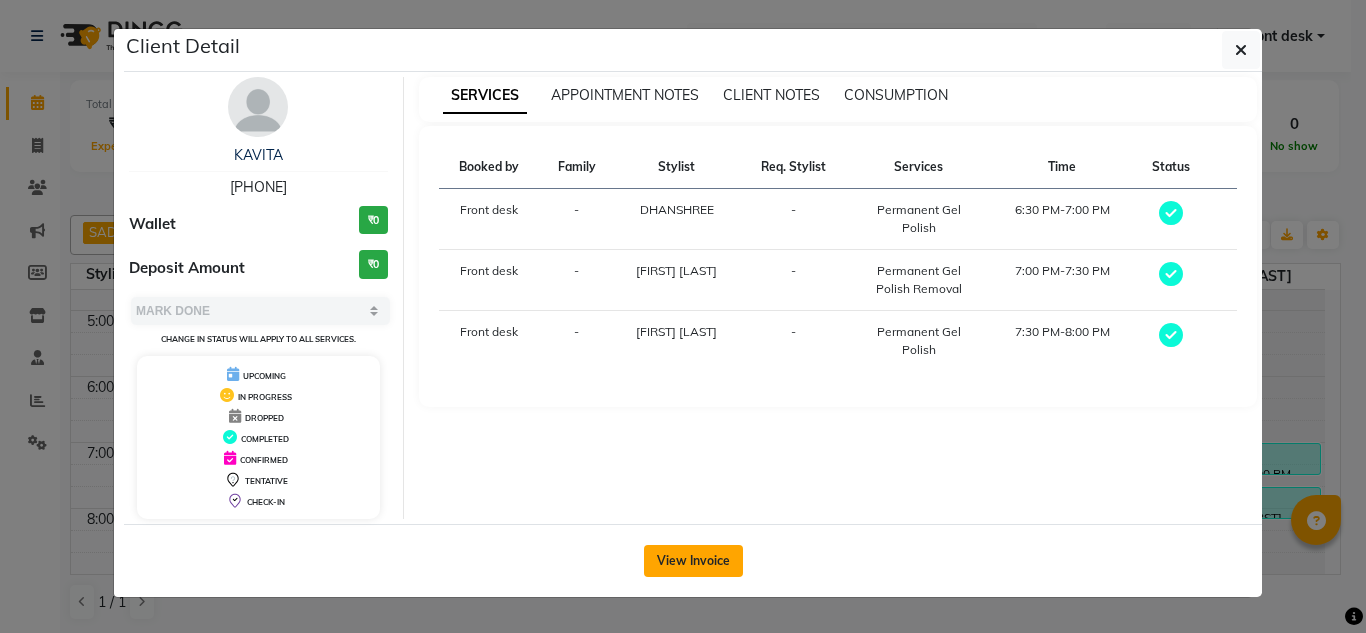 click on "View Invoice" 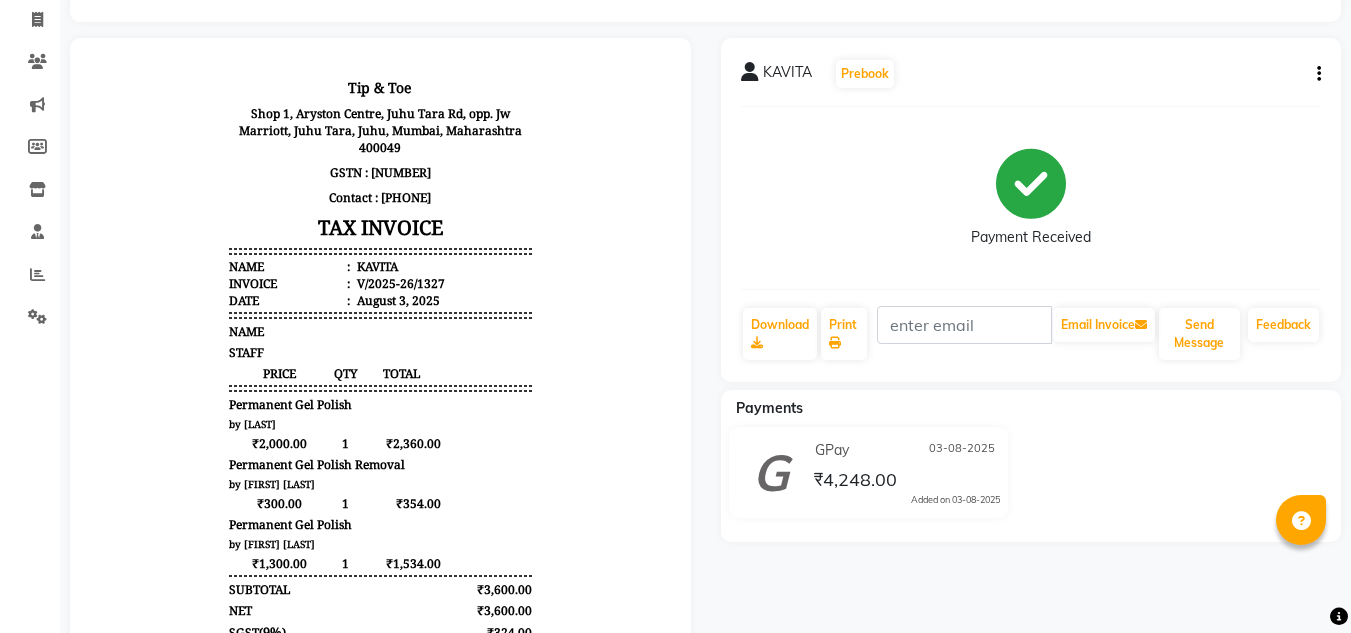 scroll, scrollTop: 76, scrollLeft: 0, axis: vertical 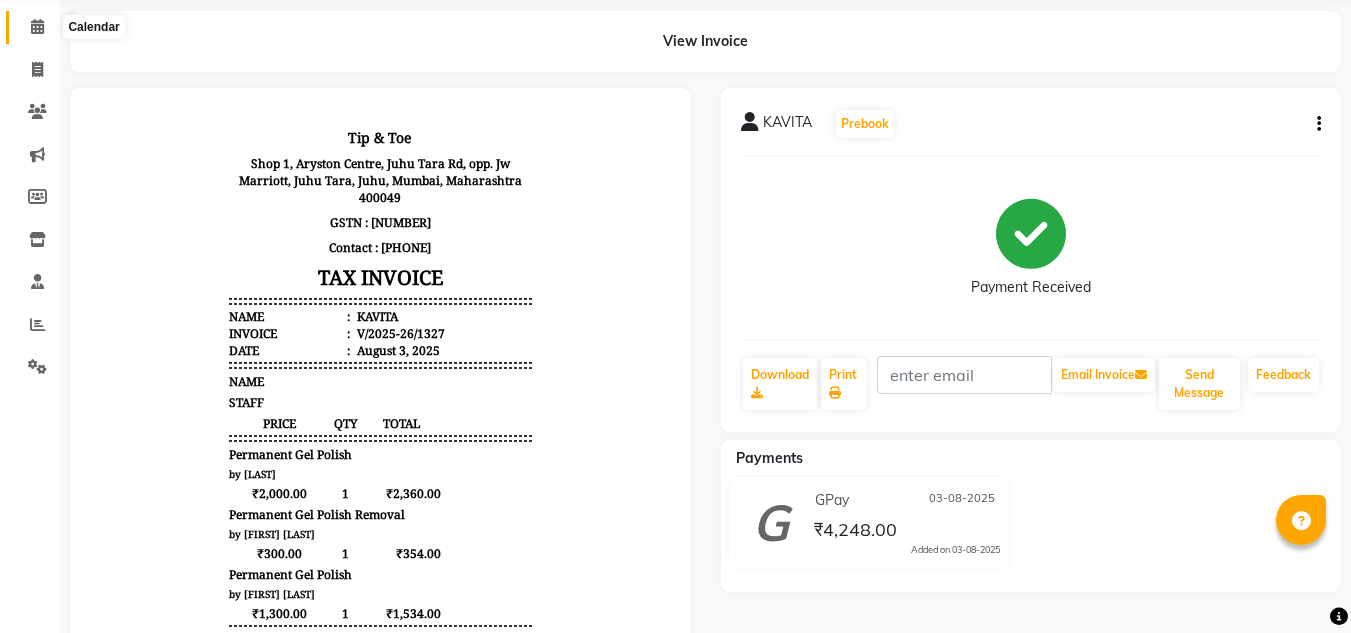click 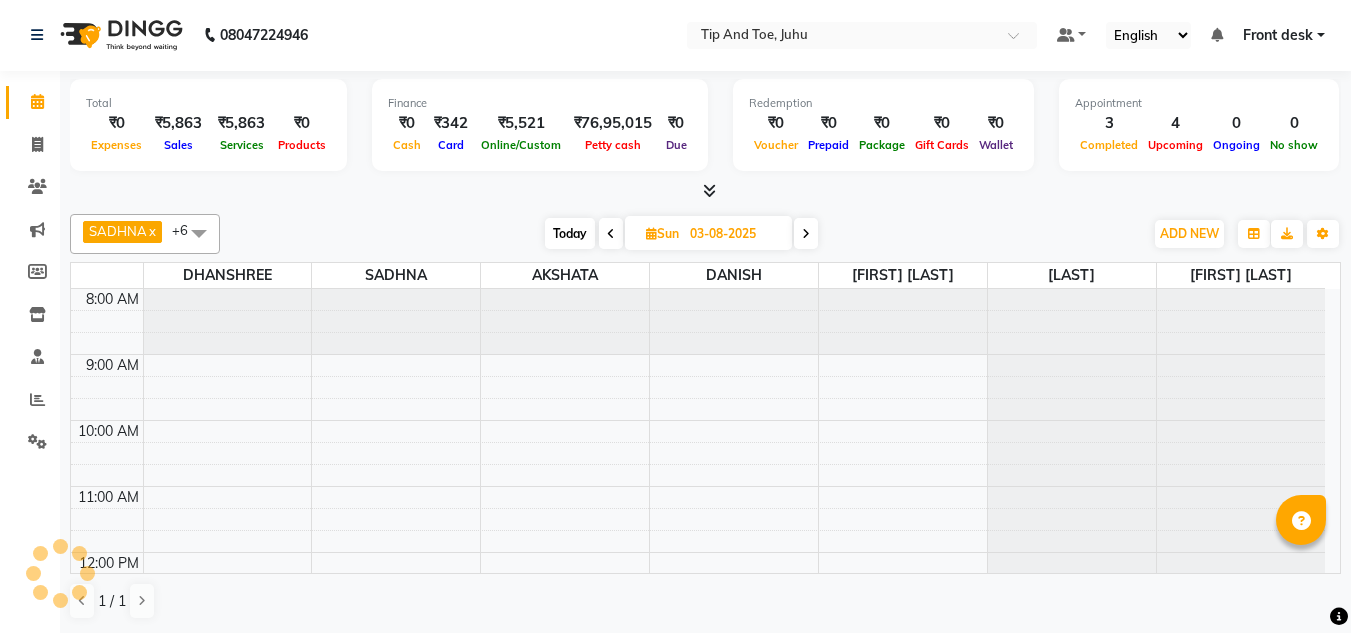 scroll, scrollTop: 0, scrollLeft: 0, axis: both 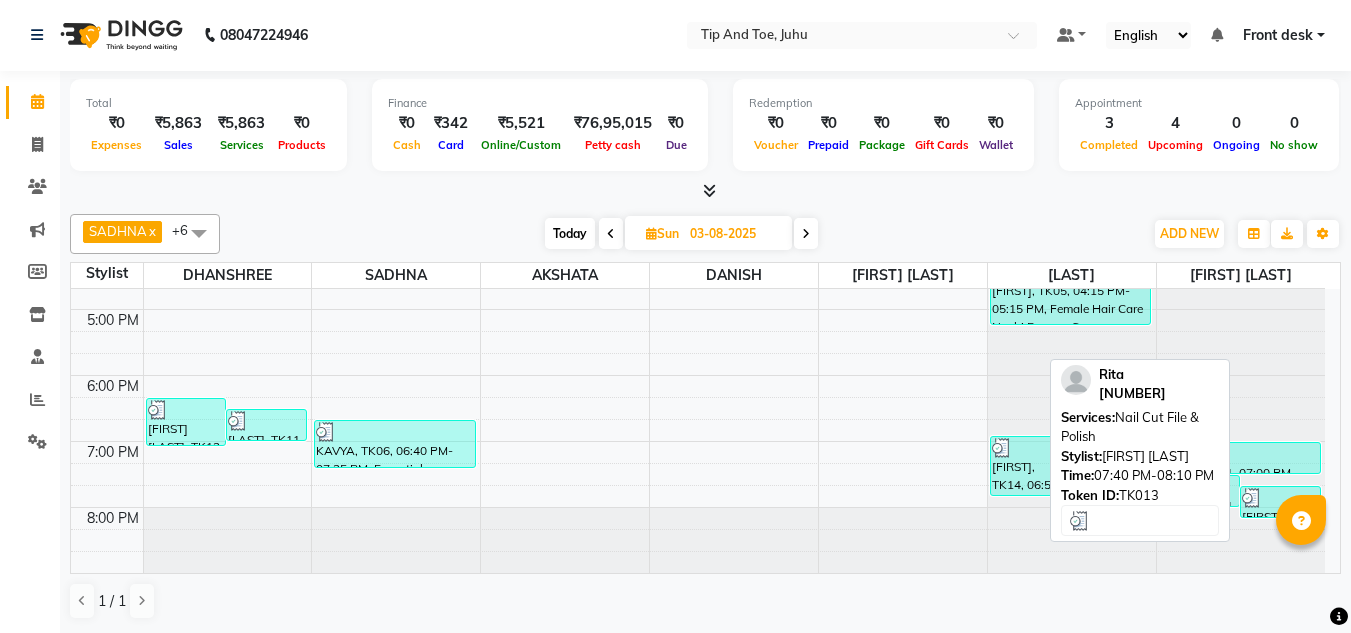 click at bounding box center [1280, 498] 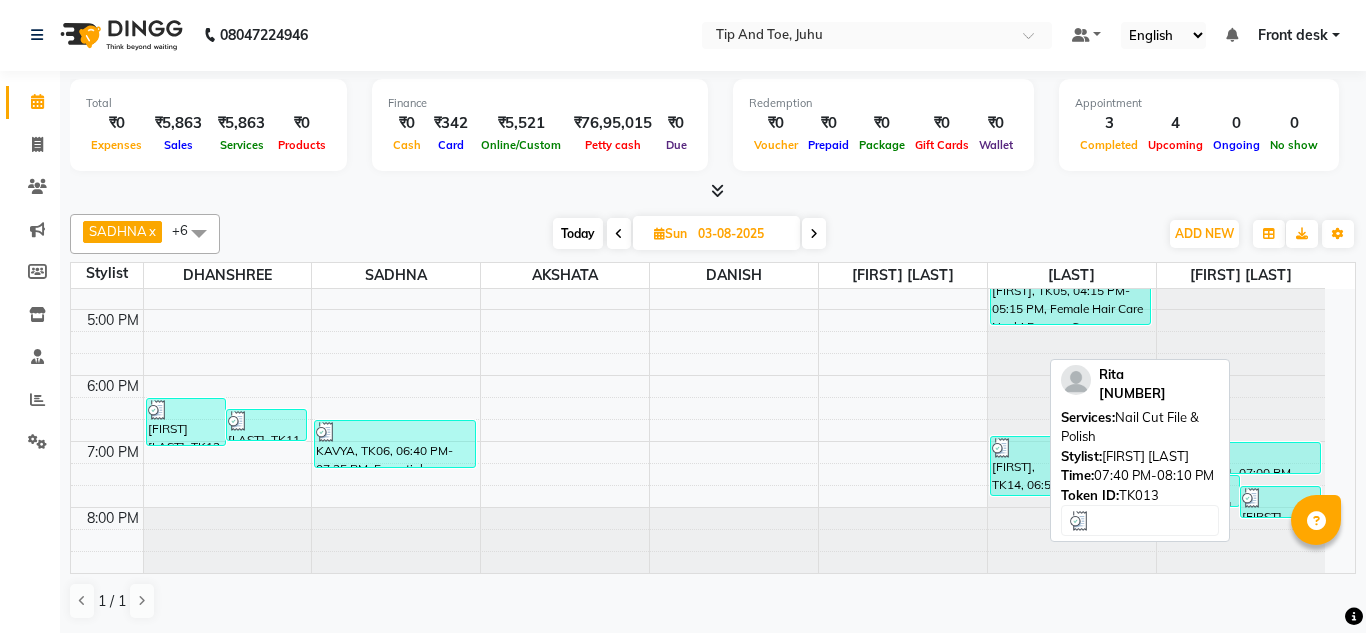 select on "3" 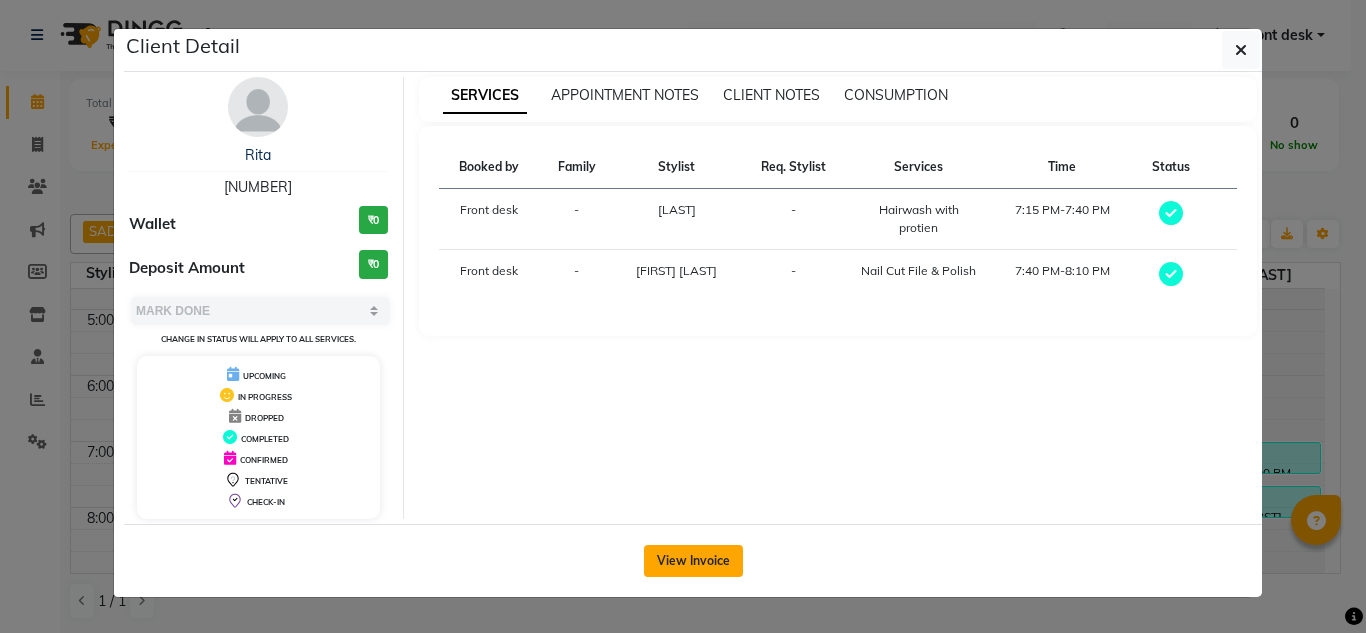 click on "View Invoice" 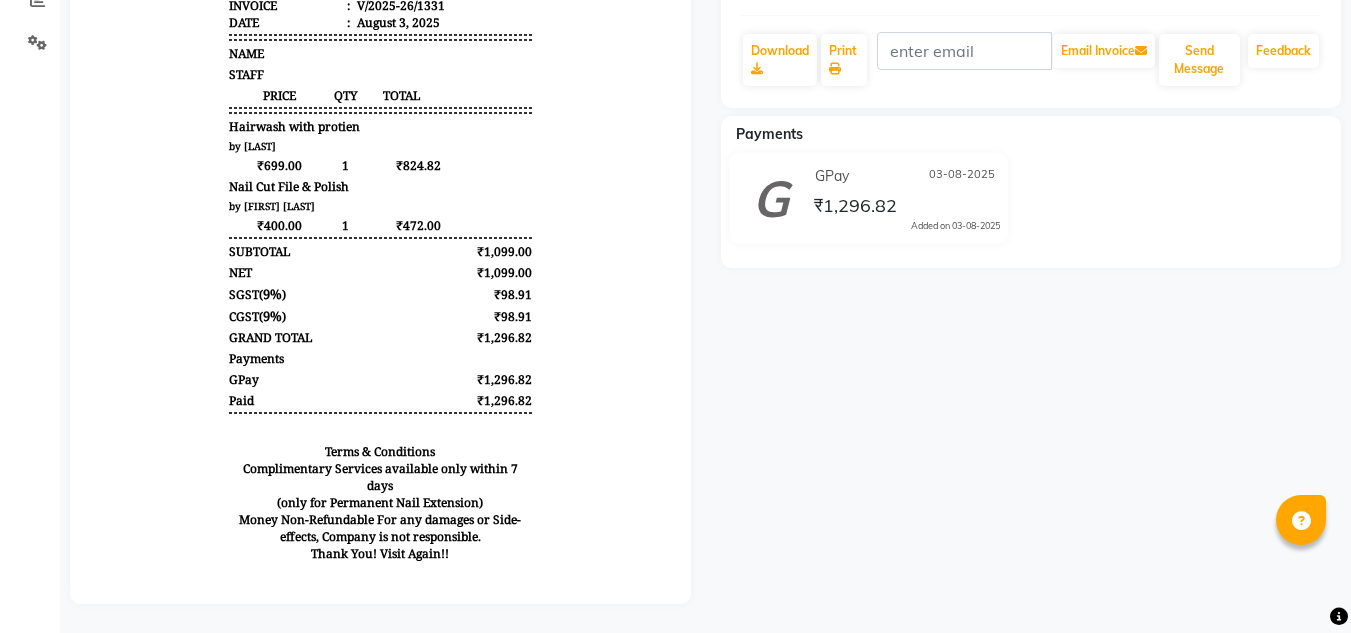 scroll, scrollTop: 0, scrollLeft: 0, axis: both 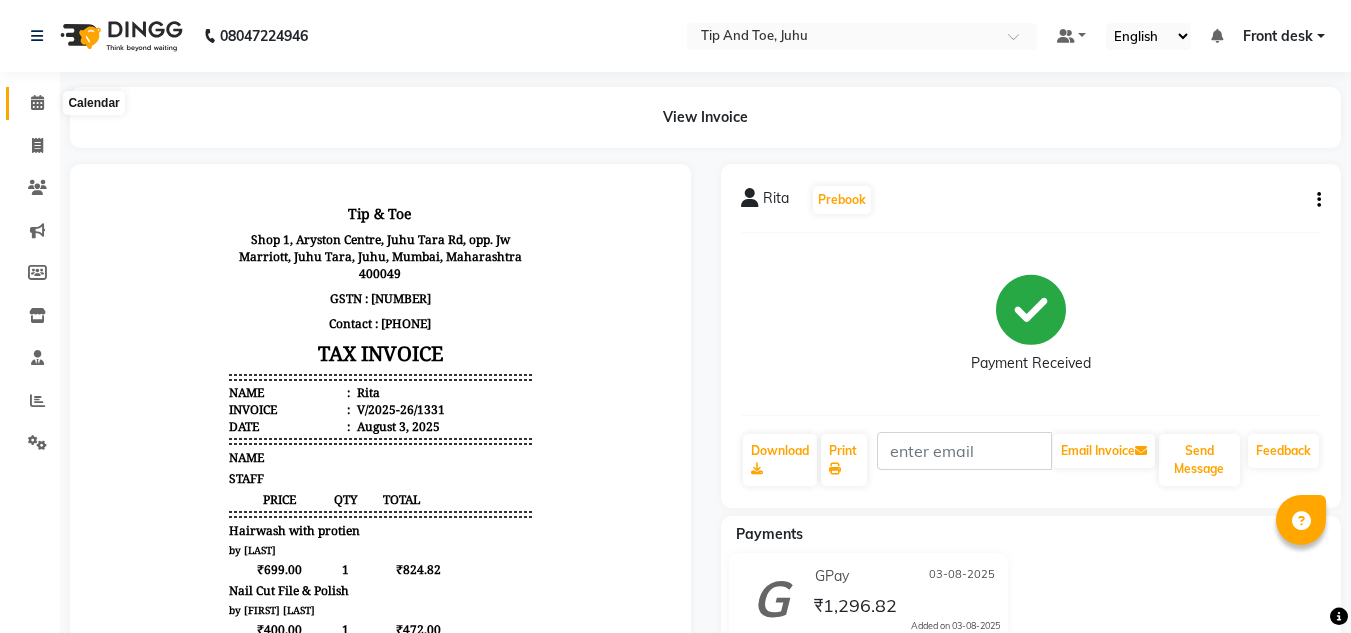 click 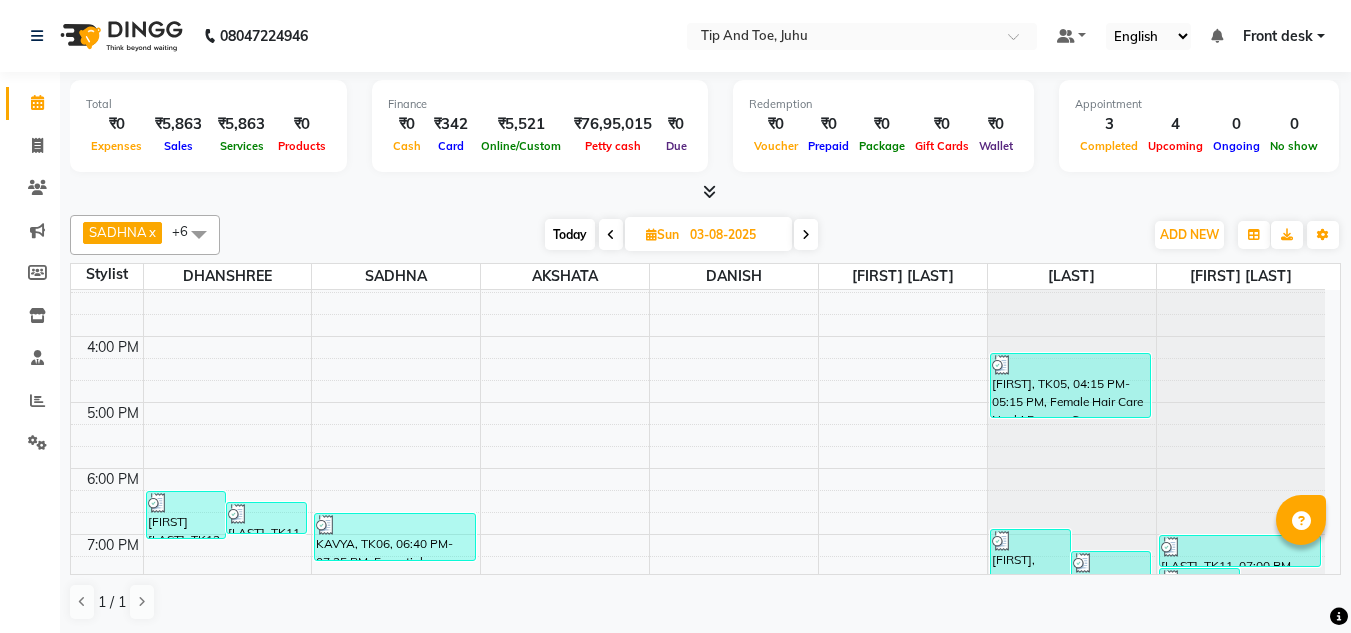 scroll, scrollTop: 573, scrollLeft: 0, axis: vertical 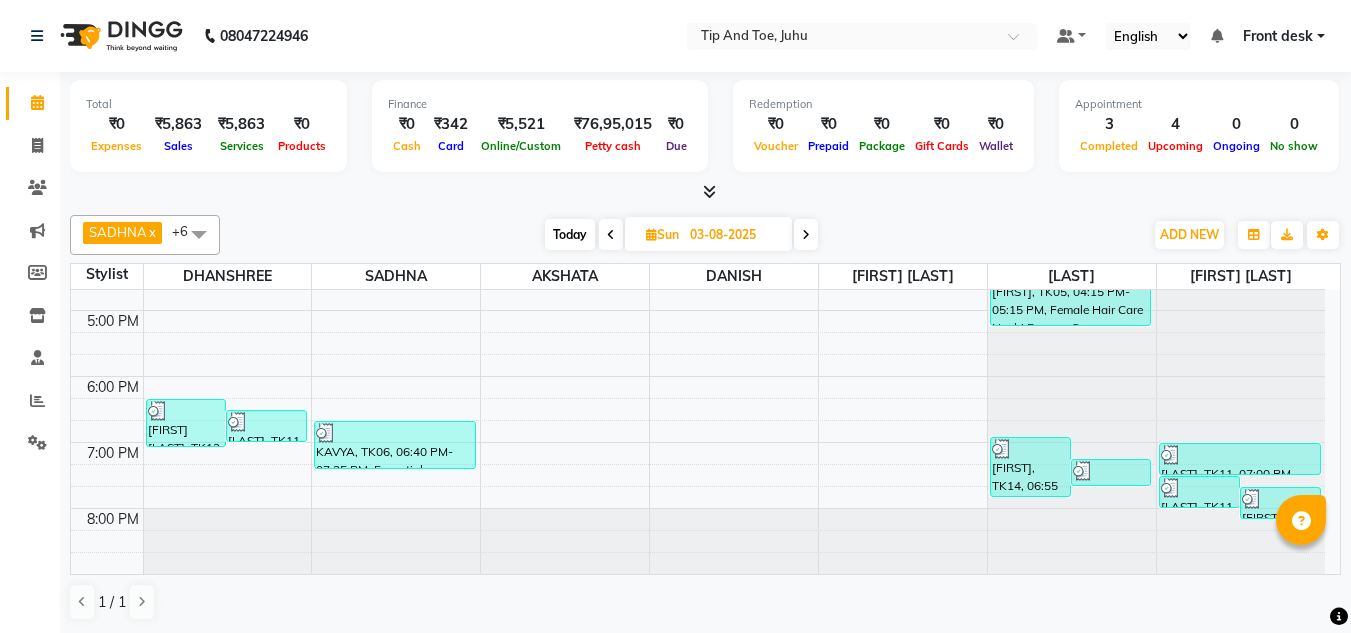 click on "Today" at bounding box center (570, 234) 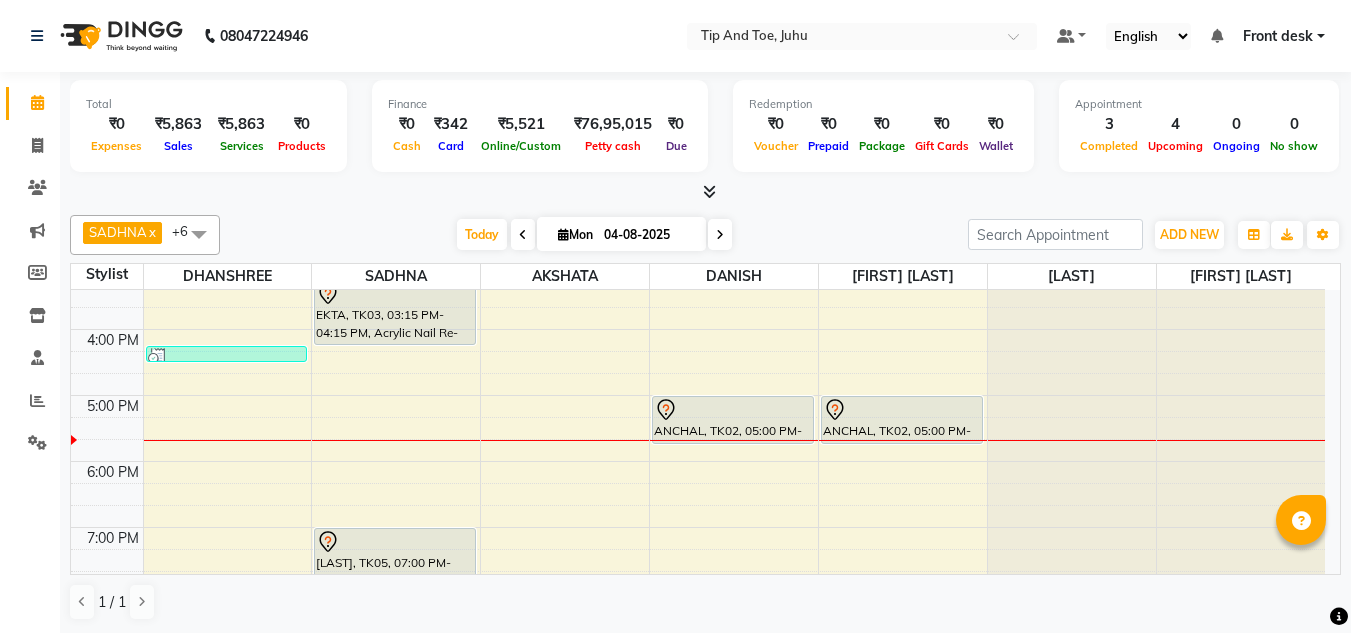 scroll, scrollTop: 373, scrollLeft: 0, axis: vertical 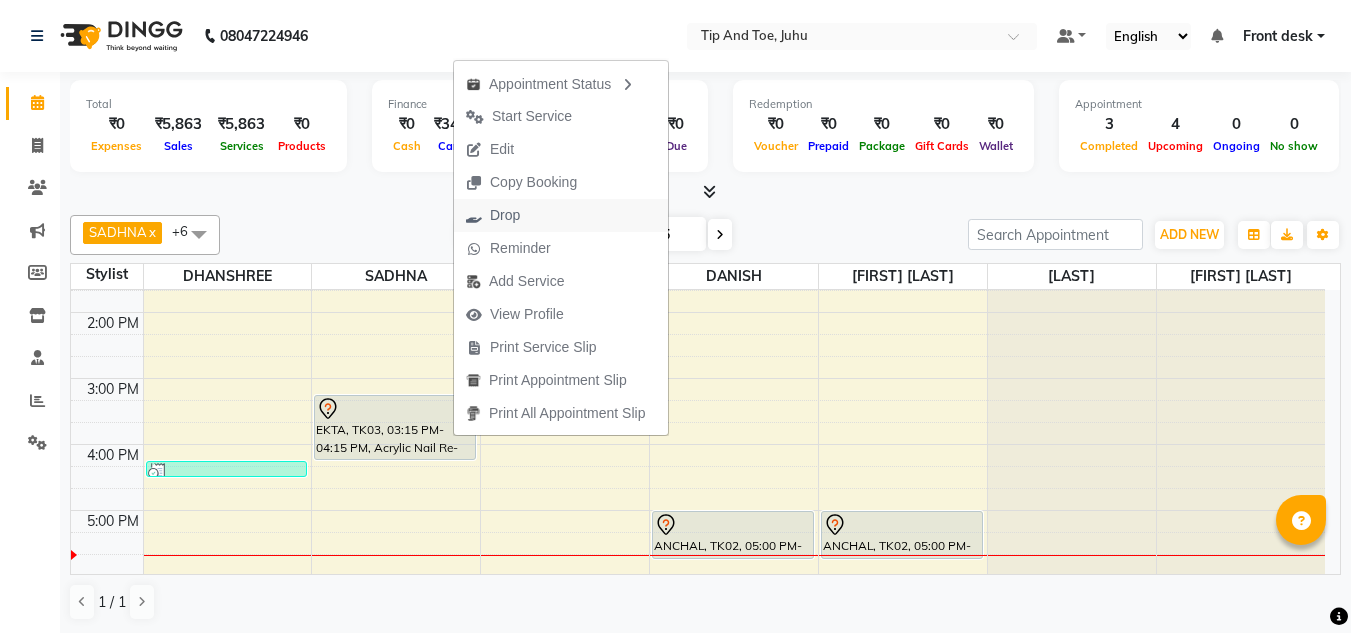 click on "Drop" at bounding box center [561, 215] 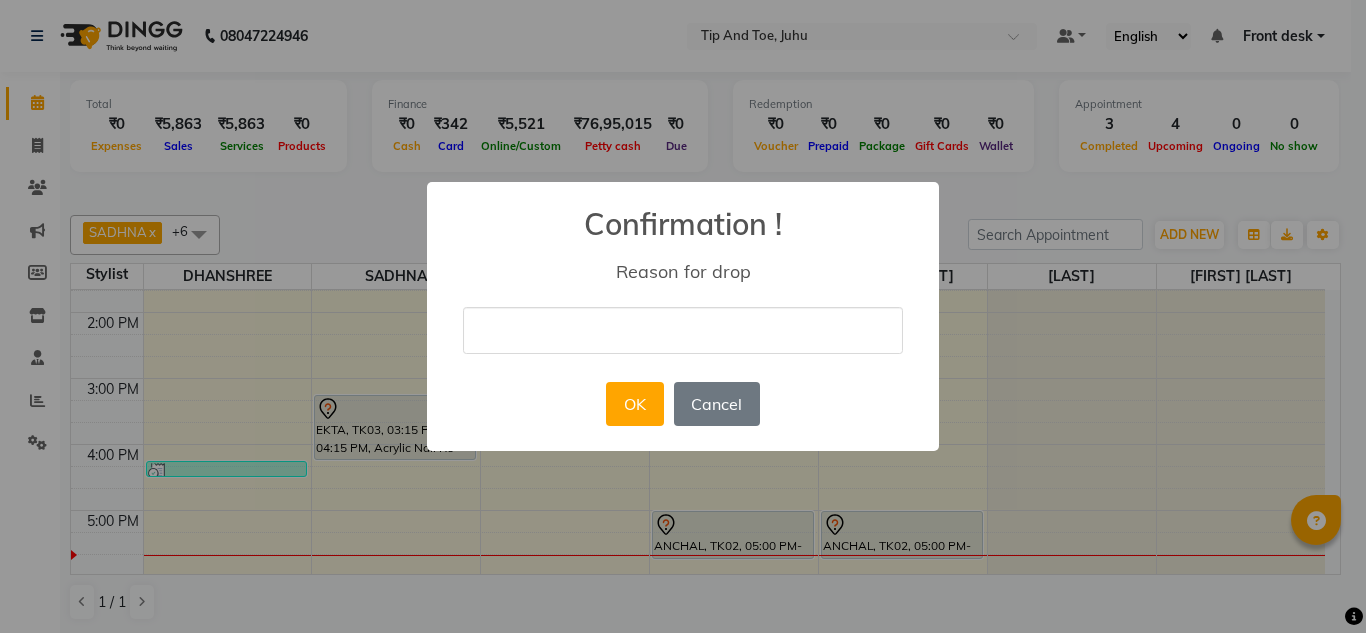 click at bounding box center (683, 330) 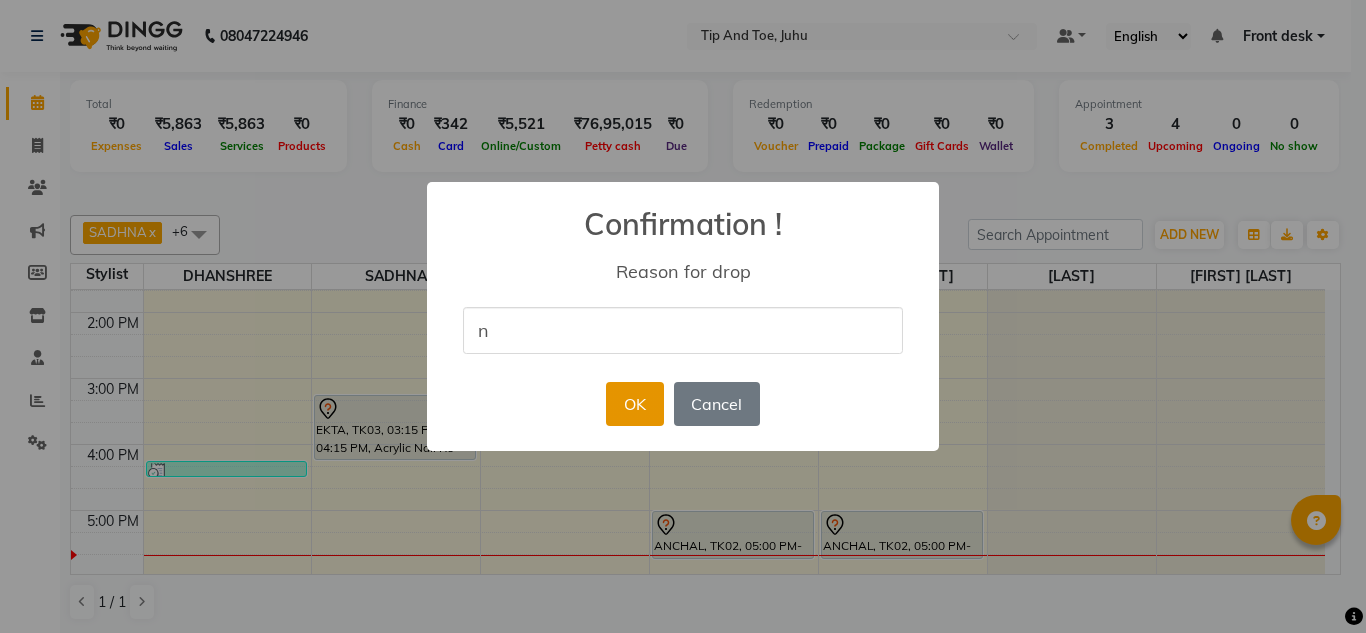 type on "n" 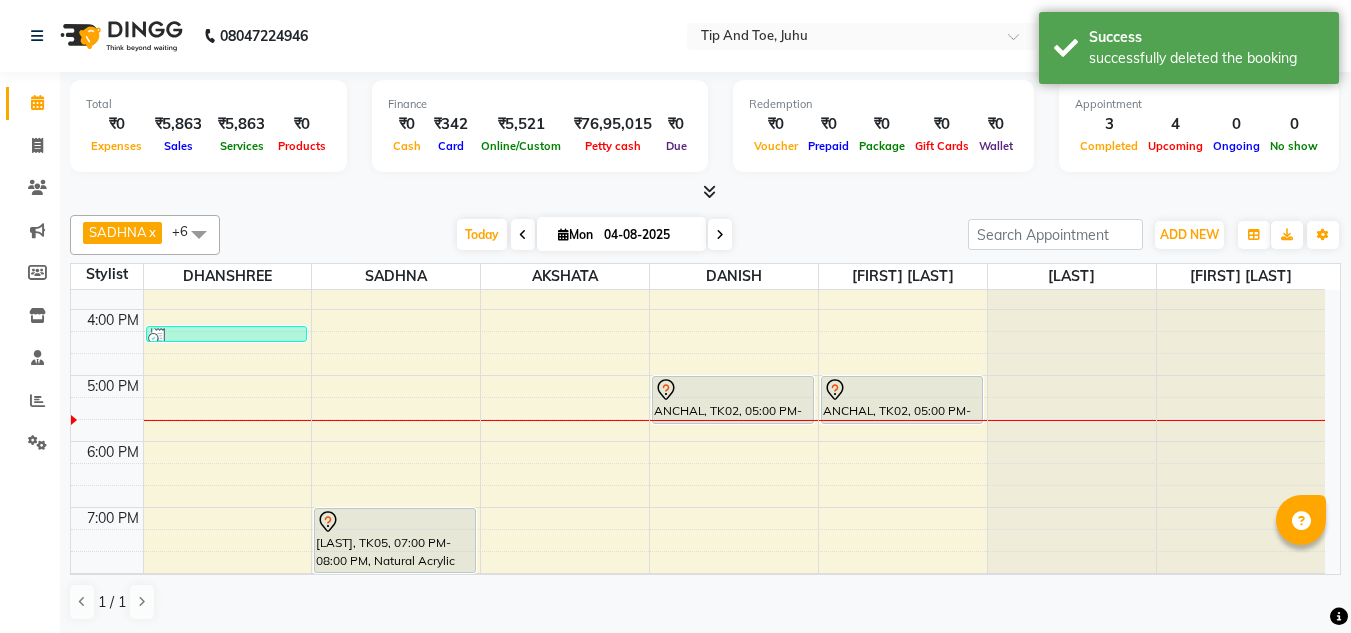 scroll, scrollTop: 473, scrollLeft: 0, axis: vertical 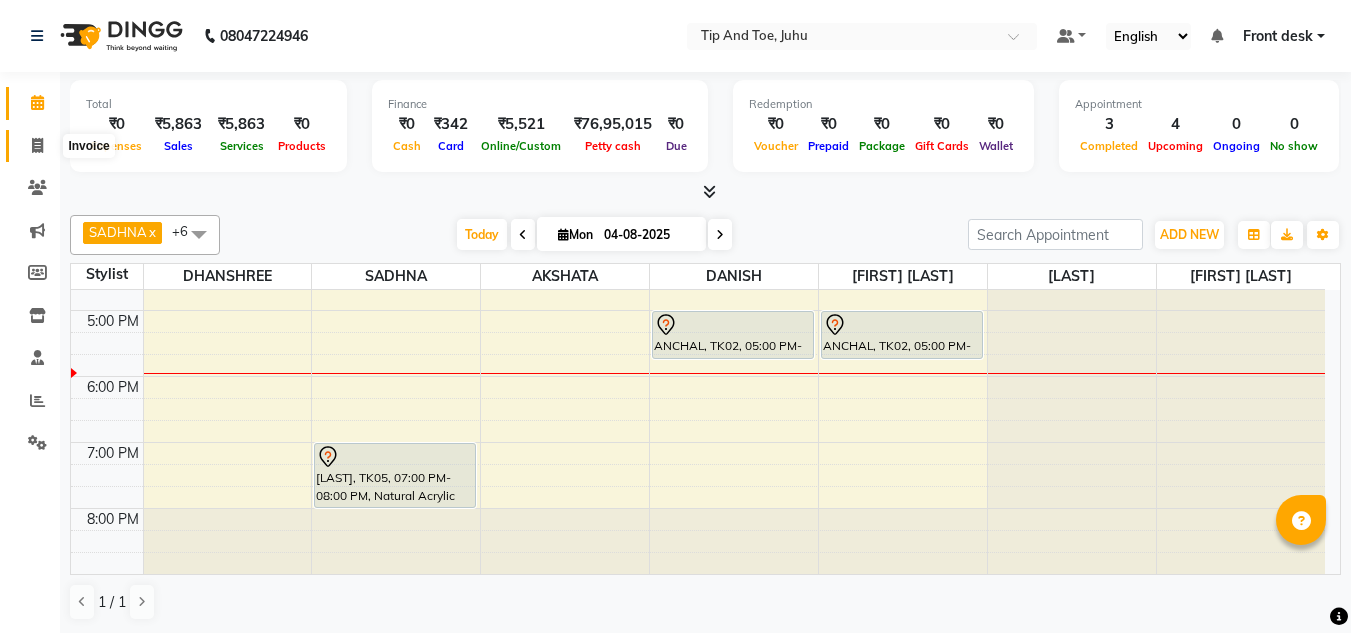 click 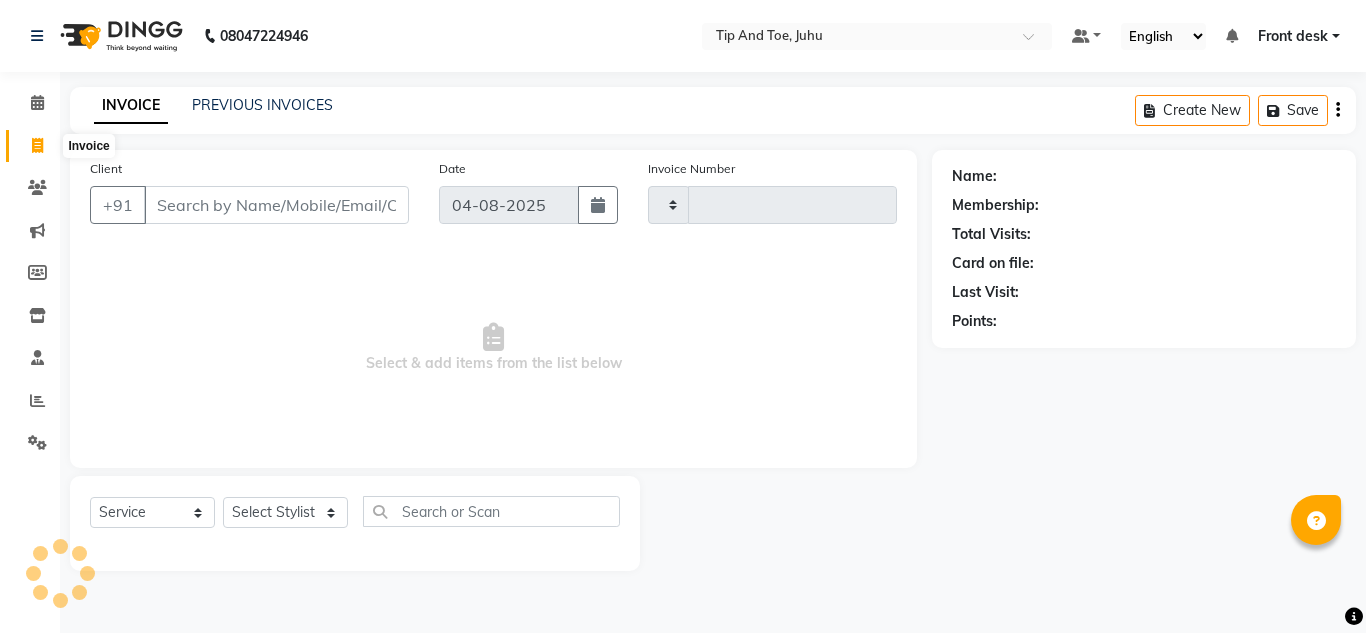 type on "1336" 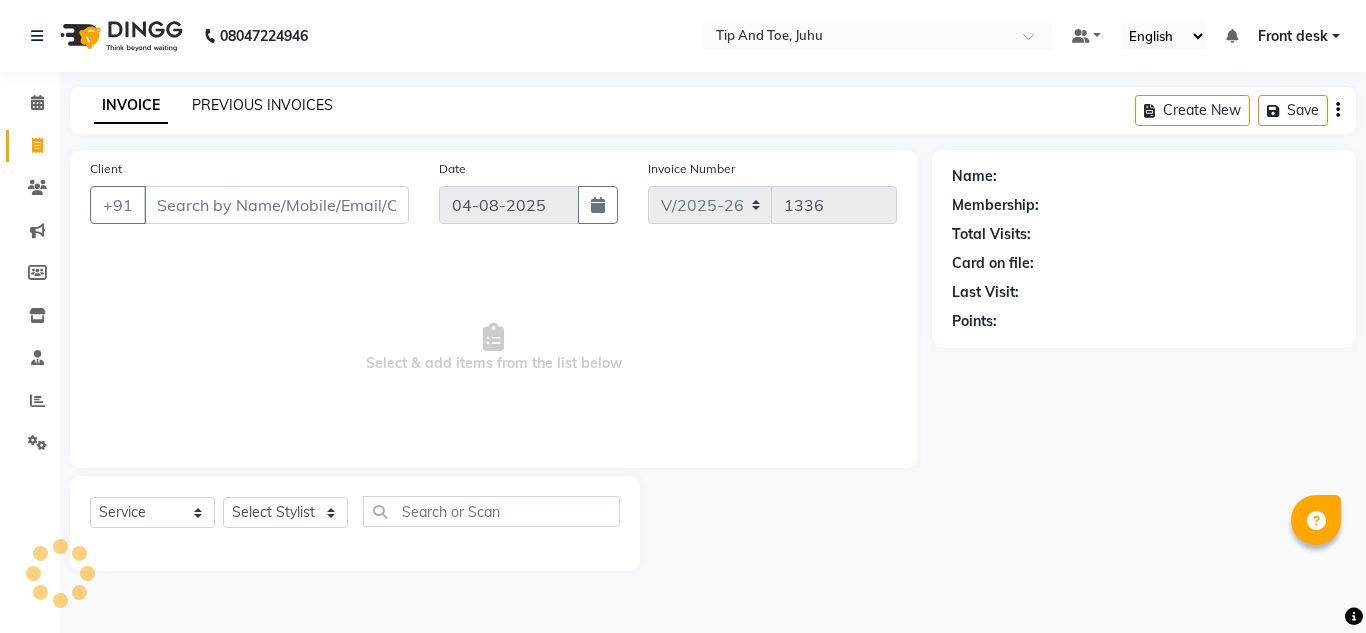 click on "PREVIOUS INVOICES" 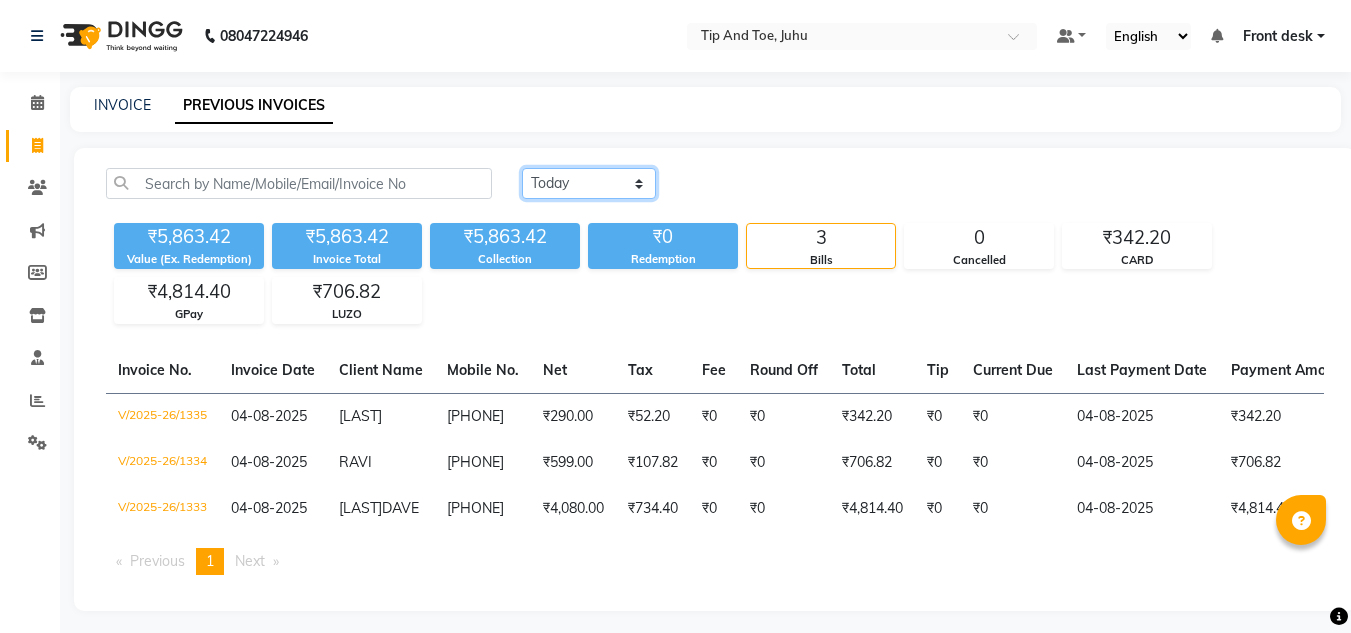 click on "Today Yesterday Custom Range" 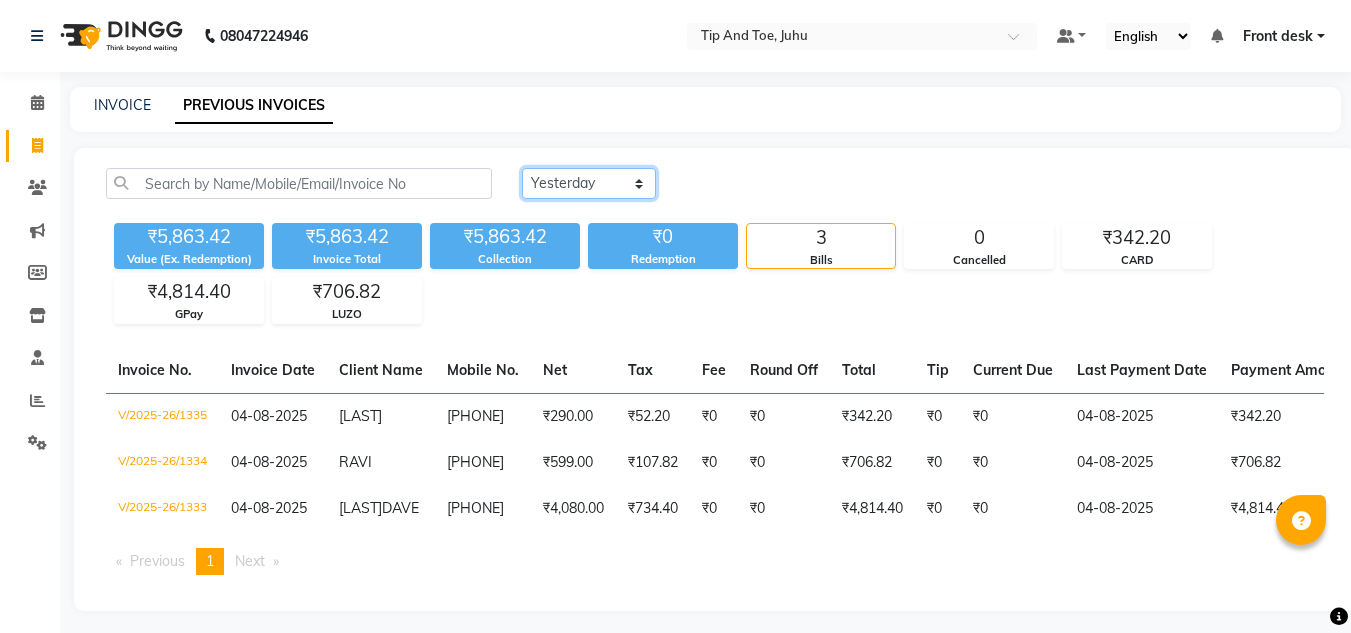 click on "Today Yesterday Custom Range" 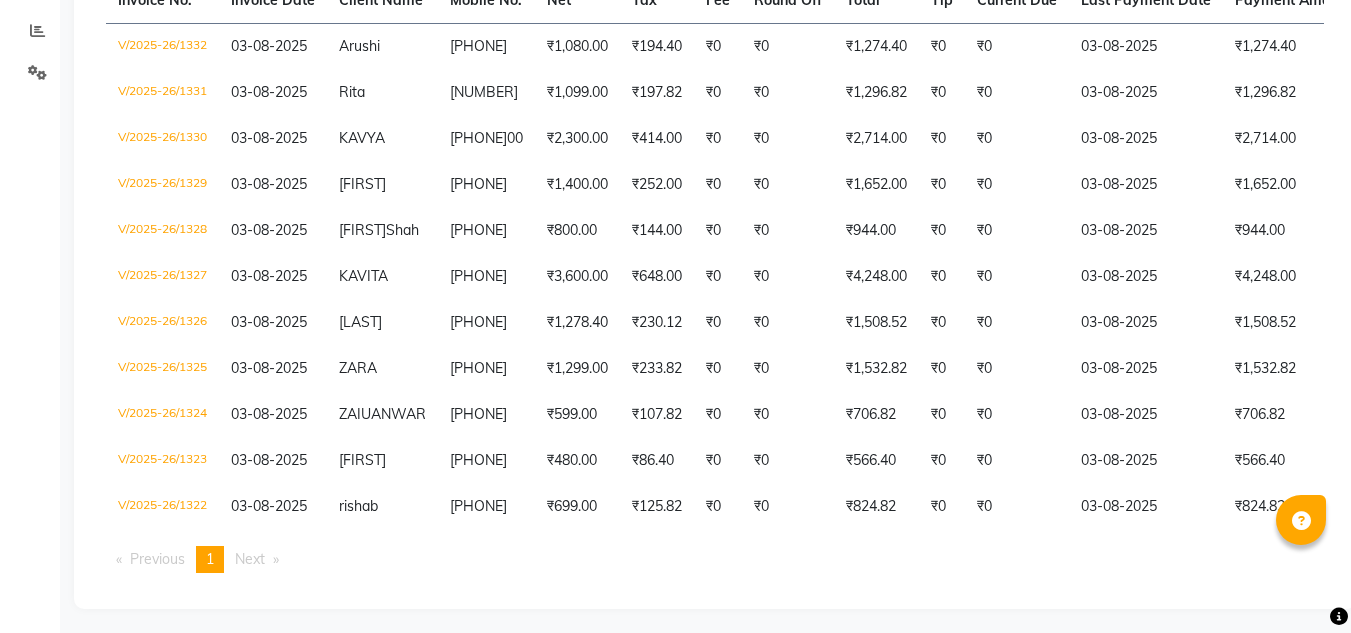 scroll, scrollTop: 431, scrollLeft: 0, axis: vertical 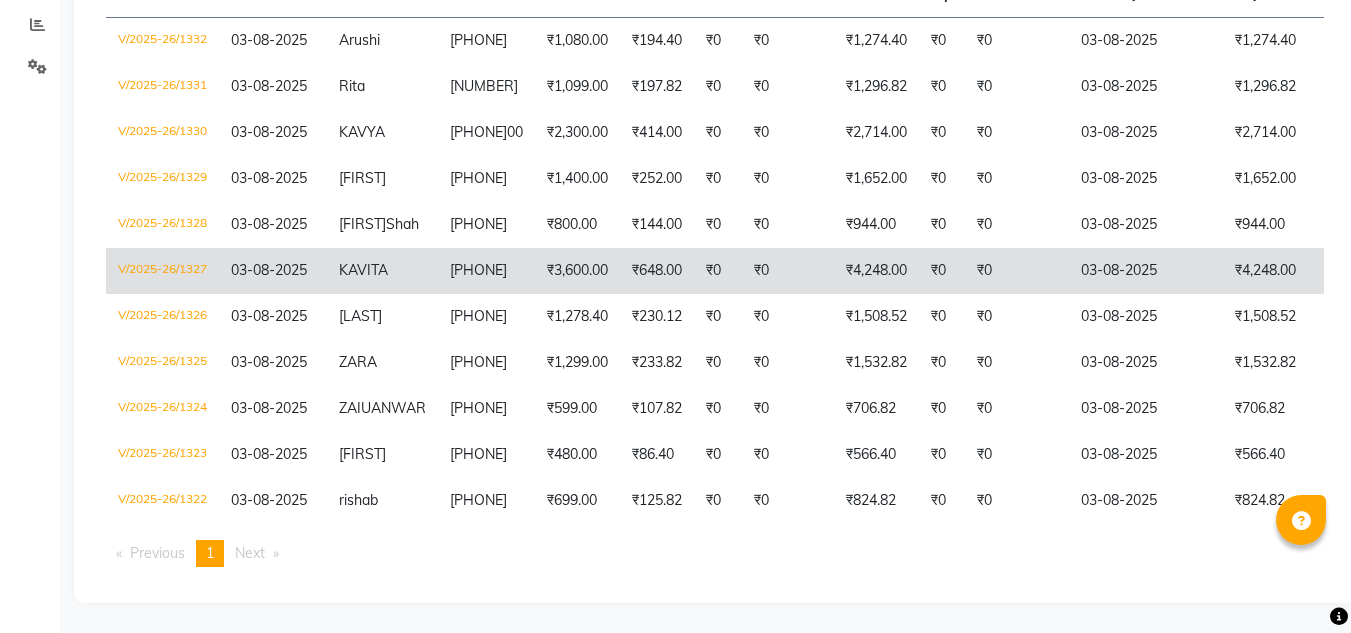 click on "KAVITA" 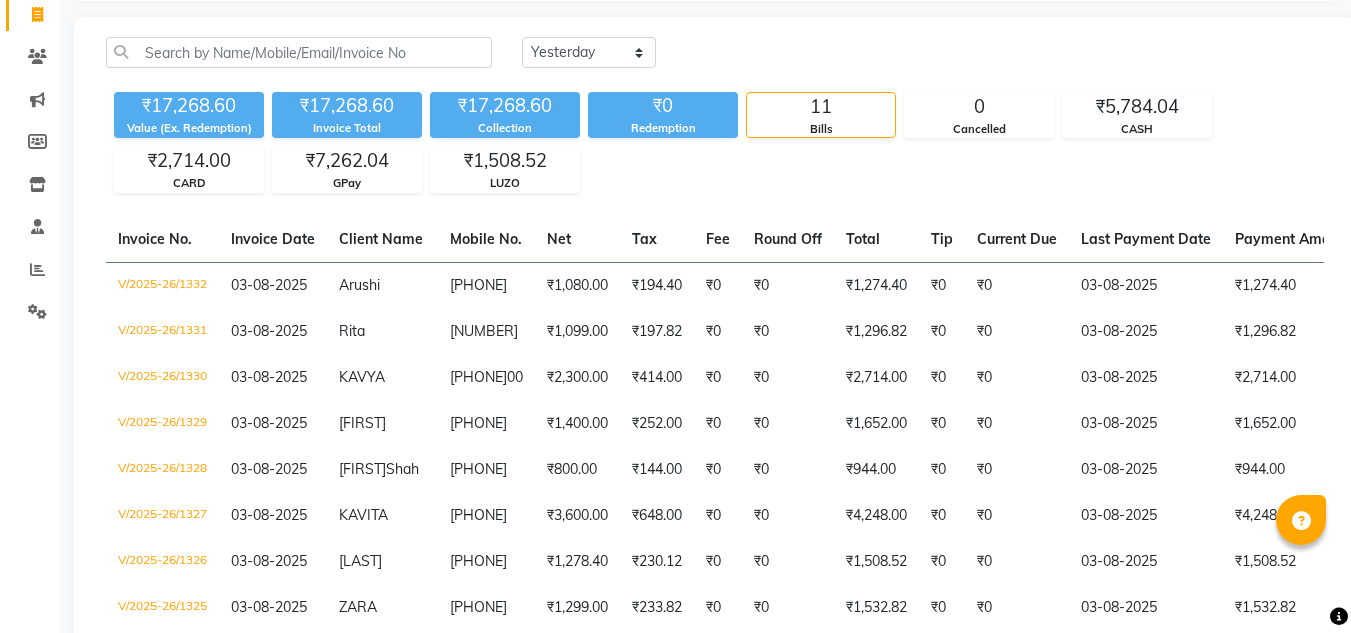 scroll, scrollTop: 0, scrollLeft: 0, axis: both 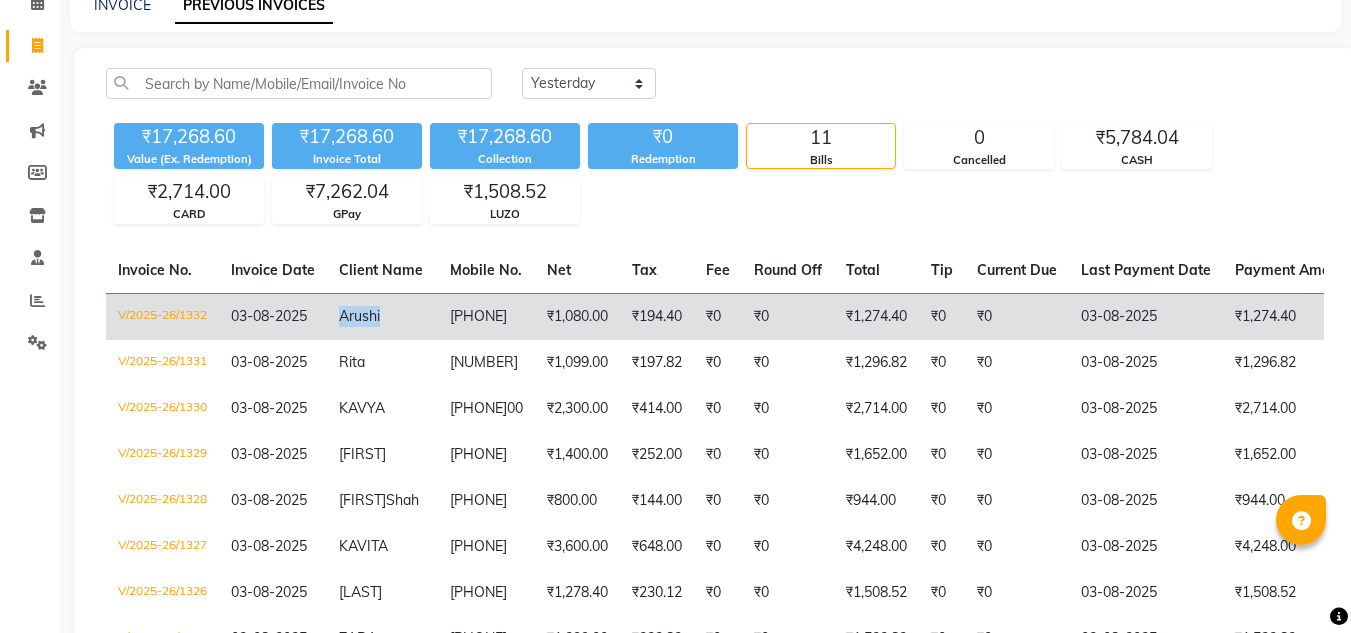 copy on "Arushi" 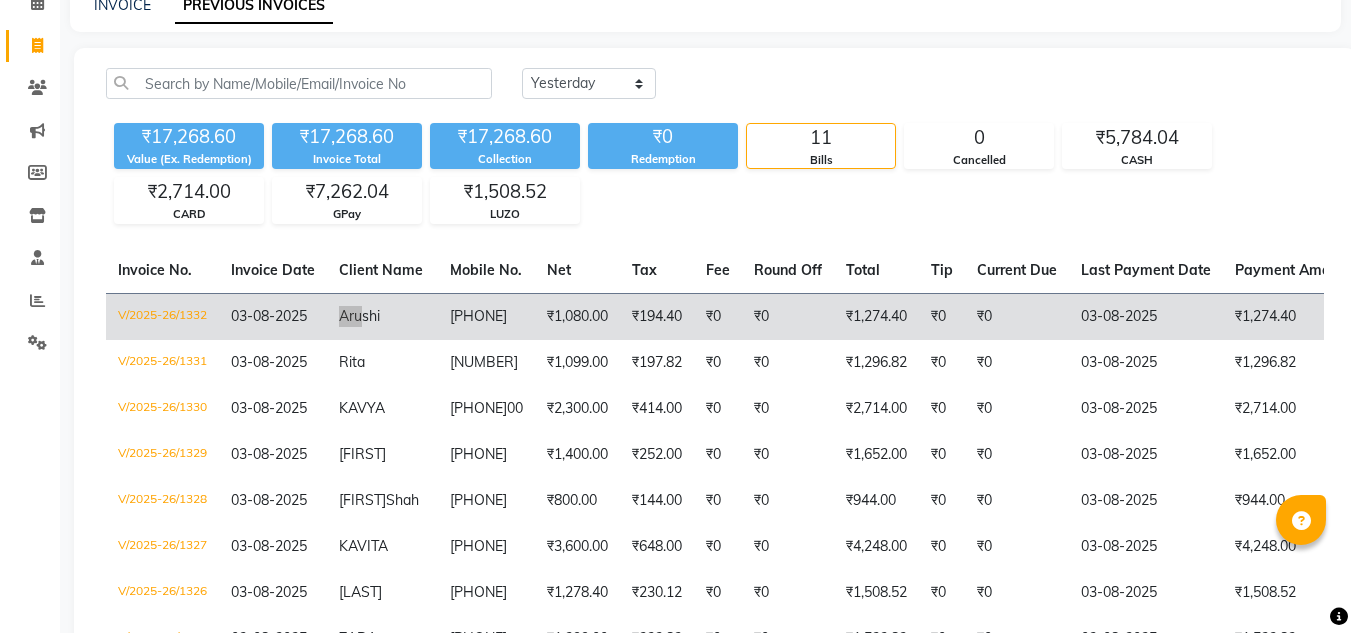 drag, startPoint x: 343, startPoint y: 314, endPoint x: 365, endPoint y: 321, distance: 23.086792 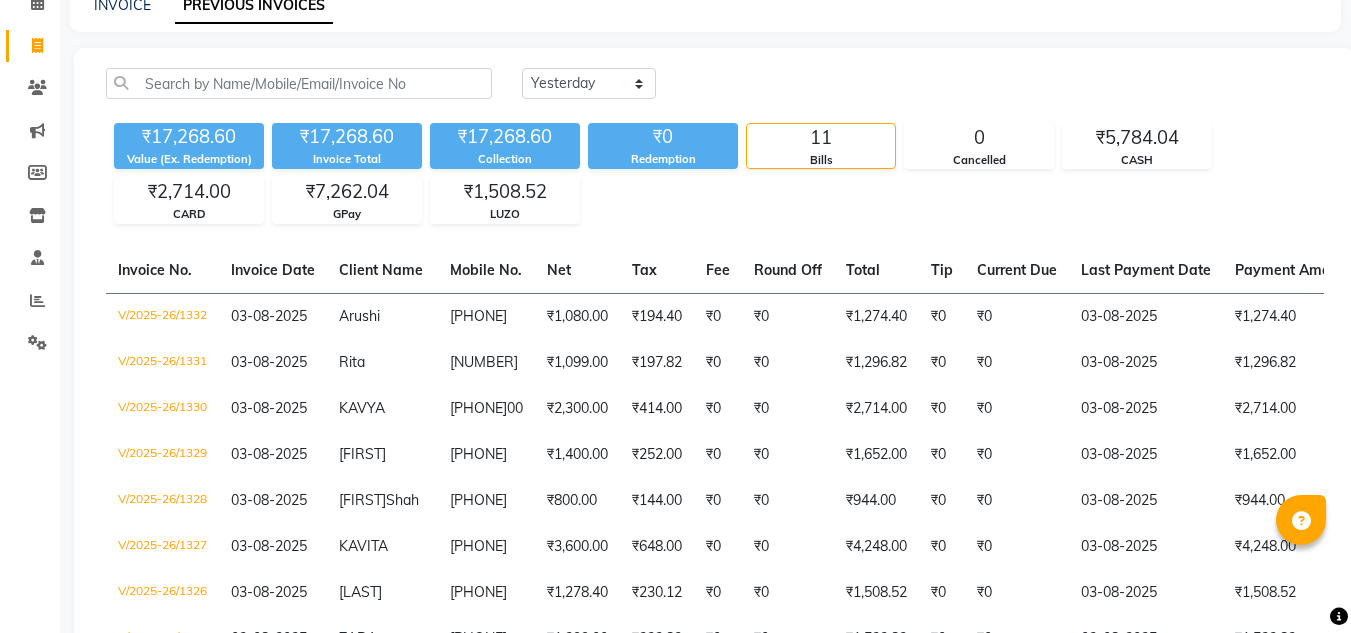 click on "Today Yesterday Custom Range ₹17,268.60 Value (Ex. Redemption) ₹17,268.60 Invoice Total  ₹17,268.60 Collection ₹0 Redemption 11 Bills 0 Cancelled ₹5,784.04 CASH ₹2,714.00 CARD ₹7,262.04 GPay ₹1,508.52 LUZO  Invoice No.   Invoice Date   Client Name   Mobile No.   Net   Tax   Fee   Round Off   Total   Tip   Current Due   Last Payment Date   Payment Amount   Payment Methods   Cancel Reason   Status   V/2025-26/1332  03-08-2025 Arushi   9818793628 ₹1,080.00 ₹194.40  ₹0  ₹0 ₹1,274.40 ₹0 ₹0 03-08-2025 ₹1,274.40  CASH - PAID  V/2025-26/1331  03-08-2025 Rita   990009090000 ₹1,099.00 ₹197.82  ₹0  ₹0 ₹1,296.82 ₹0 ₹0 03-08-2025 ₹1,296.82  GPay - PAID  V/2025-26/1330  03-08-2025 KAVYA   99020140000 ₹2,300.00 ₹414.00  ₹0  ₹0 ₹2,714.00 ₹0 ₹0 03-08-2025 ₹2,714.00  CARD - PAID  V/2025-26/1329  03-08-2025 SAPNA   9309367937 ₹1,400.00 ₹252.00  ₹0  ₹0 ₹1,652.00 ₹0 ₹0 03-08-2025 ₹1,652.00  CASH - PAID  V/2025-26/1328  03-08-2025 Shiitaal  Shah  ₹0" 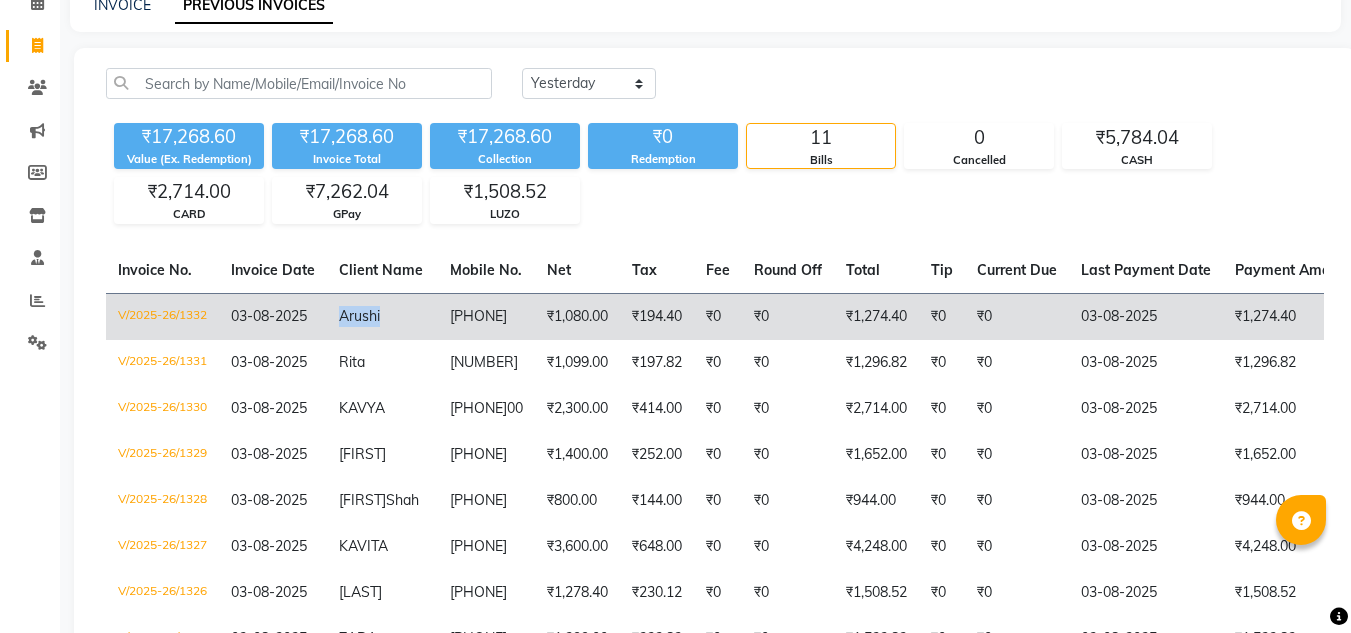 copy on "Arushi" 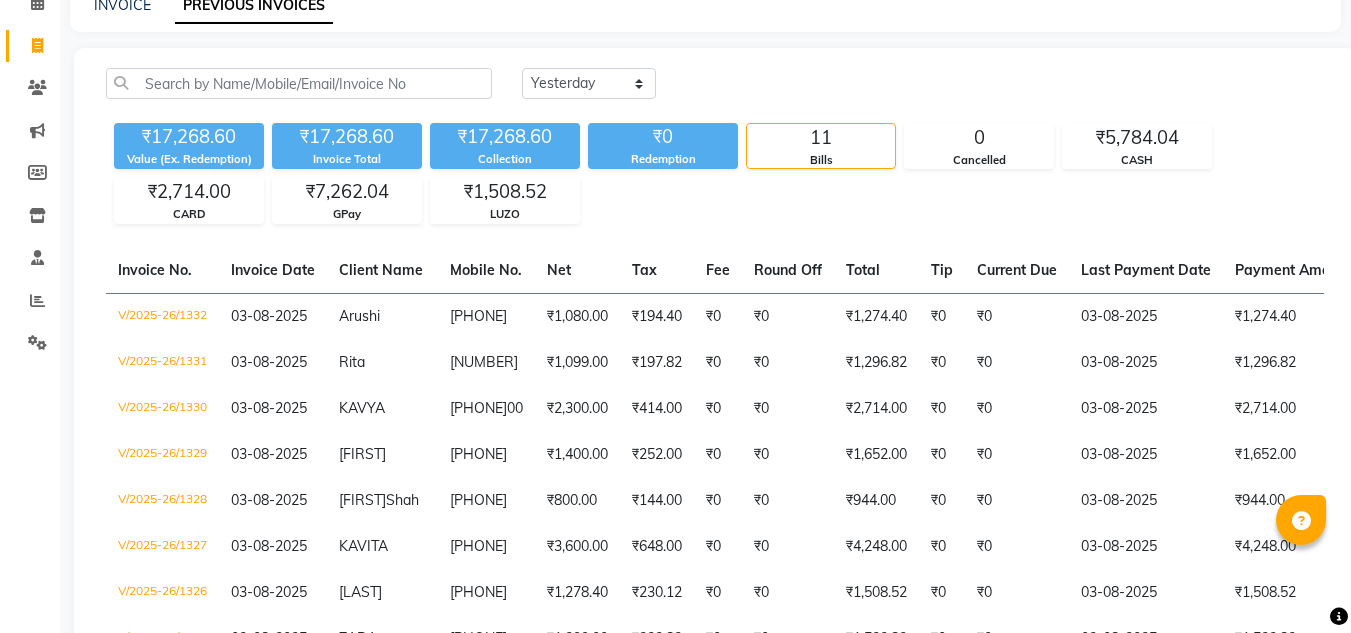 click on "₹17,268.60 Value (Ex. Redemption) ₹17,268.60 Invoice Total  ₹17,268.60 Collection ₹0 Redemption 11 Bills 0 Cancelled ₹5,784.04 CASH ₹2,714.00 CARD ₹7,262.04 GPay ₹1,508.52 LUZO" 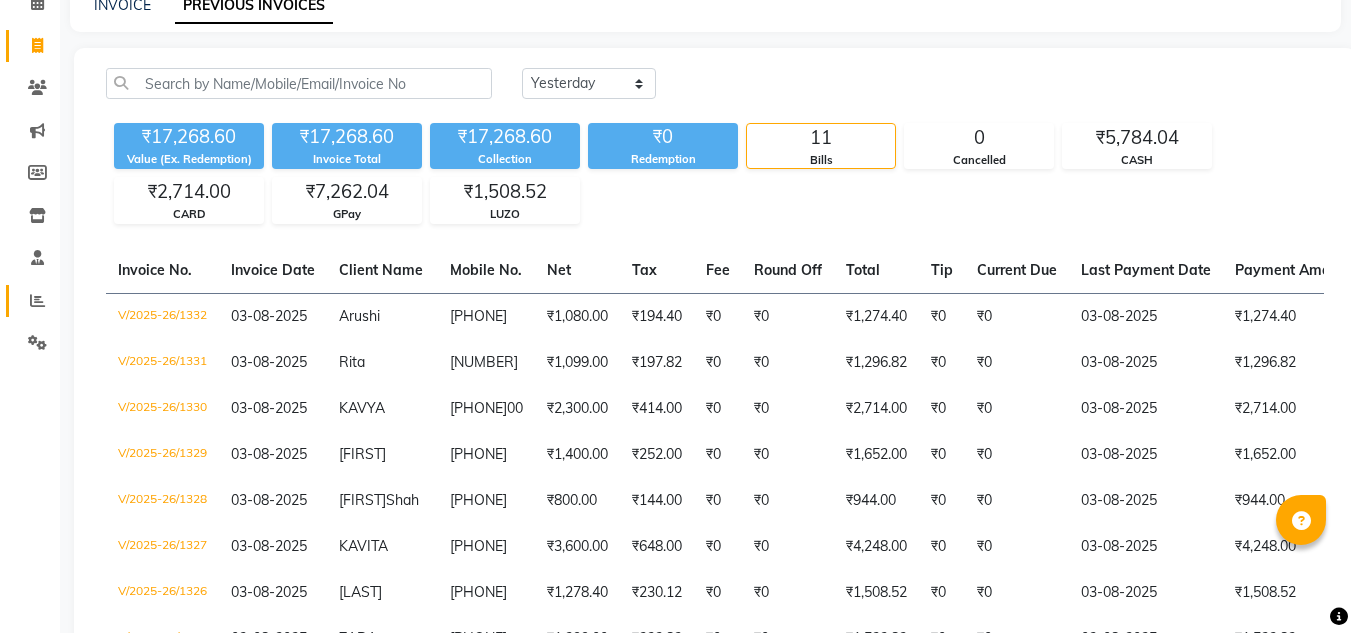 click on "Reports" 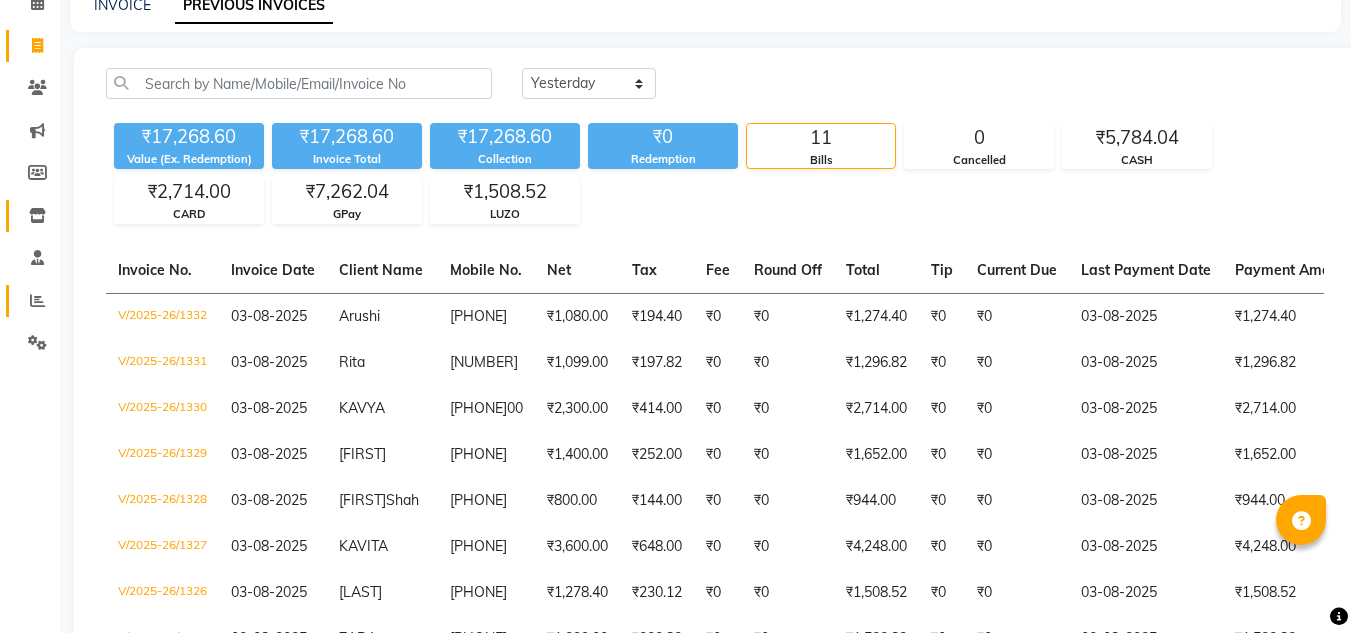 scroll, scrollTop: 0, scrollLeft: 0, axis: both 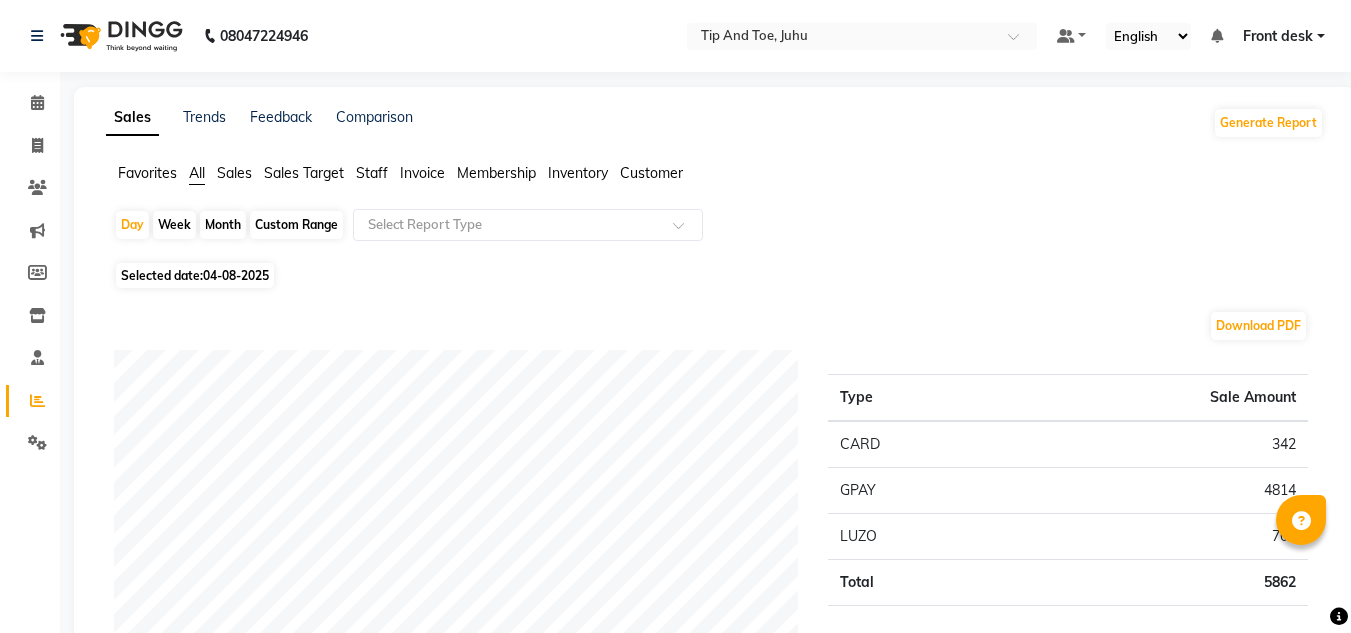 click on "Staff" 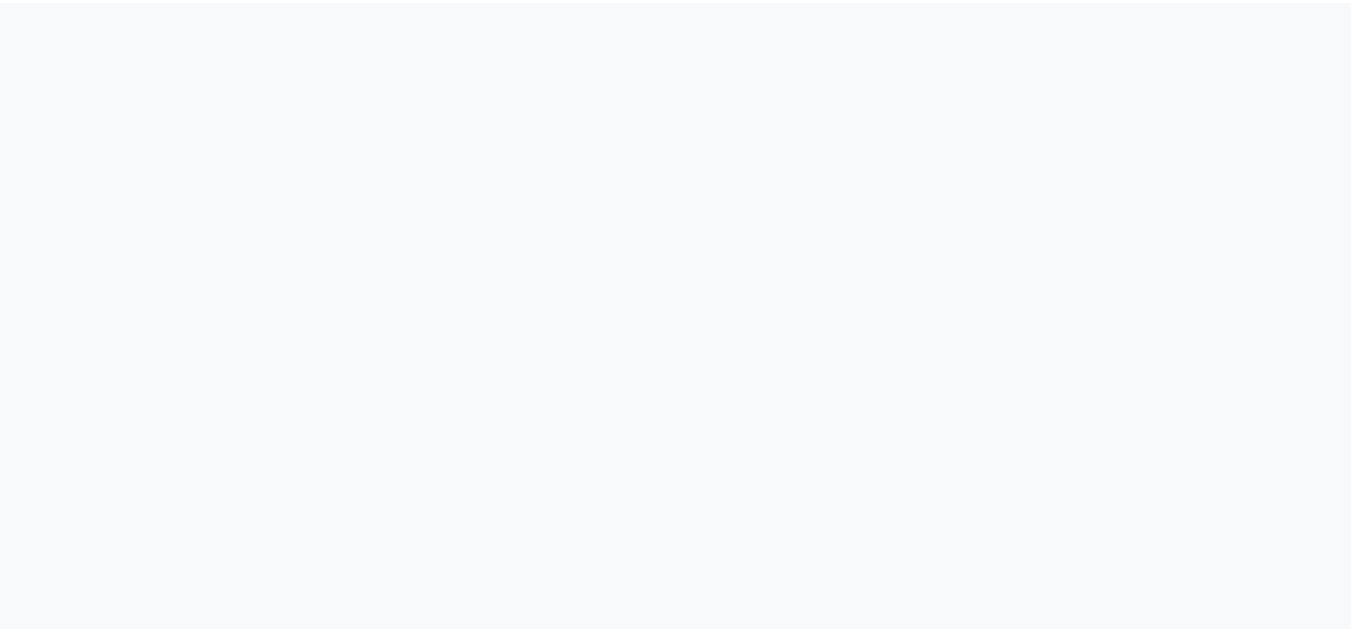 scroll, scrollTop: 0, scrollLeft: 0, axis: both 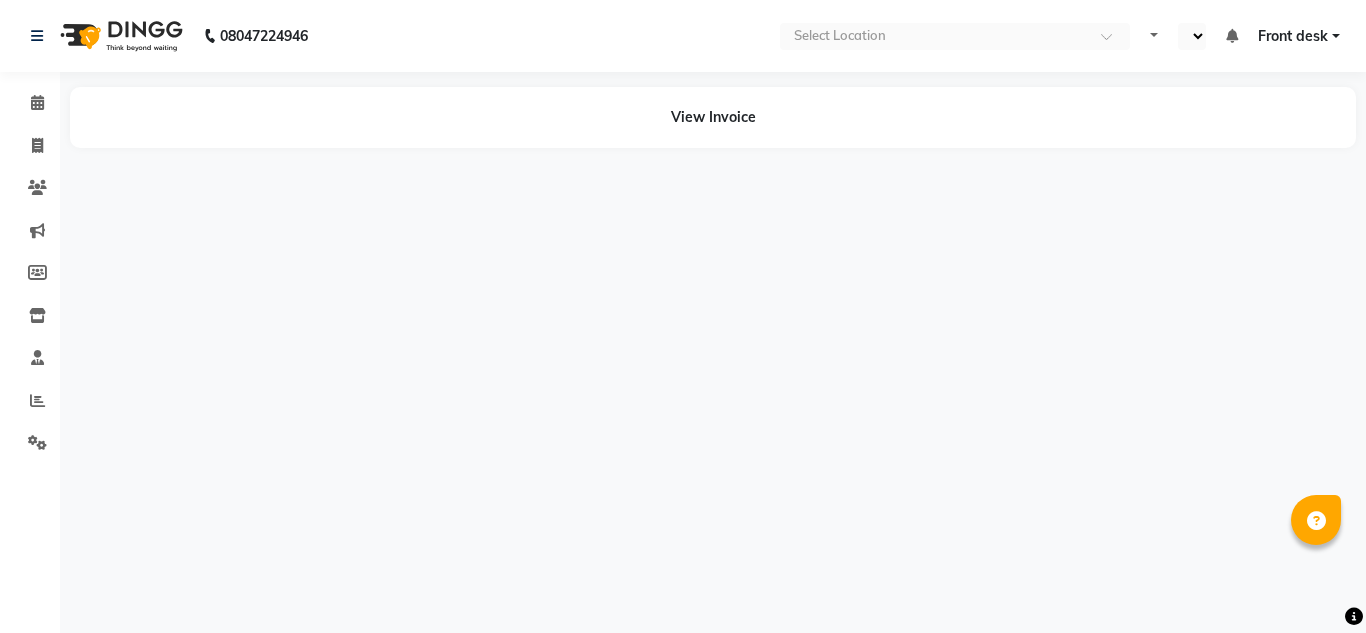 select on "en" 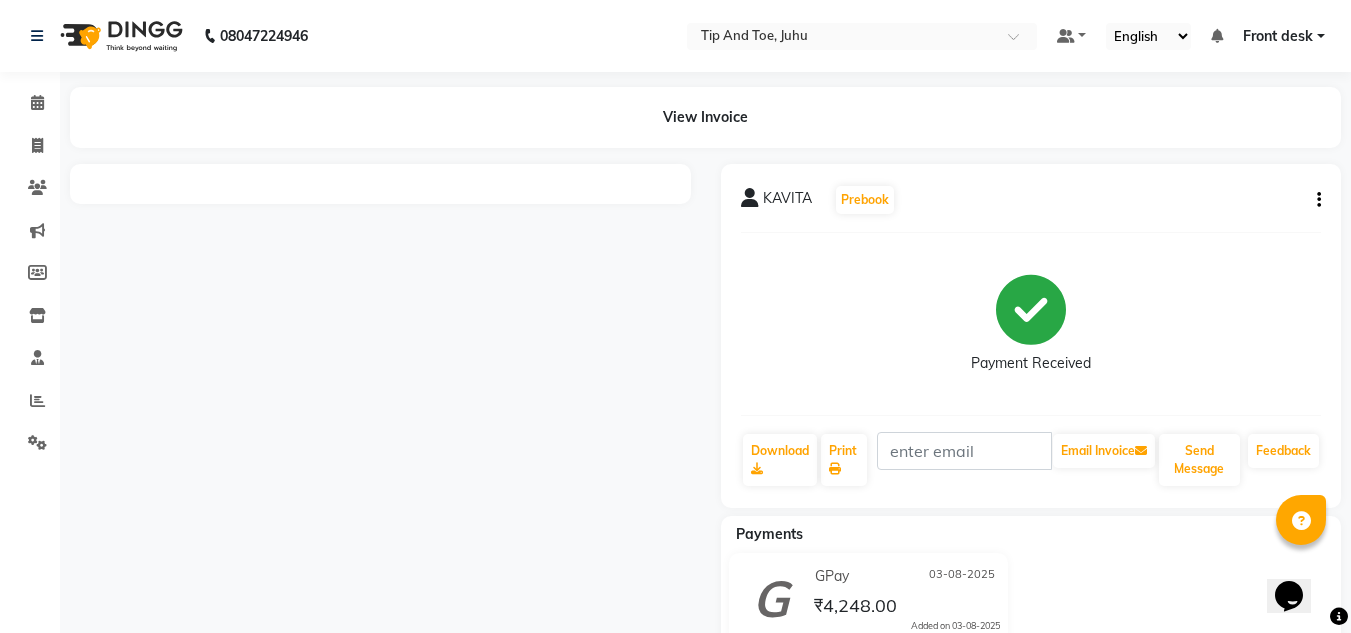 scroll, scrollTop: 0, scrollLeft: 0, axis: both 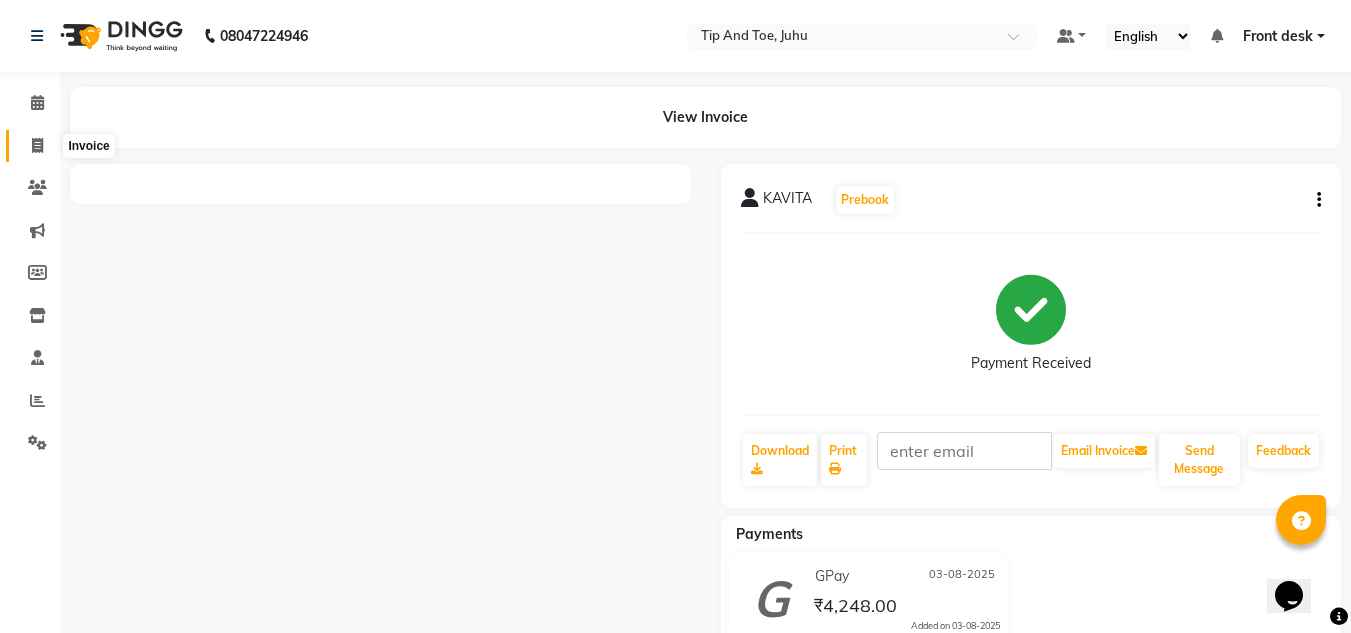 click 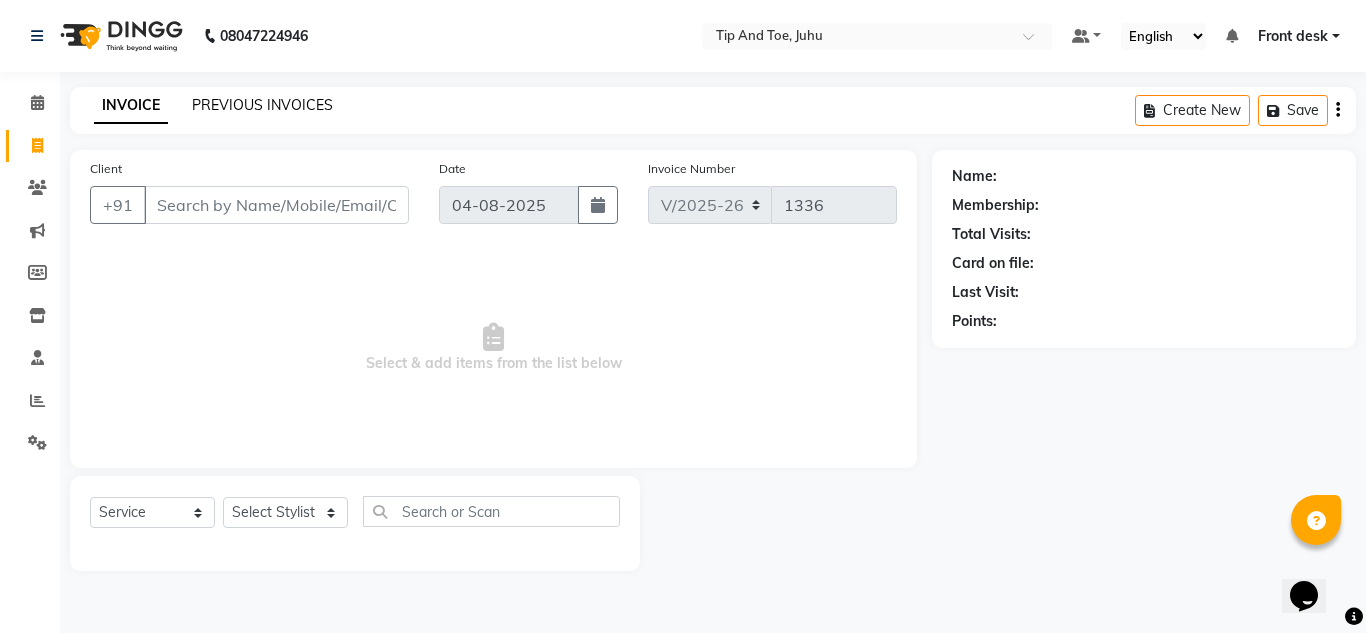 click on "PREVIOUS INVOICES" 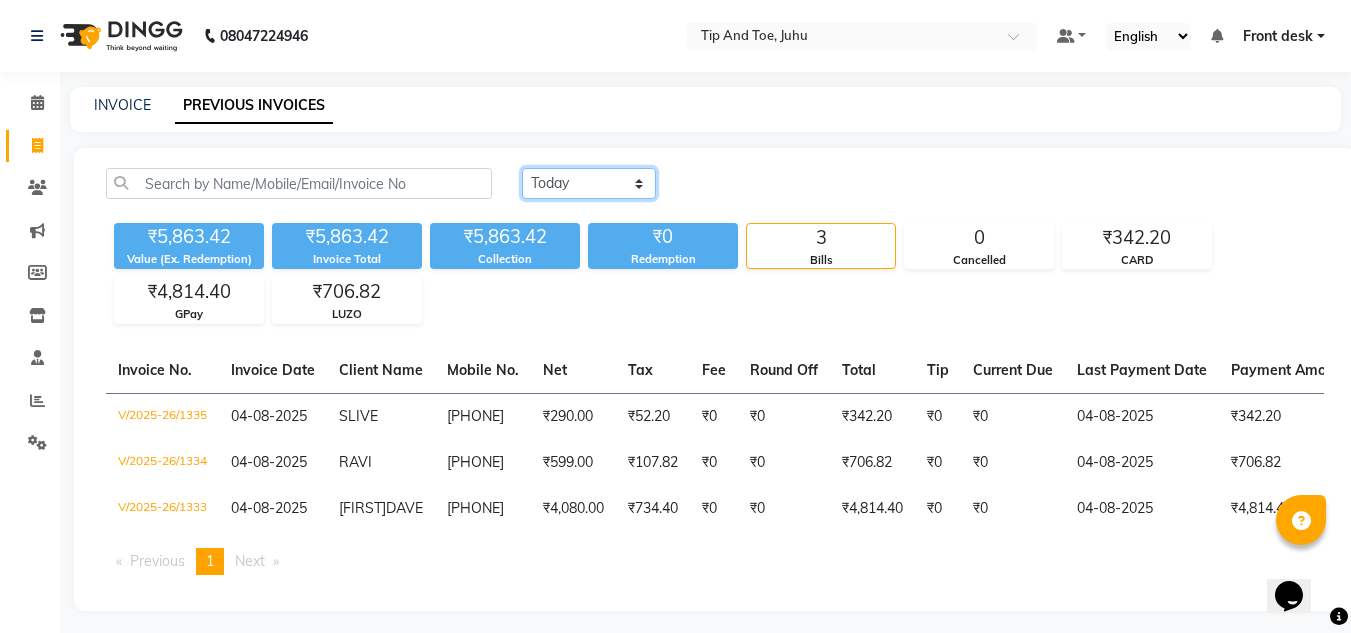 click on "Today Yesterday Custom Range" 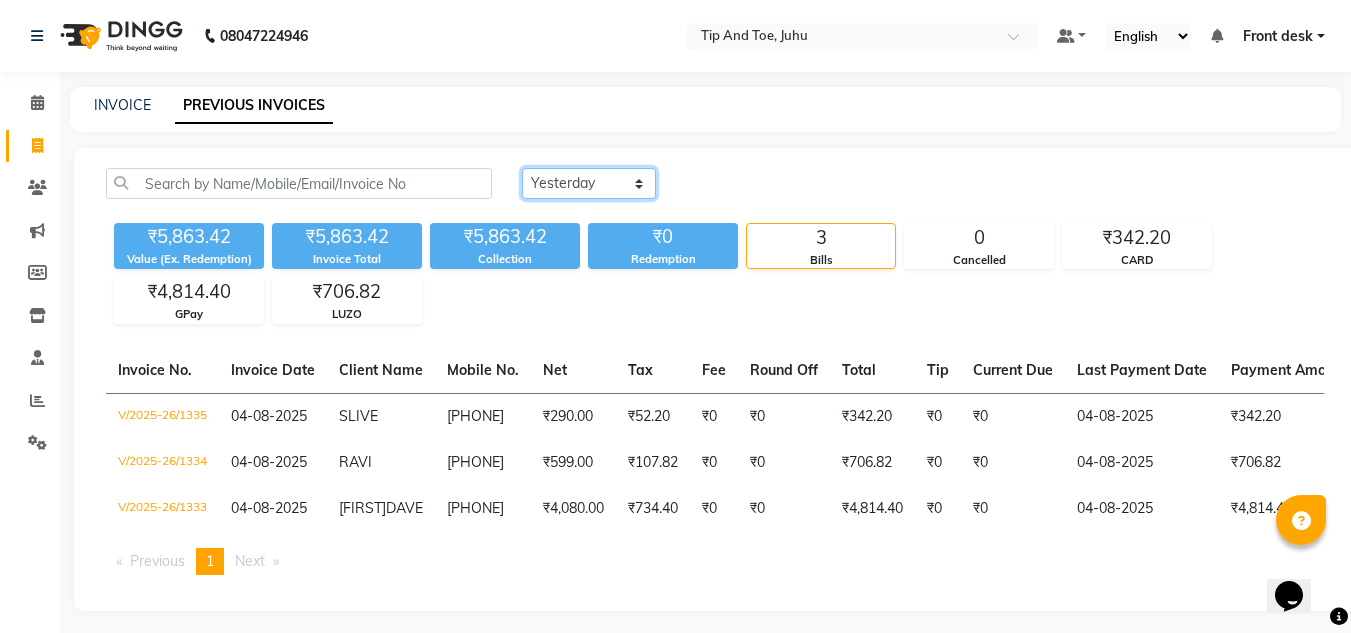 click on "Today Yesterday Custom Range" 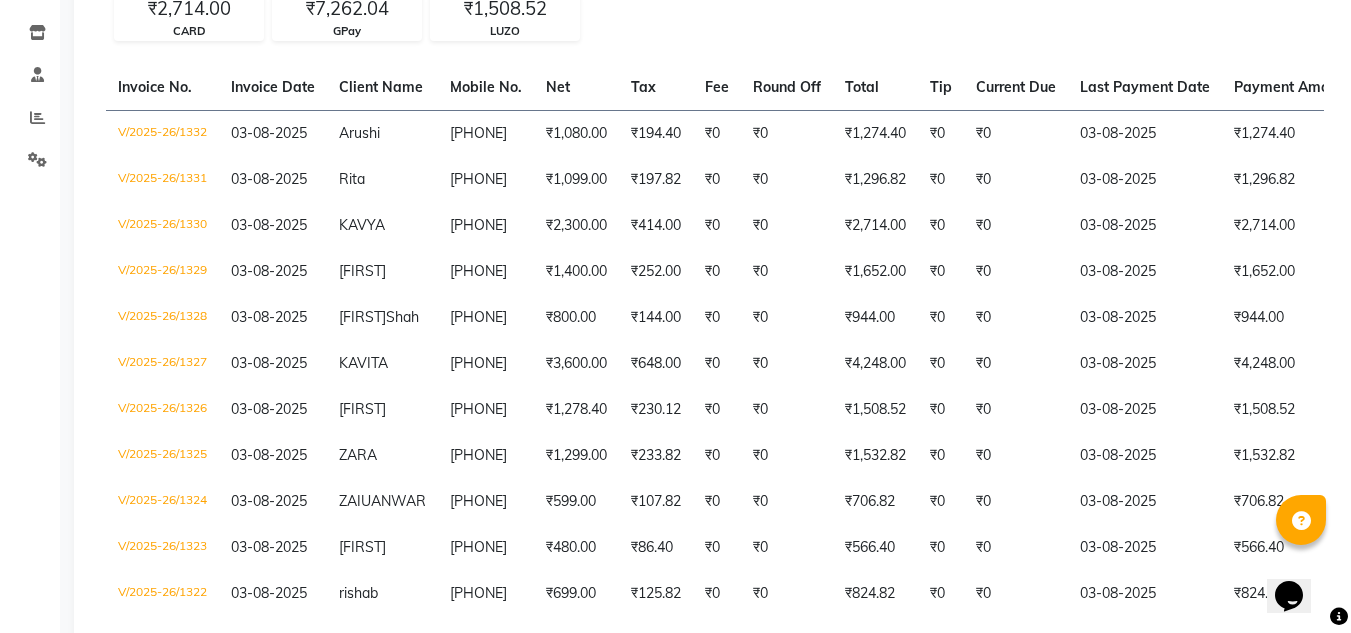 scroll, scrollTop: 294, scrollLeft: 0, axis: vertical 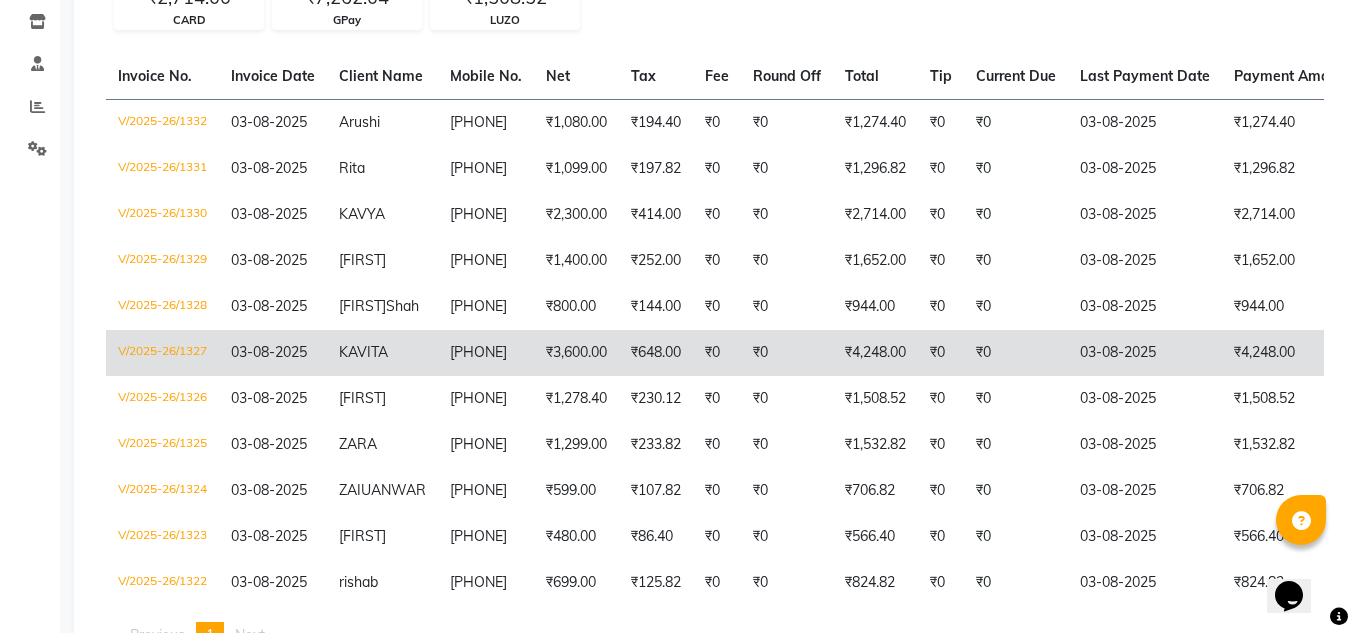 click on "KAVITA" 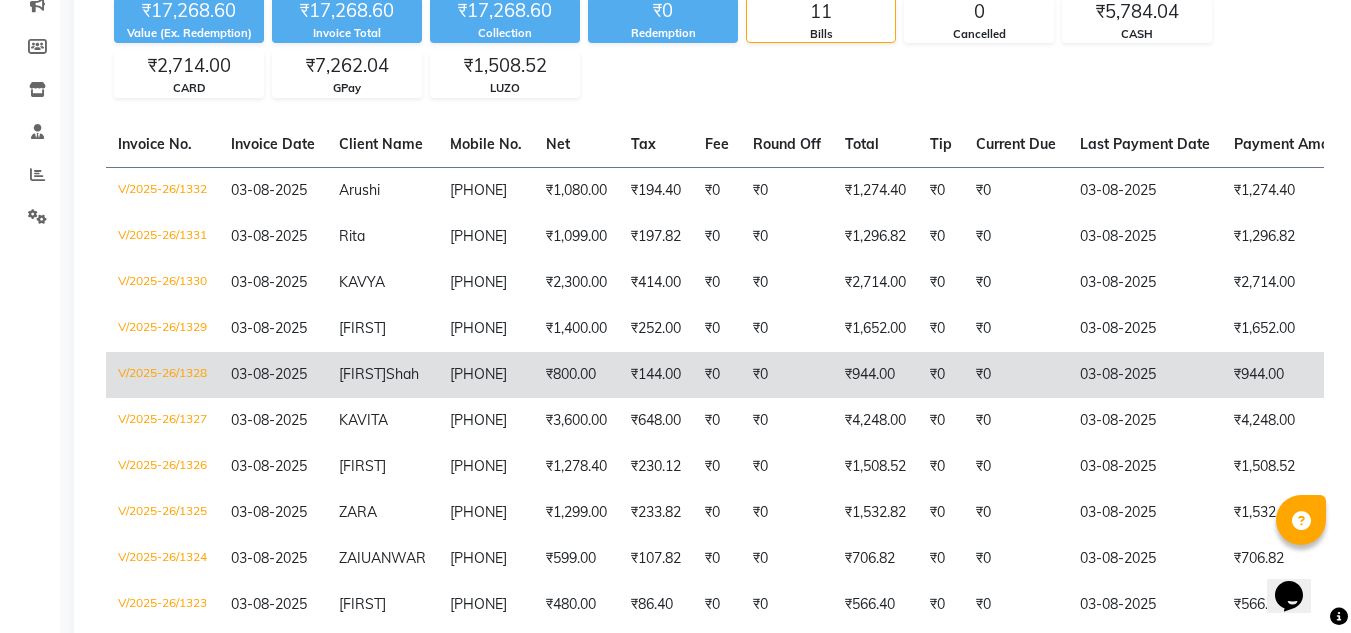 scroll, scrollTop: 194, scrollLeft: 0, axis: vertical 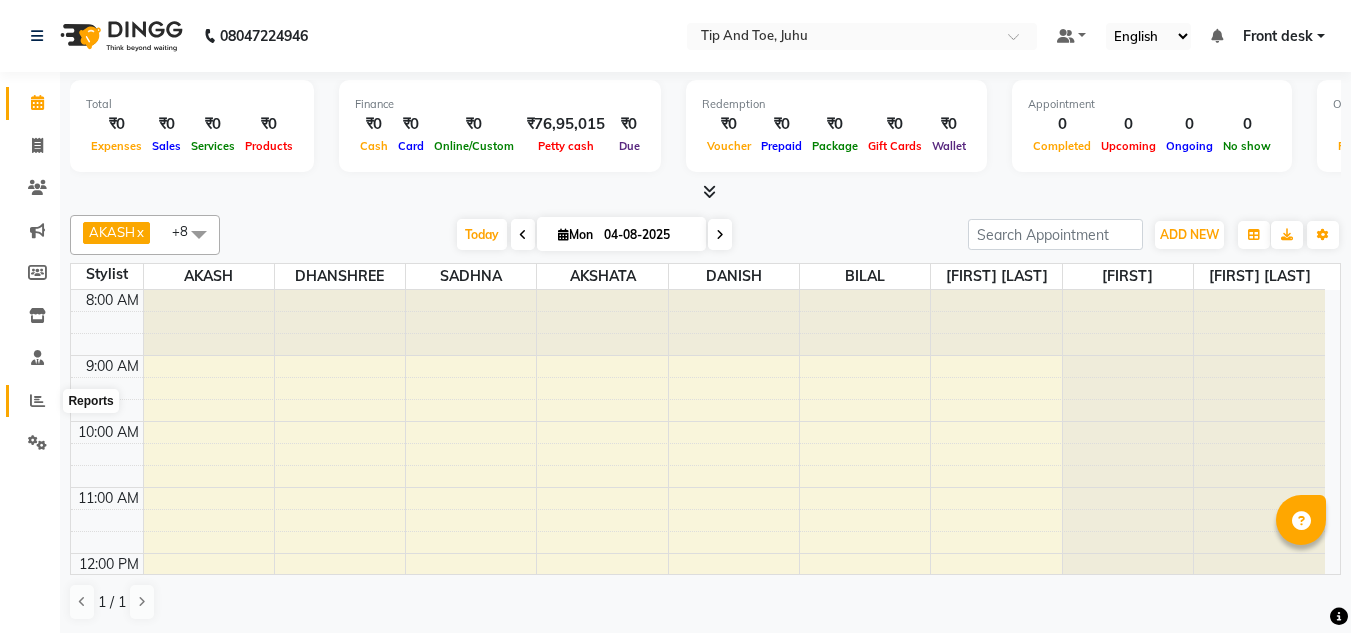 click 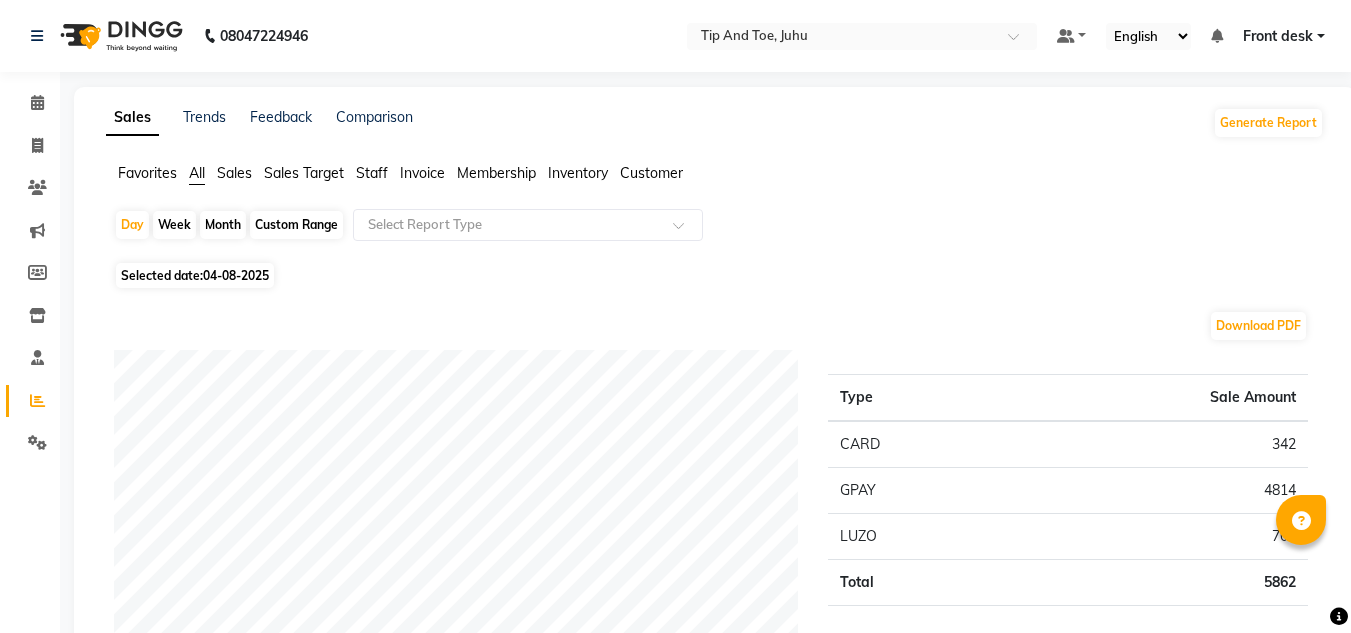 click on "Staff" 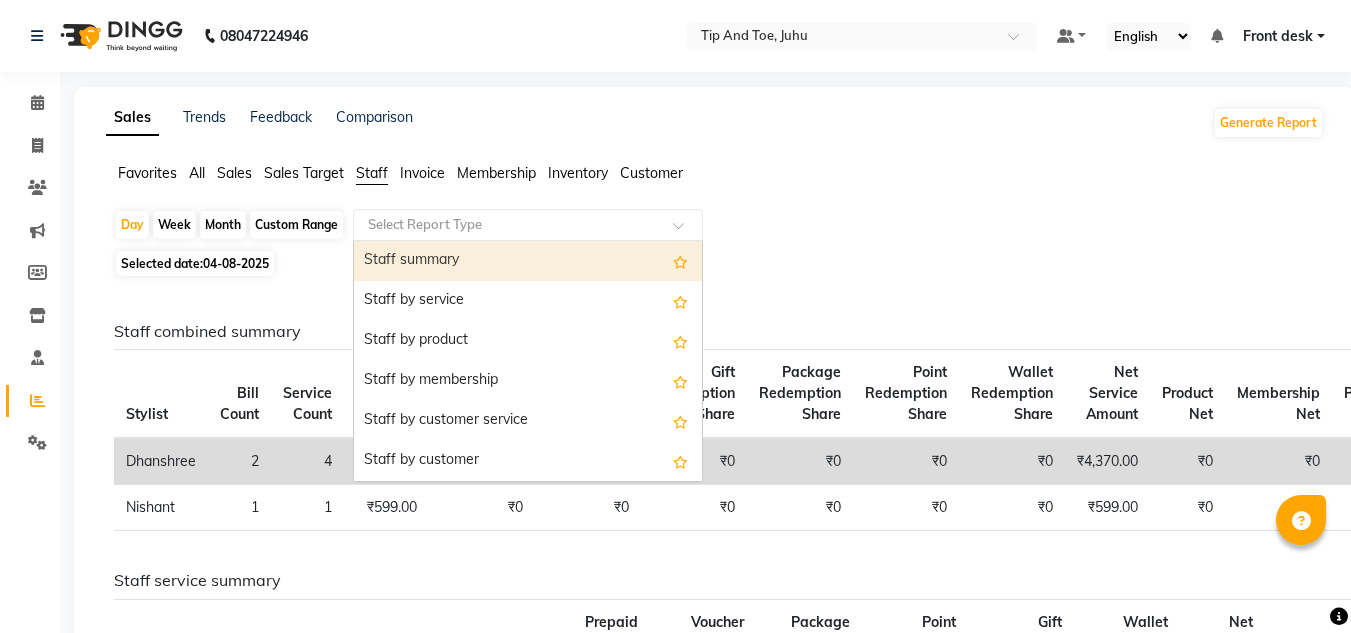 click 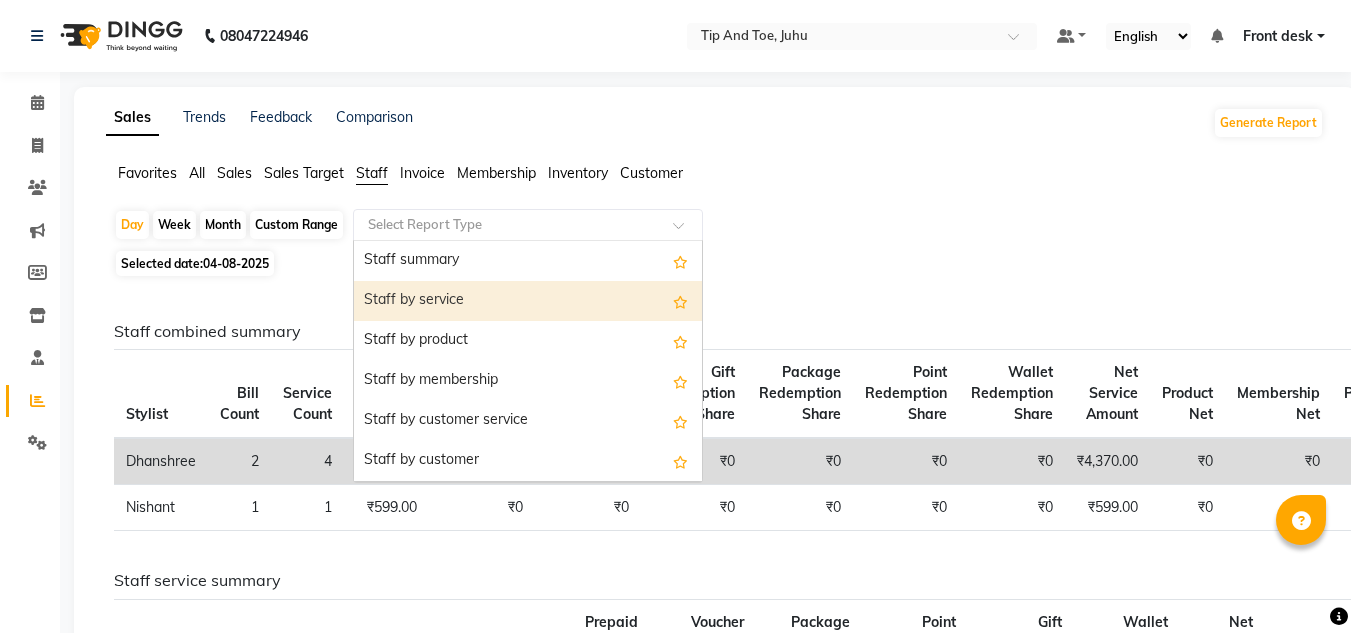 click on "Staff by service" at bounding box center [528, 301] 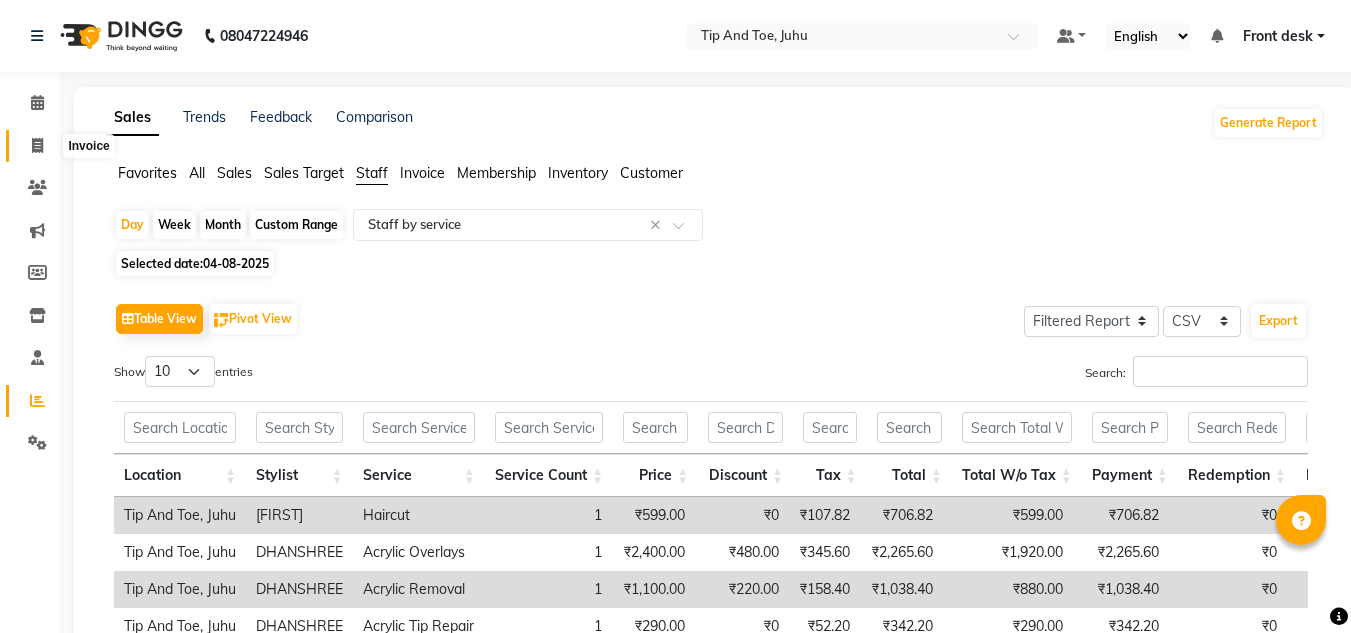 click 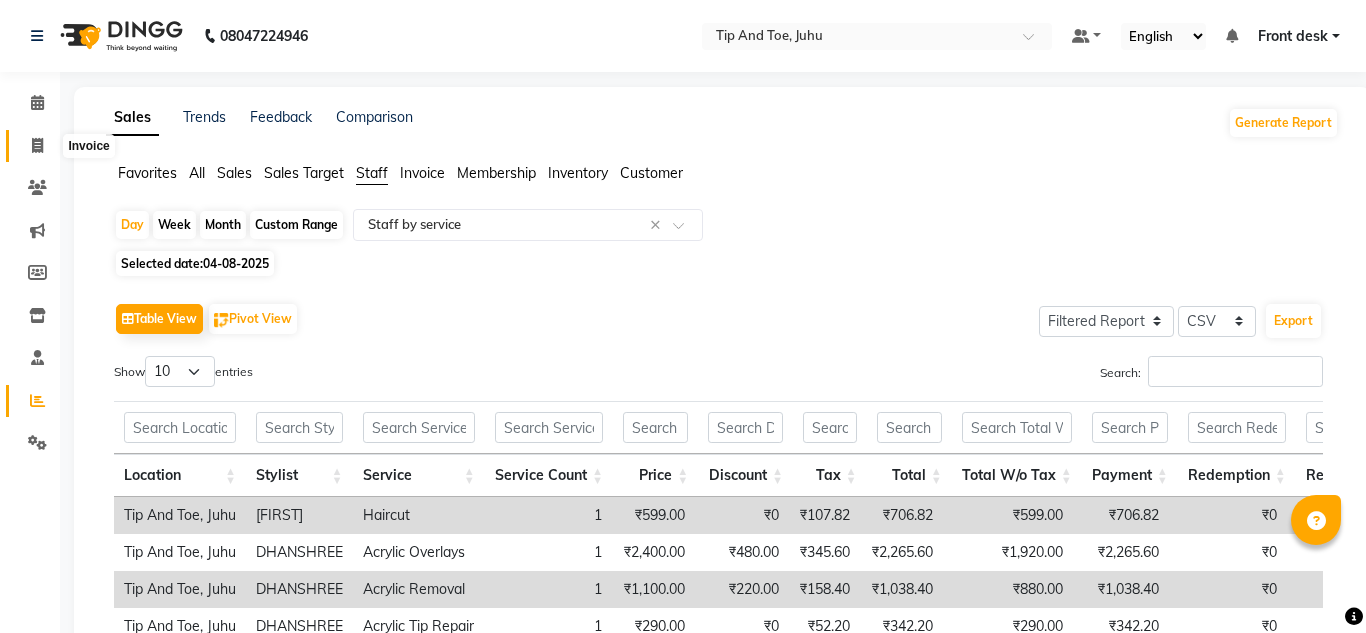select on "5516" 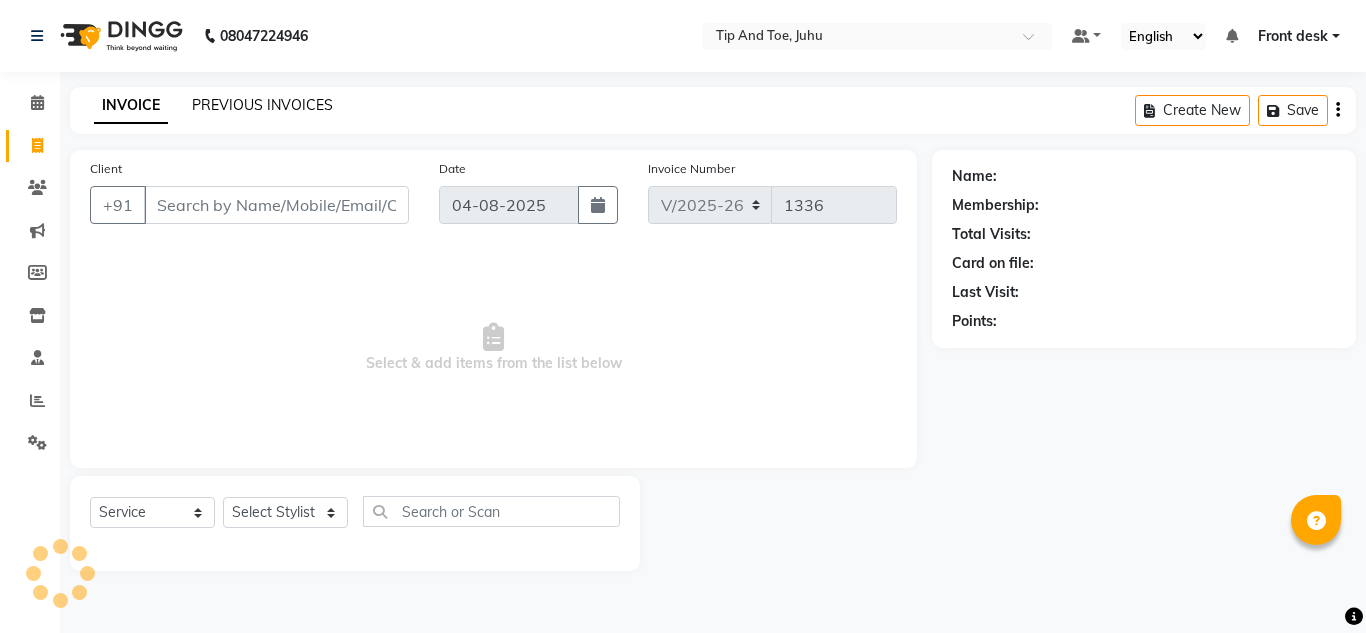 click on "PREVIOUS INVOICES" 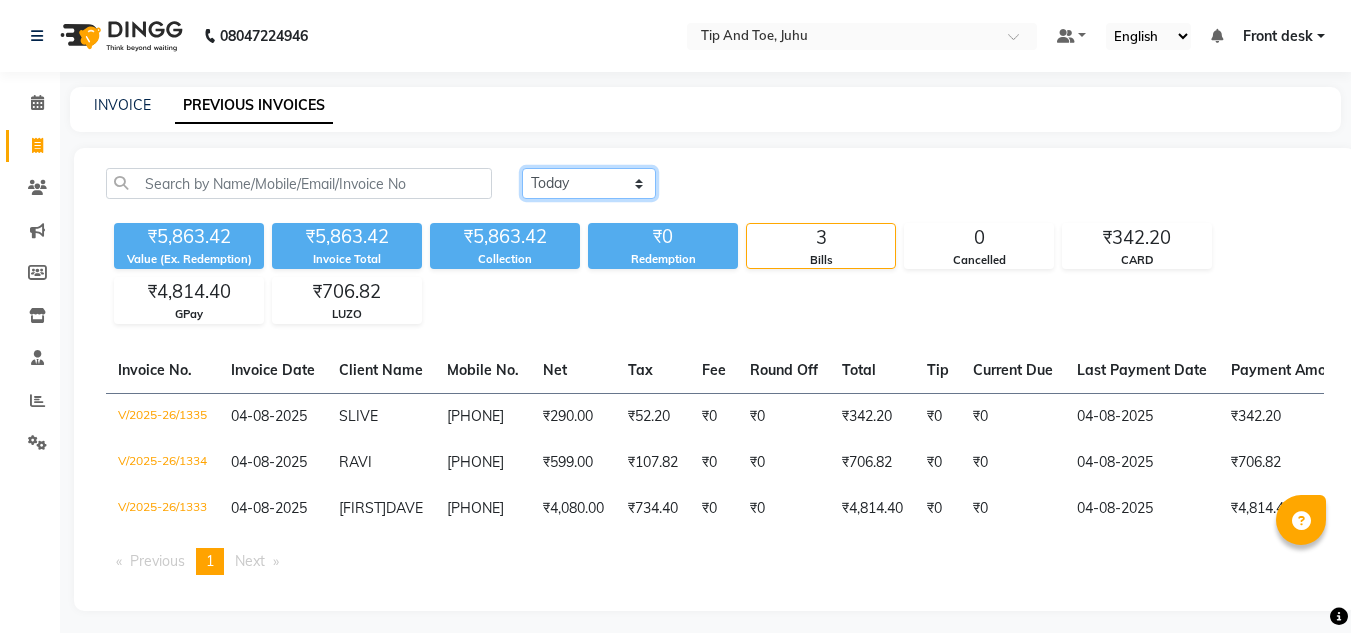 click on "Today Yesterday Custom Range" 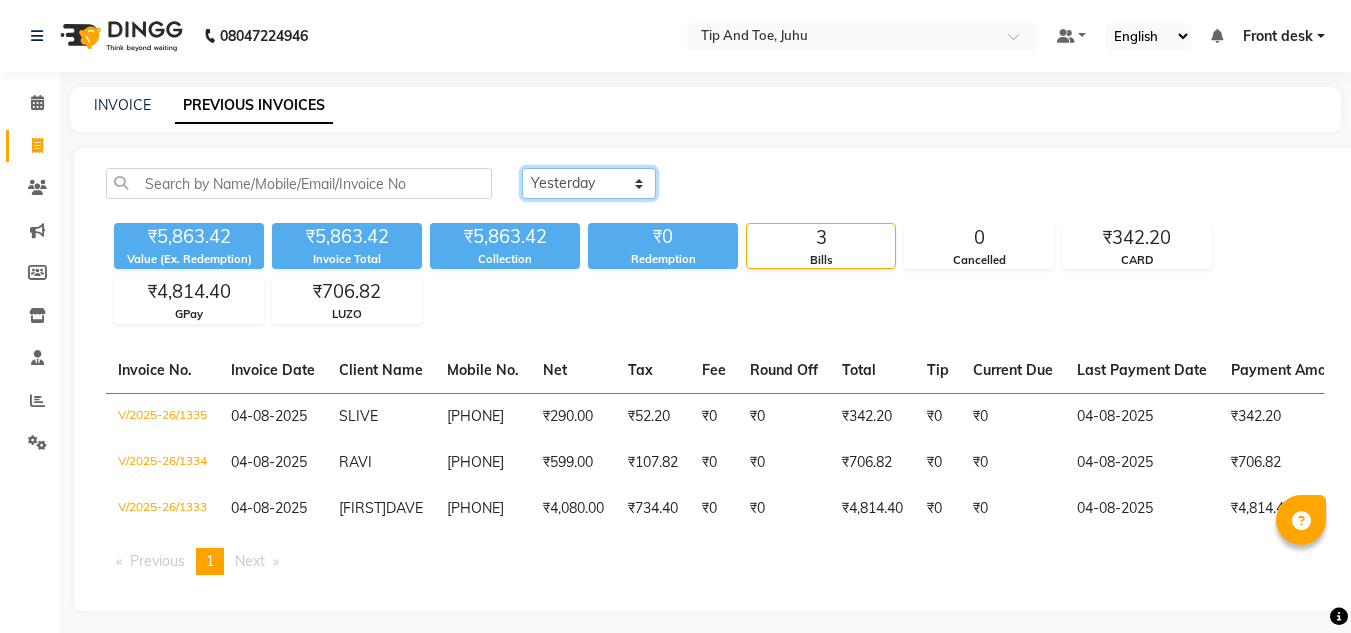 click on "Today Yesterday Custom Range" 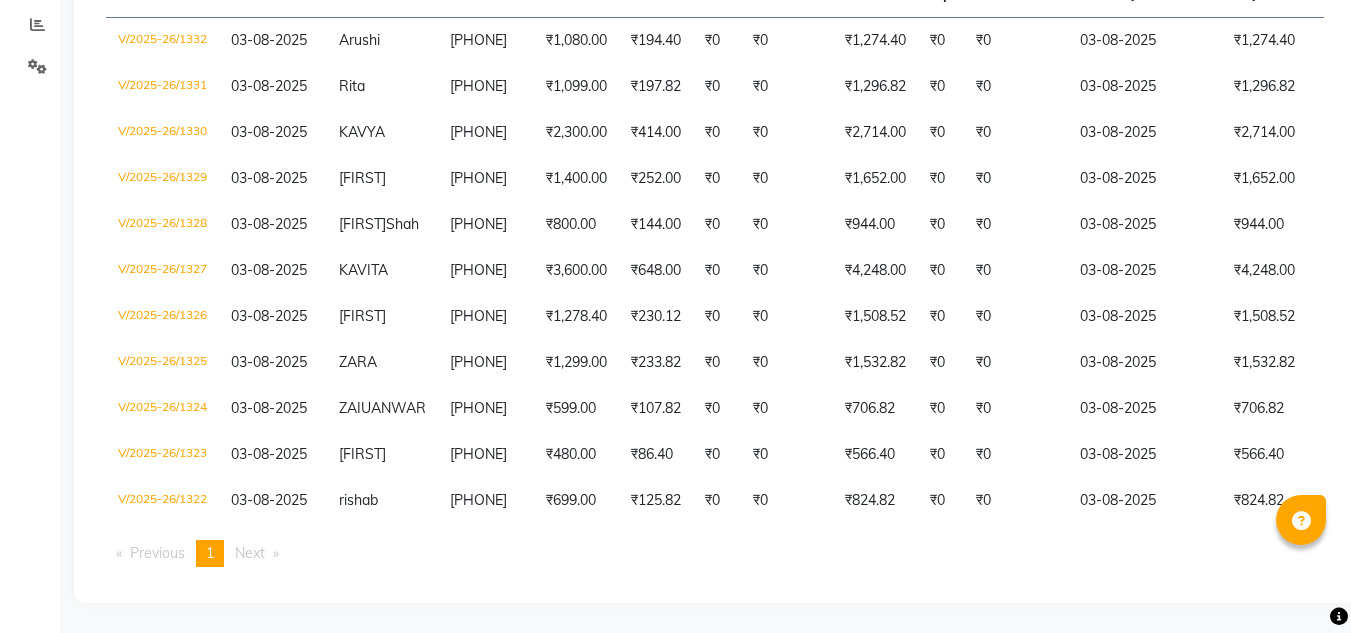 scroll, scrollTop: 408, scrollLeft: 0, axis: vertical 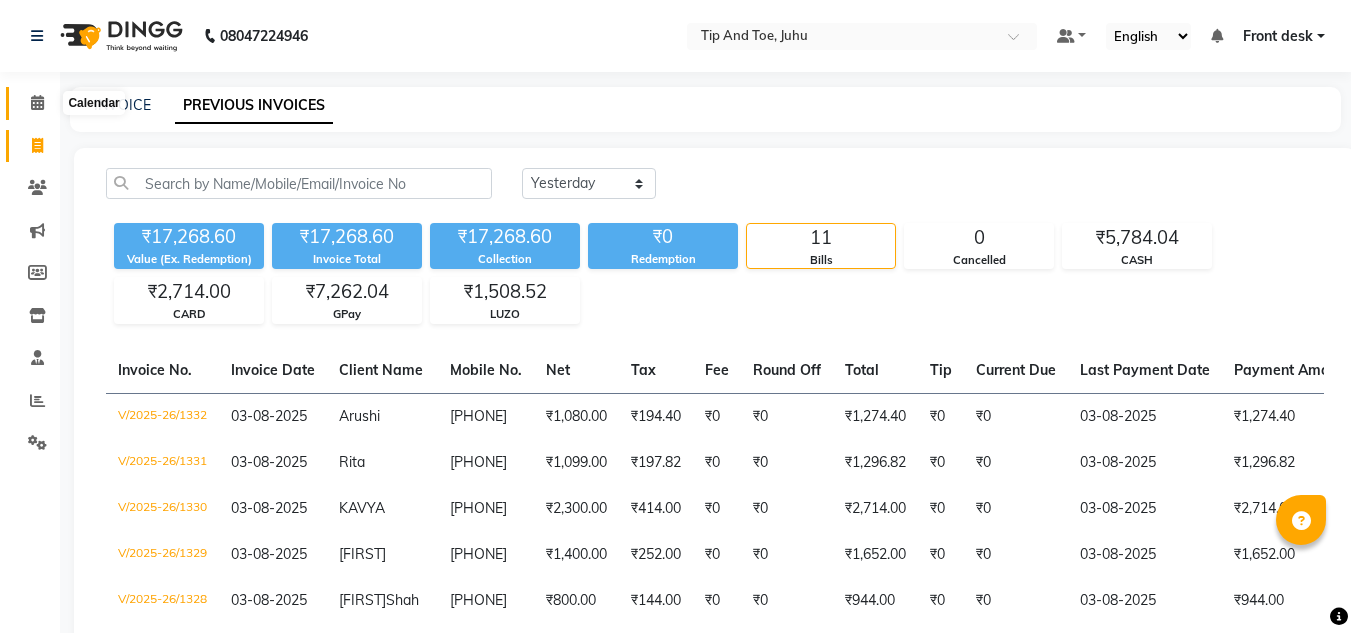 click 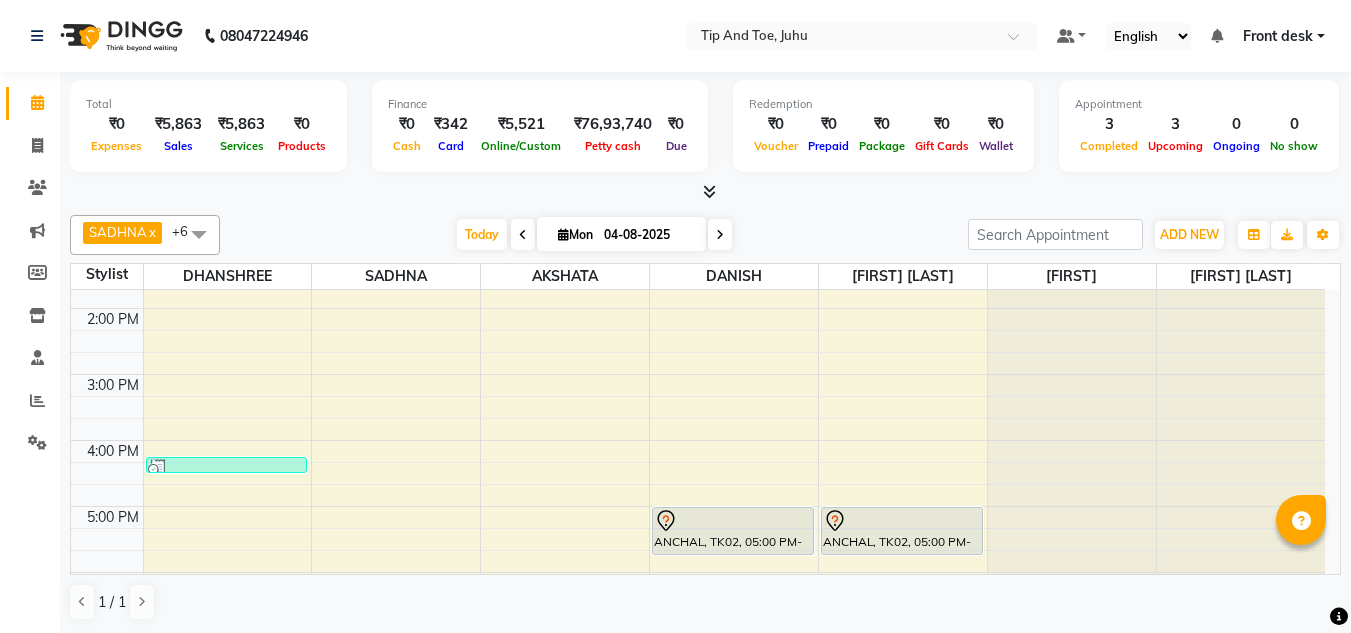 scroll, scrollTop: 573, scrollLeft: 0, axis: vertical 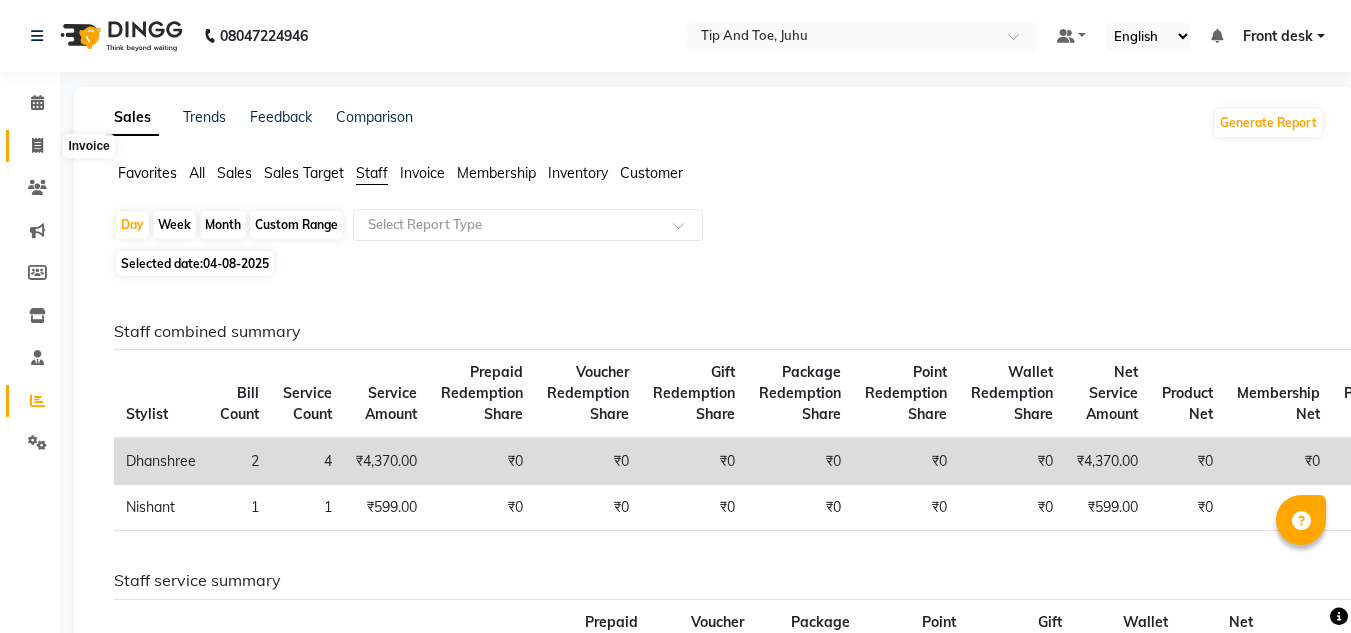 click 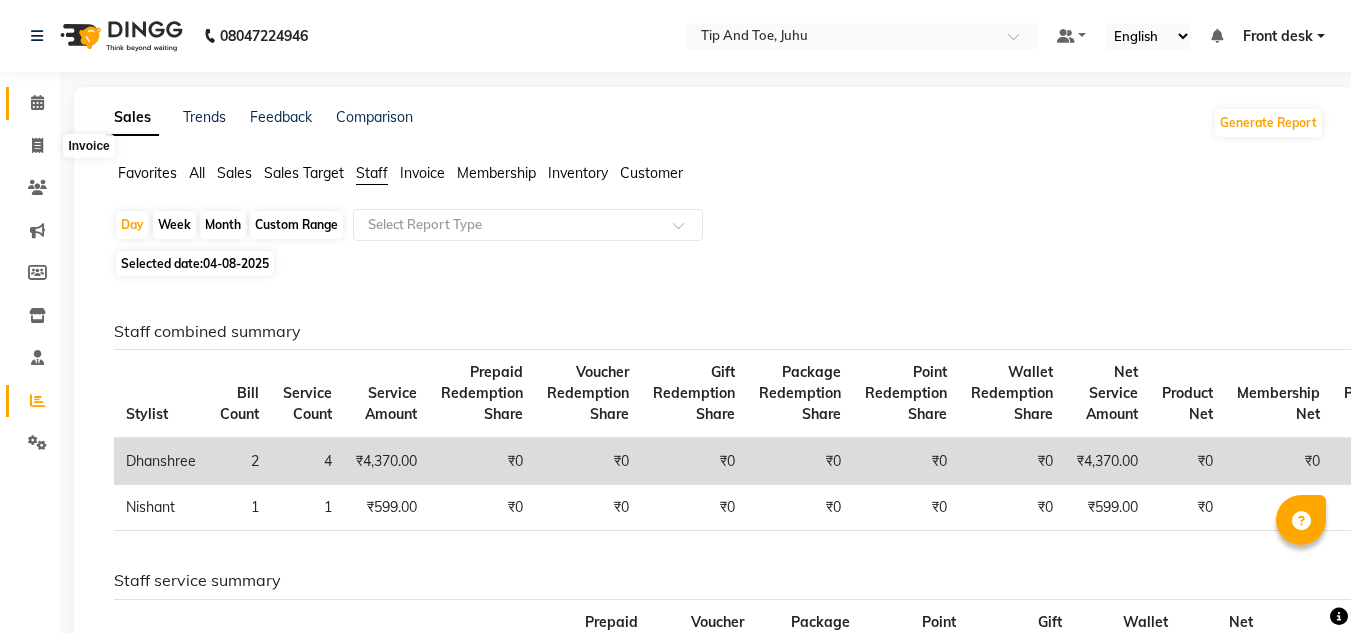 select on "service" 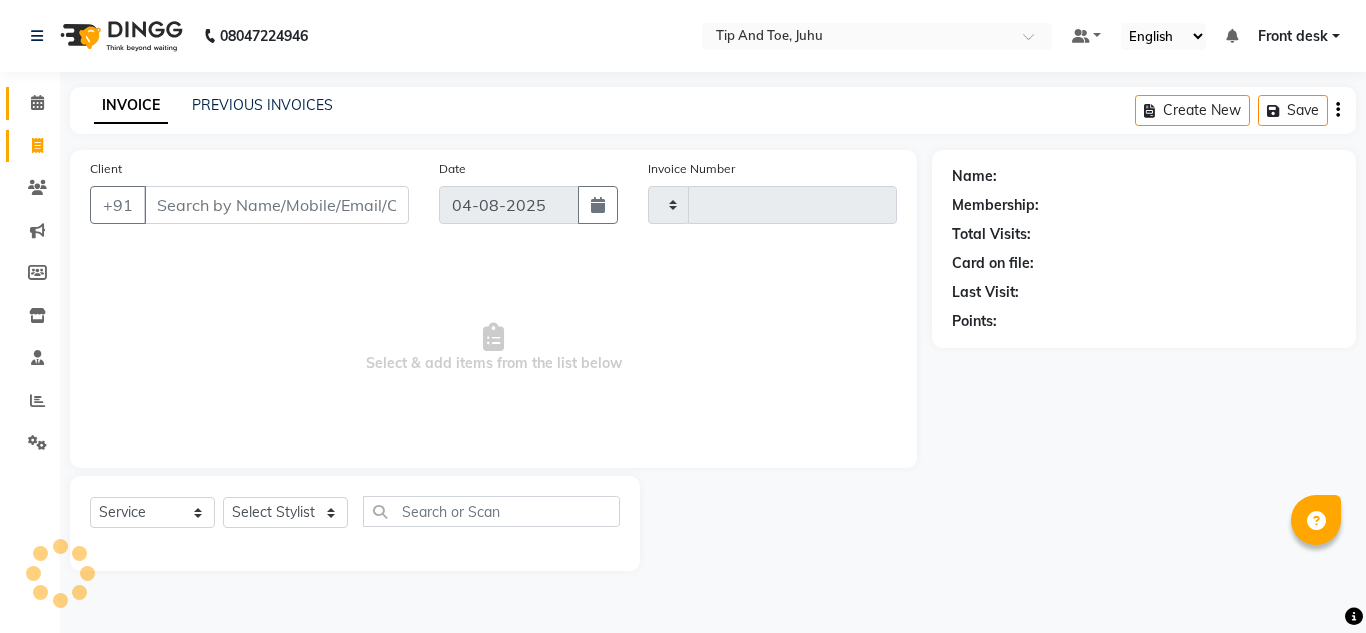 type on "1336" 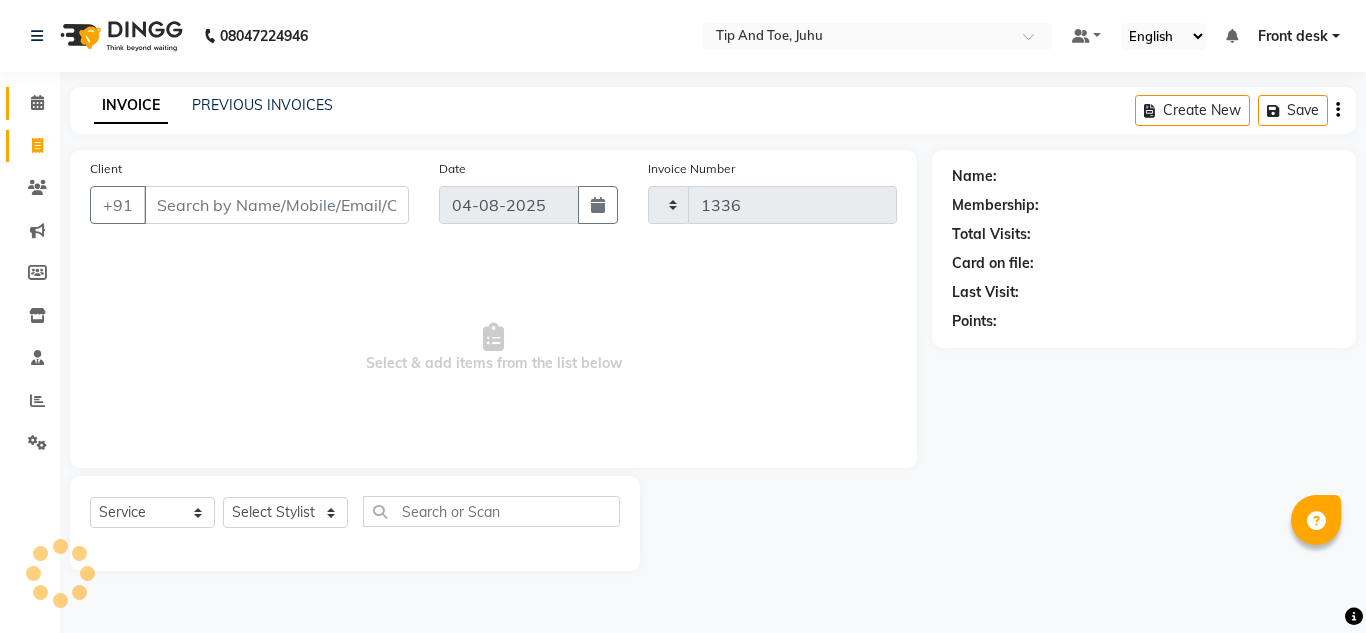 select on "5516" 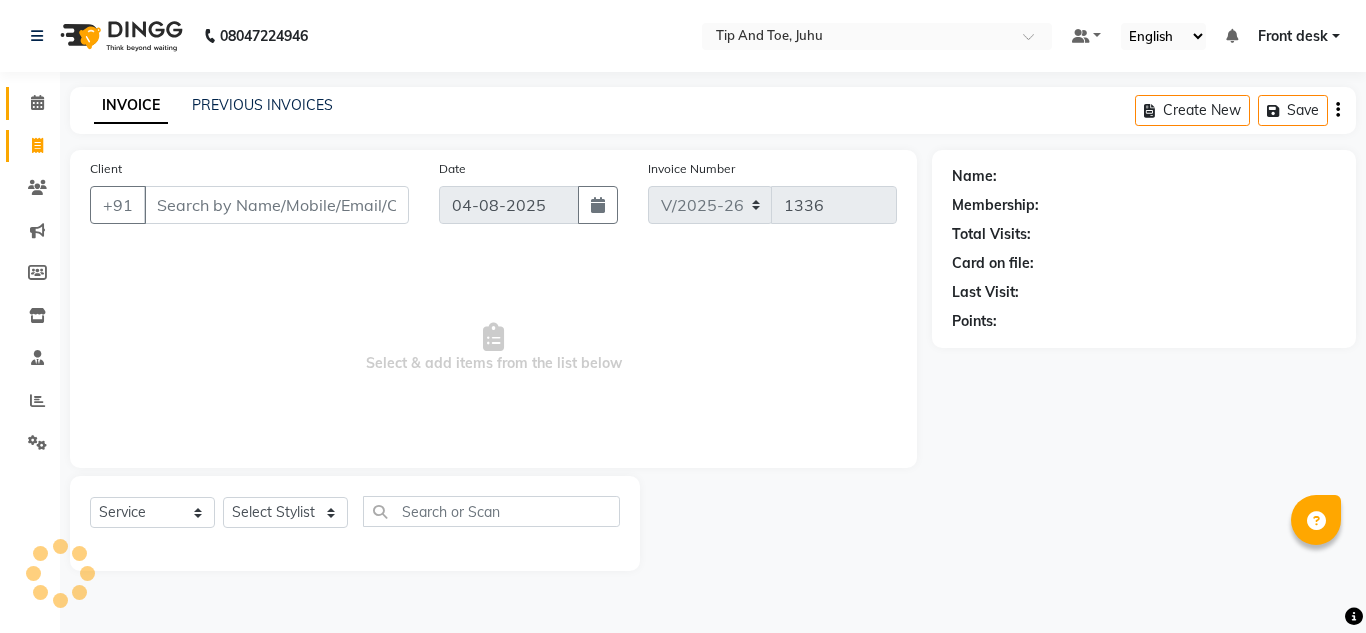 click on "Calendar" 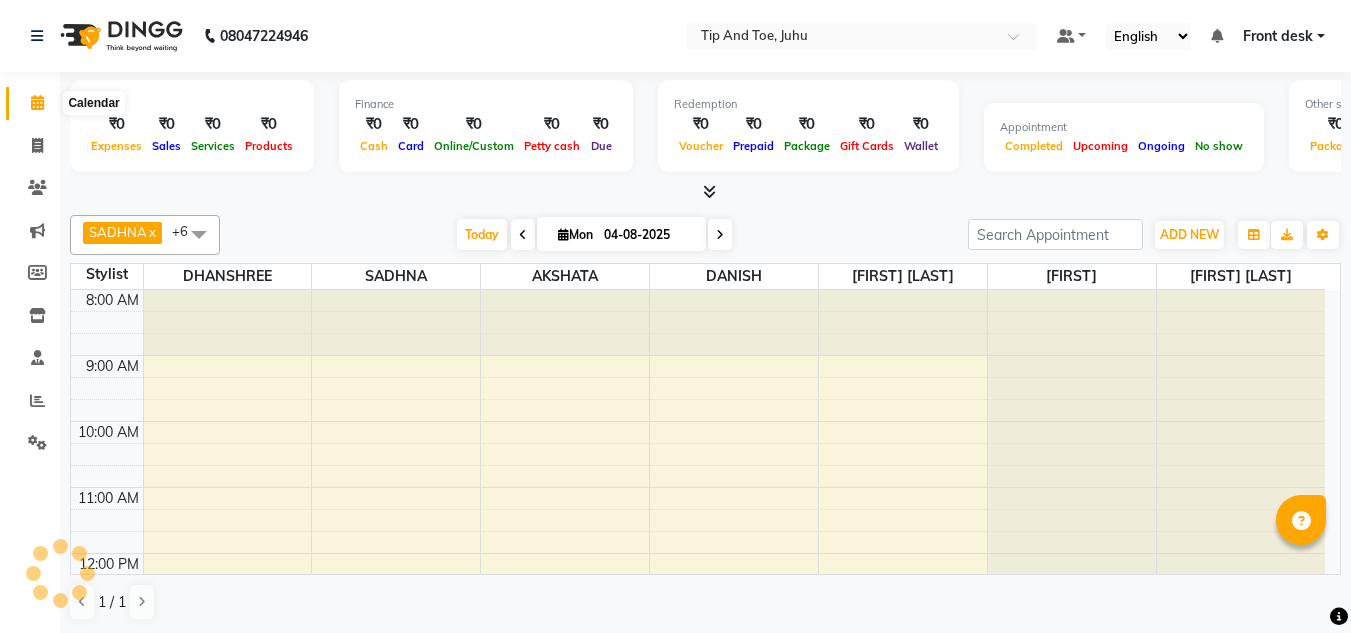 scroll, scrollTop: 0, scrollLeft: 0, axis: both 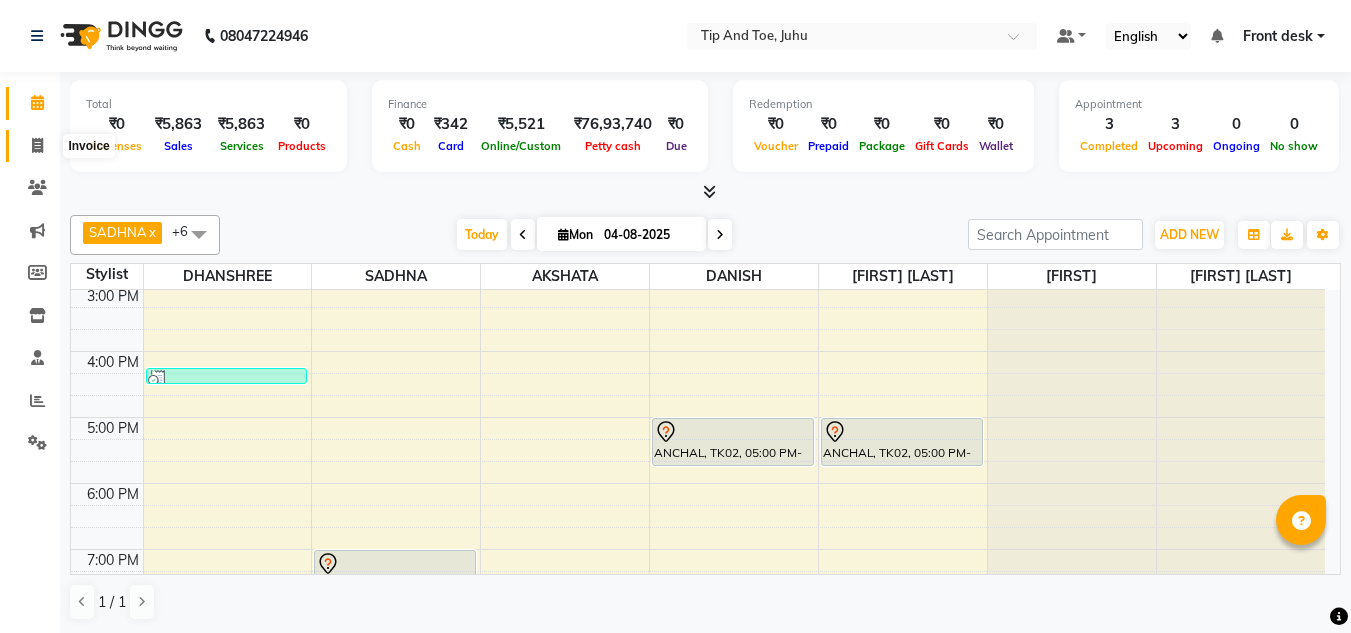click 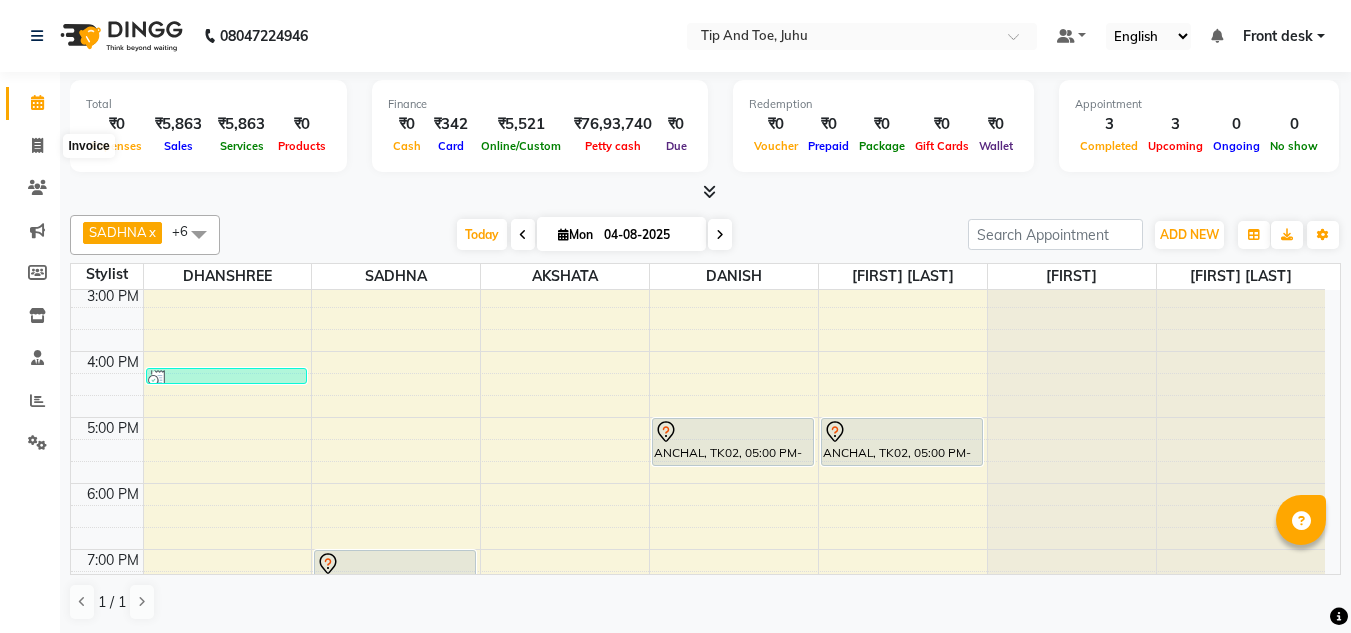 select on "service" 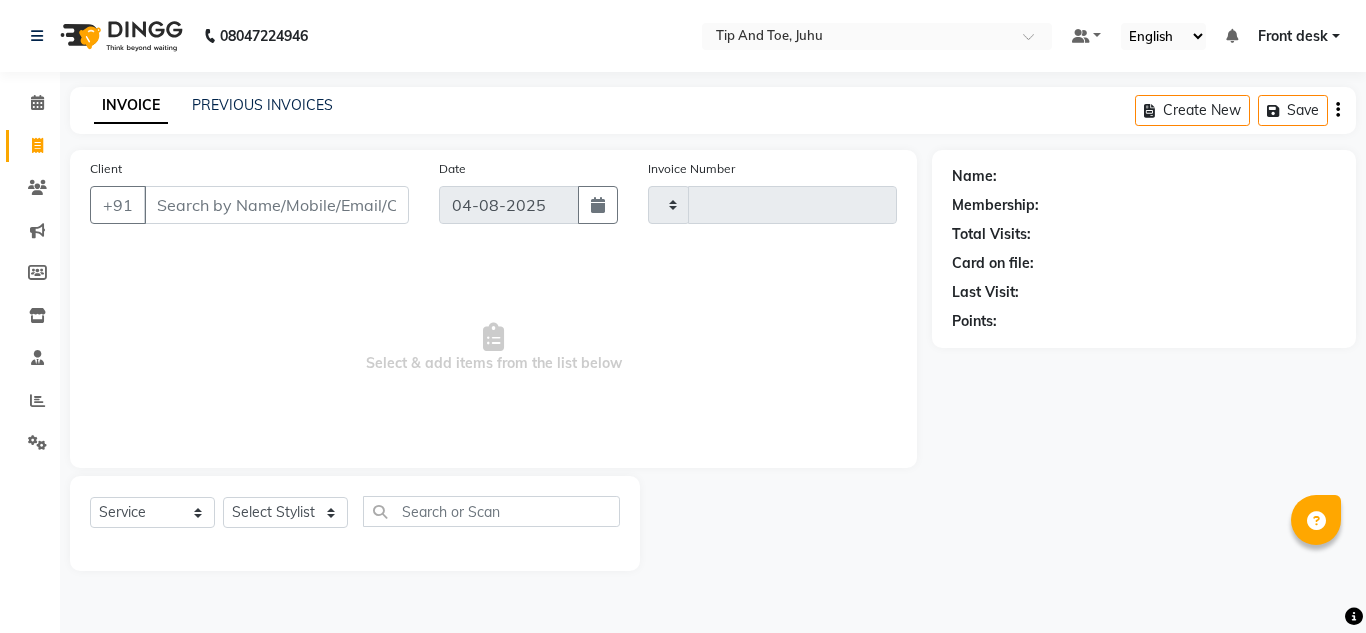 type on "1336" 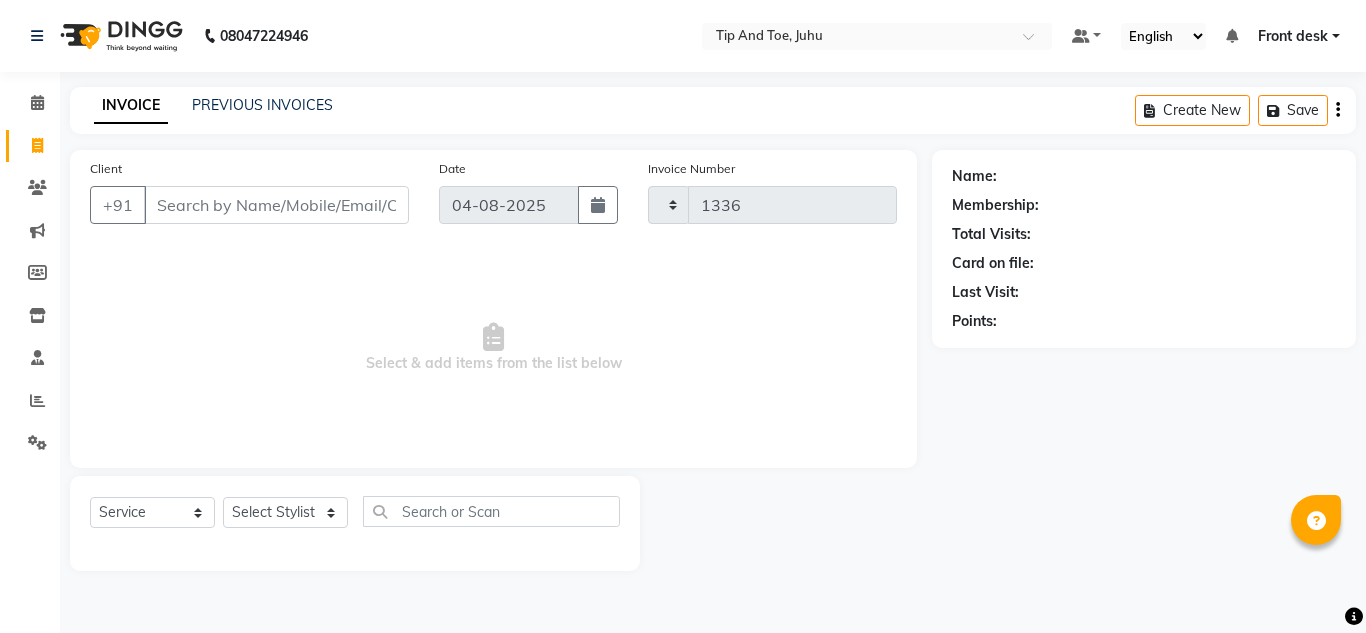 select on "5516" 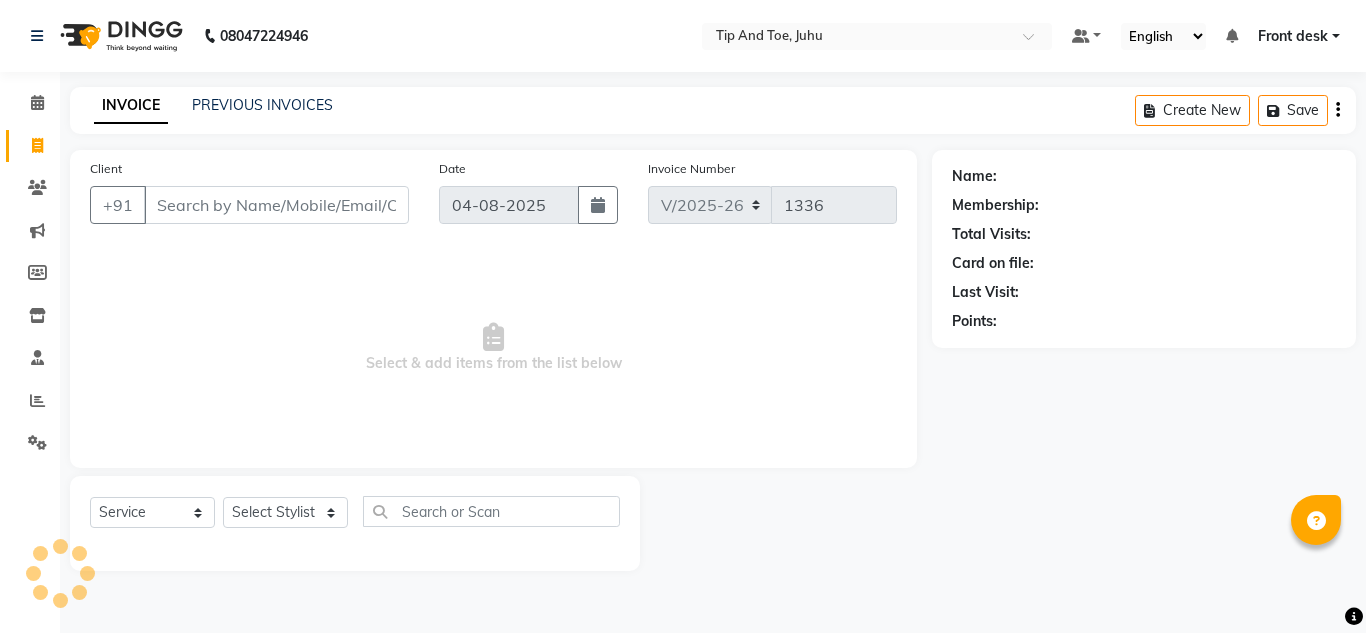 click on "INVOICE PREVIOUS INVOICES Create New   Save" 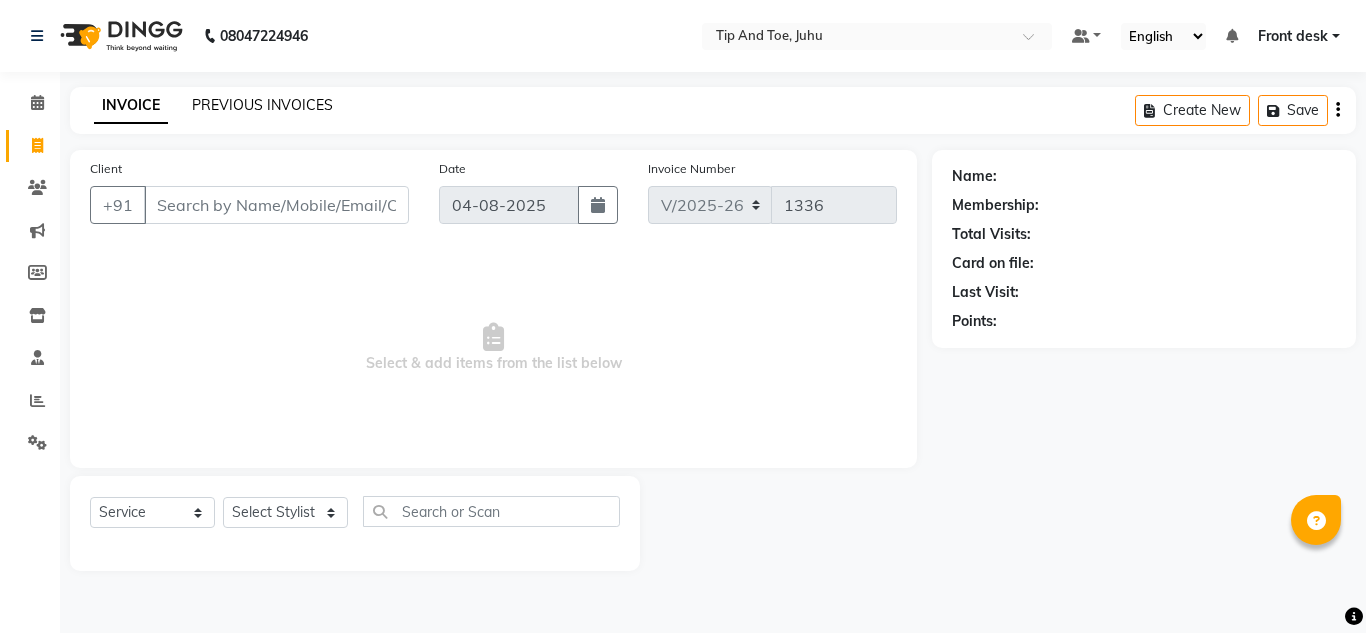 click on "PREVIOUS INVOICES" 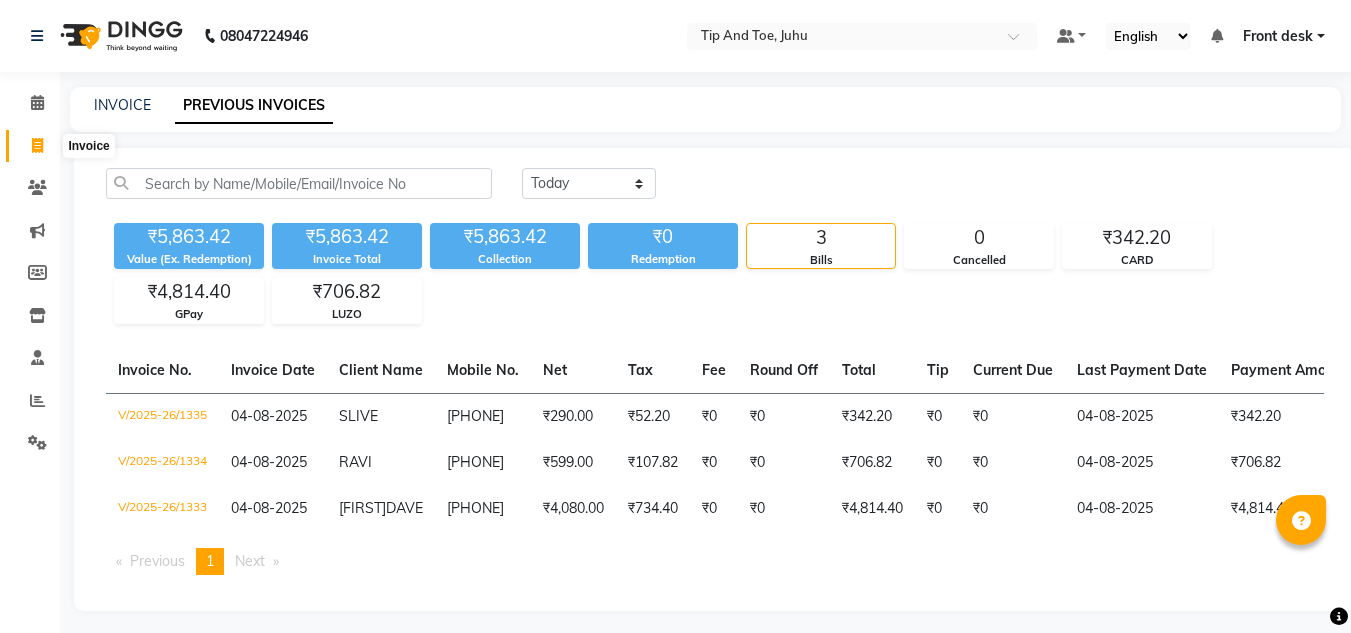 click 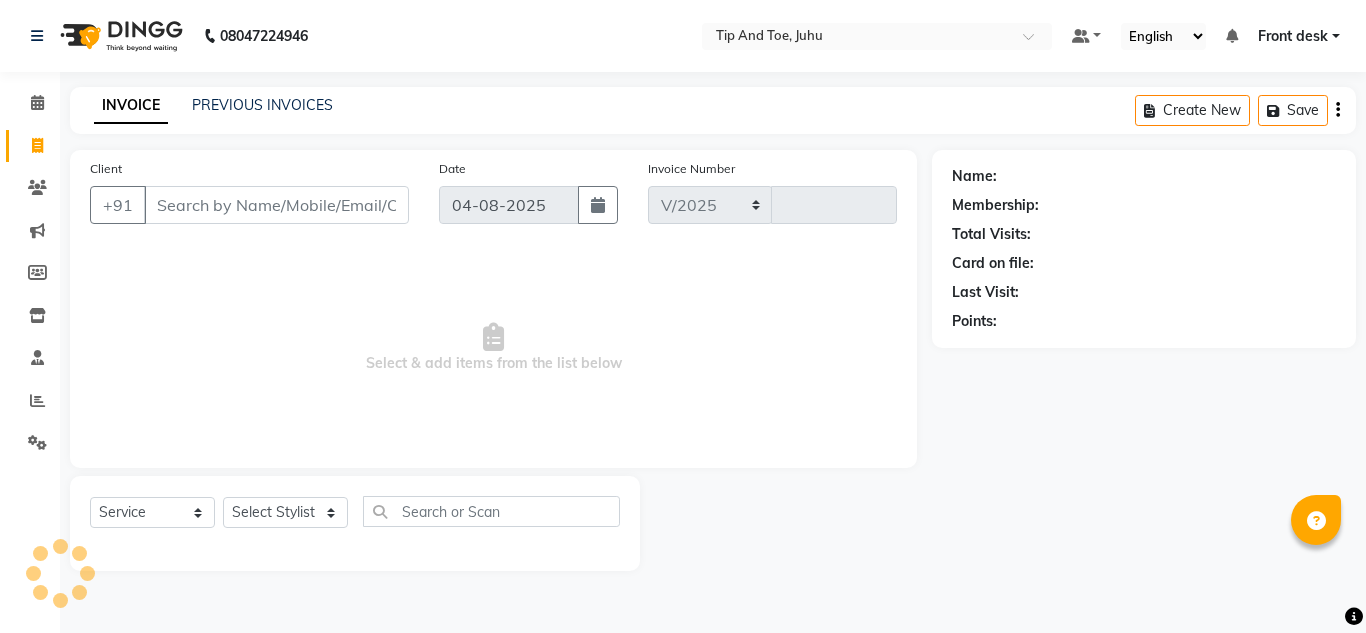 select on "5516" 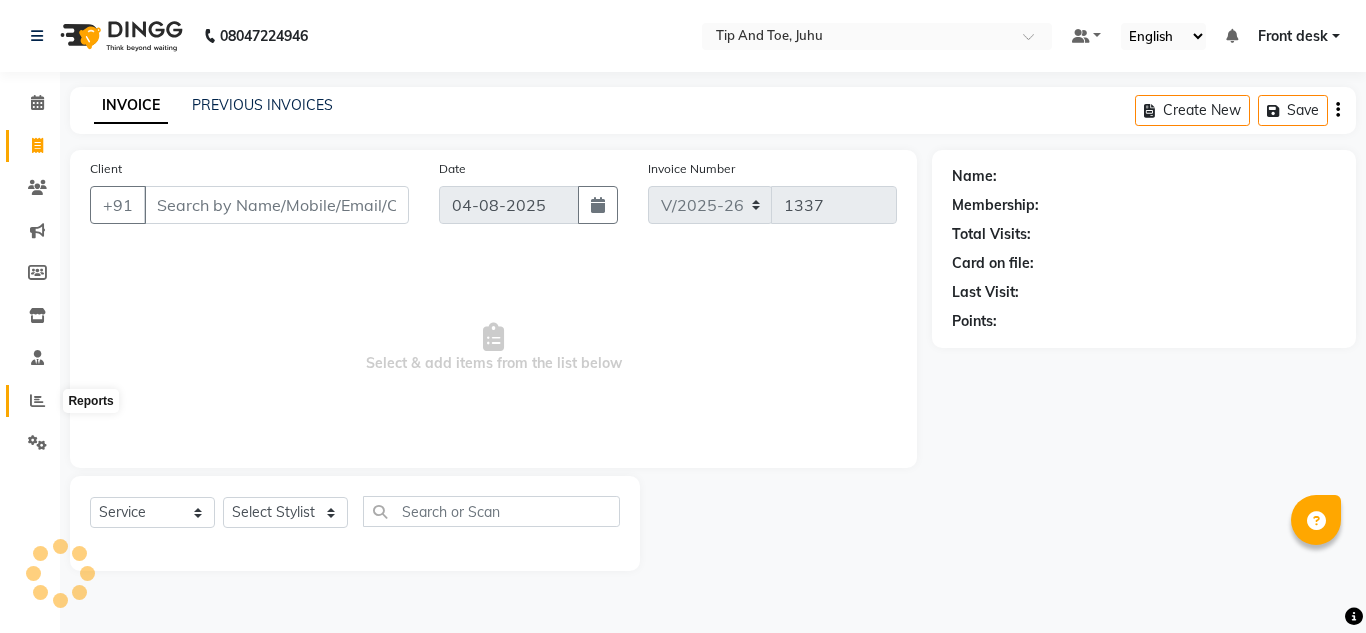 click 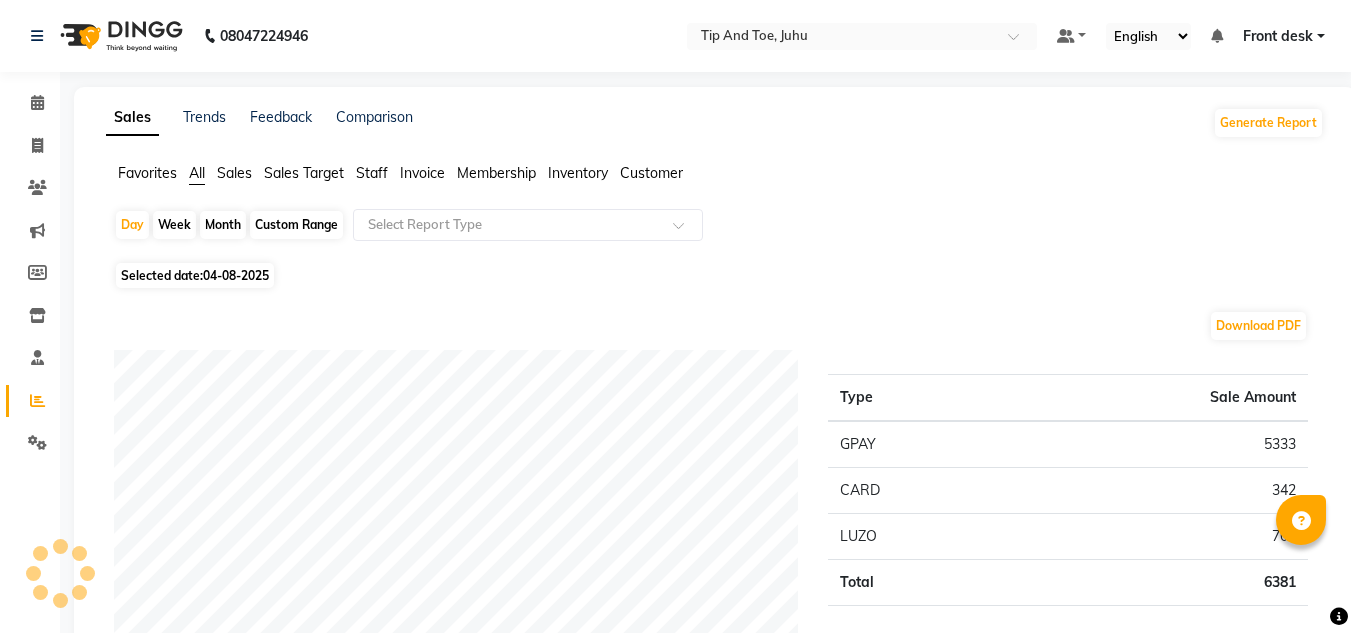 click on "Staff" 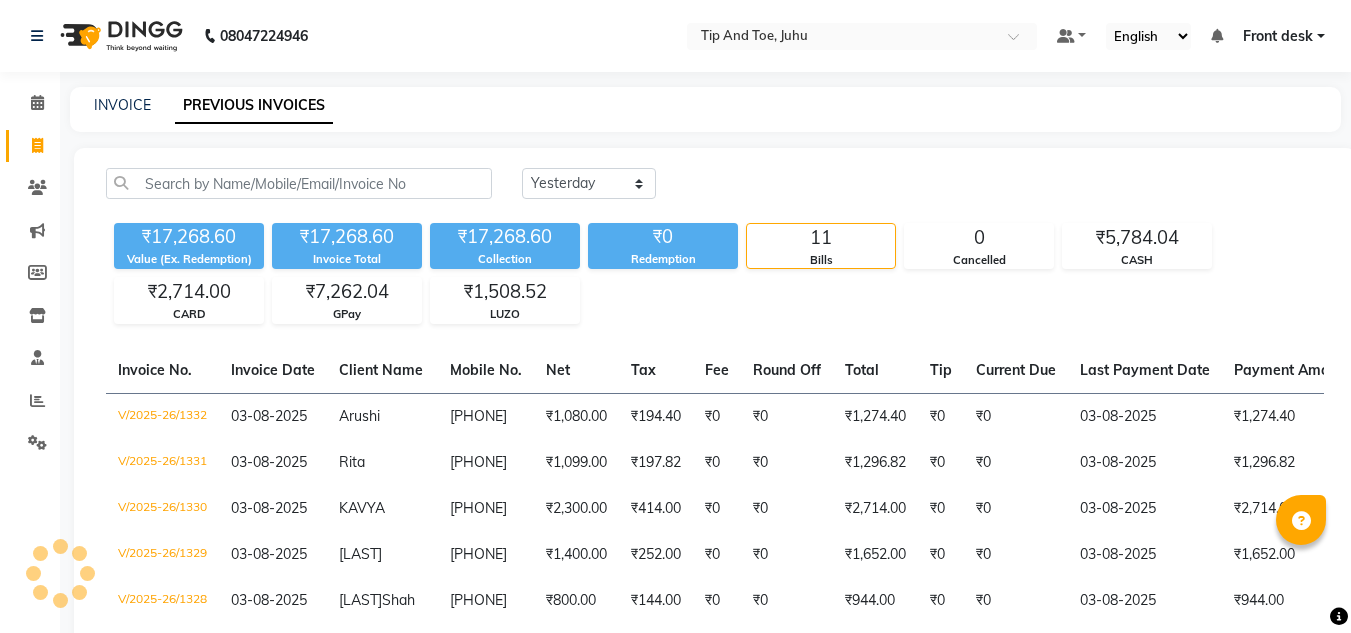 select on "yesterday" 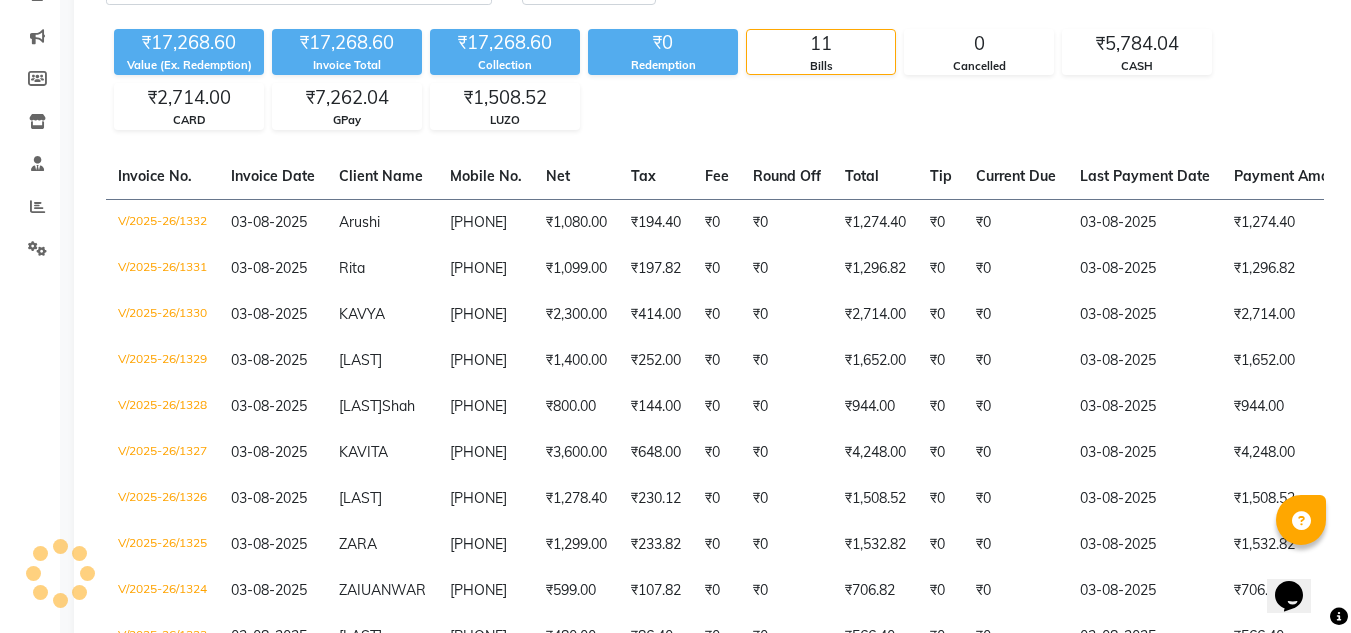 scroll, scrollTop: 0, scrollLeft: 0, axis: both 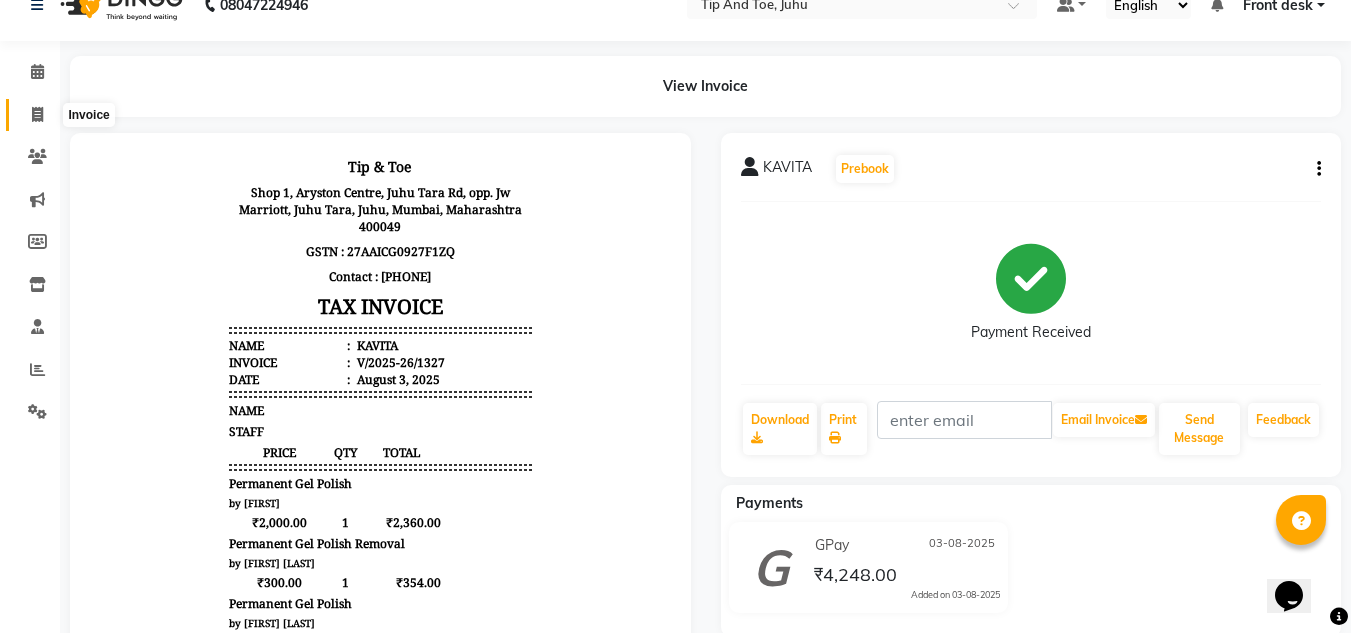 click 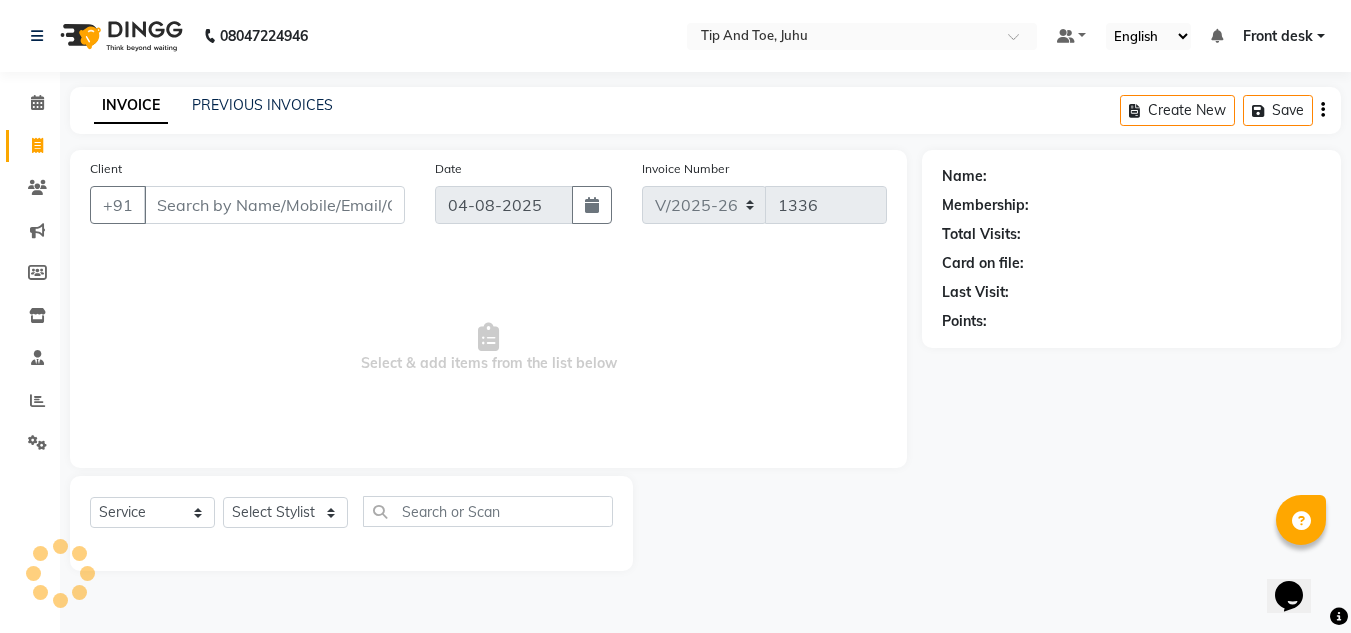 scroll, scrollTop: 0, scrollLeft: 0, axis: both 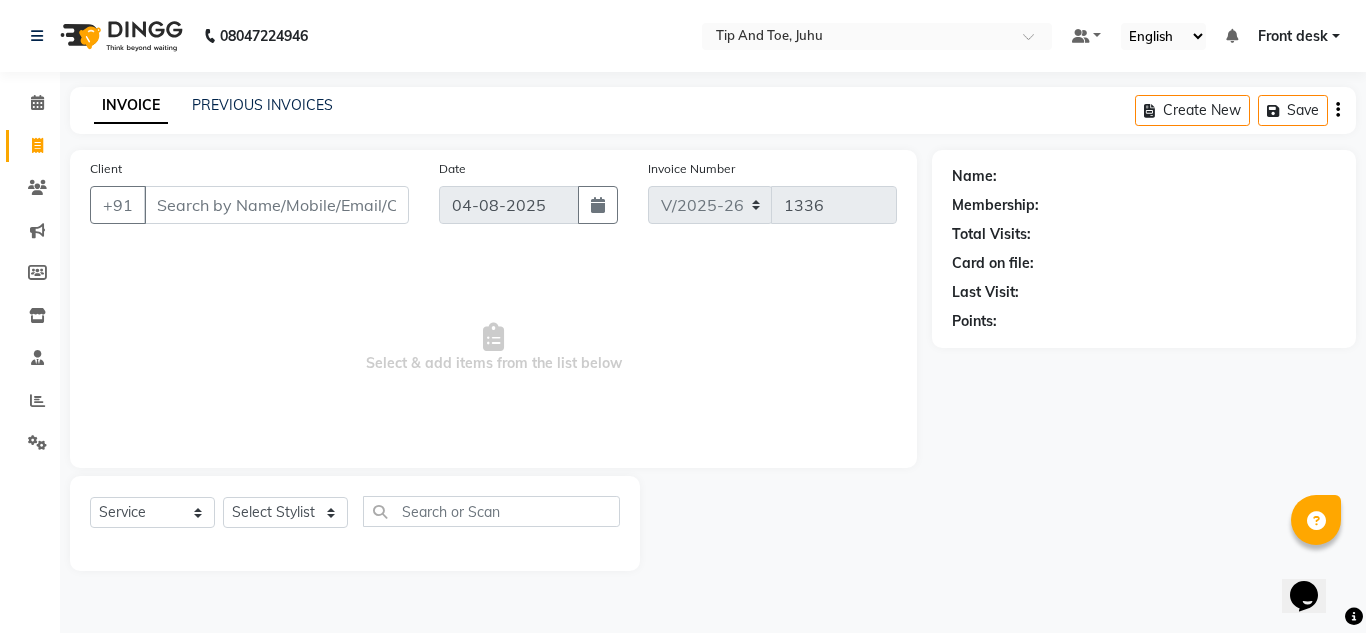 click on "Client" at bounding box center (276, 205) 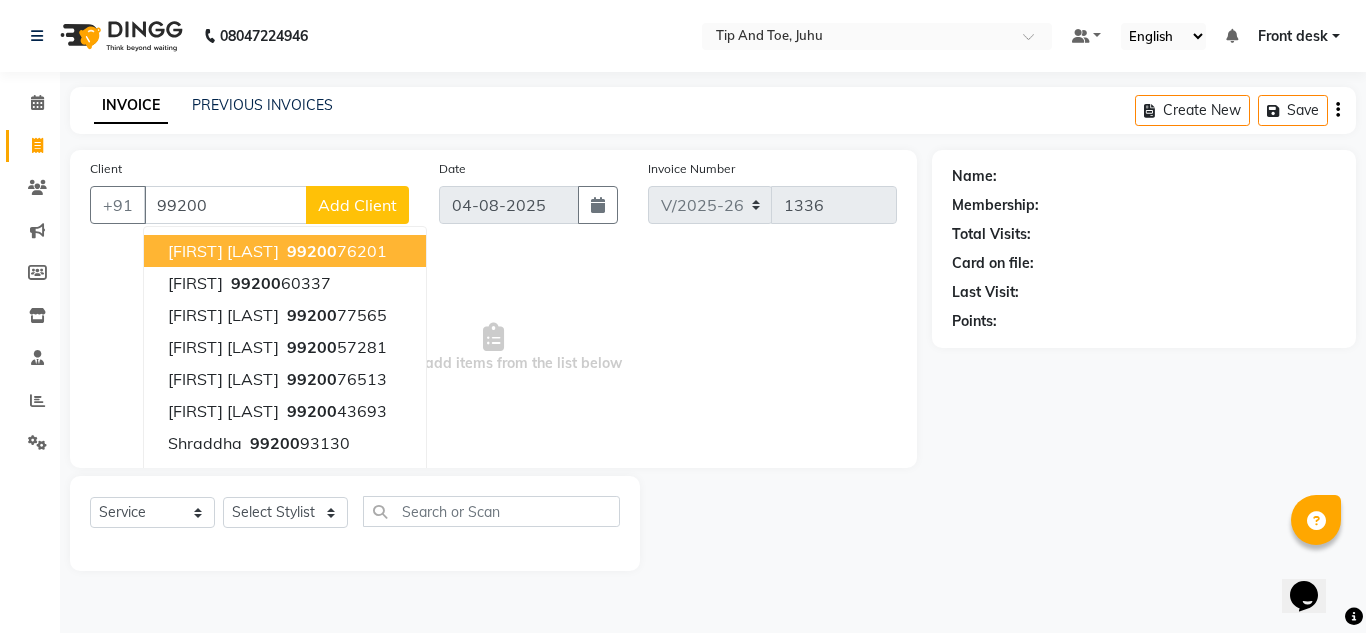 type on "99200" 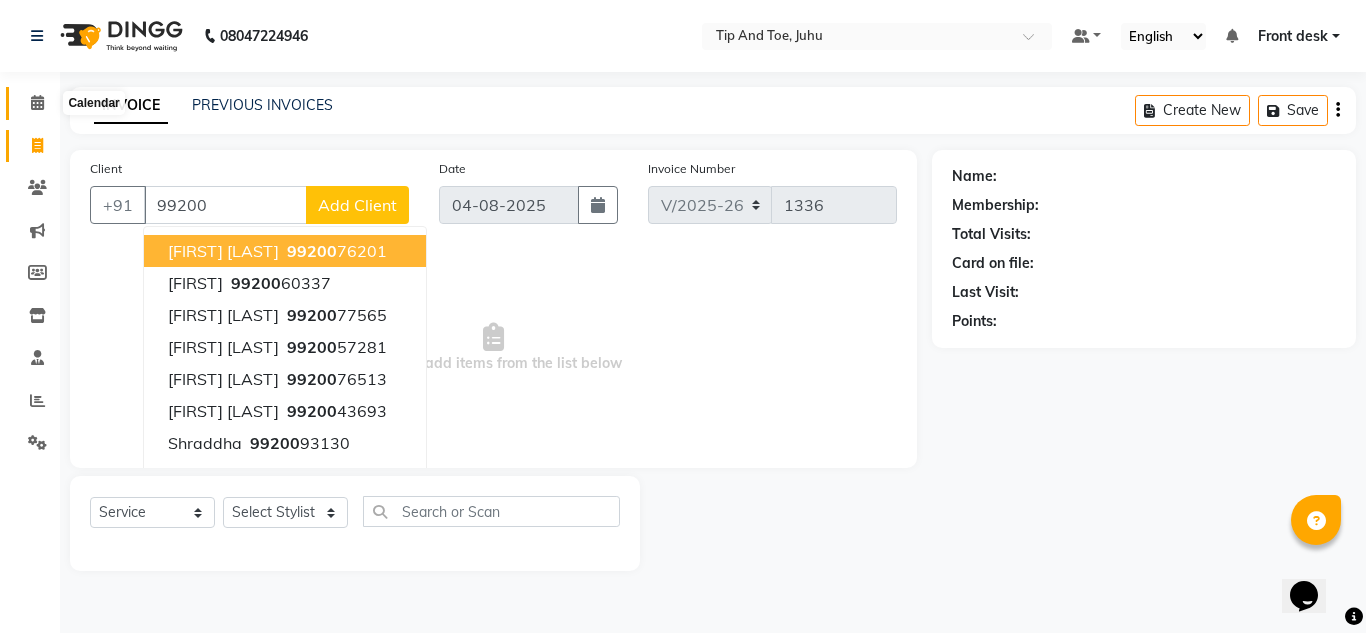 click 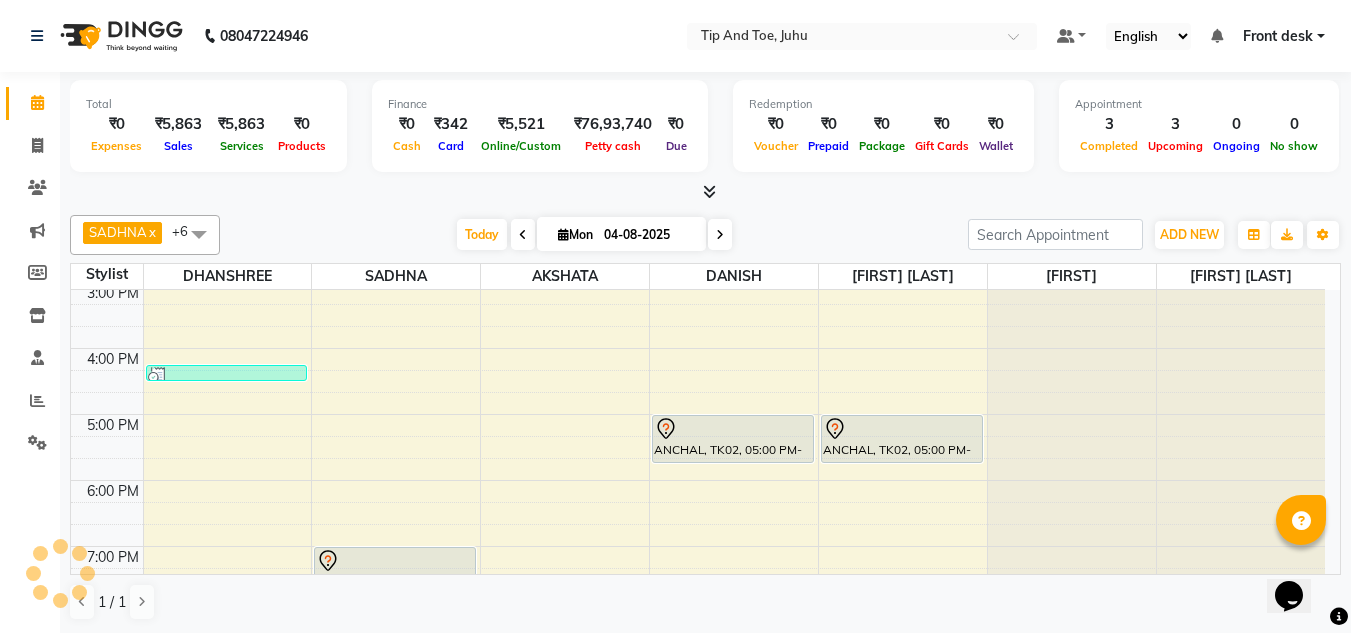 scroll, scrollTop: 0, scrollLeft: 0, axis: both 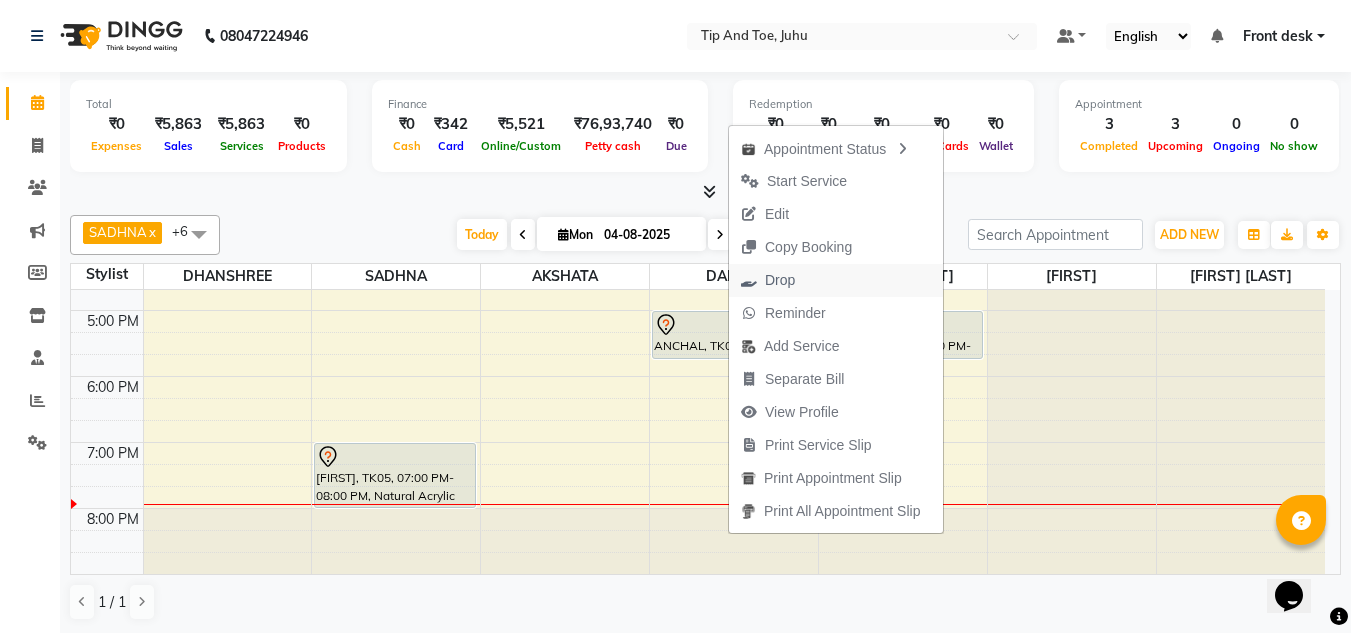 click on "Drop" at bounding box center [768, 280] 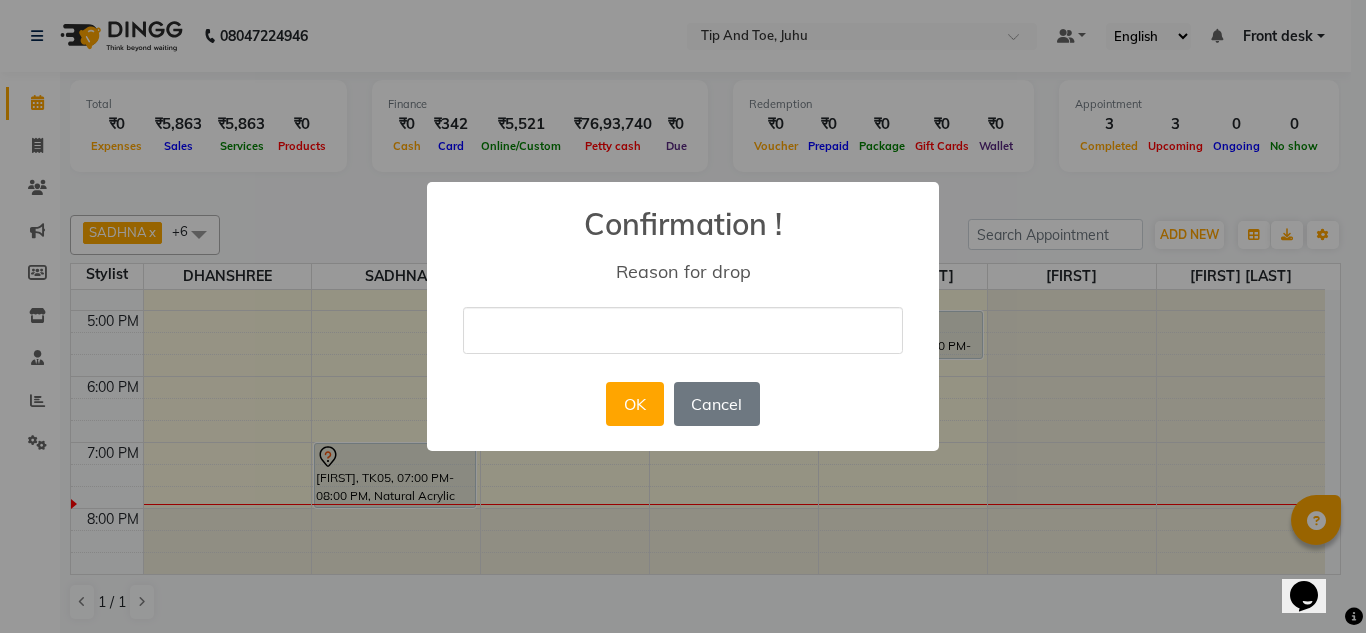 click on "× Confirmation ! Reason for drop OK No Cancel" at bounding box center (683, 316) 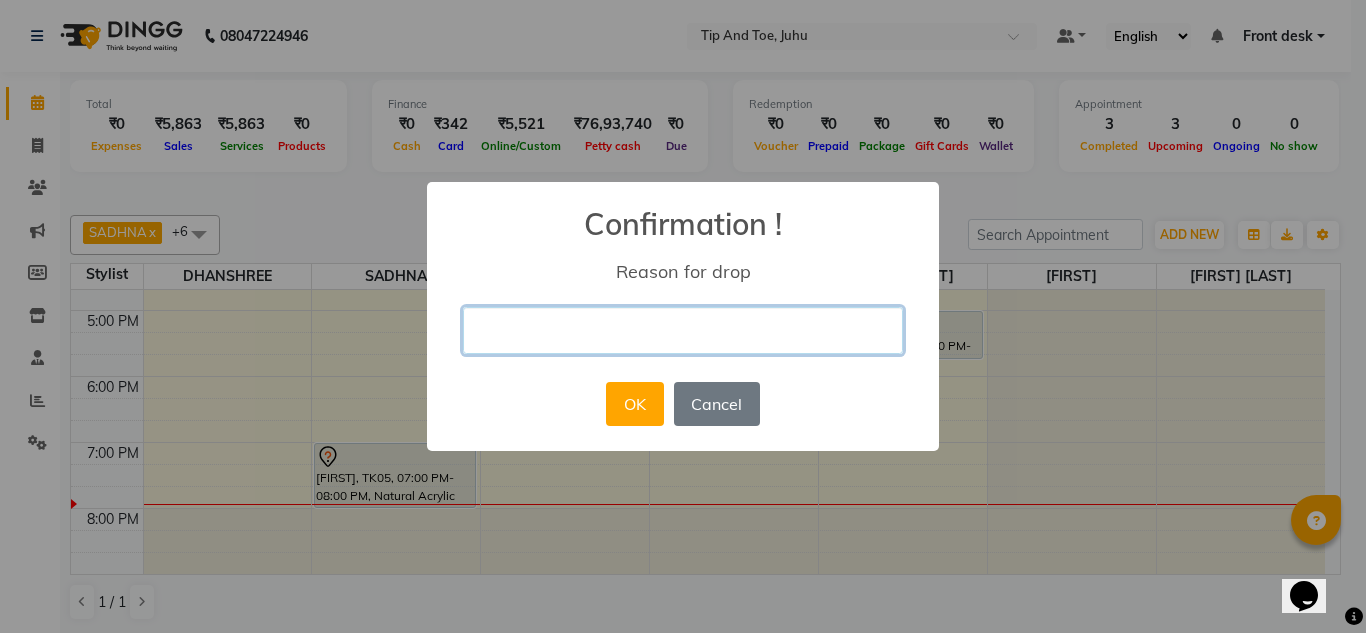 click at bounding box center [683, 330] 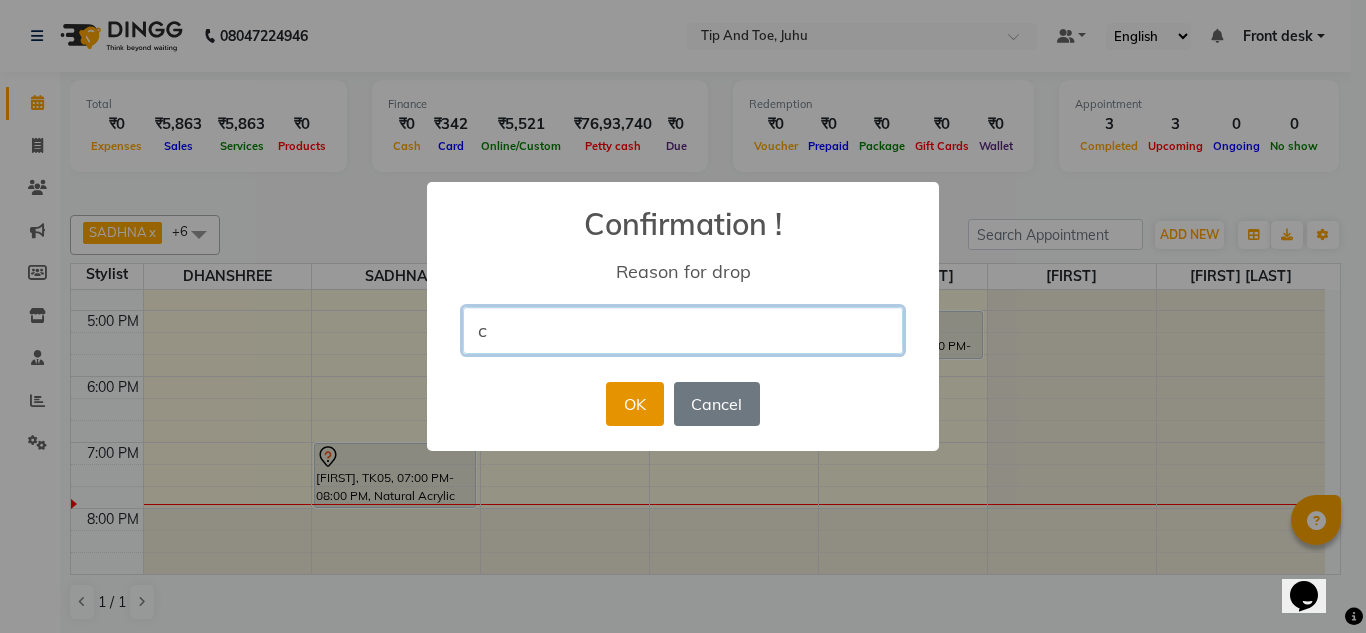 type on "c" 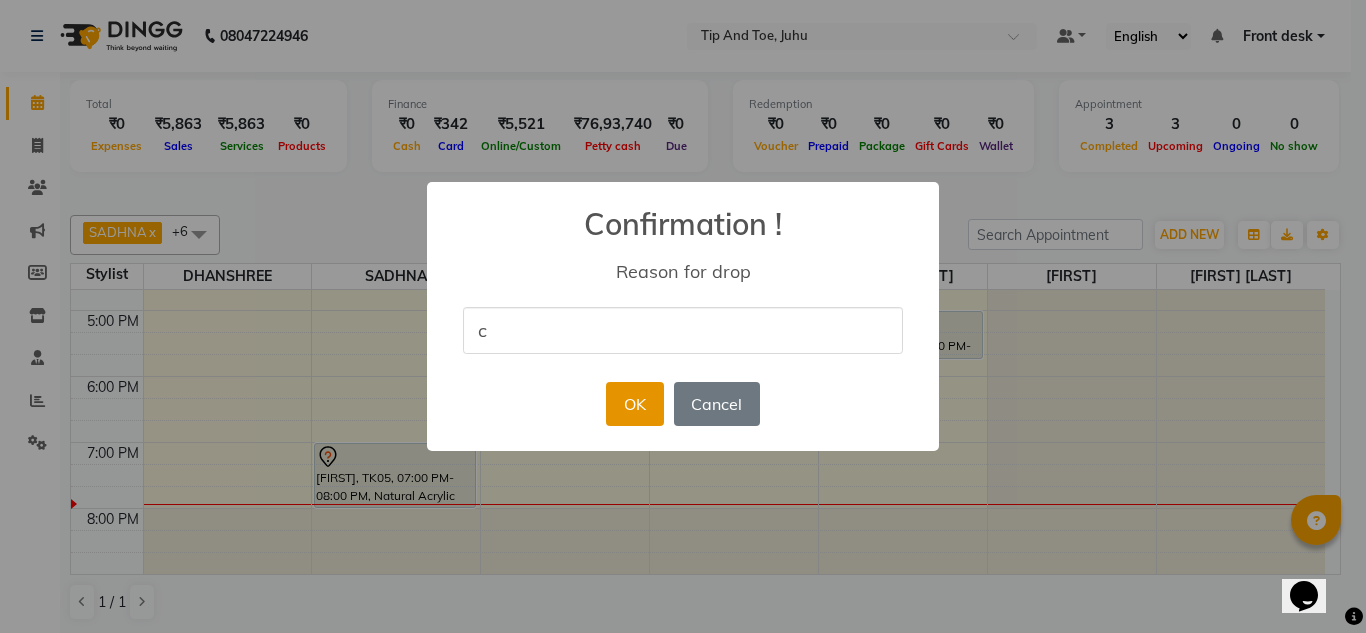 click on "OK" at bounding box center (634, 404) 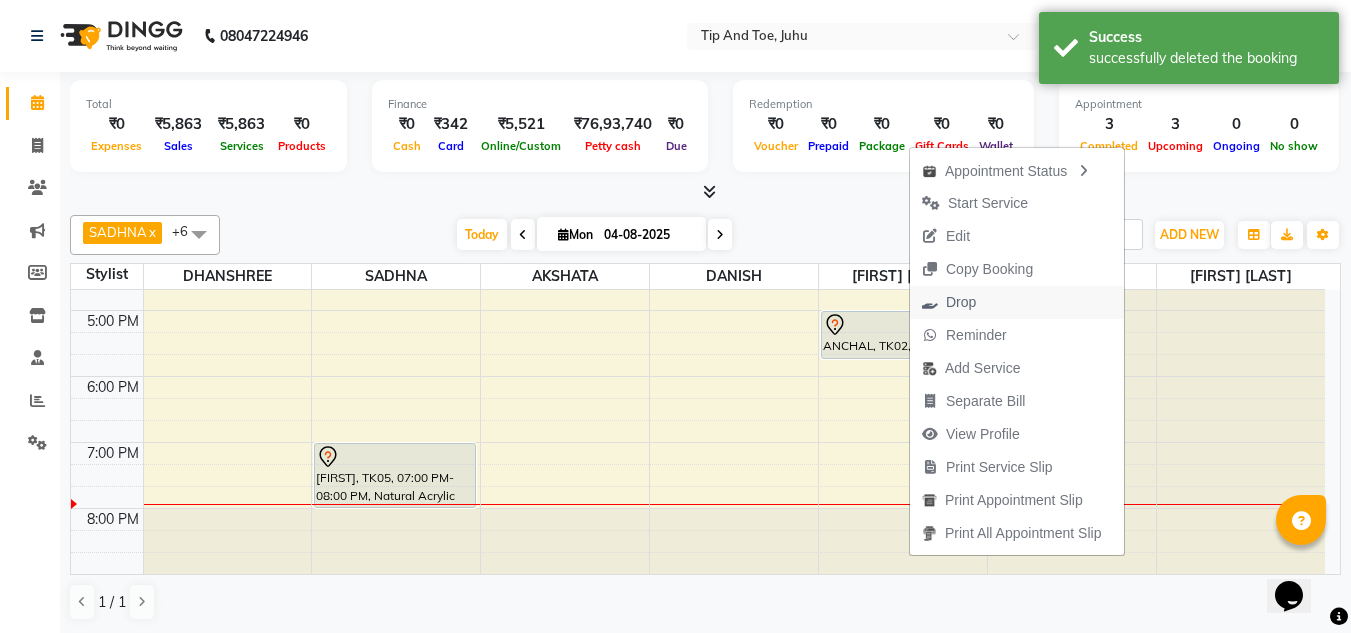 click on "Drop" at bounding box center [961, 302] 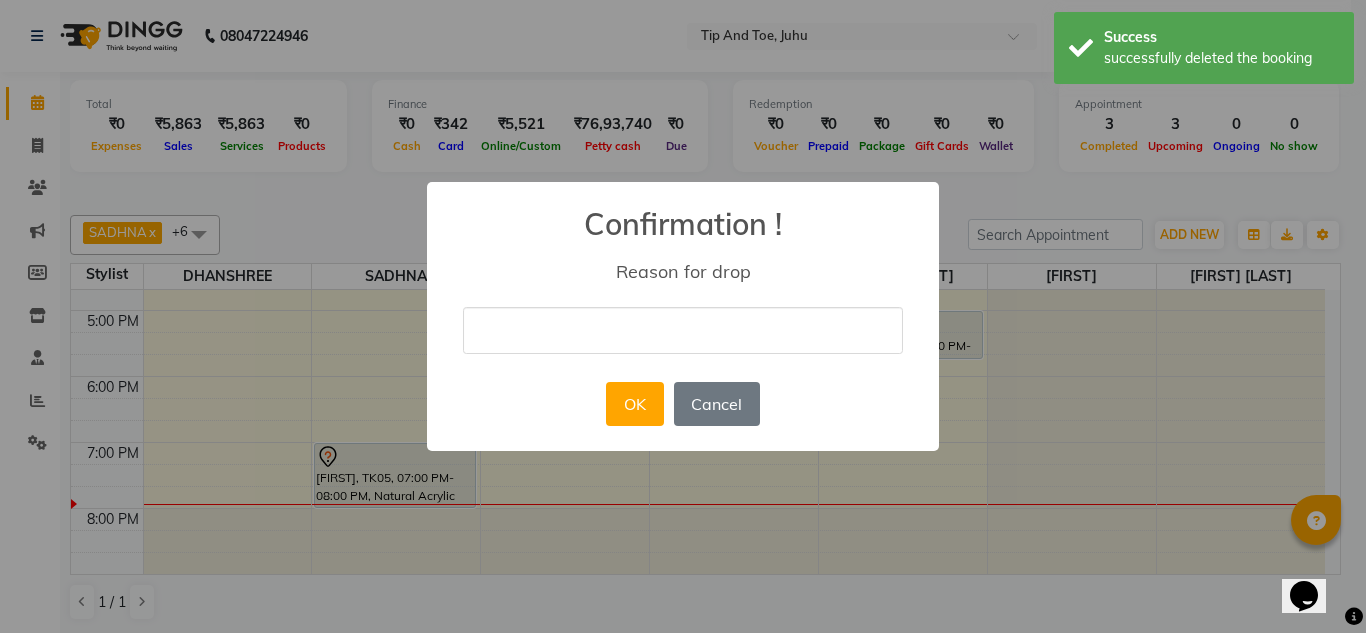 click at bounding box center (683, 330) 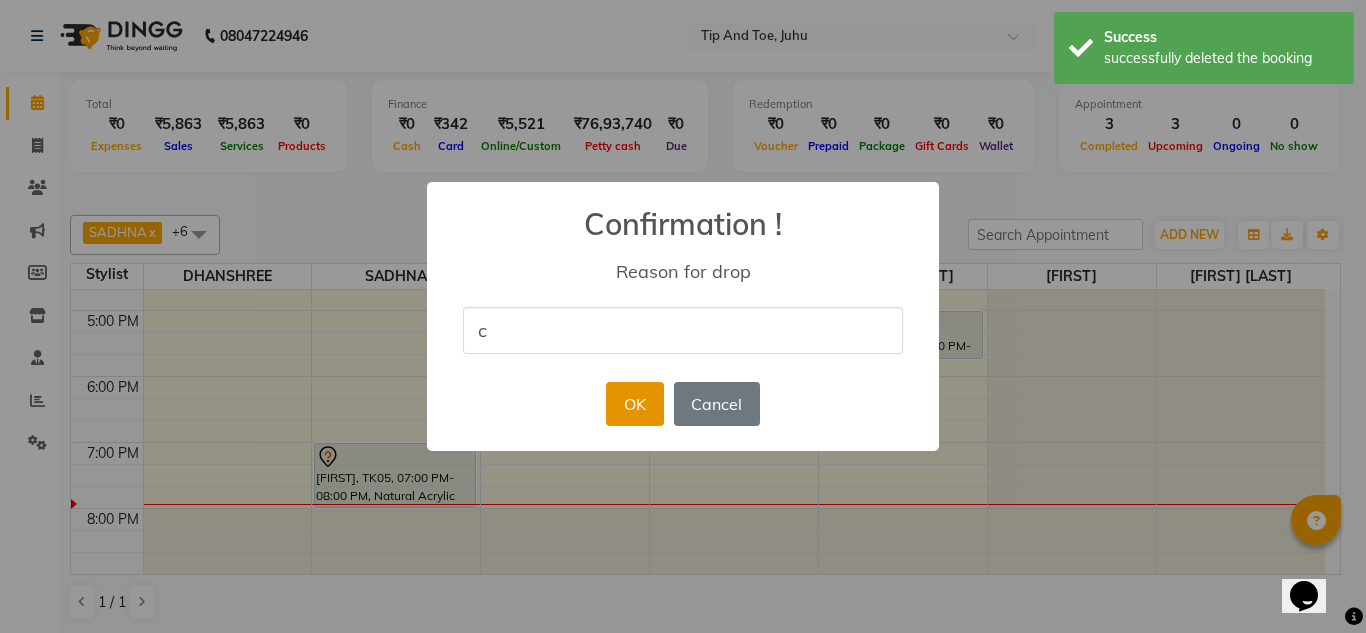 type on "c" 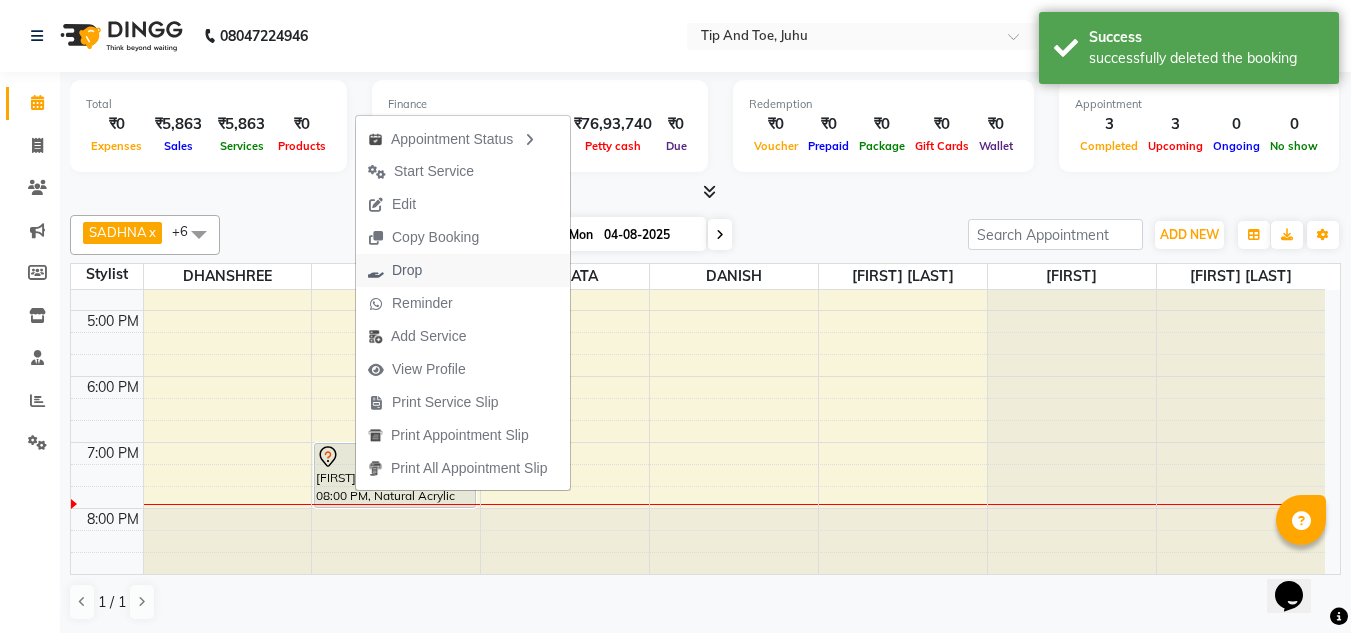 click on "Drop" at bounding box center (395, 270) 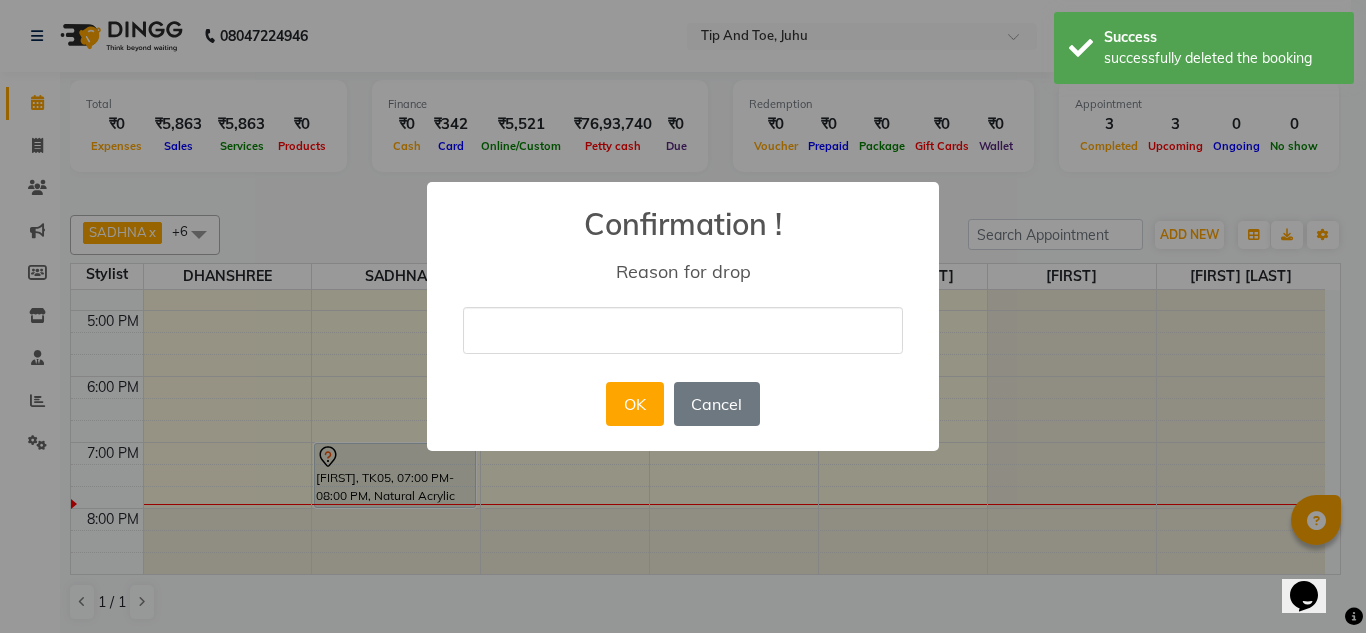 click at bounding box center (683, 330) 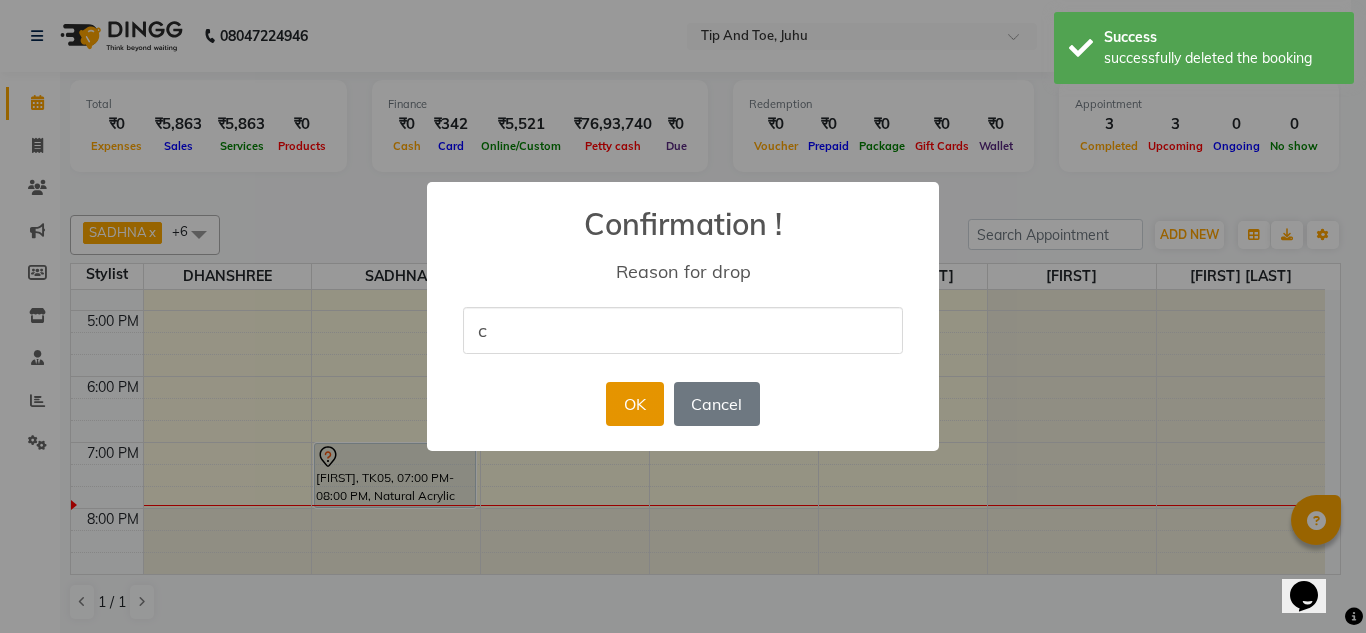 type on "c" 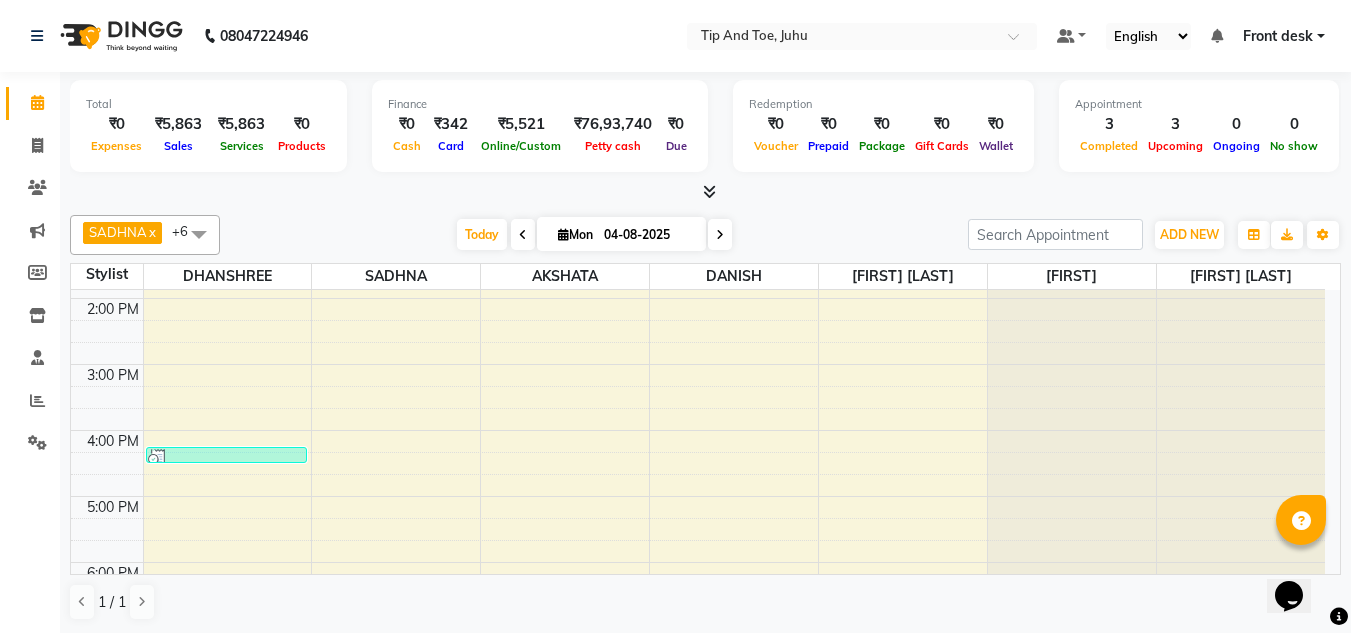 scroll, scrollTop: 287, scrollLeft: 0, axis: vertical 